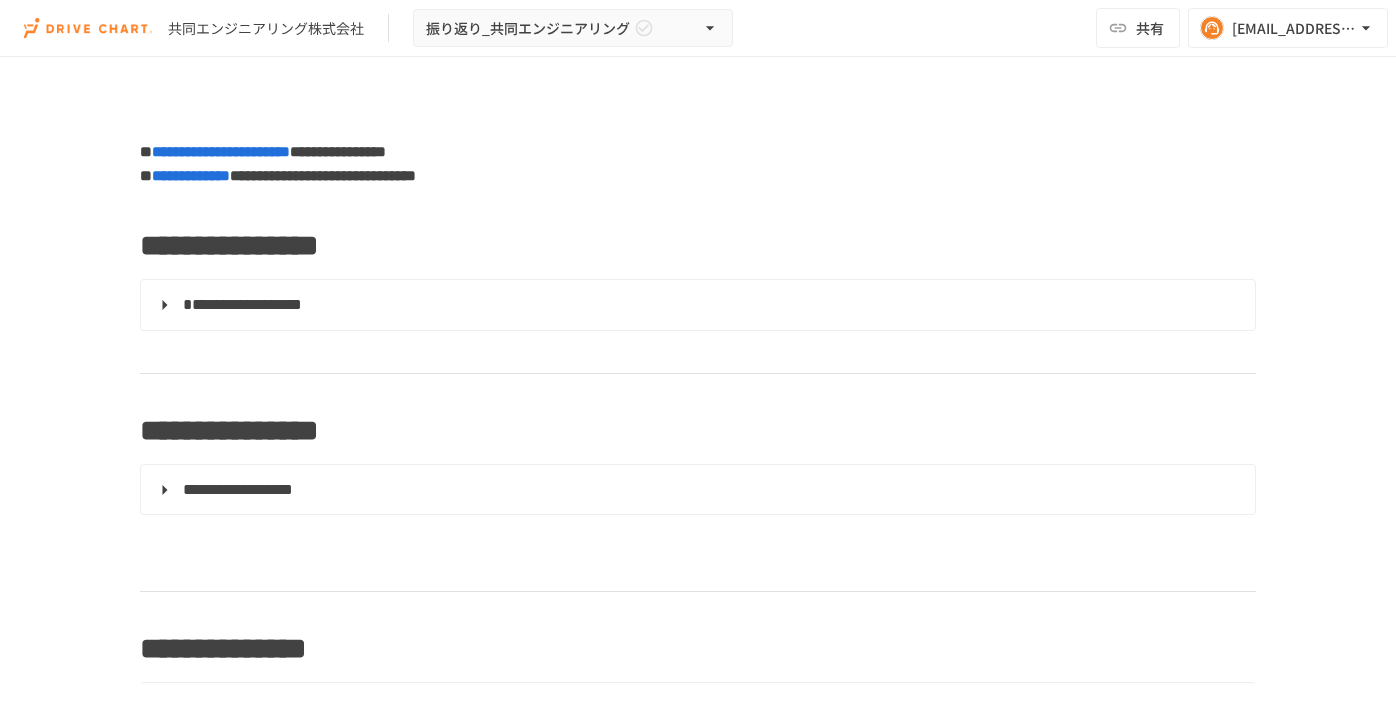 scroll, scrollTop: 0, scrollLeft: 0, axis: both 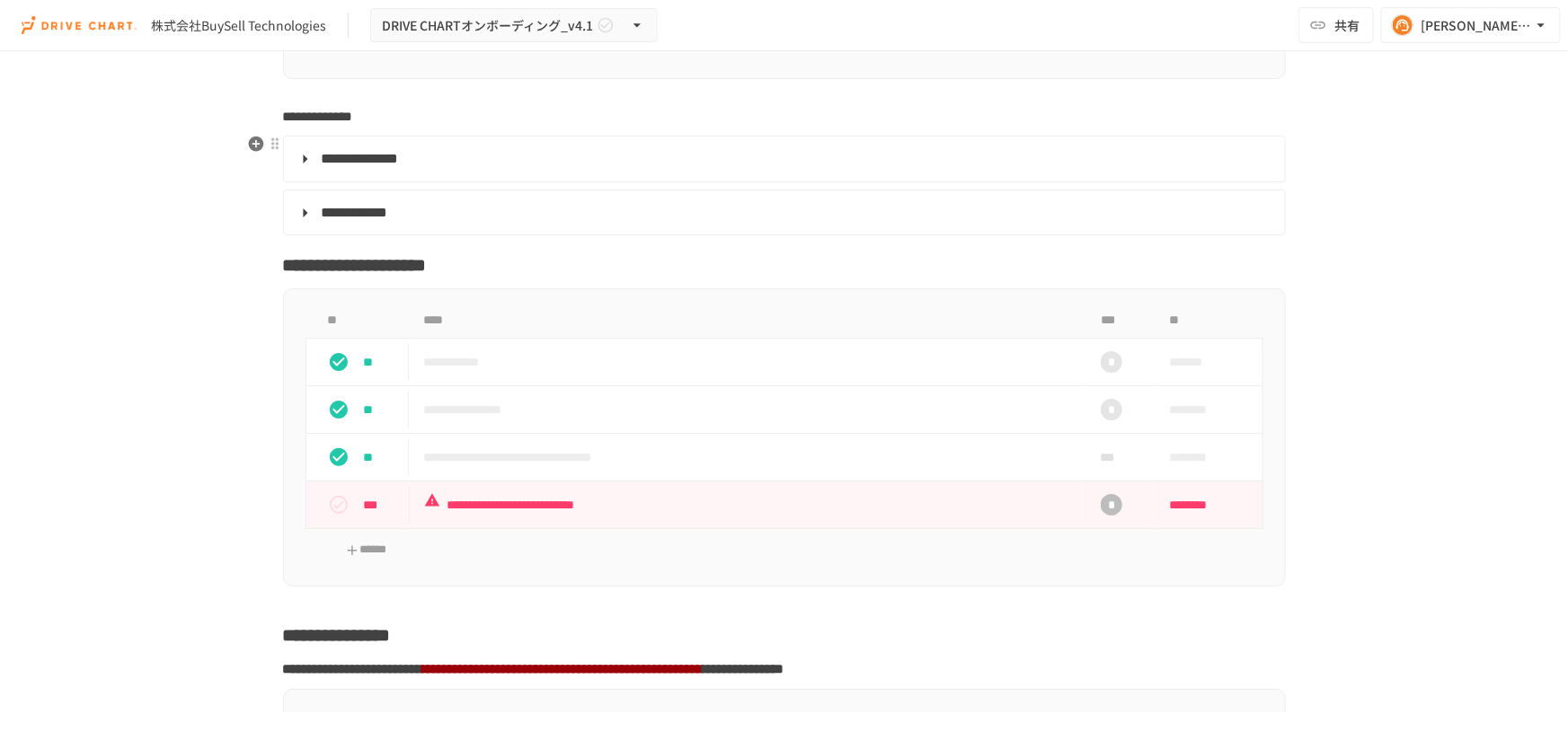click on "**********" at bounding box center [783, 159] 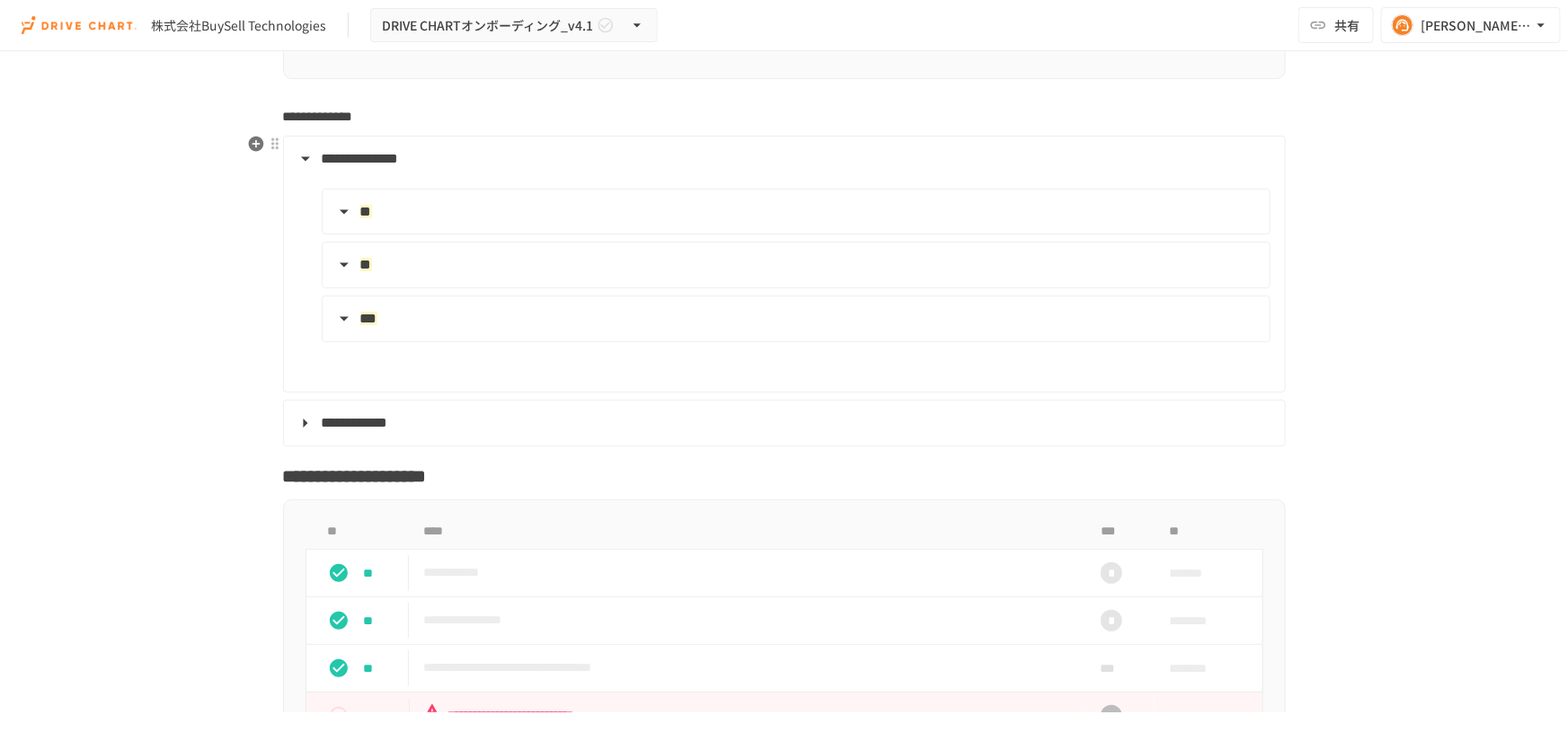 click on "**" at bounding box center (794, 212) 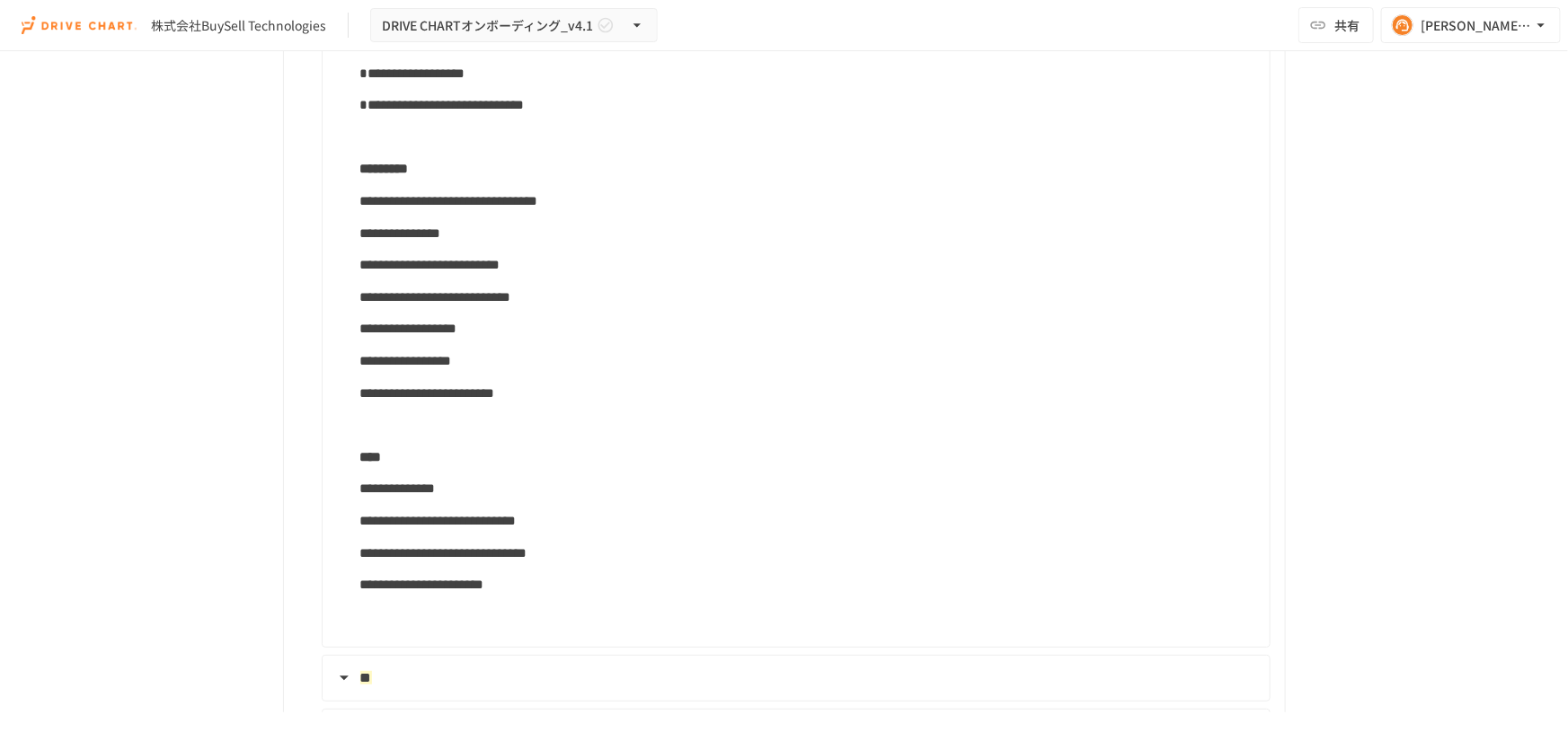 scroll, scrollTop: 3266, scrollLeft: 0, axis: vertical 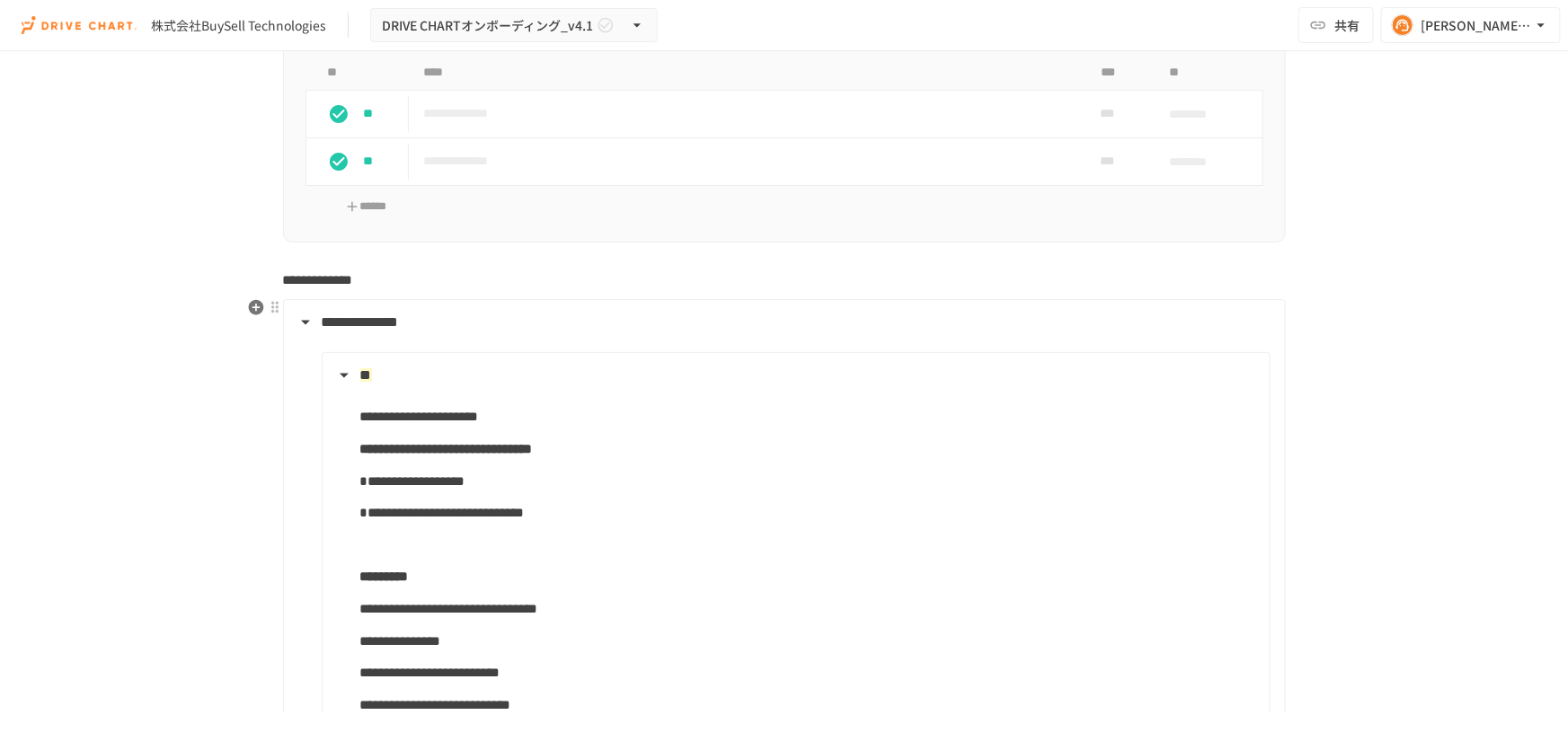click on "**" at bounding box center [794, 375] 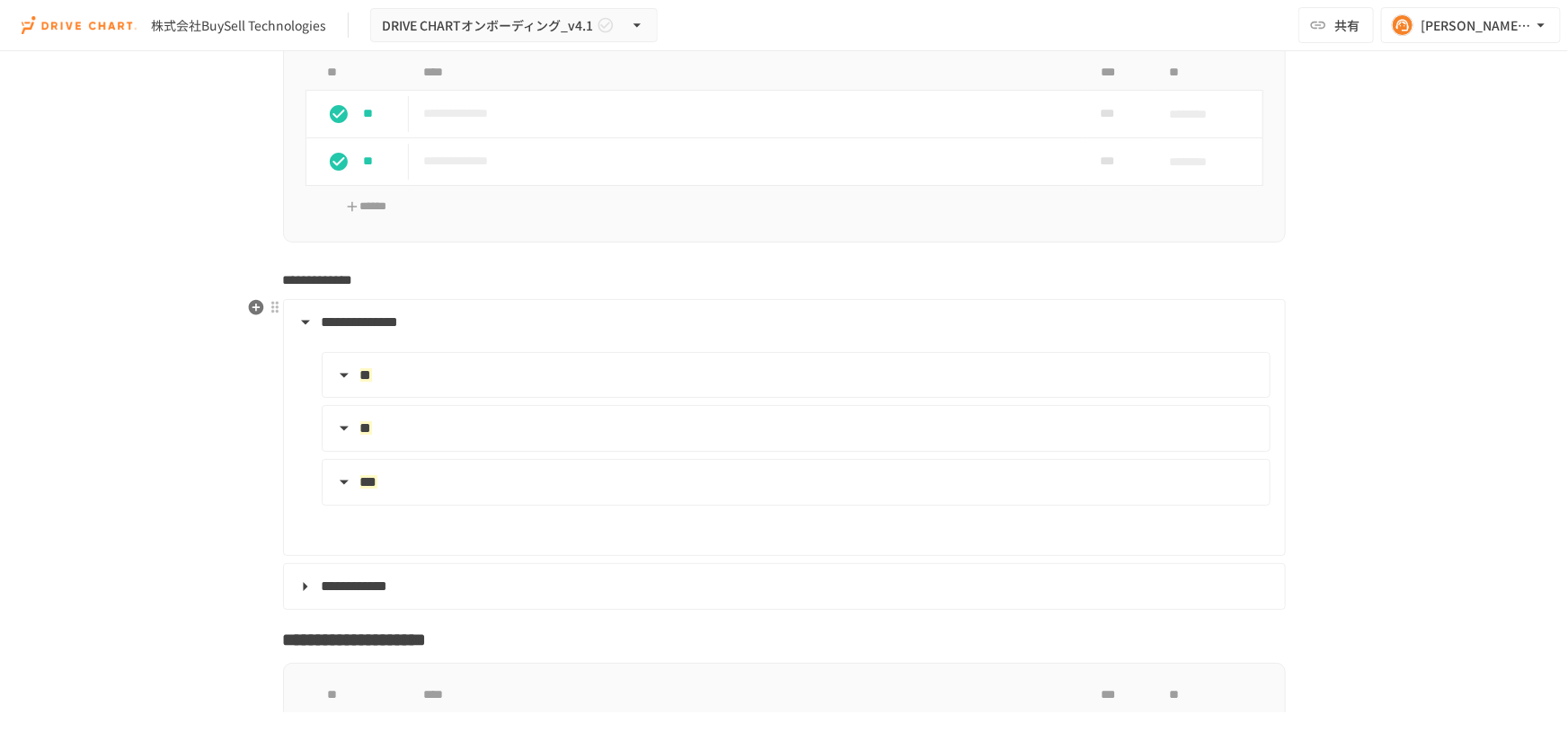 click on "**" at bounding box center (794, 428) 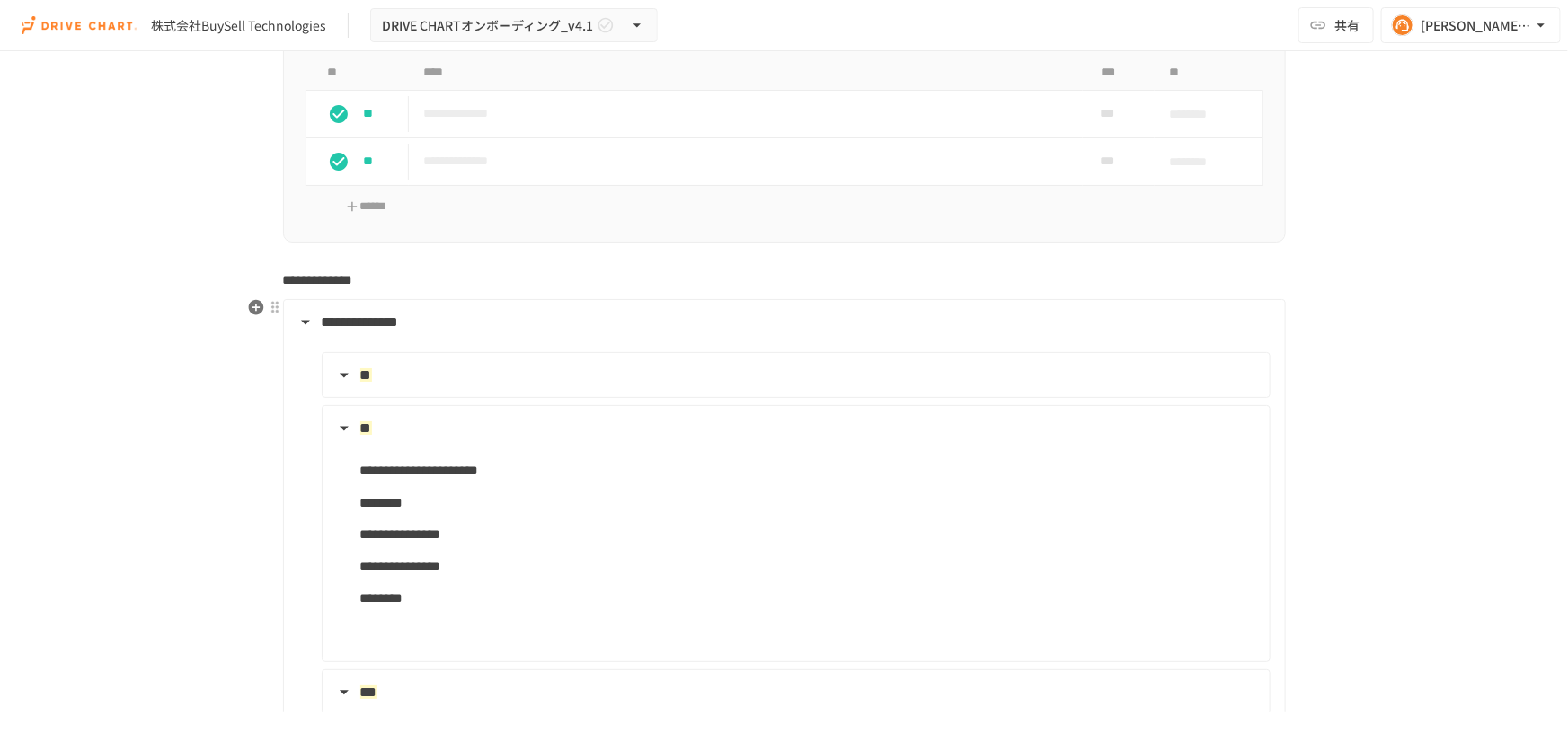 click on "**" at bounding box center (794, 428) 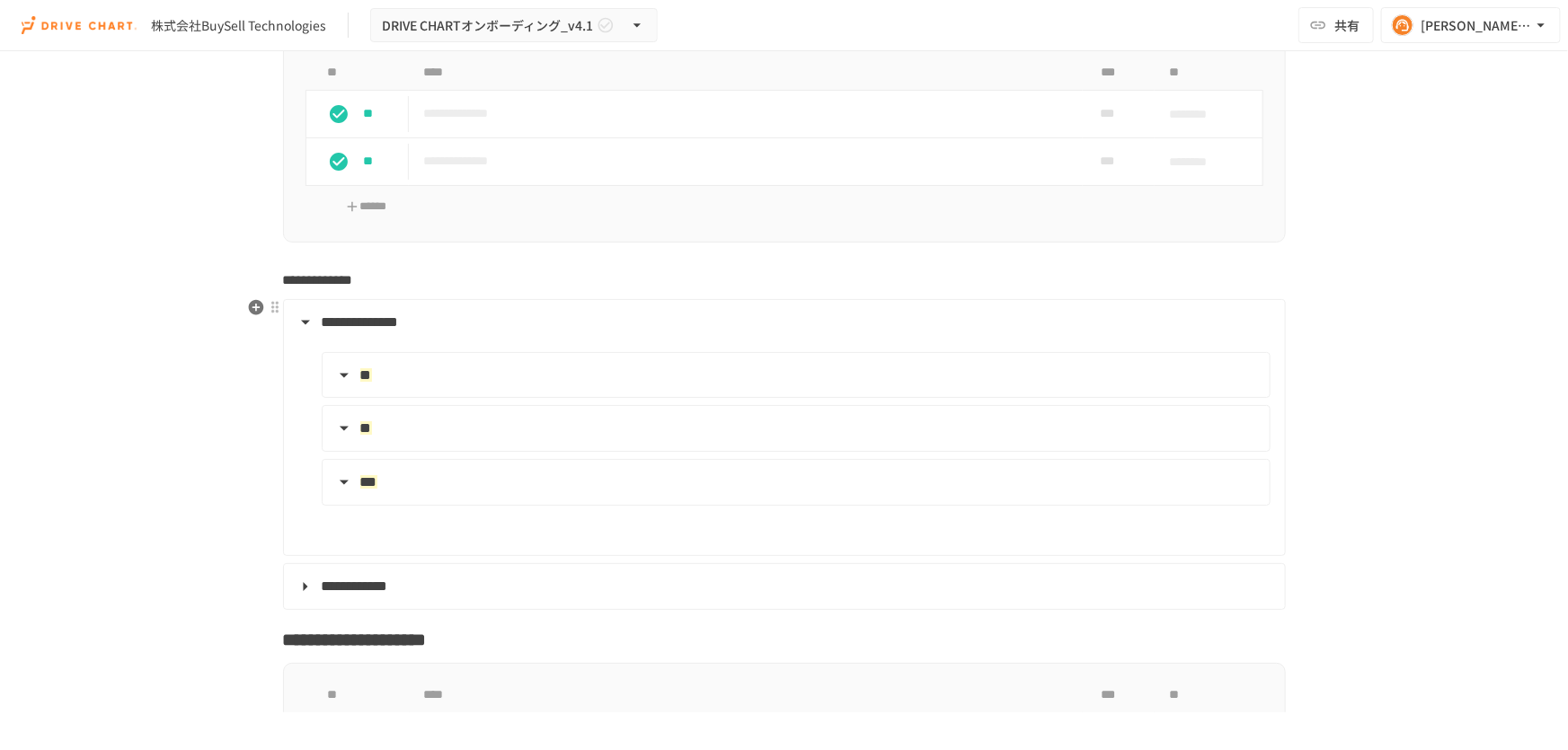 click on "***" at bounding box center (794, 482) 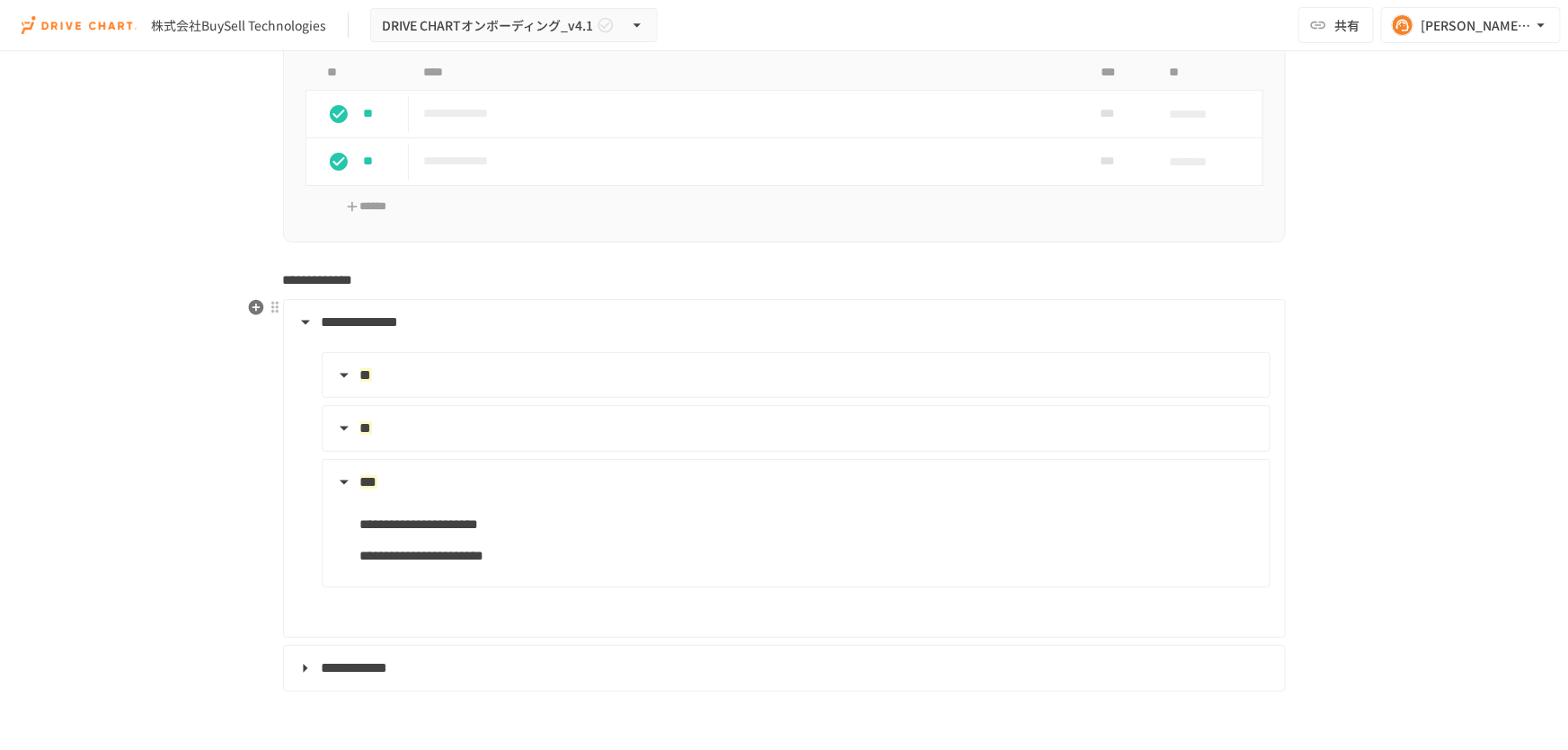 click on "***" at bounding box center [794, 482] 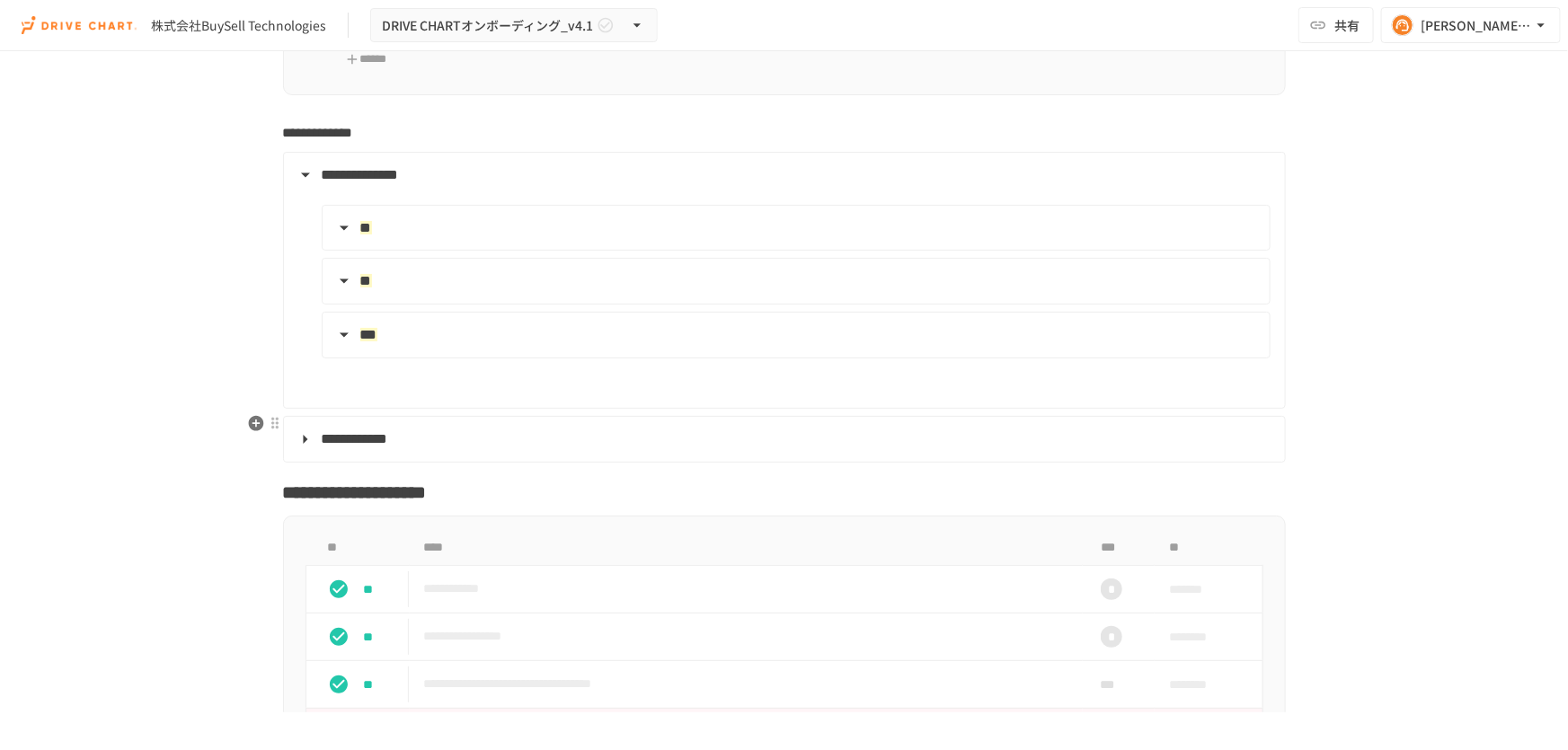 scroll, scrollTop: 3674, scrollLeft: 0, axis: vertical 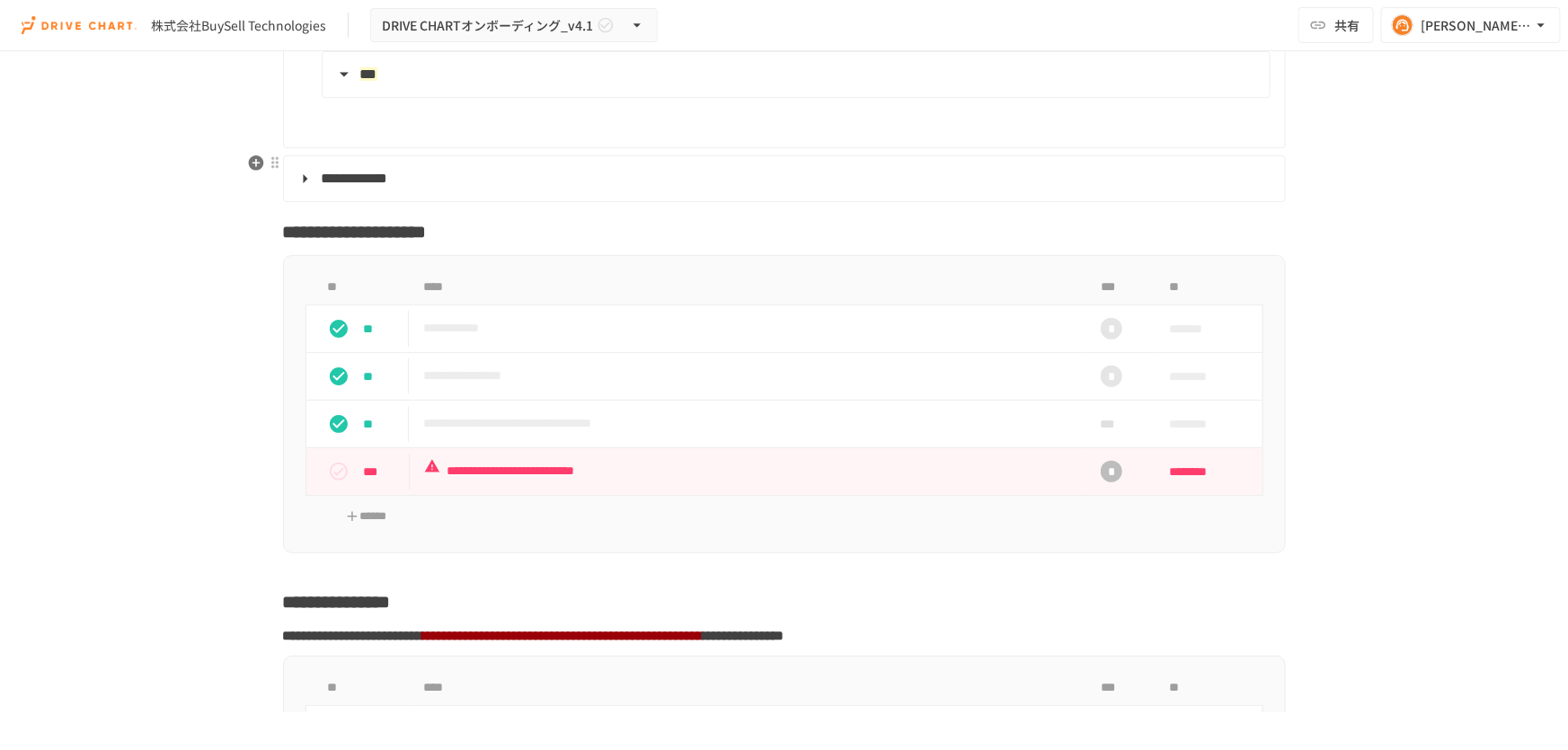 click on "**********" at bounding box center (783, 179) 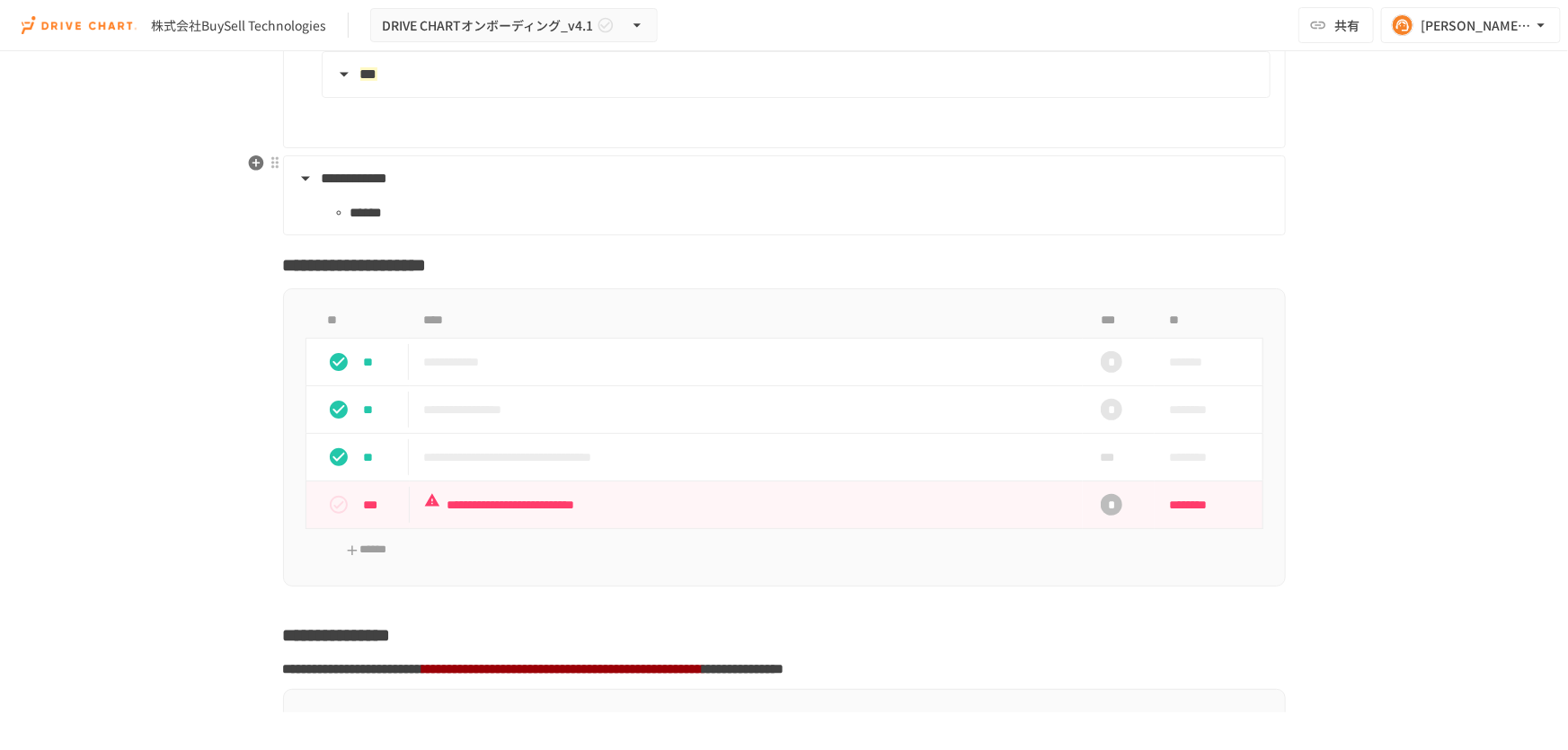 click on "**********" at bounding box center [783, 179] 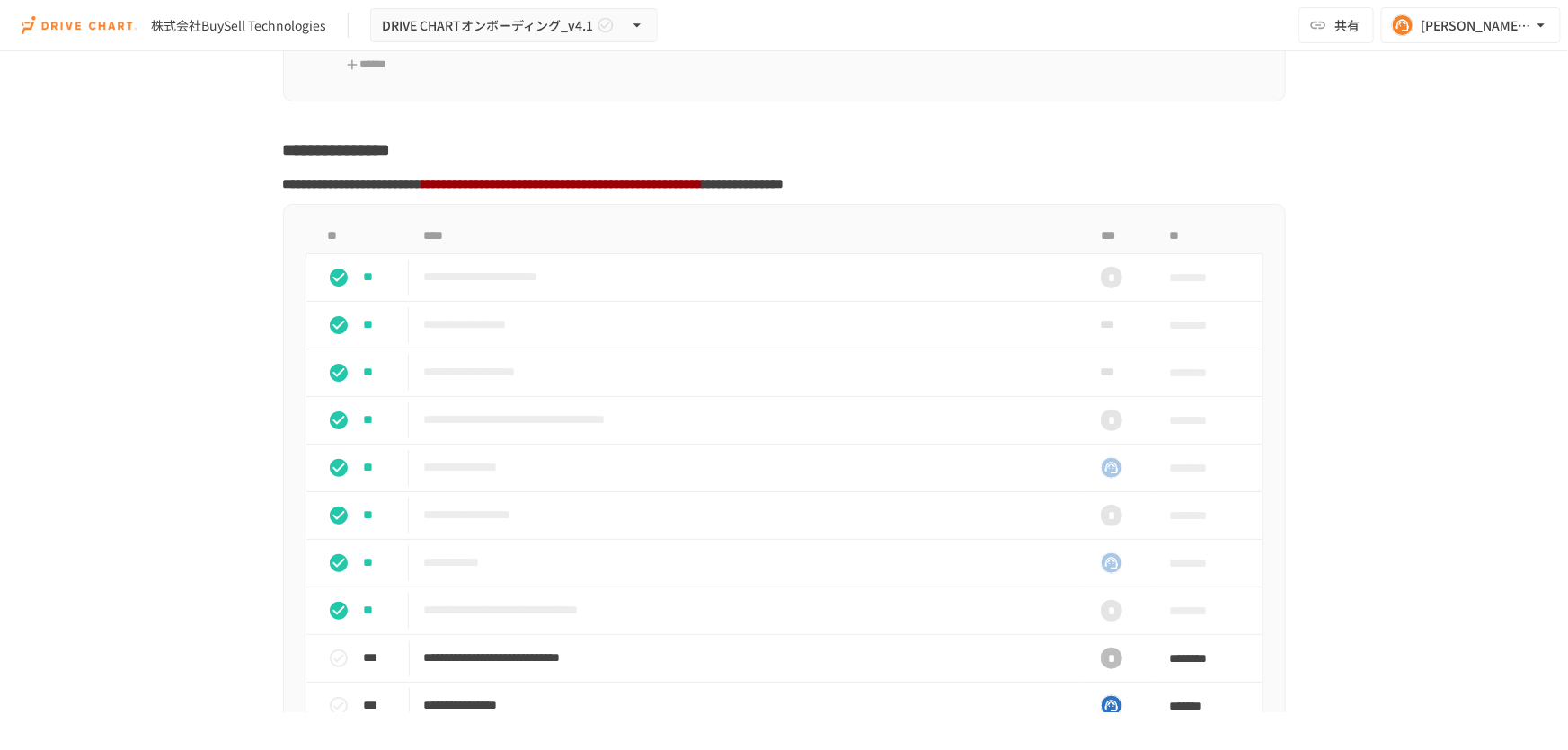scroll, scrollTop: 4409, scrollLeft: 0, axis: vertical 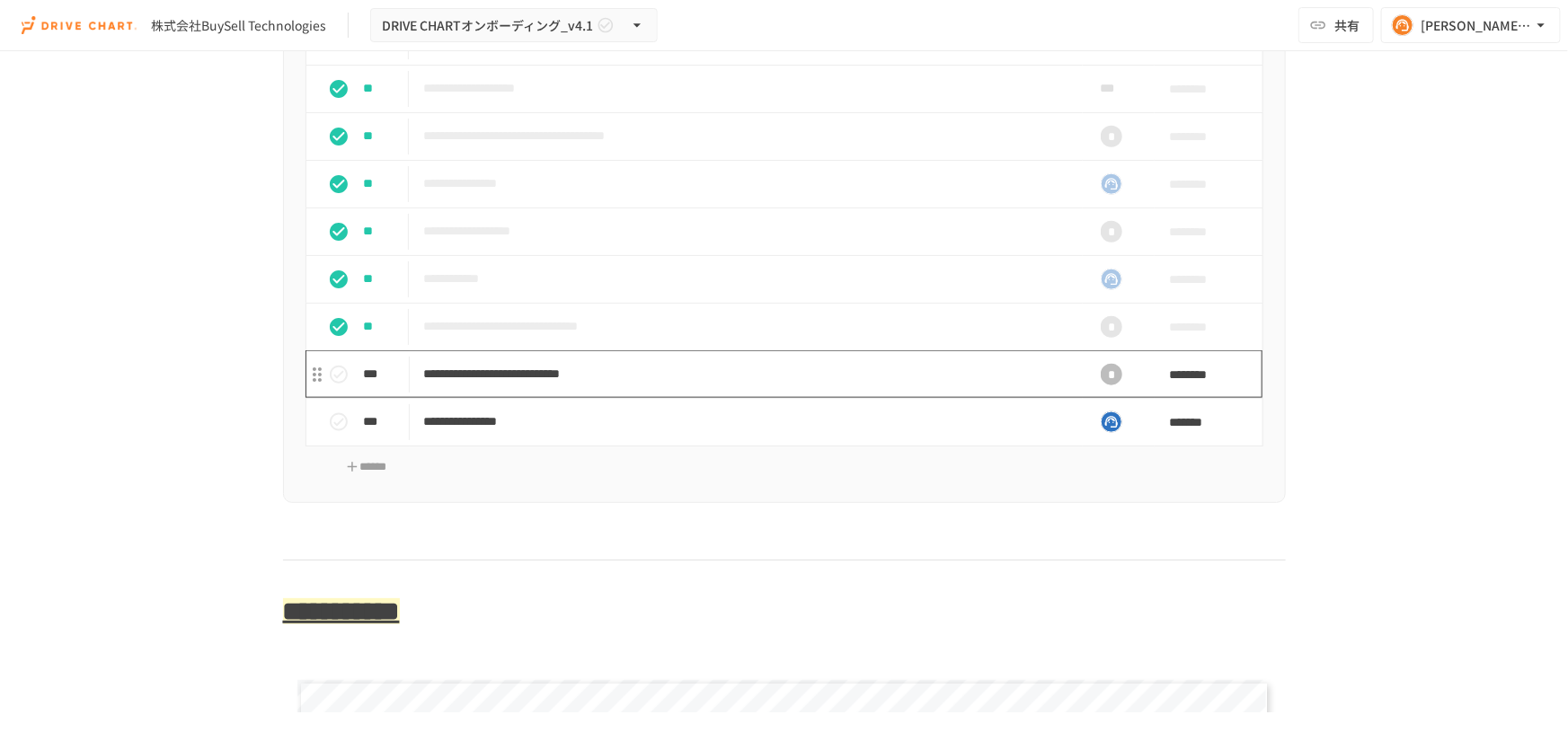 click on "**********" at bounding box center (747, 374) 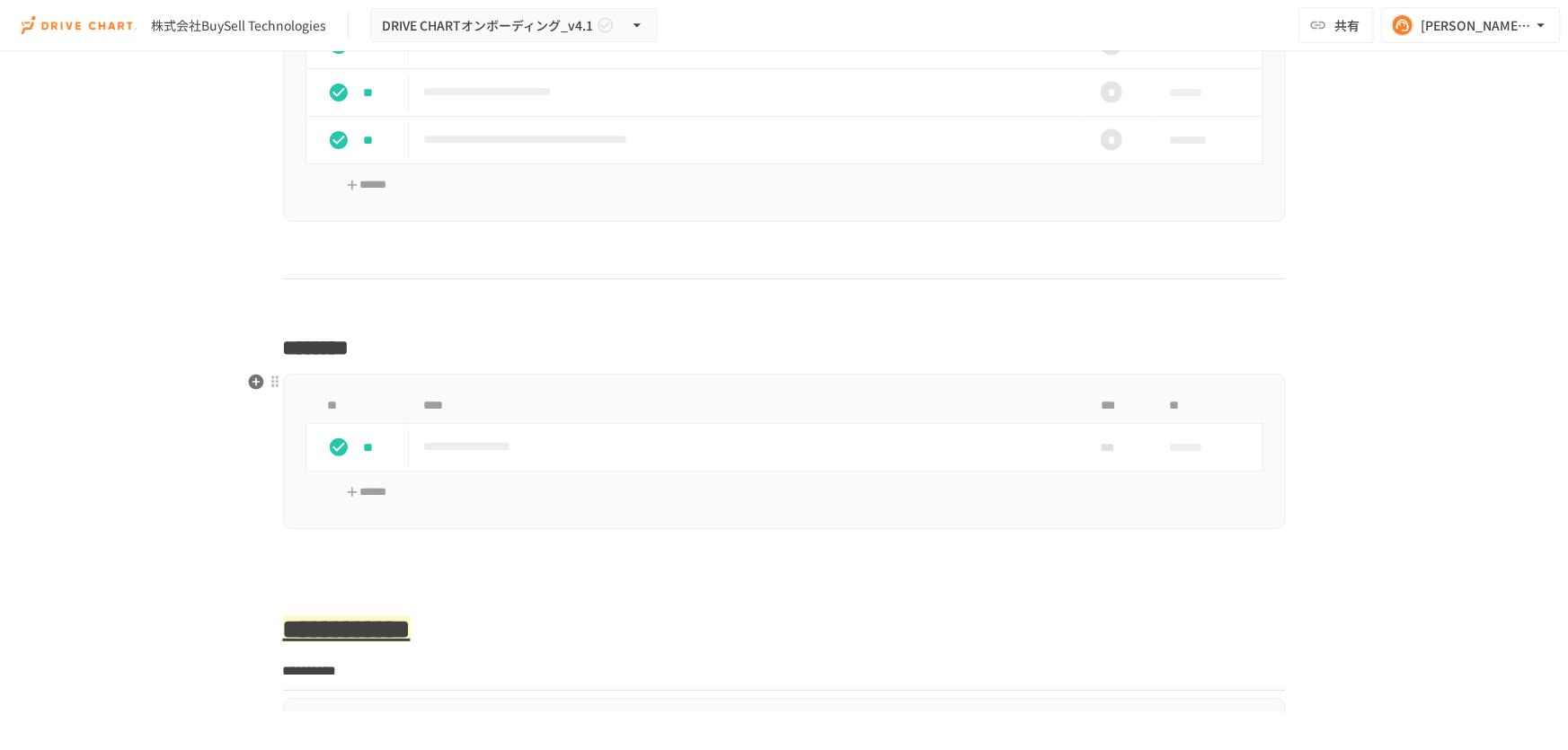 scroll, scrollTop: 1551, scrollLeft: 0, axis: vertical 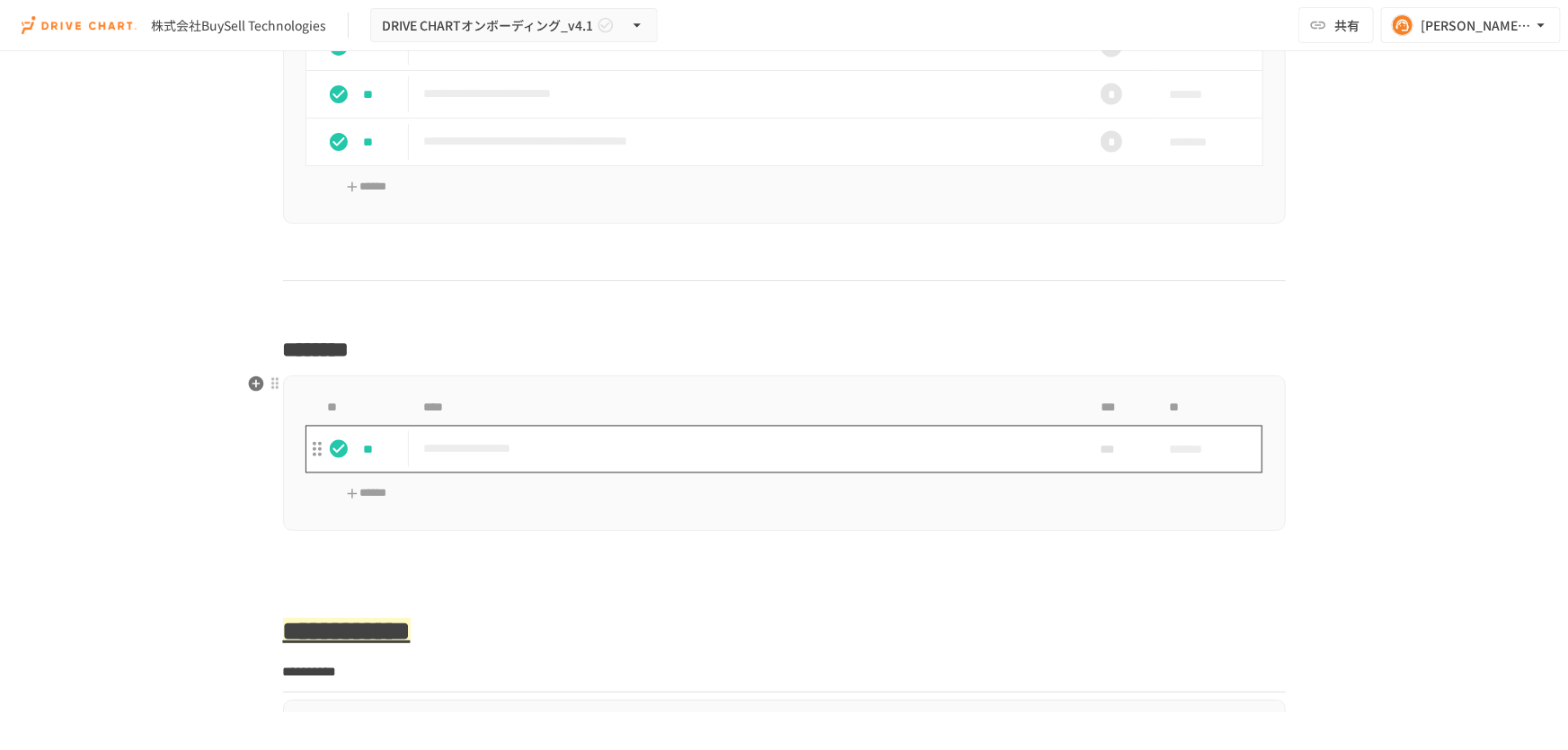 click on "**********" at bounding box center (746, 448) 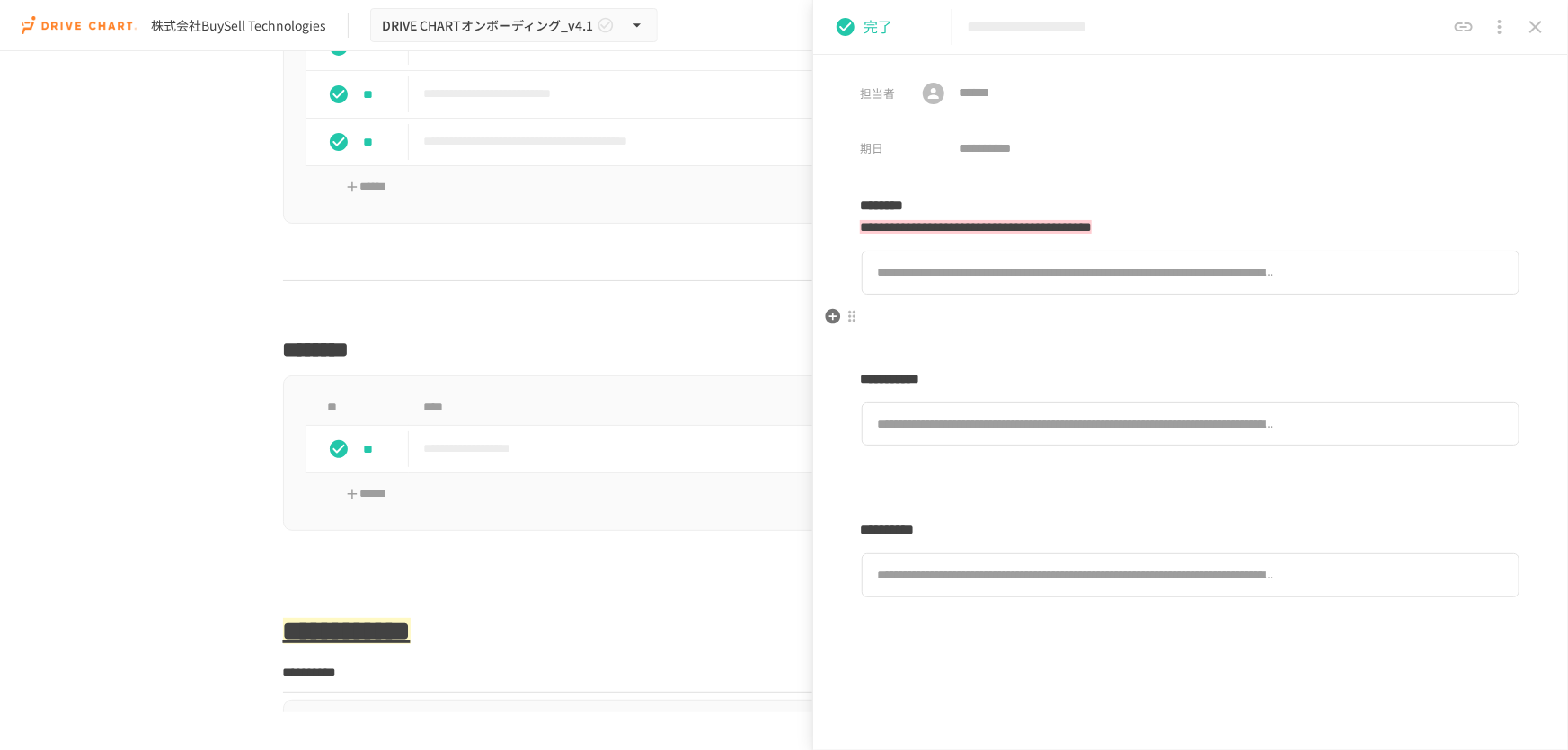 drag, startPoint x: 865, startPoint y: 187, endPoint x: 1245, endPoint y: 312, distance: 400.03125 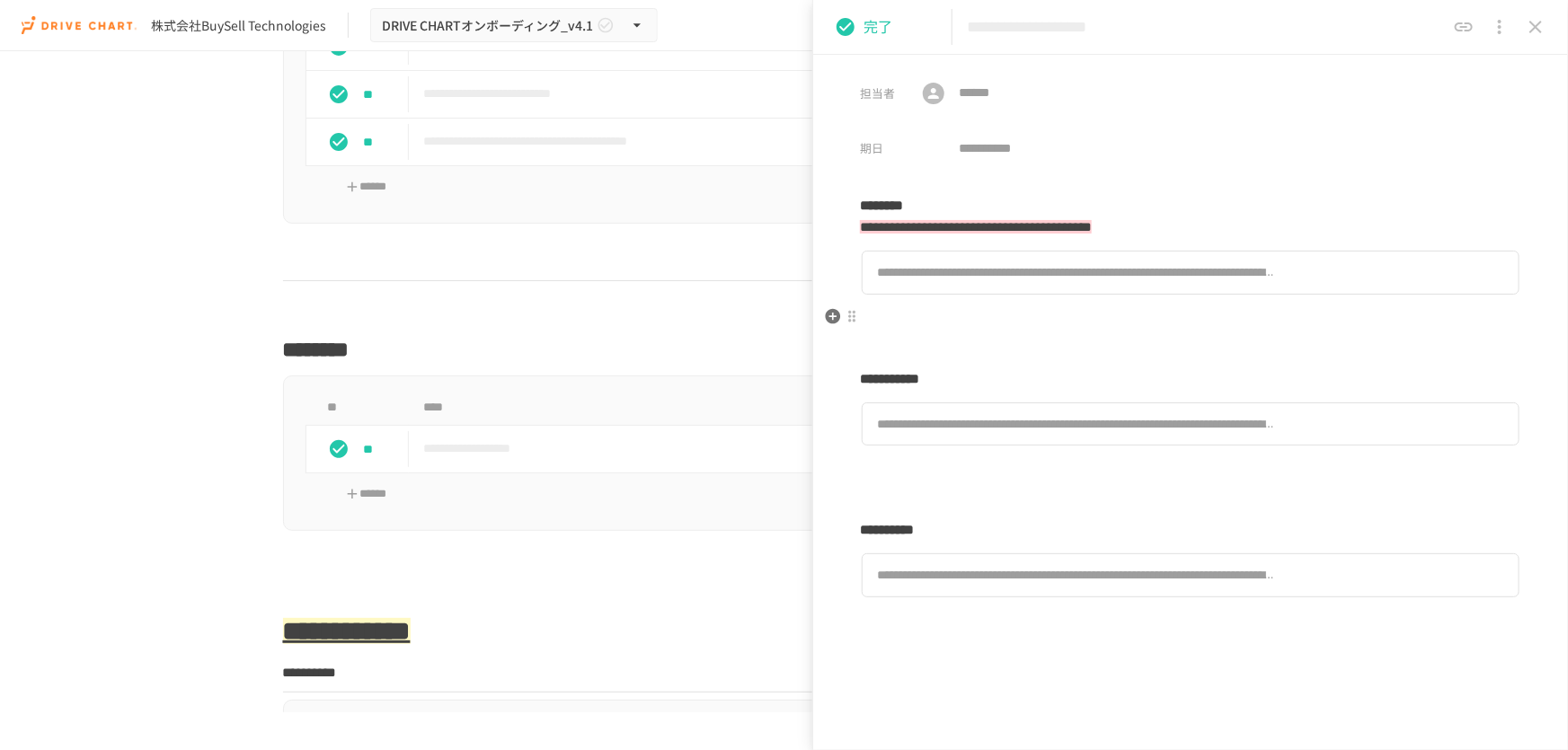 click on "**********" at bounding box center (1191, 547) 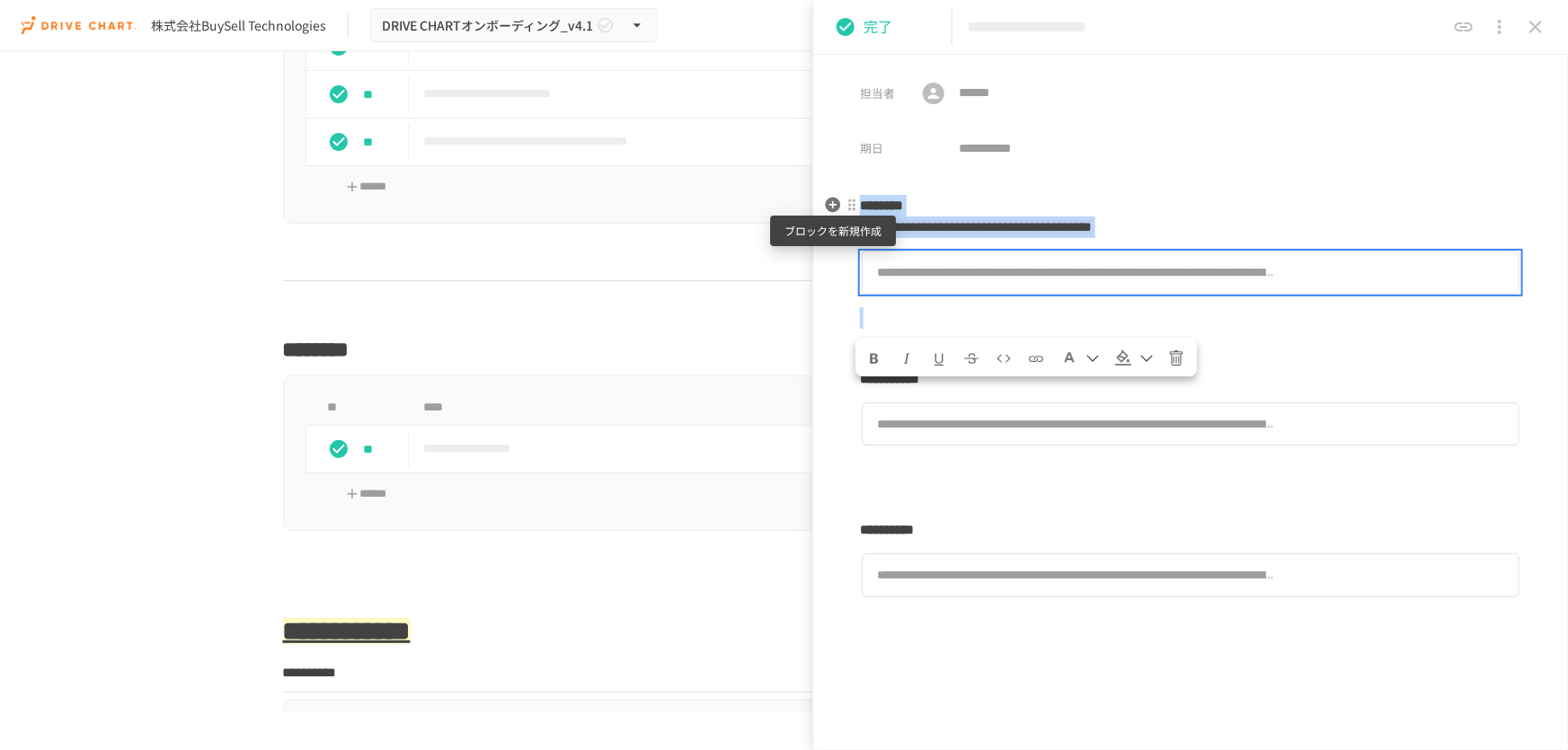 drag, startPoint x: 907, startPoint y: 336, endPoint x: 828, endPoint y: 206, distance: 152.12166 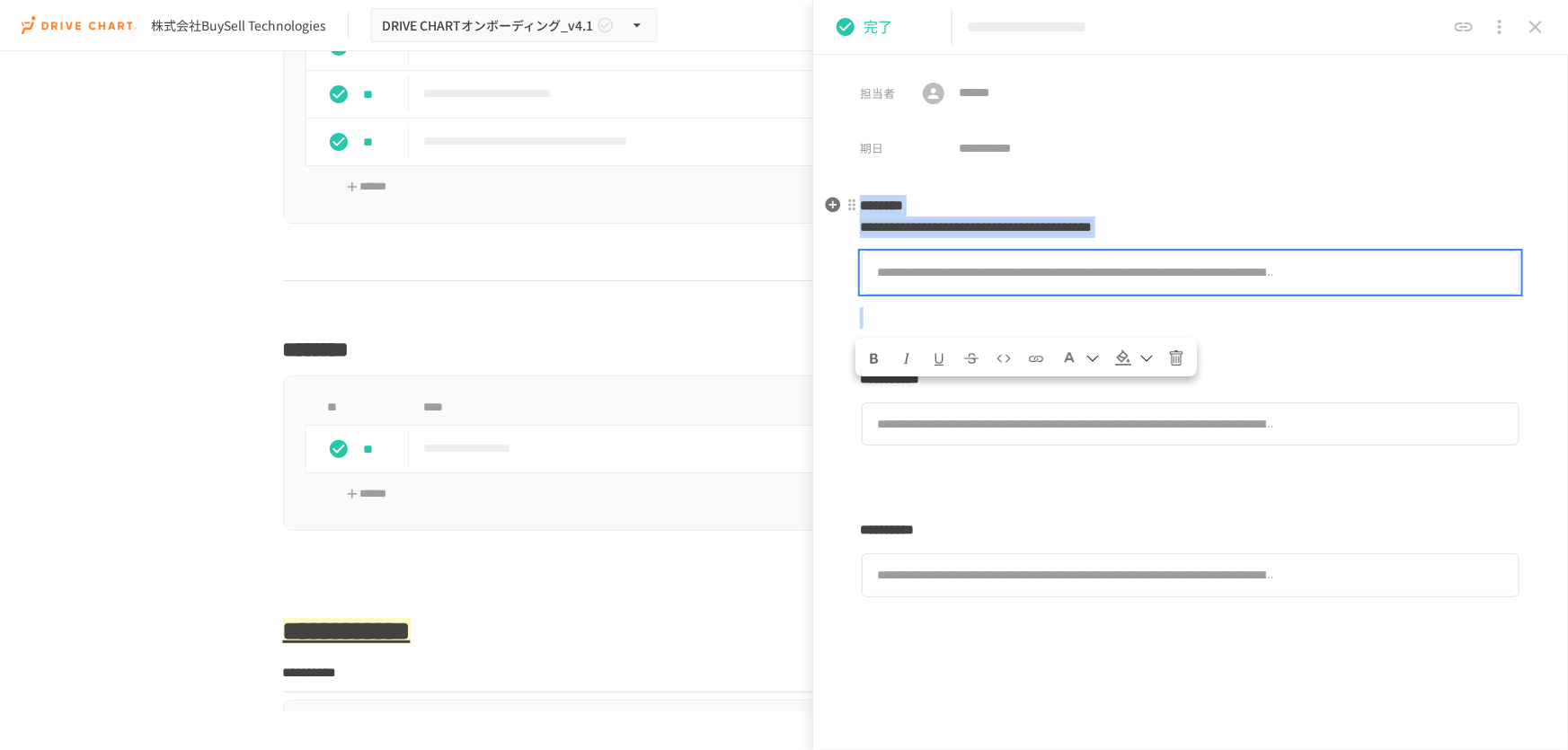 copy on "**********" 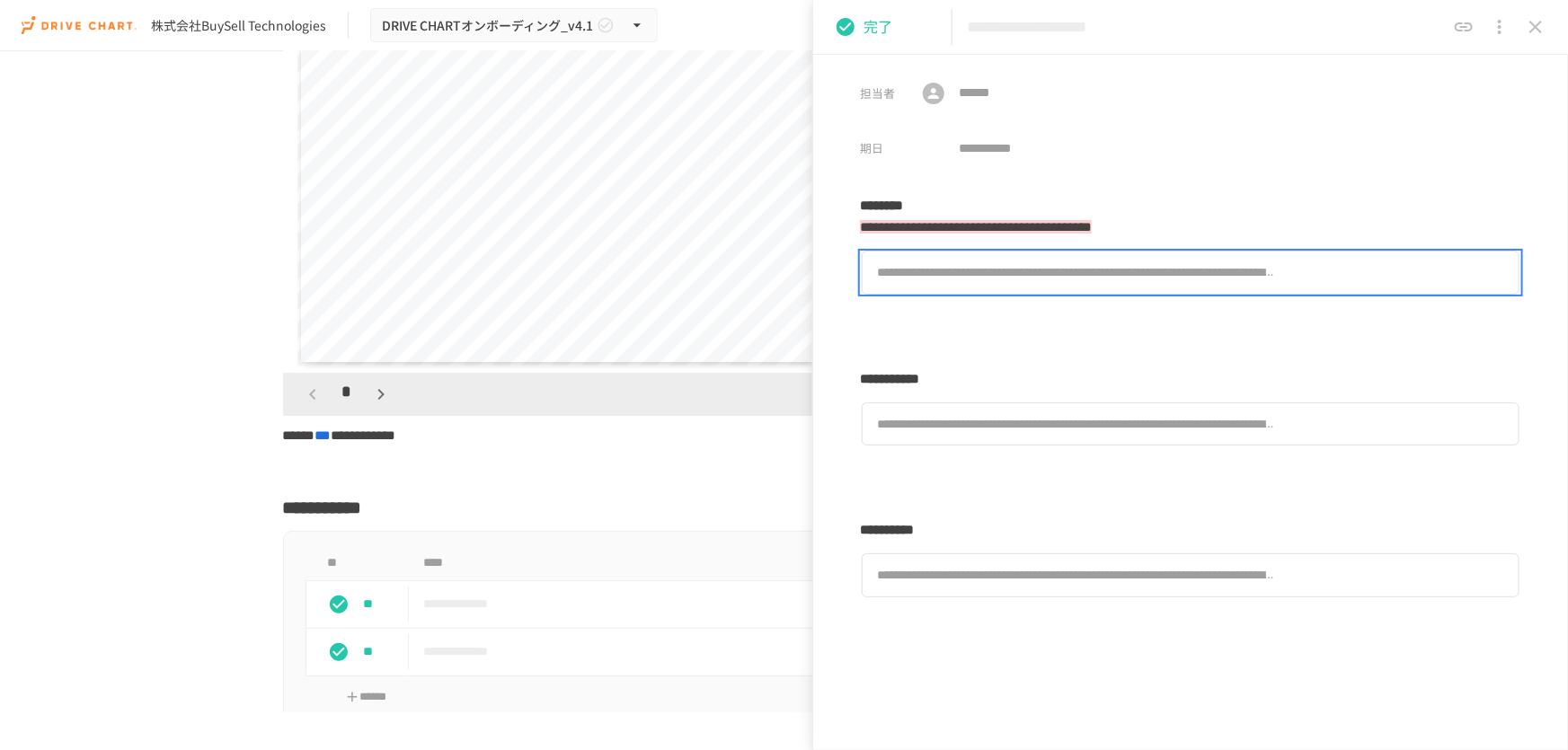 click on "**********" at bounding box center (784, 382) 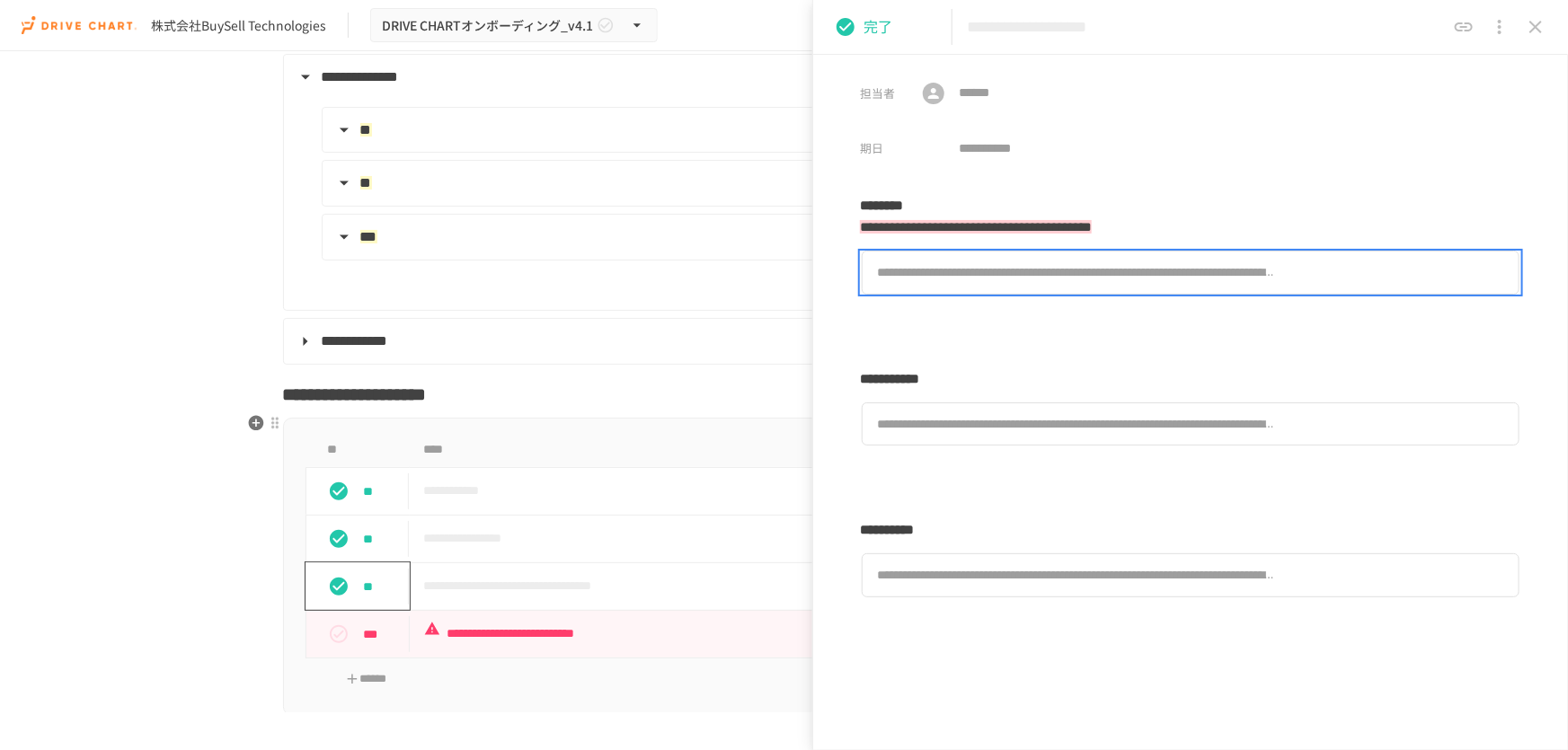 scroll, scrollTop: 4164, scrollLeft: 0, axis: vertical 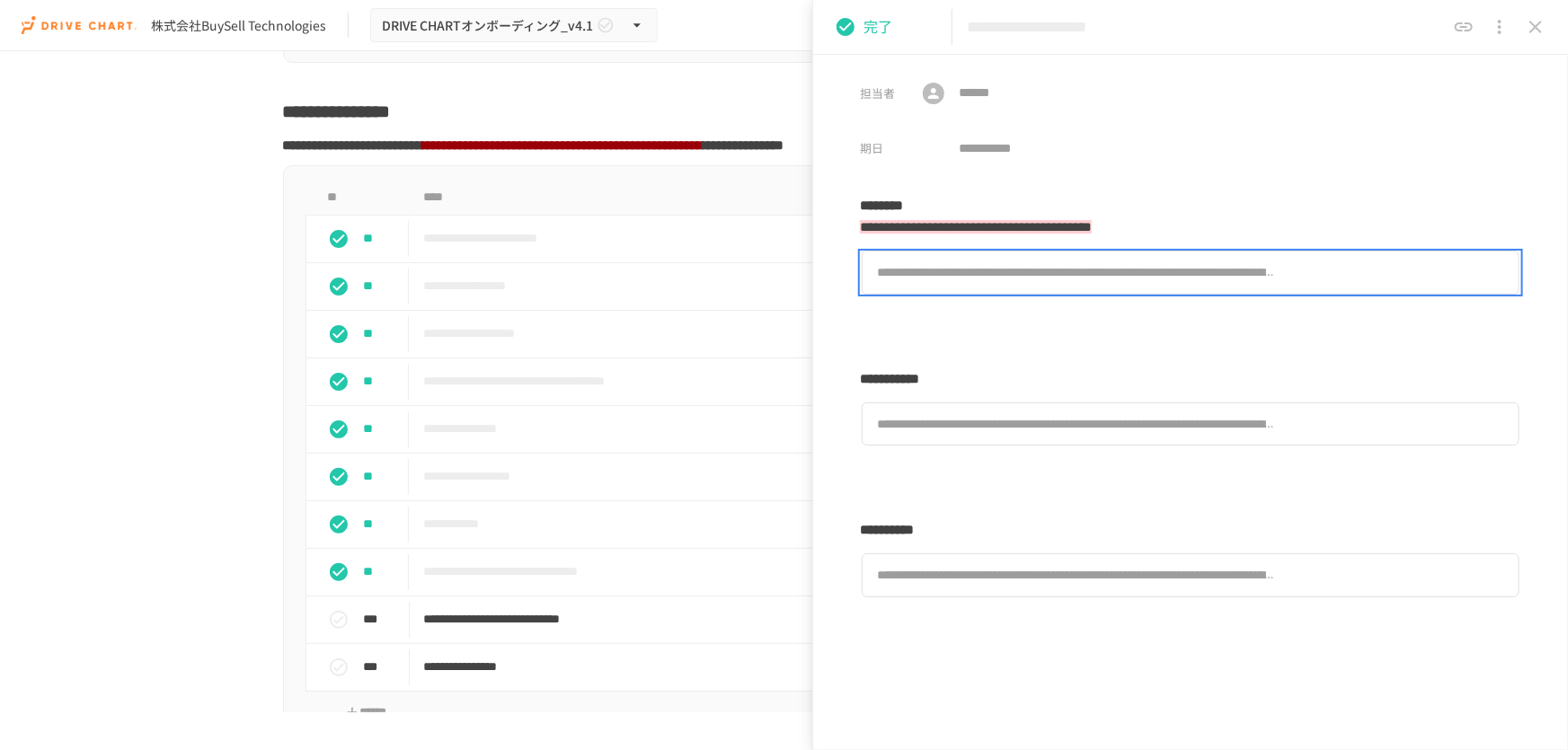 click 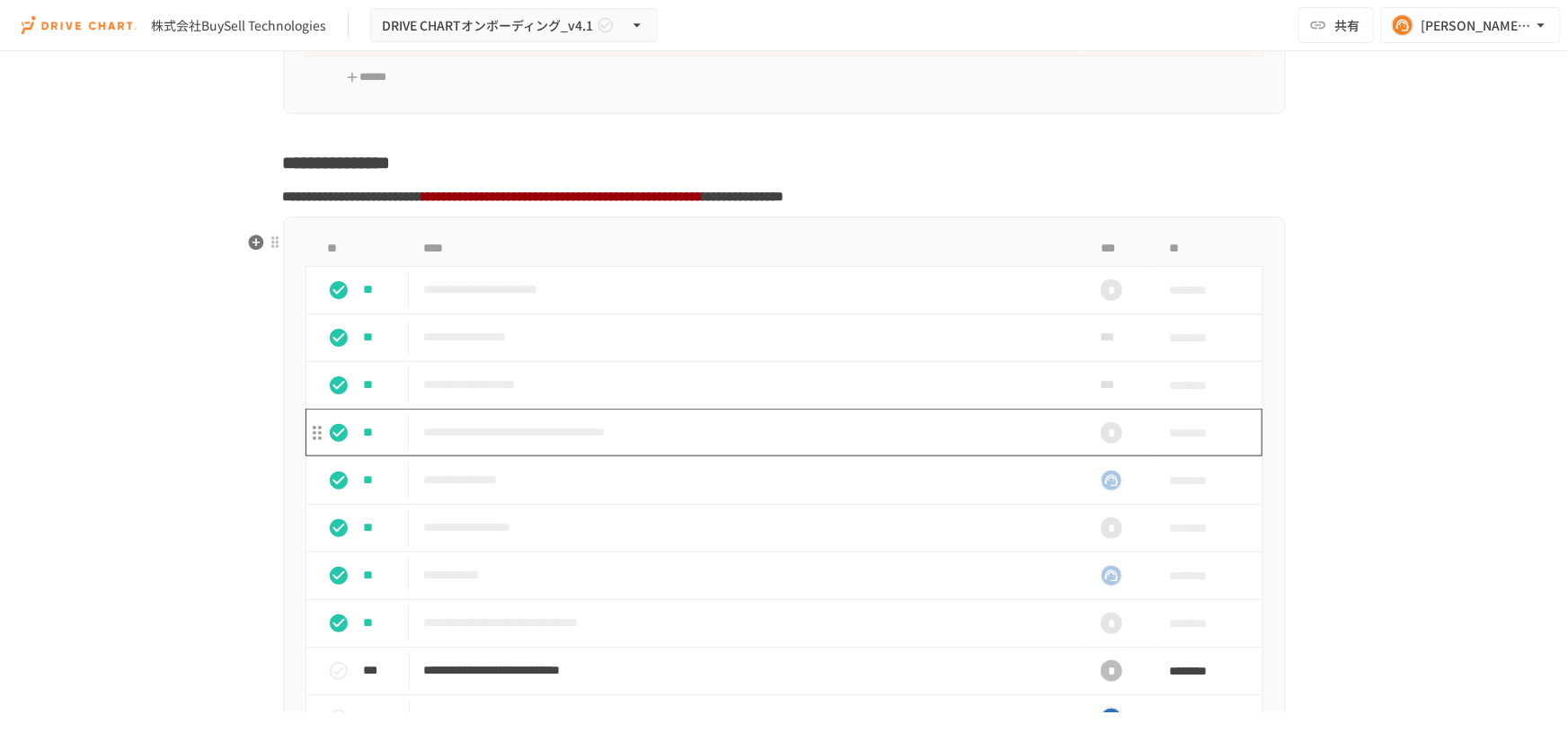 scroll, scrollTop: 4521, scrollLeft: 0, axis: vertical 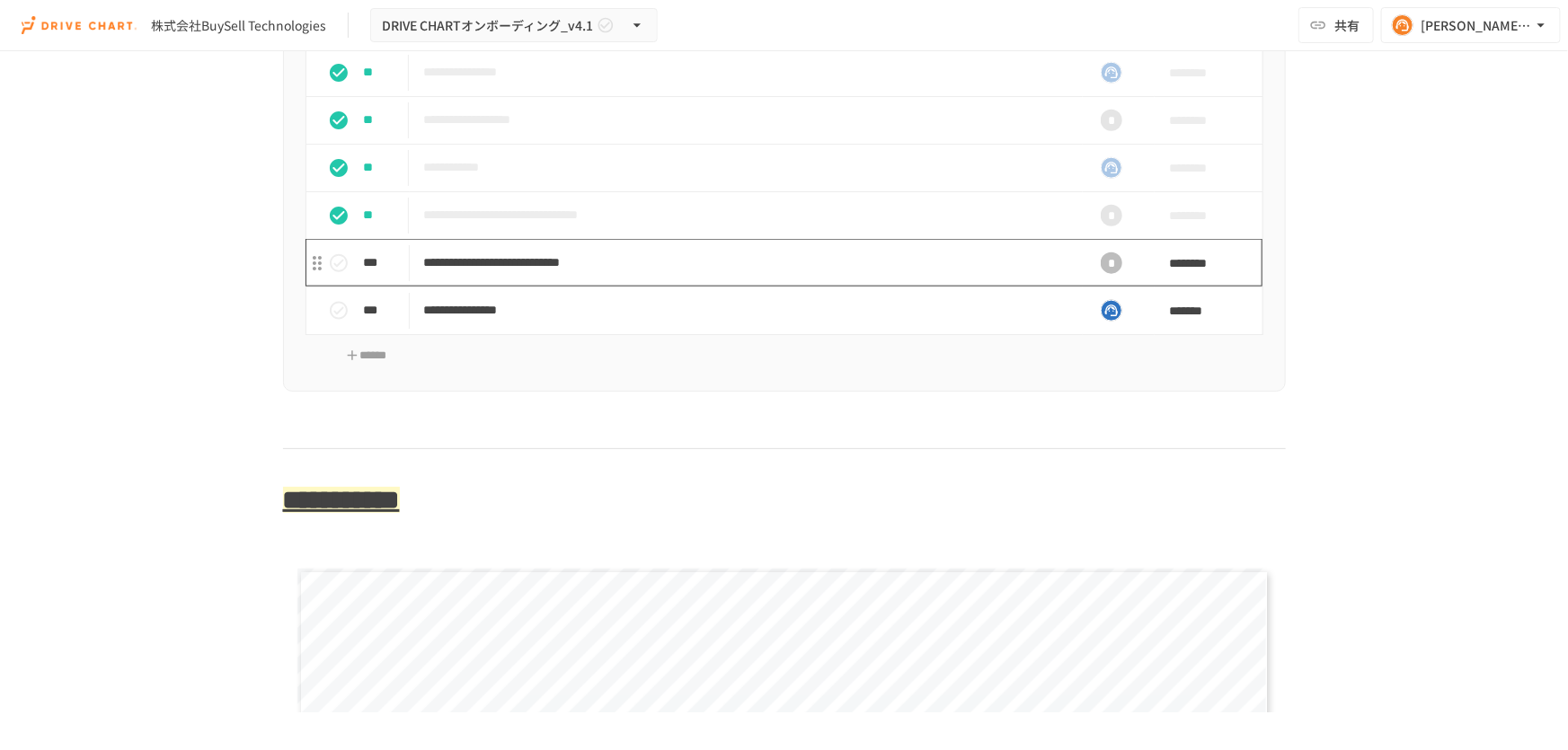 click on "**********" at bounding box center (747, 262) 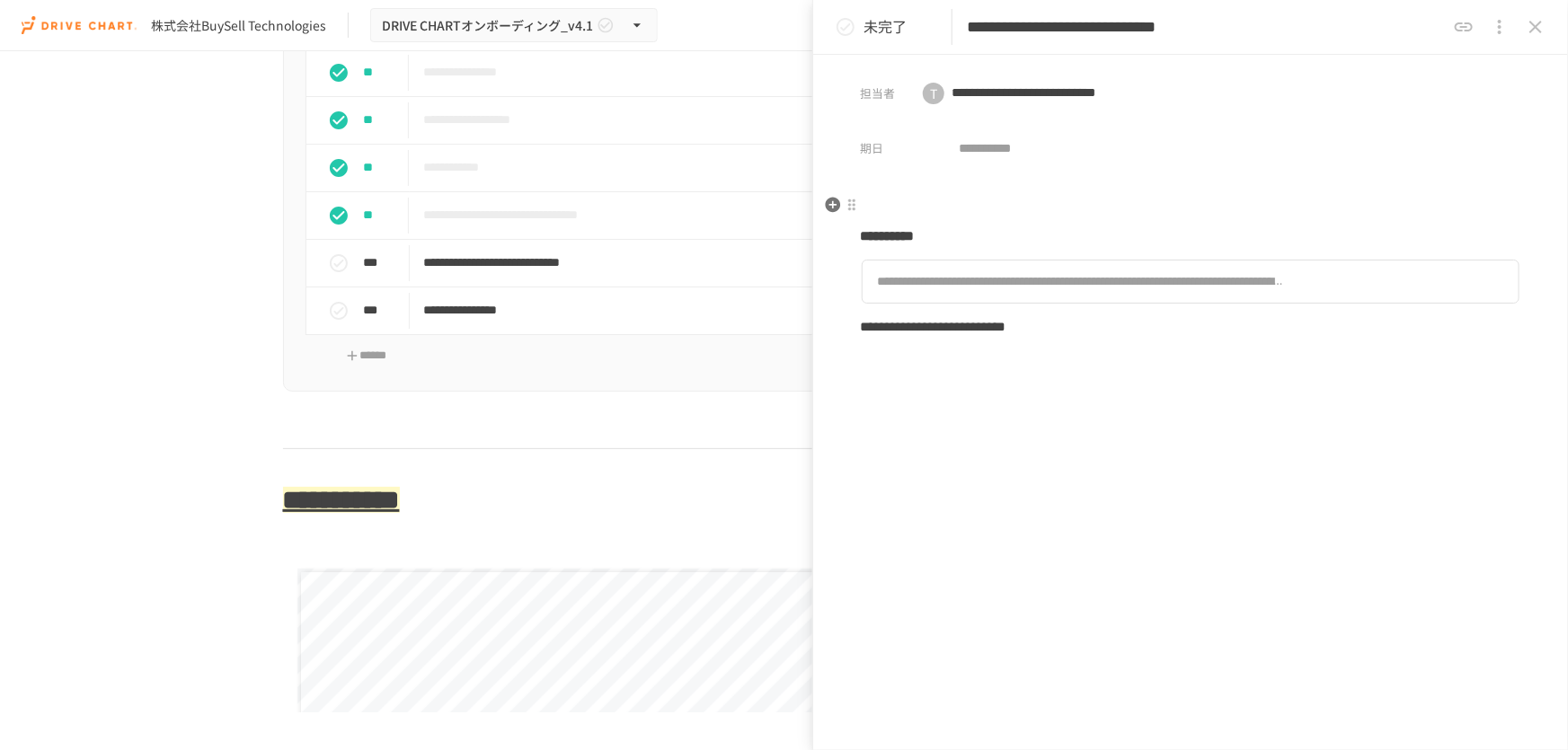 click at bounding box center [1191, 206] 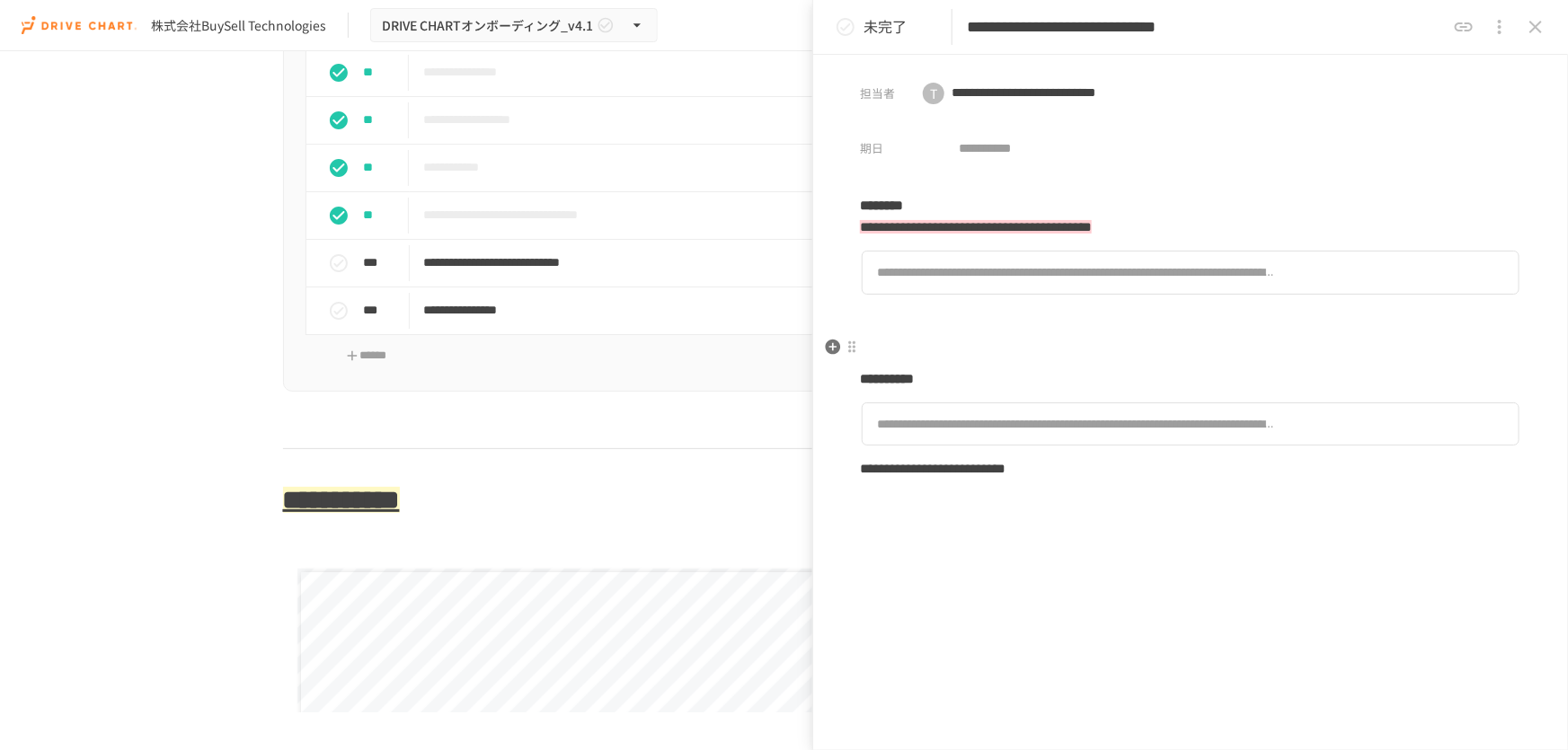 click at bounding box center (1191, 349) 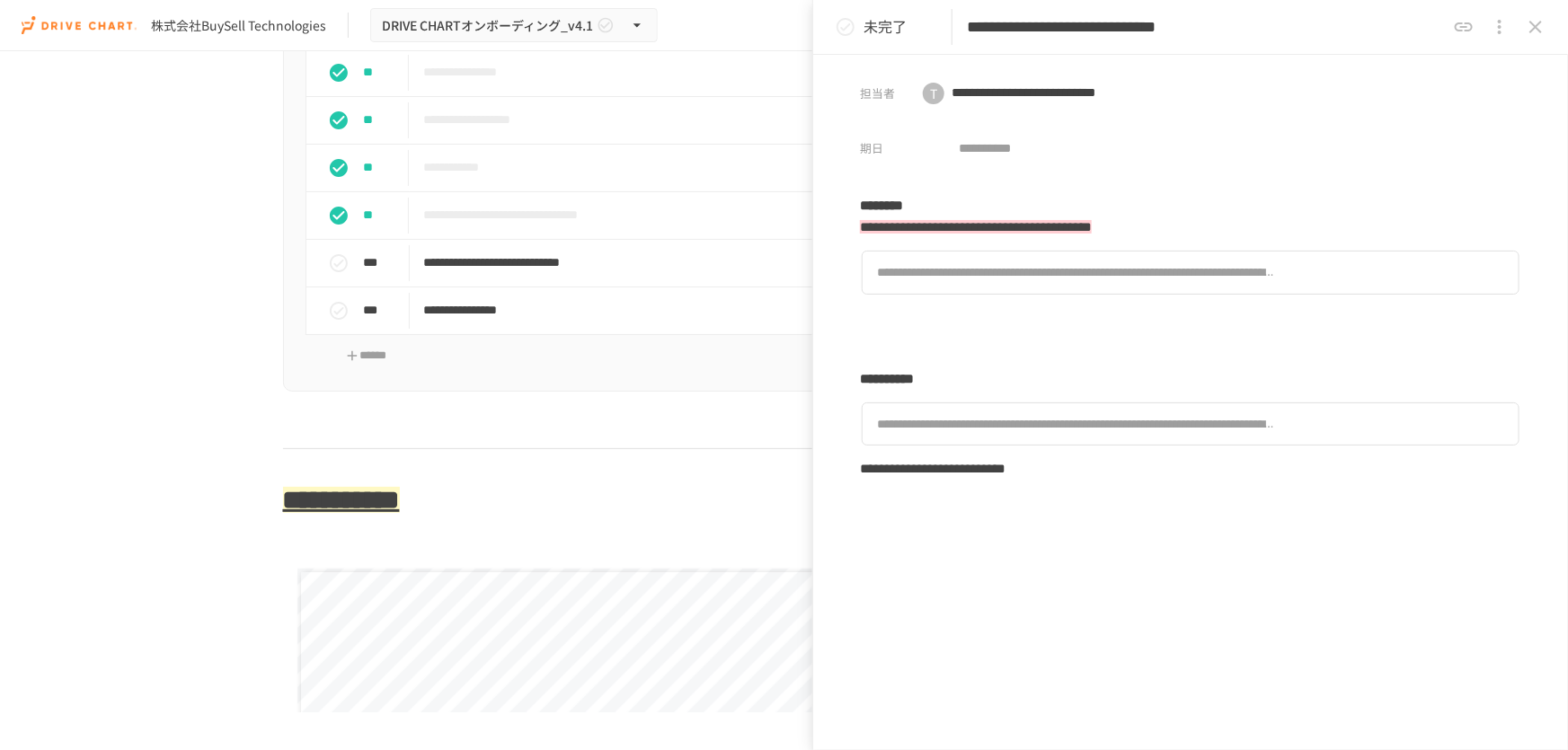 click on "**********" at bounding box center (1191, 490) 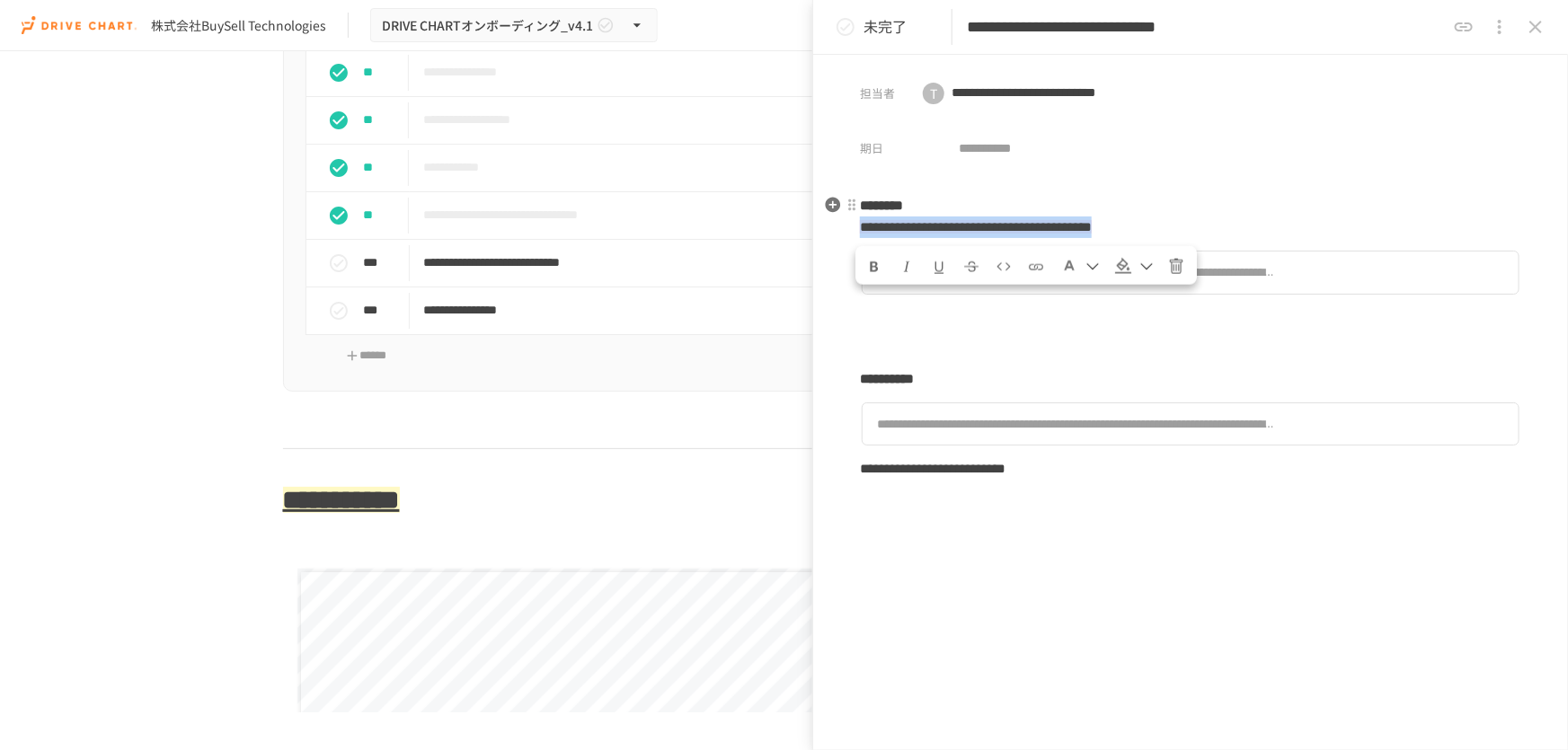 drag, startPoint x: 1444, startPoint y: 221, endPoint x: 841, endPoint y: 235, distance: 603.1625 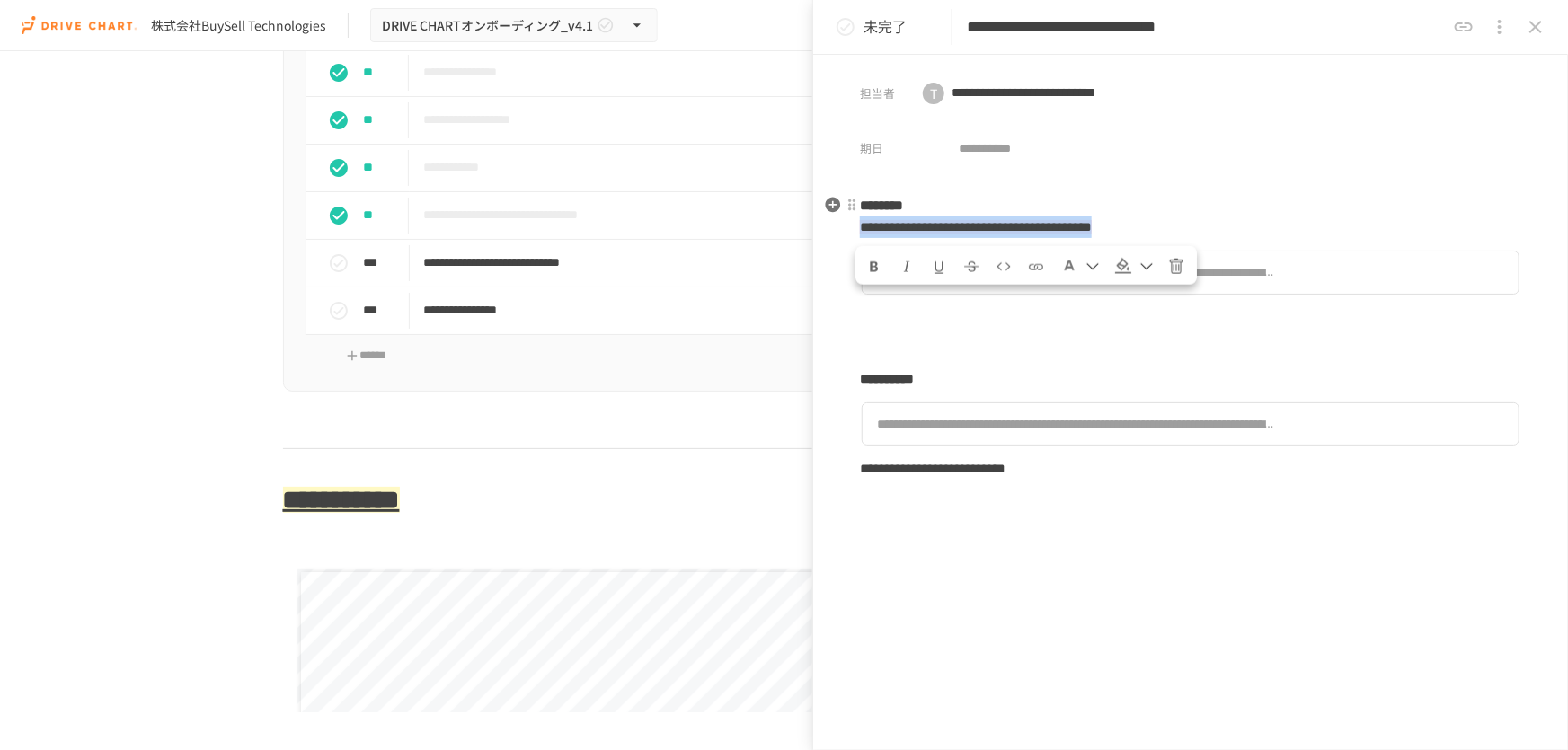 click on "**********" at bounding box center (1191, 352) 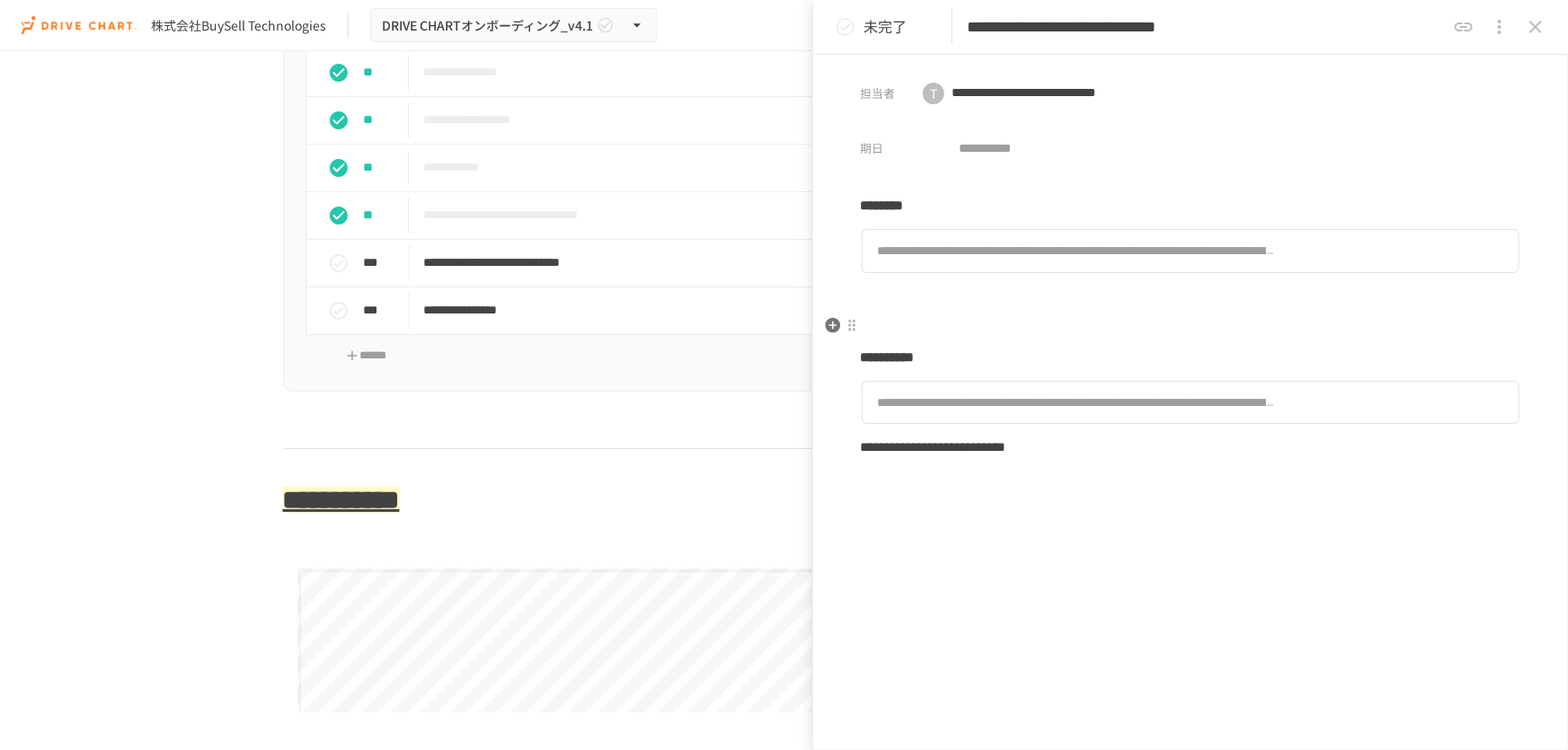 click at bounding box center (1191, 327) 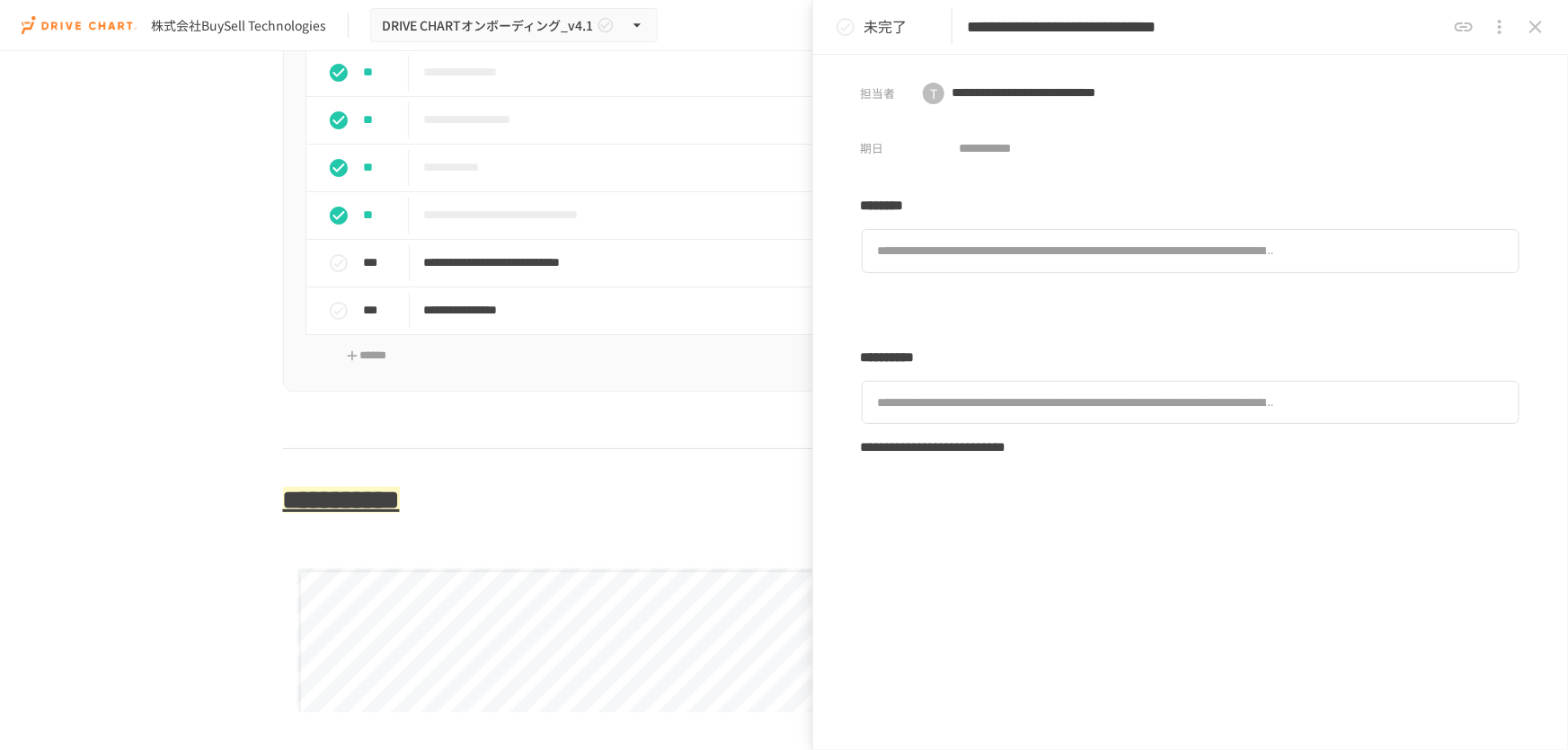 click on "**********" at bounding box center (1191, 480) 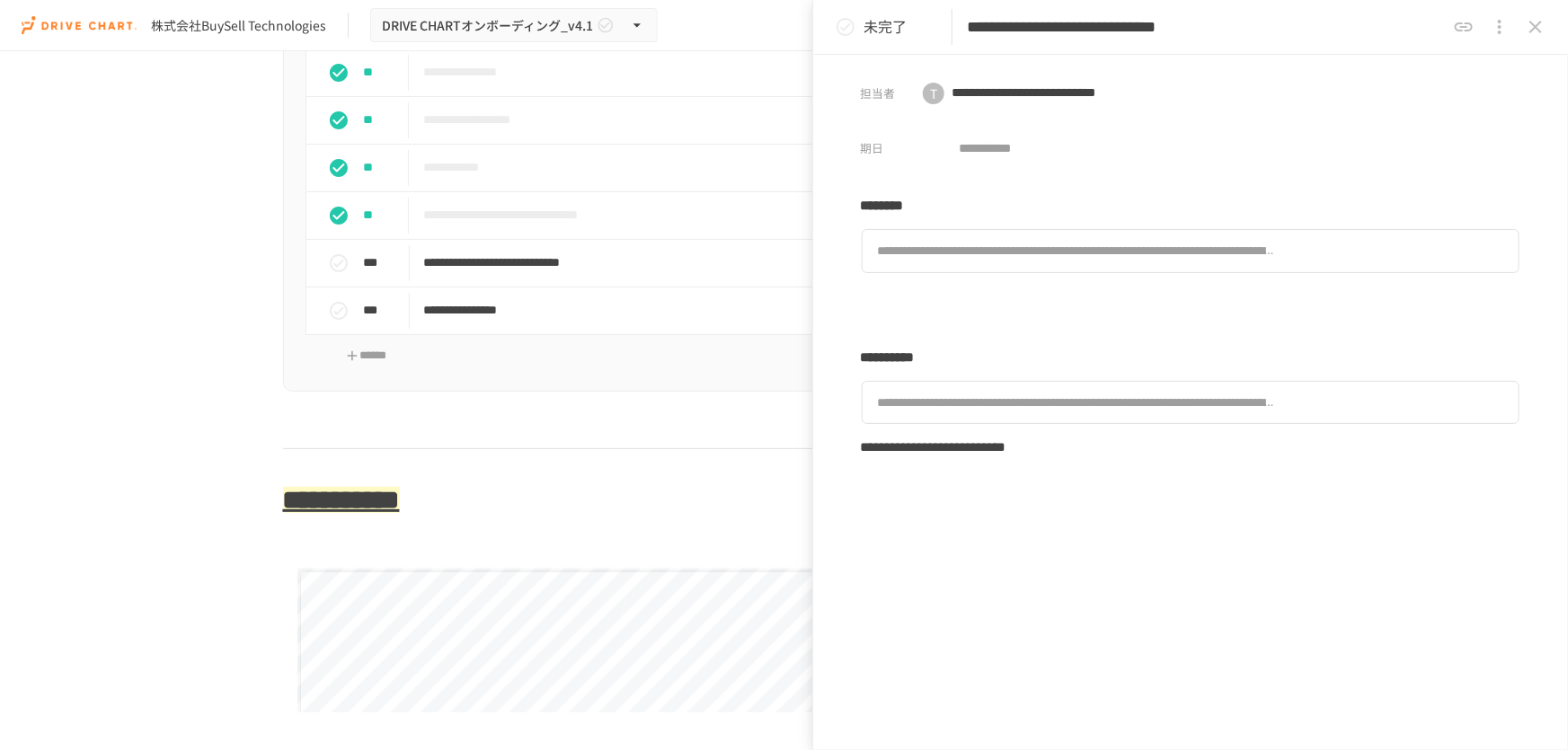 click on "**********" at bounding box center [784, 382] 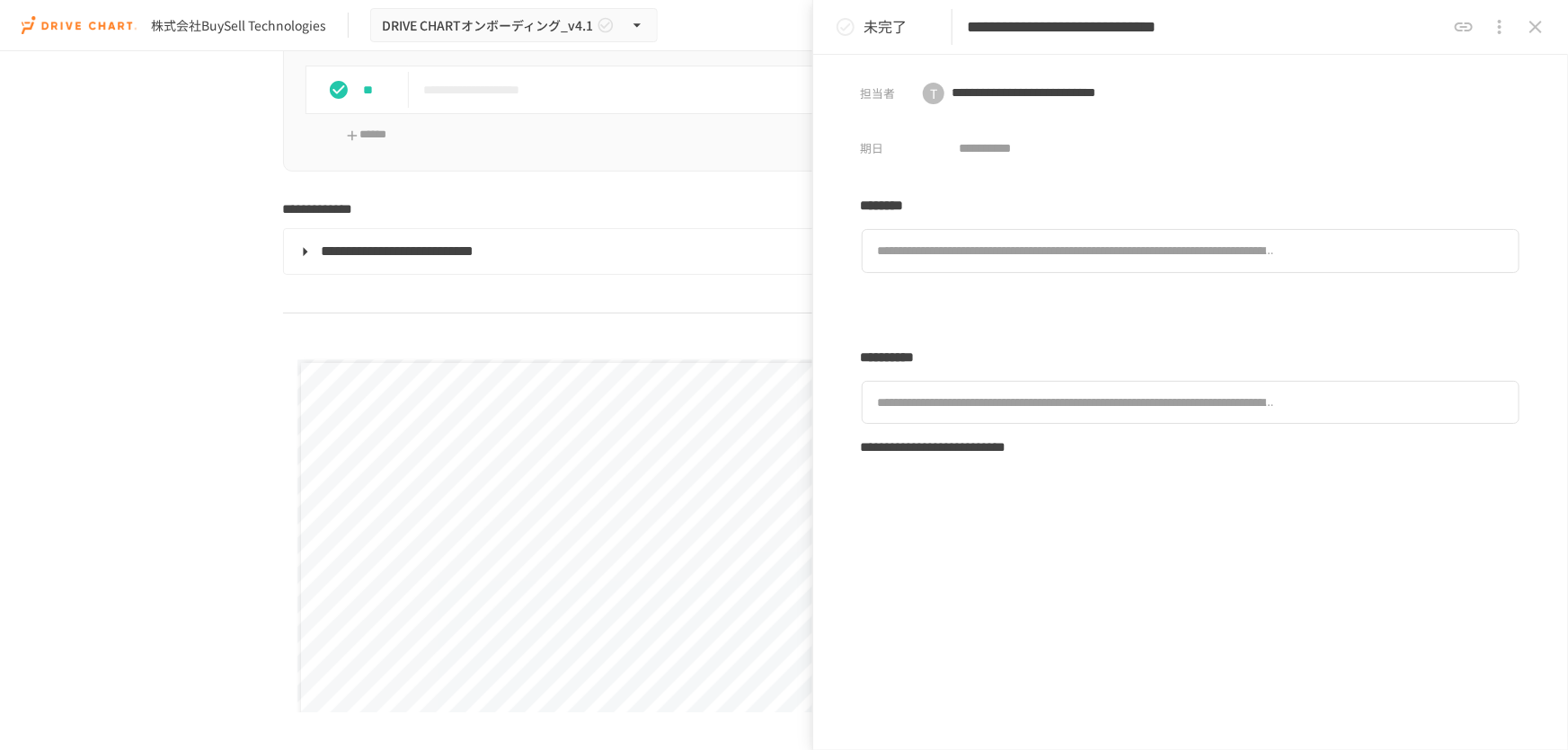scroll, scrollTop: 1663, scrollLeft: 0, axis: vertical 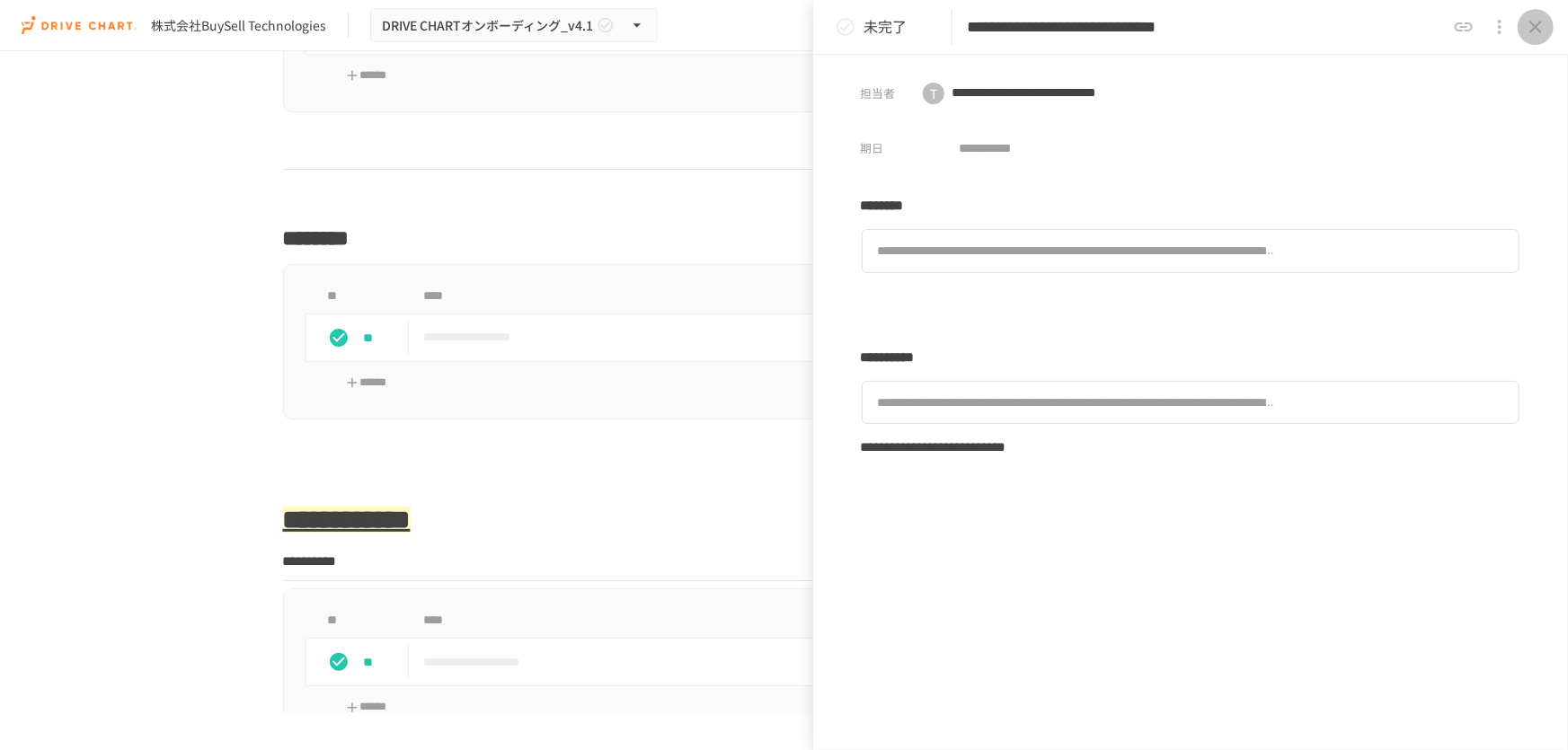 click 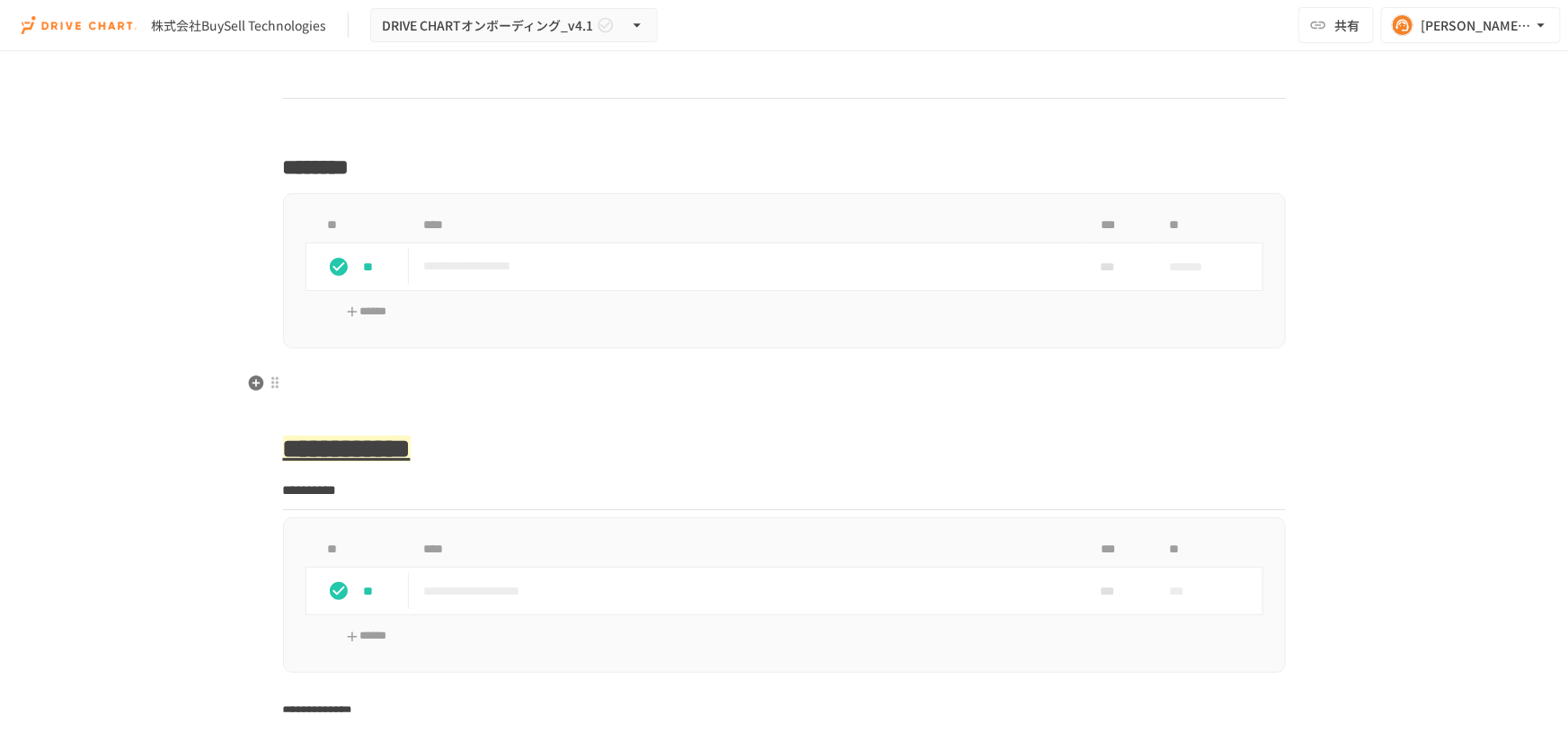 scroll, scrollTop: 2002, scrollLeft: 0, axis: vertical 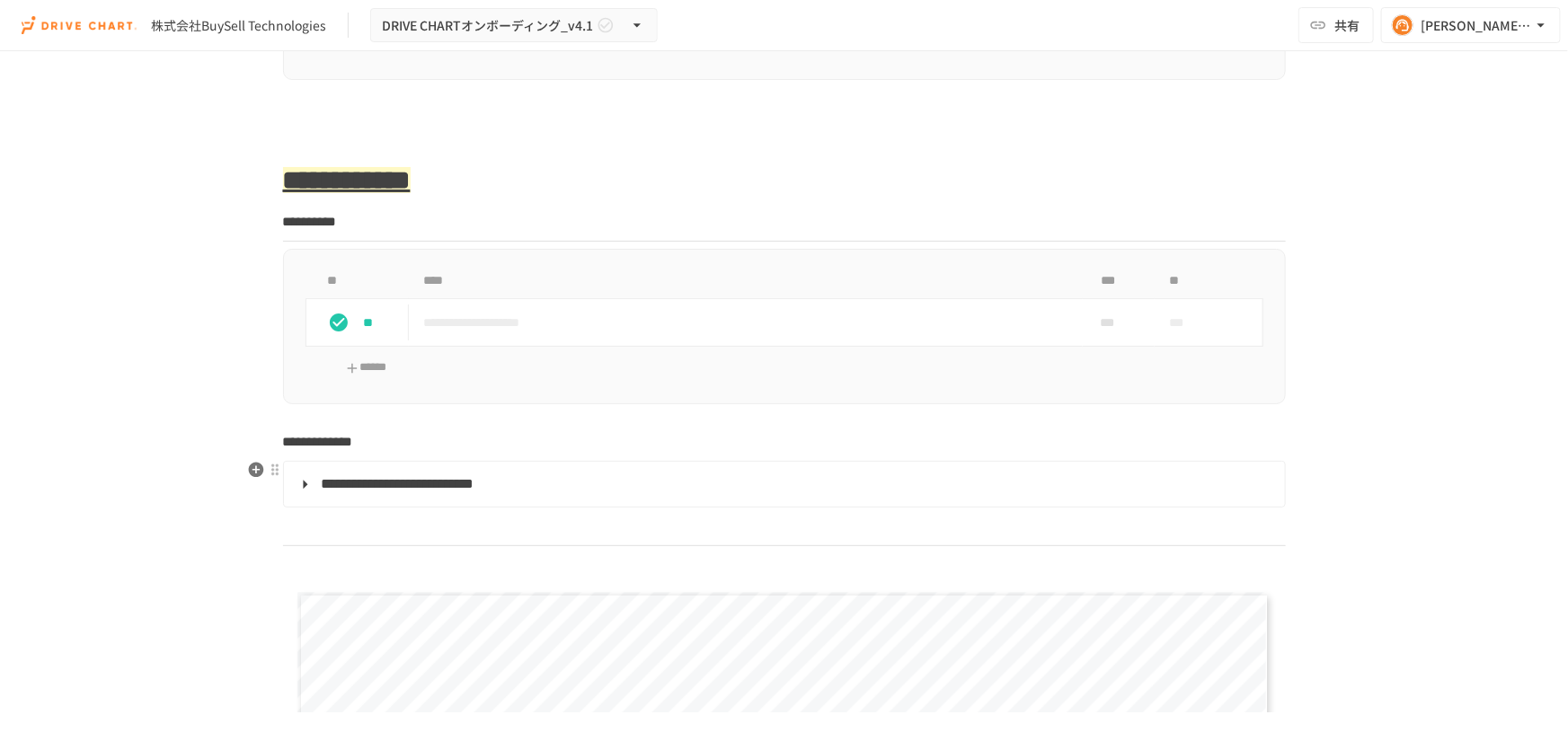 click on "**********" at bounding box center (398, 483) 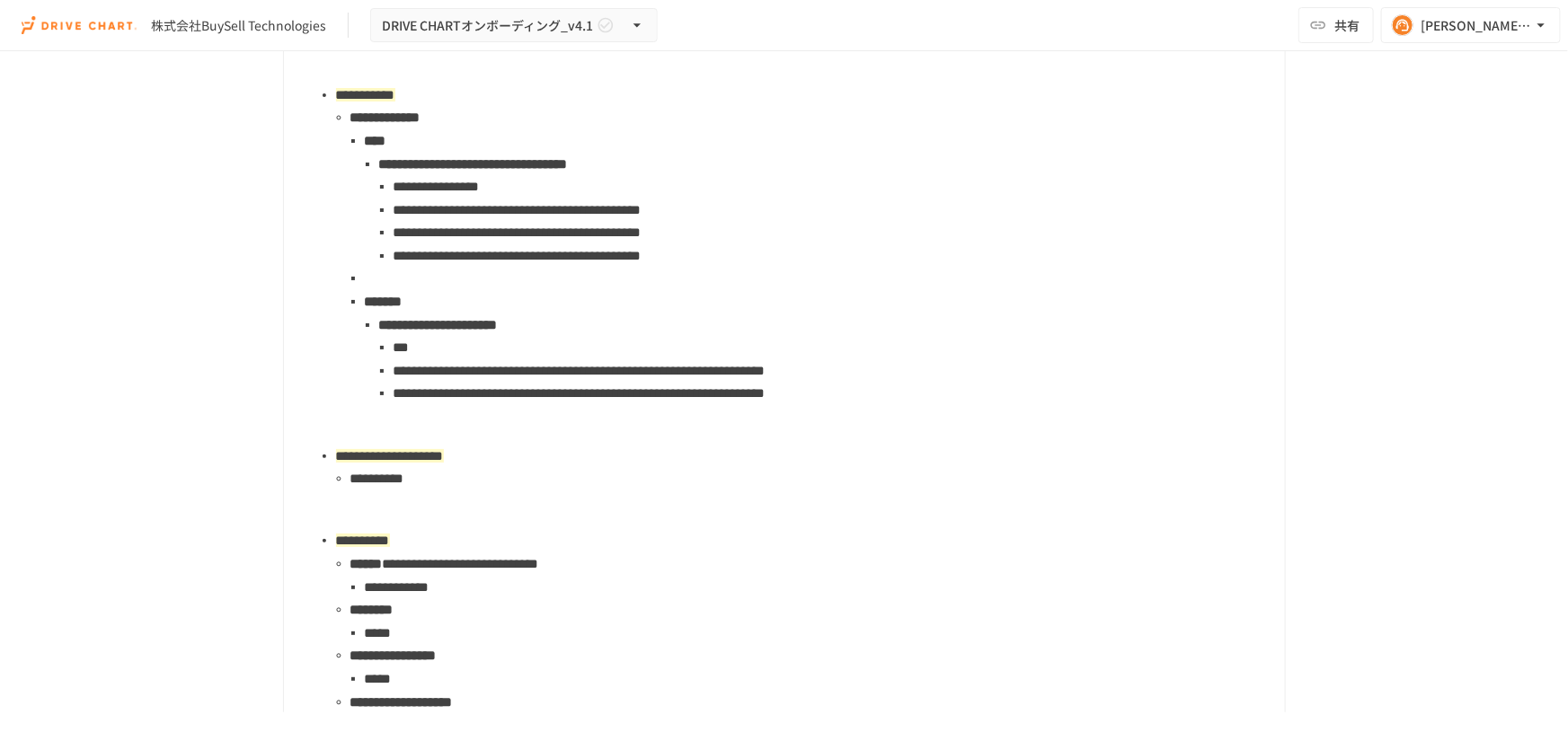 scroll, scrollTop: 2492, scrollLeft: 0, axis: vertical 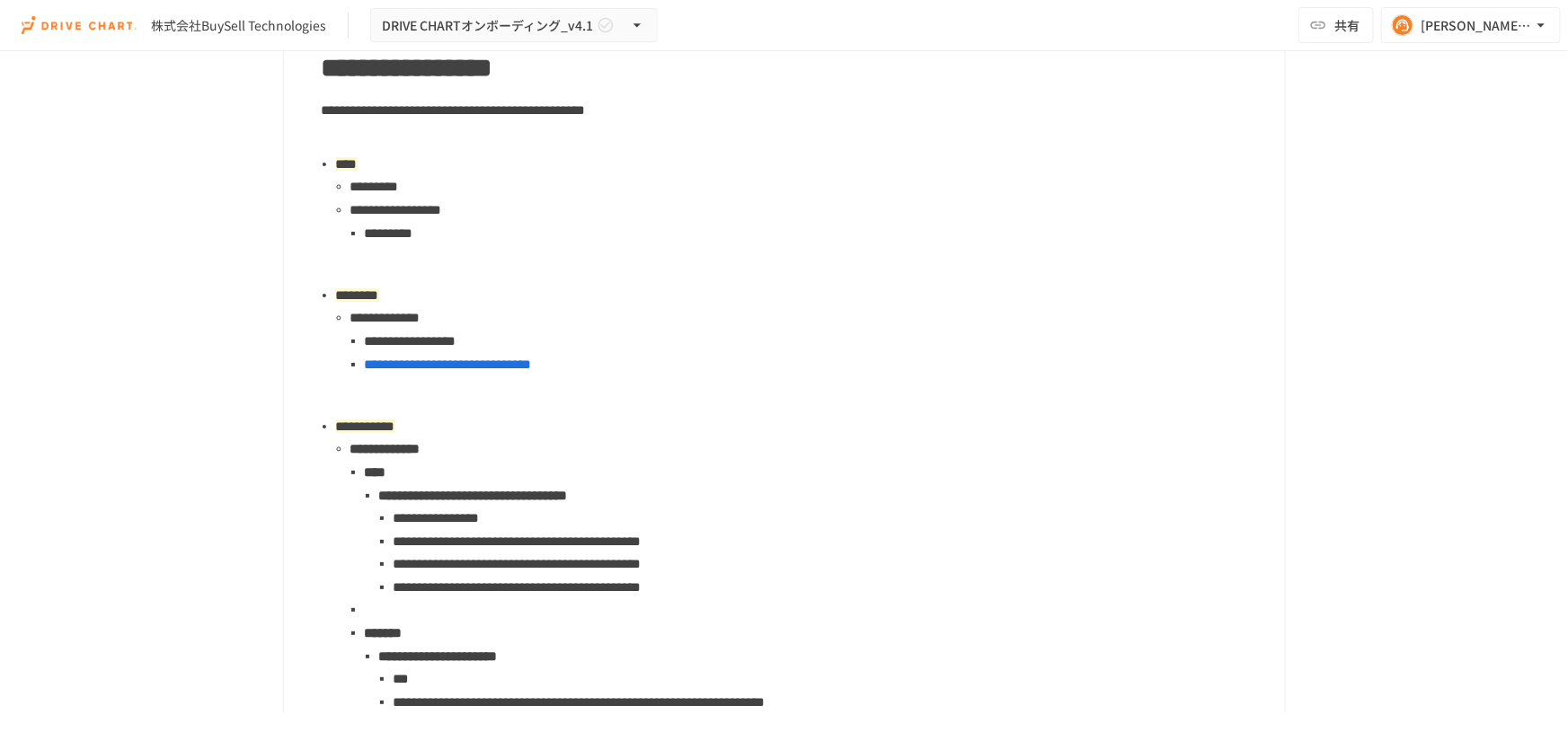 click on "**********" at bounding box center (396, 209) 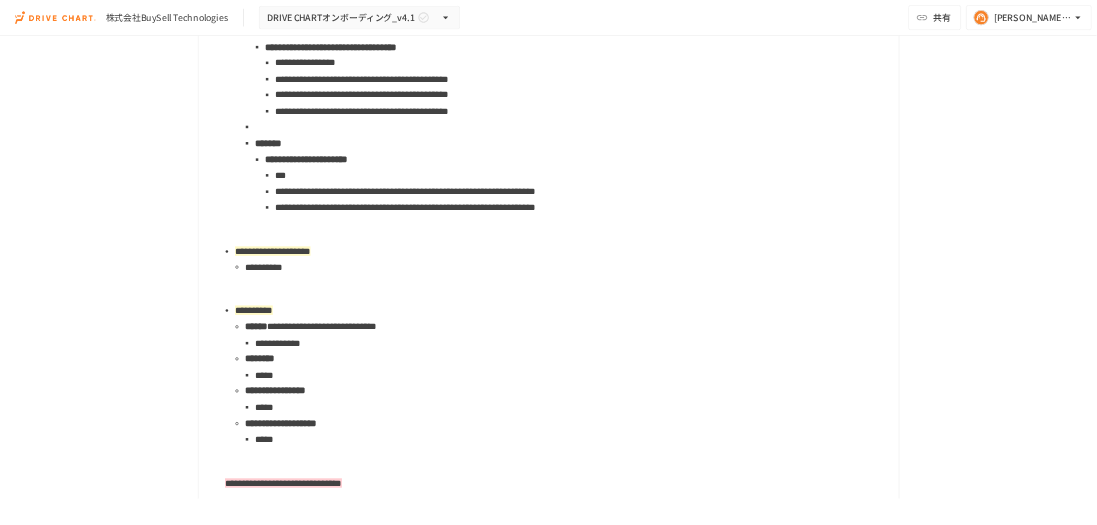 scroll, scrollTop: 3501, scrollLeft: 0, axis: vertical 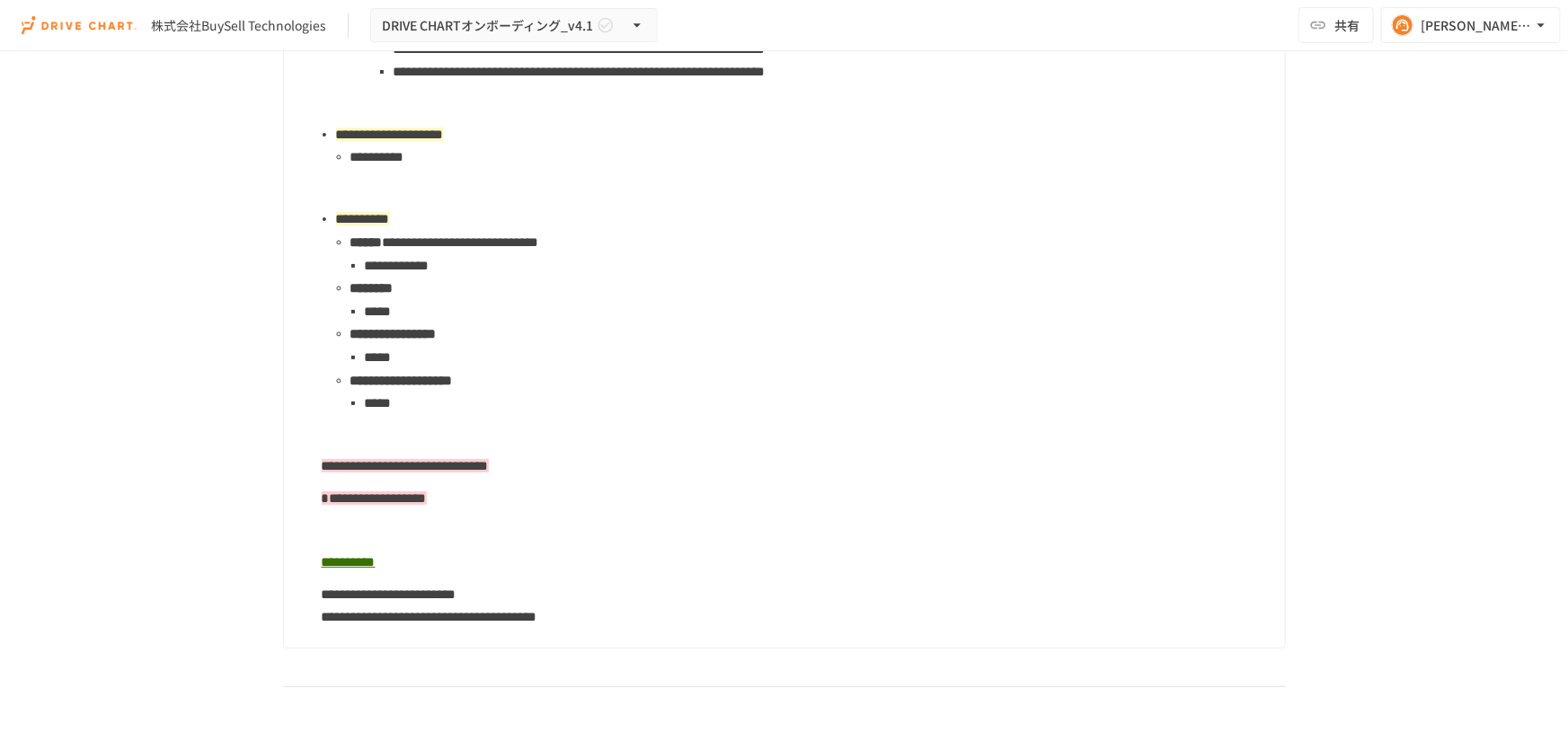 click on "**********" at bounding box center (783, -9) 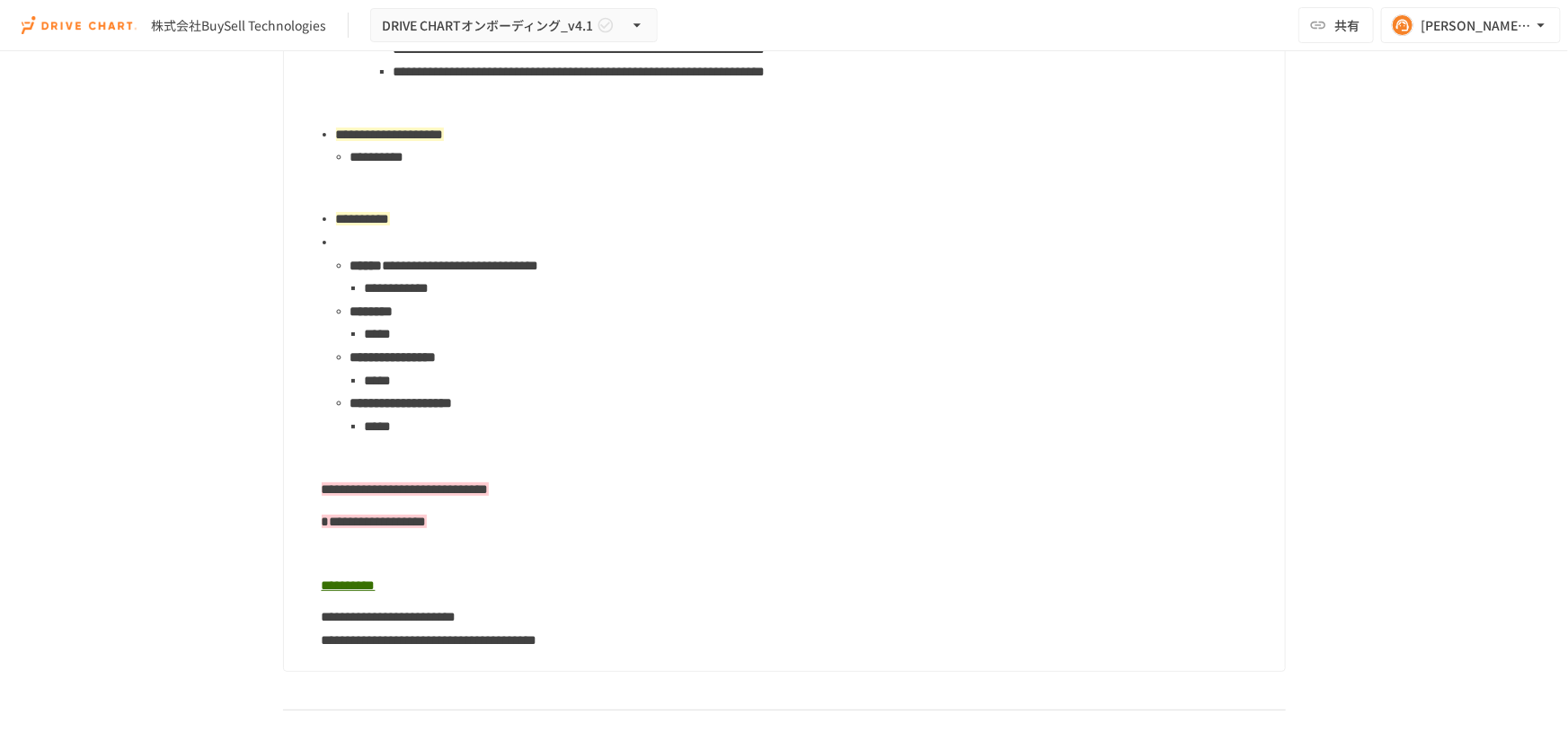type 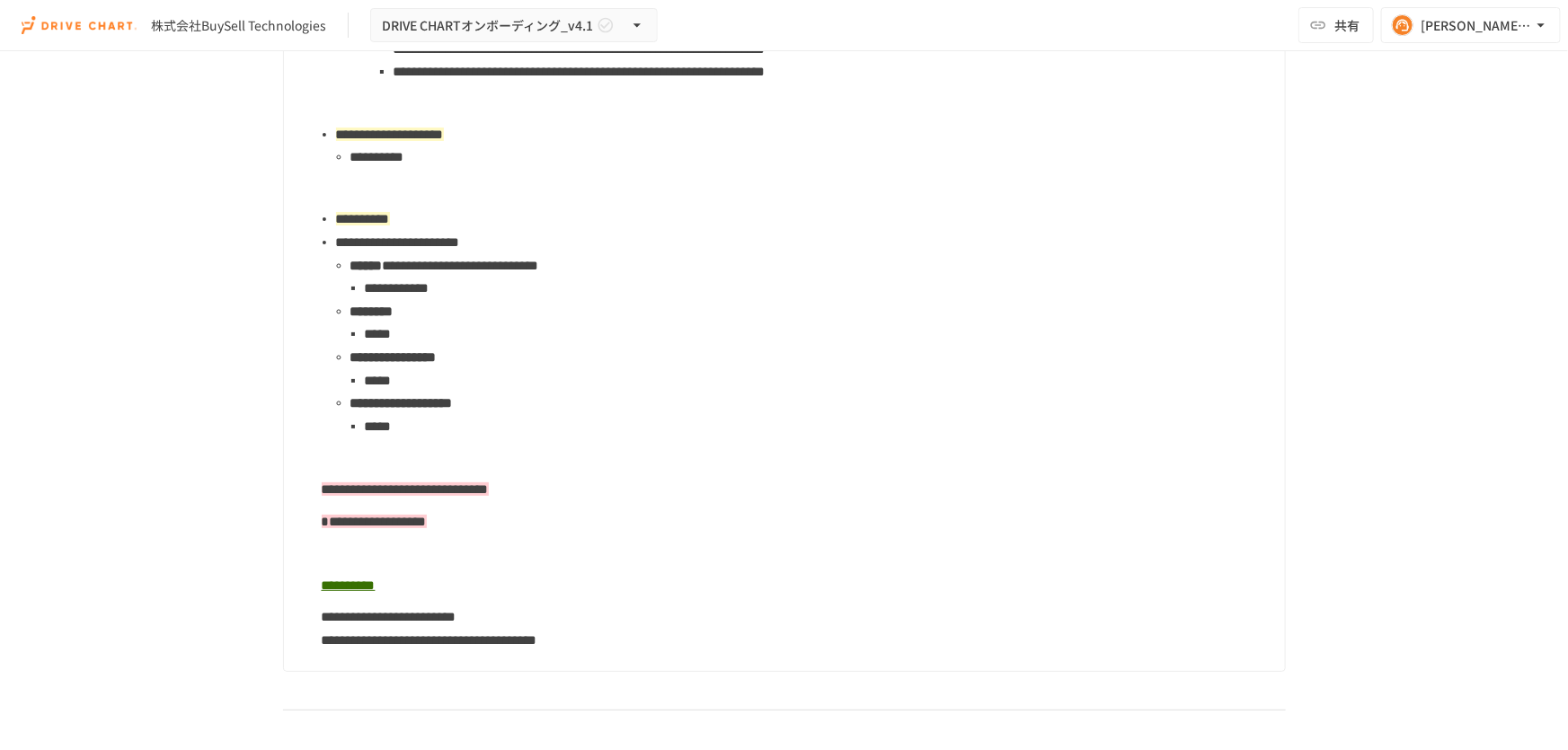 click on "**********" at bounding box center [783, 3] 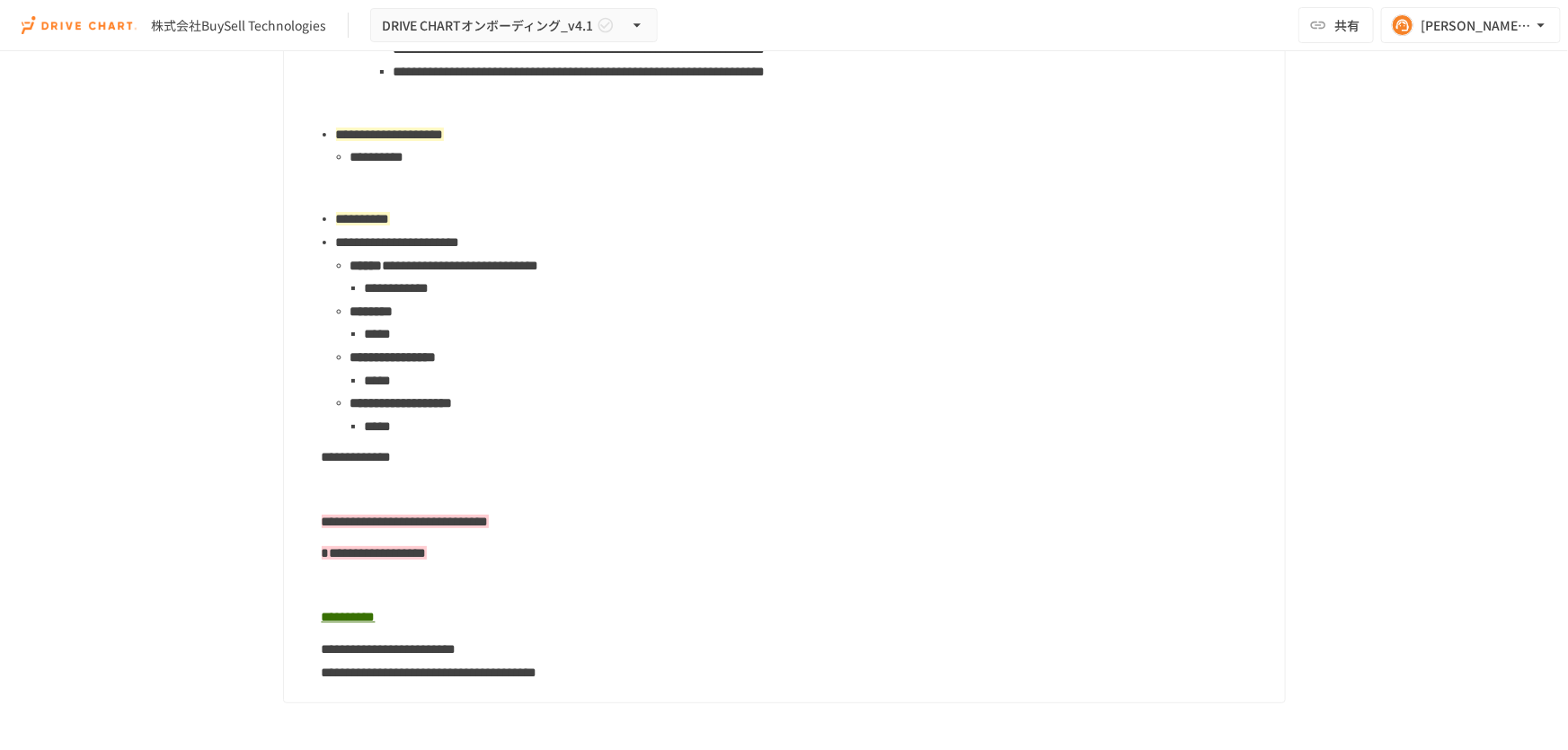 click on "**********" at bounding box center (783, 19) 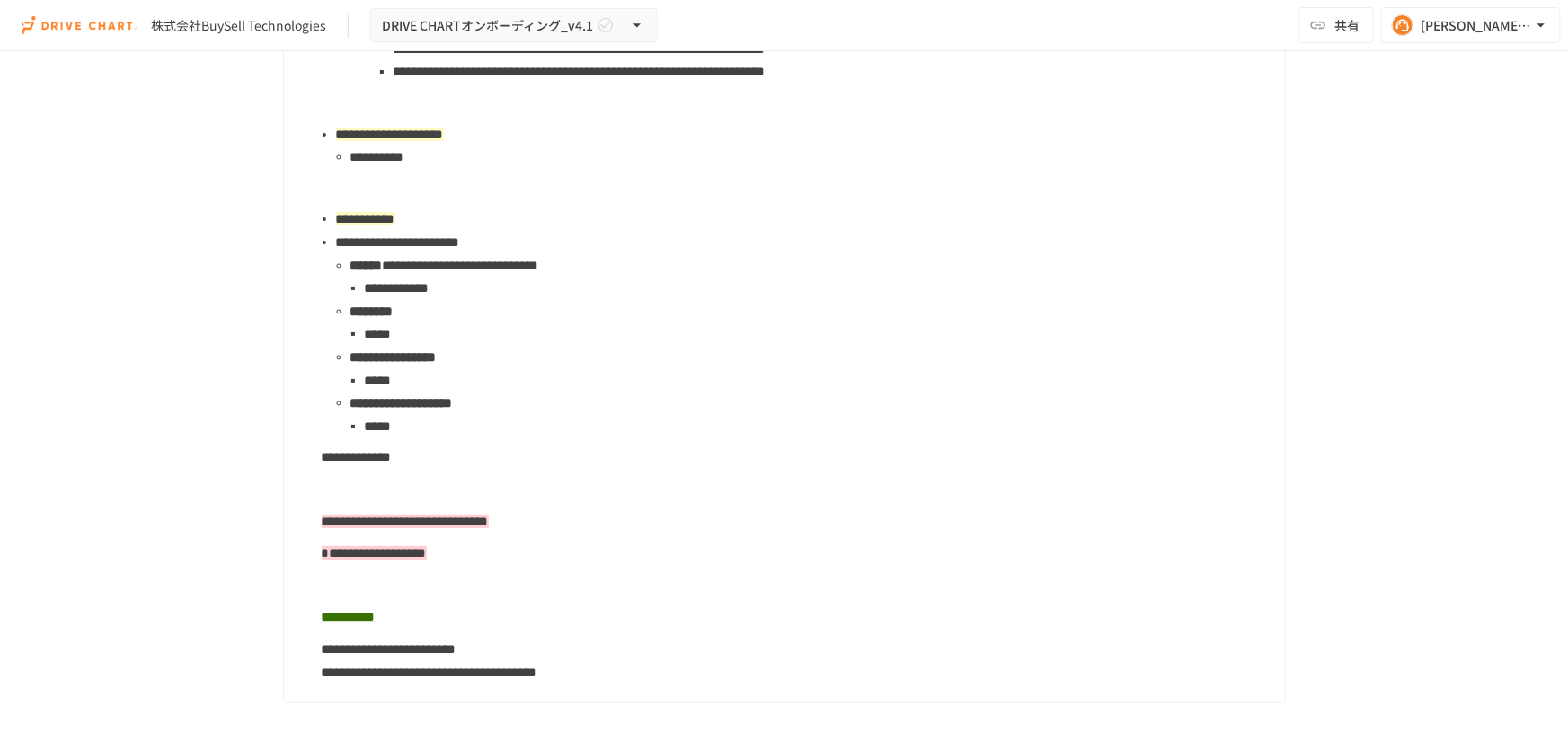 click on "**********" at bounding box center [796, 457] 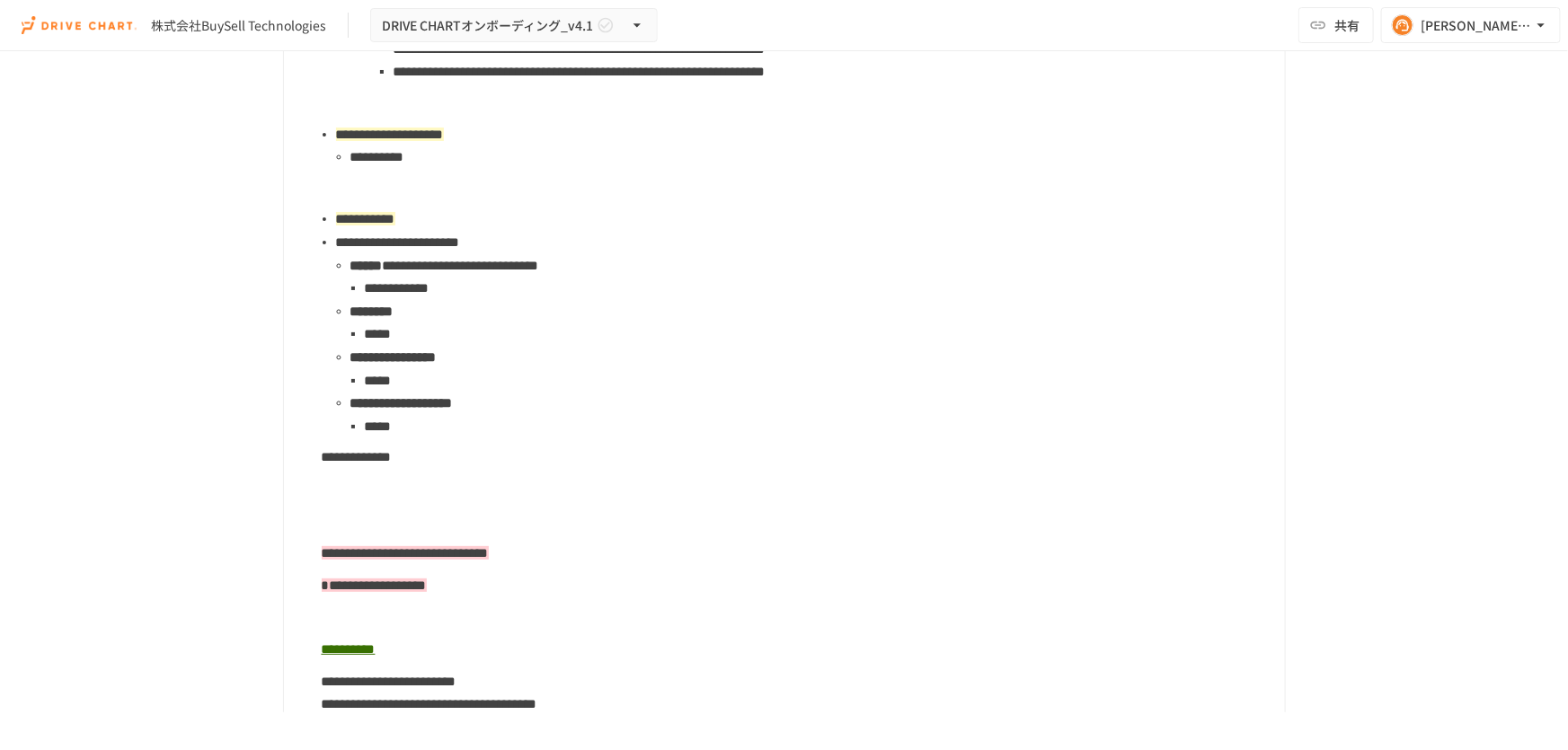 click on "**********" at bounding box center (783, 35) 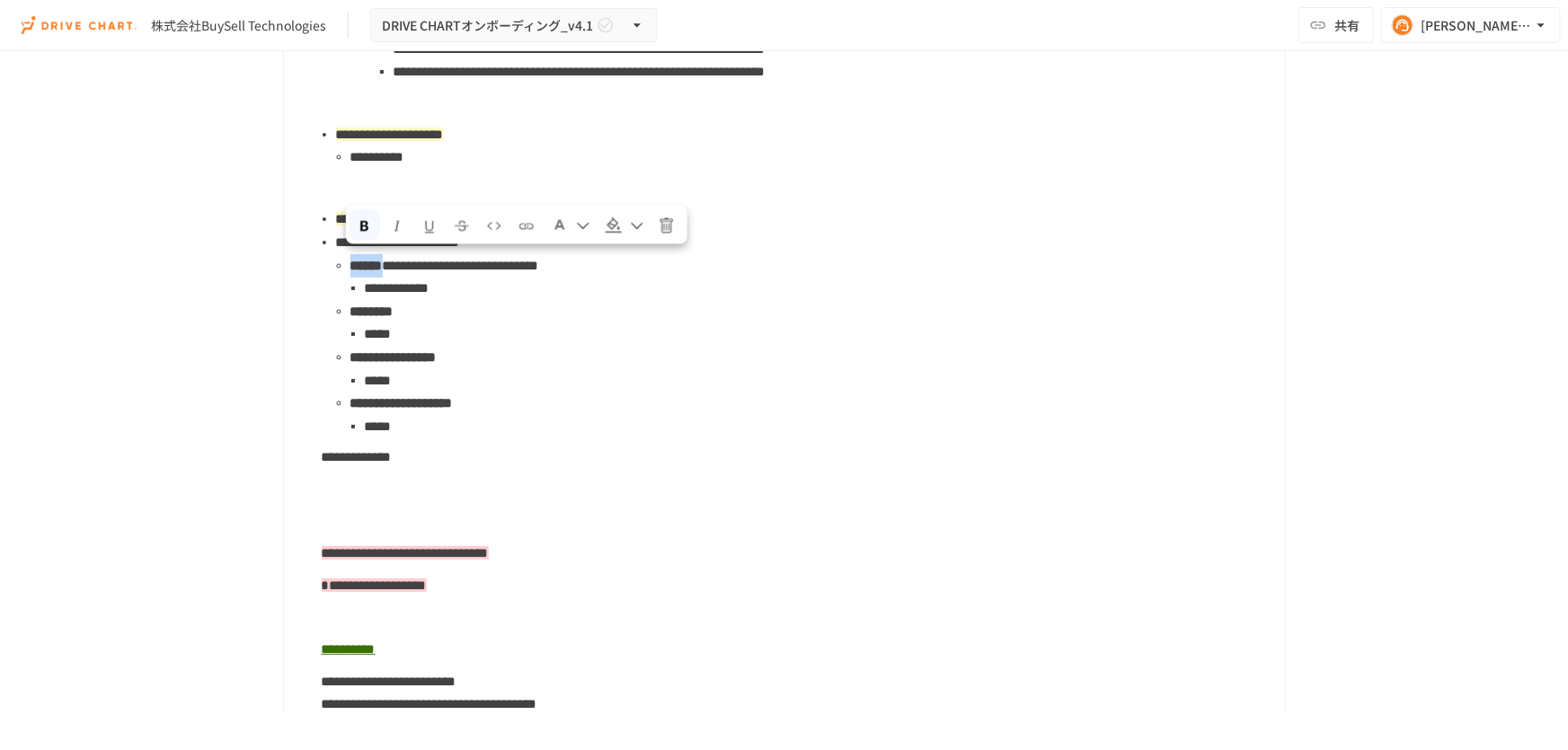 drag, startPoint x: 344, startPoint y: 262, endPoint x: 421, endPoint y: 261, distance: 77.00649 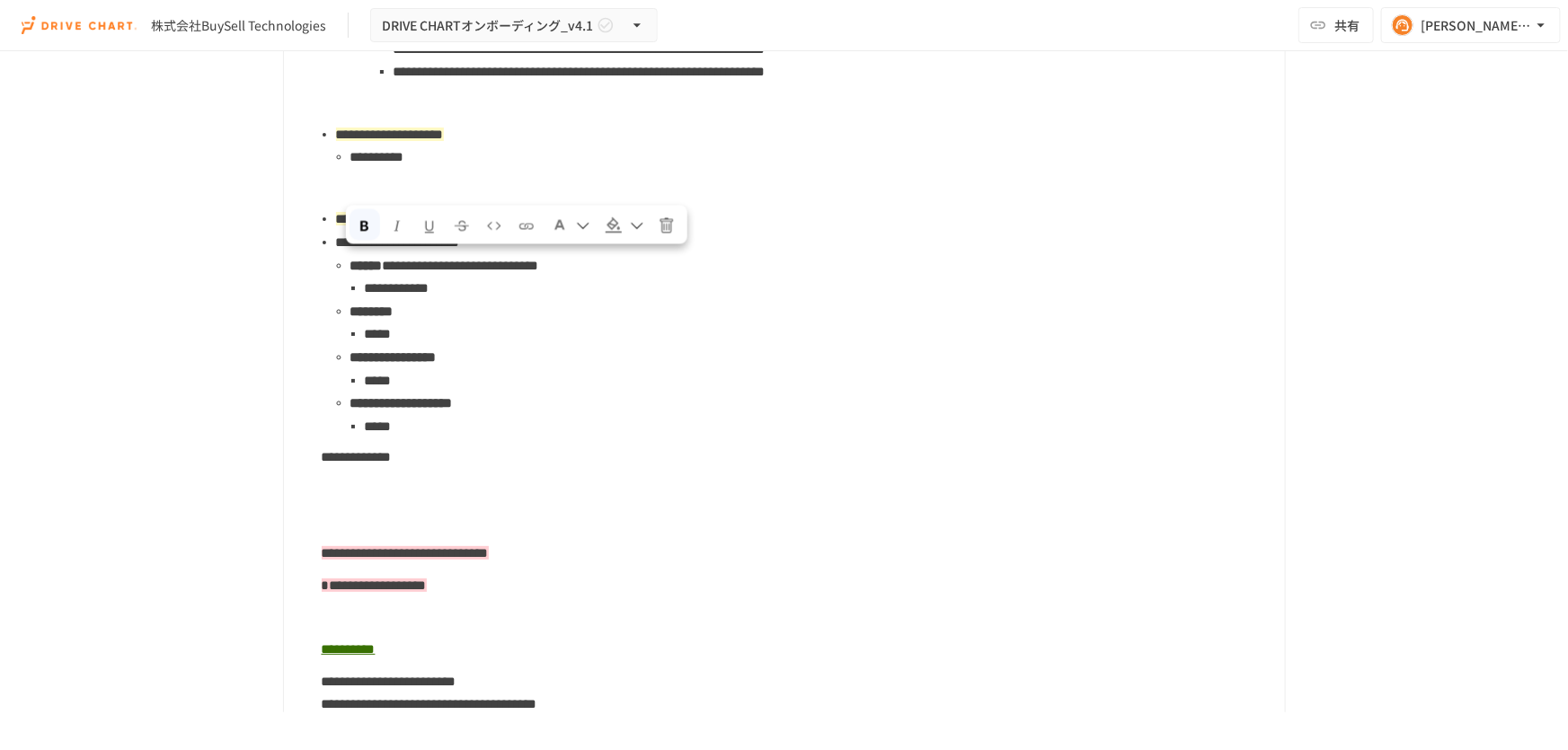 click at bounding box center (796, 490) 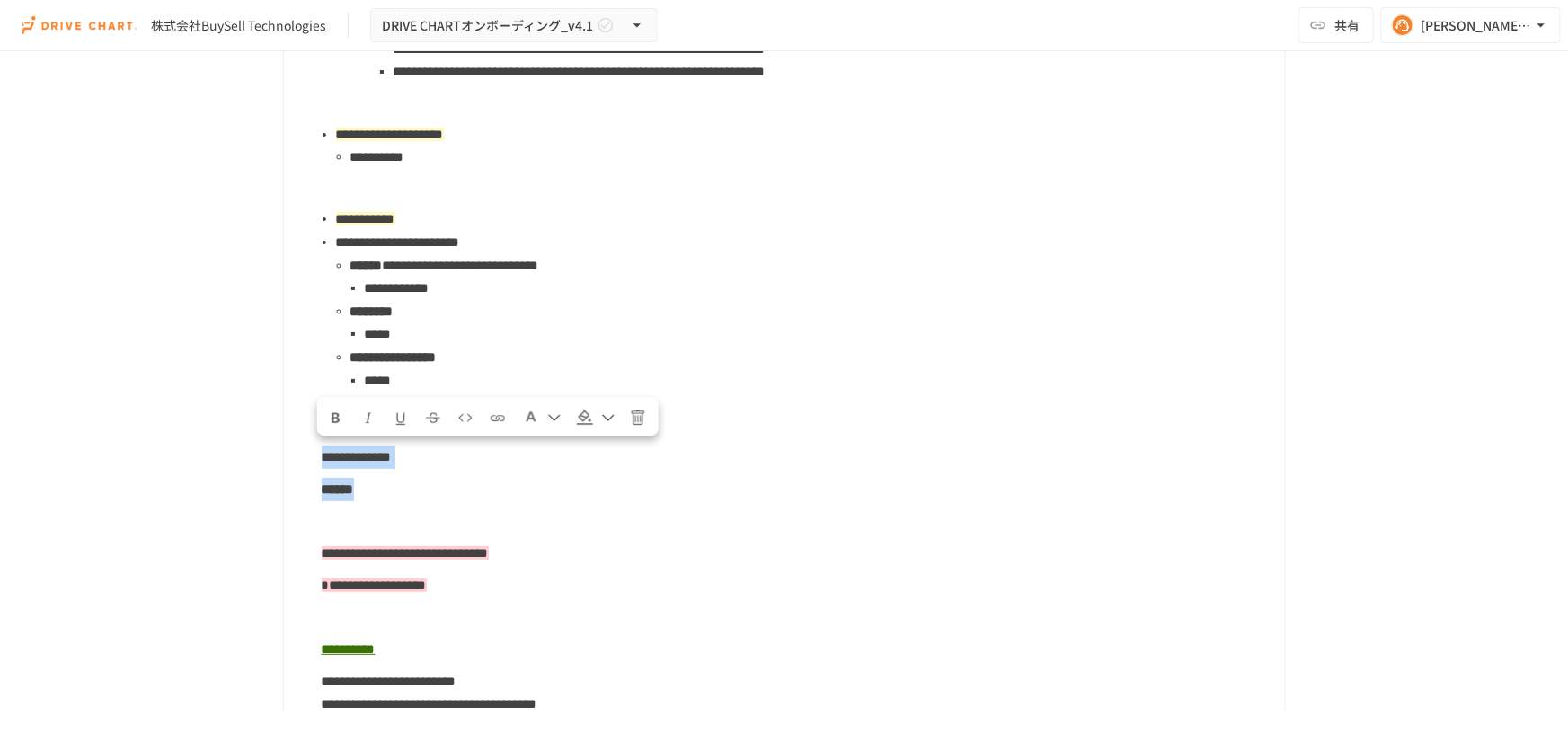 drag, startPoint x: 314, startPoint y: 456, endPoint x: 410, endPoint y: 485, distance: 100.2846 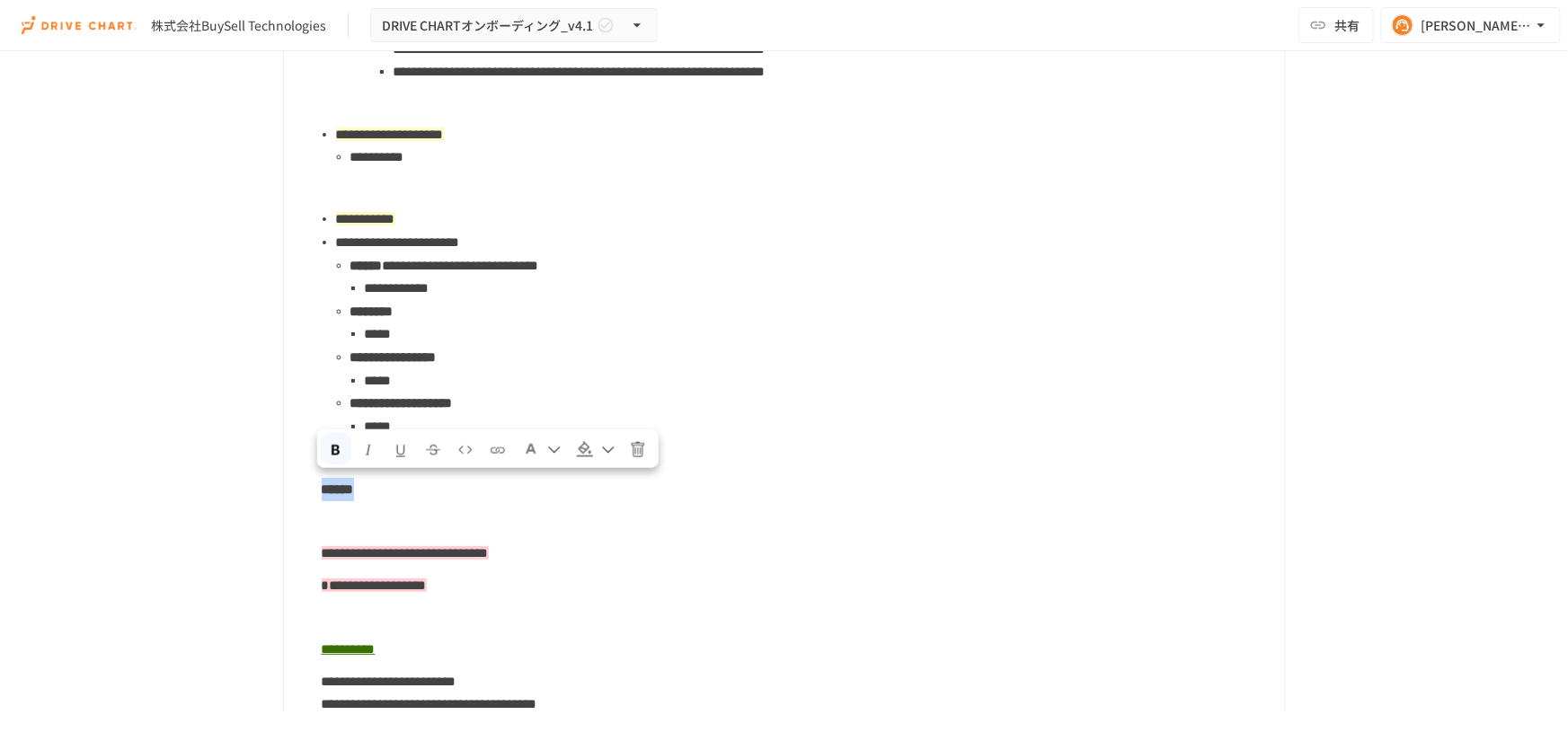 drag, startPoint x: 305, startPoint y: 489, endPoint x: 413, endPoint y: 492, distance: 108.0417 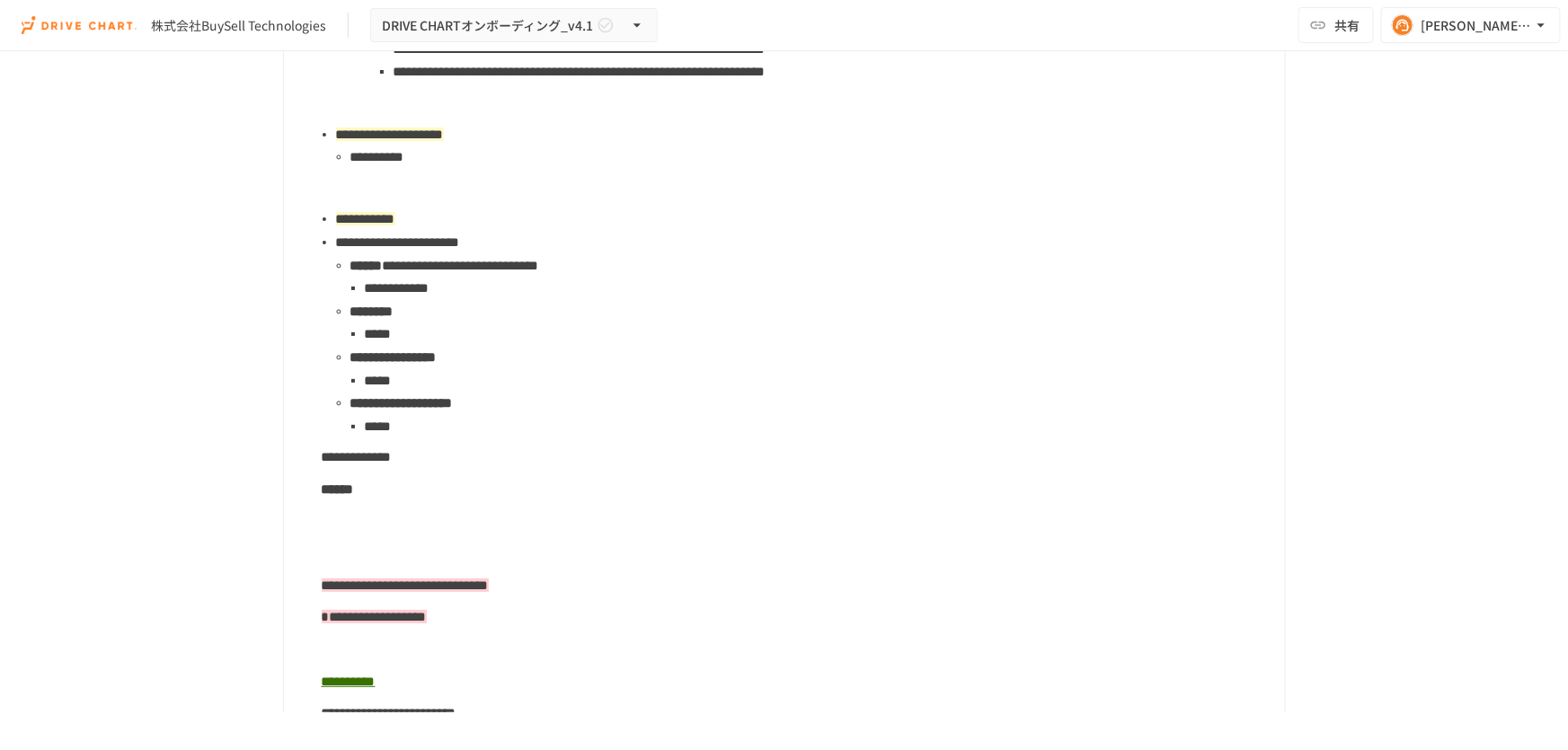 drag, startPoint x: 357, startPoint y: 504, endPoint x: 377, endPoint y: 503, distance: 20.024984 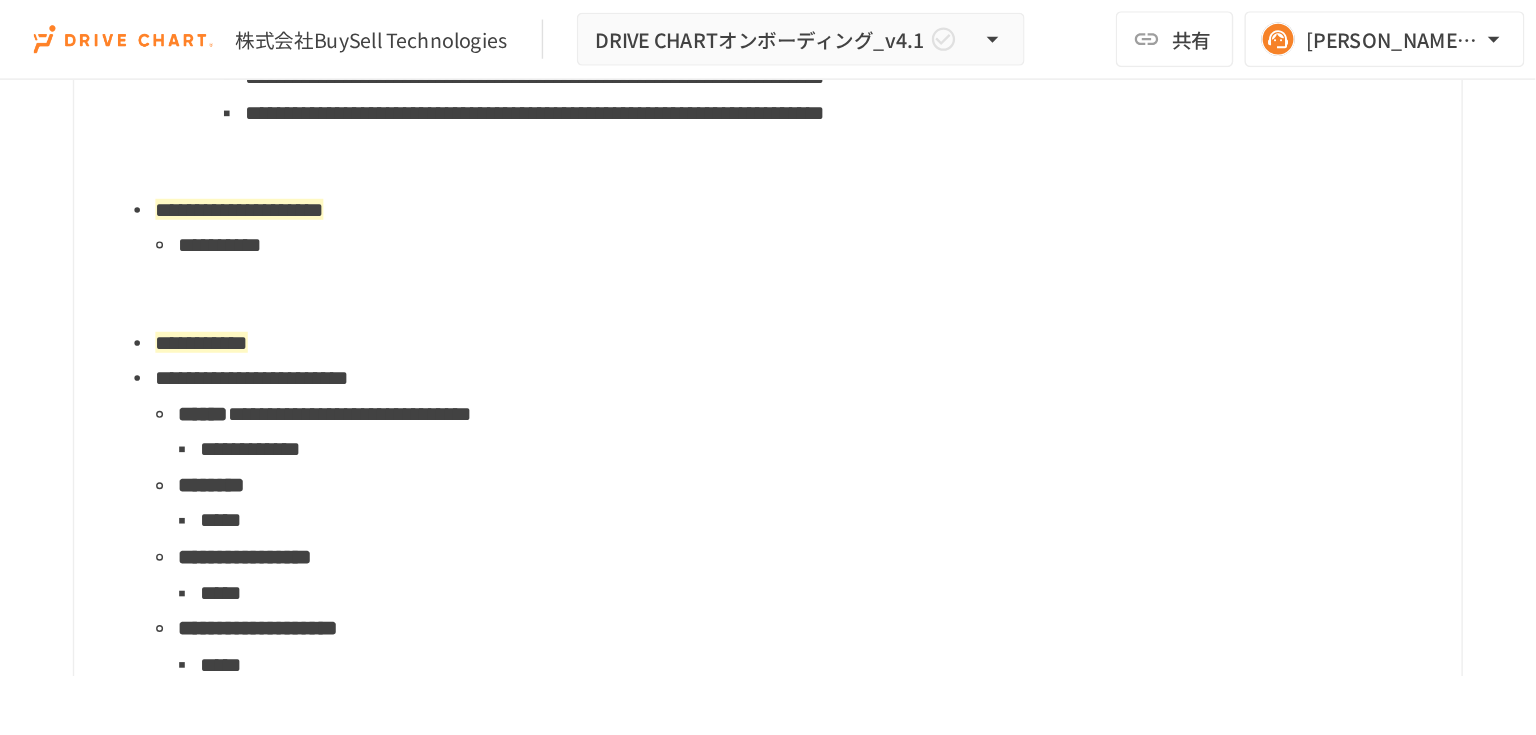scroll, scrollTop: 3502, scrollLeft: 0, axis: vertical 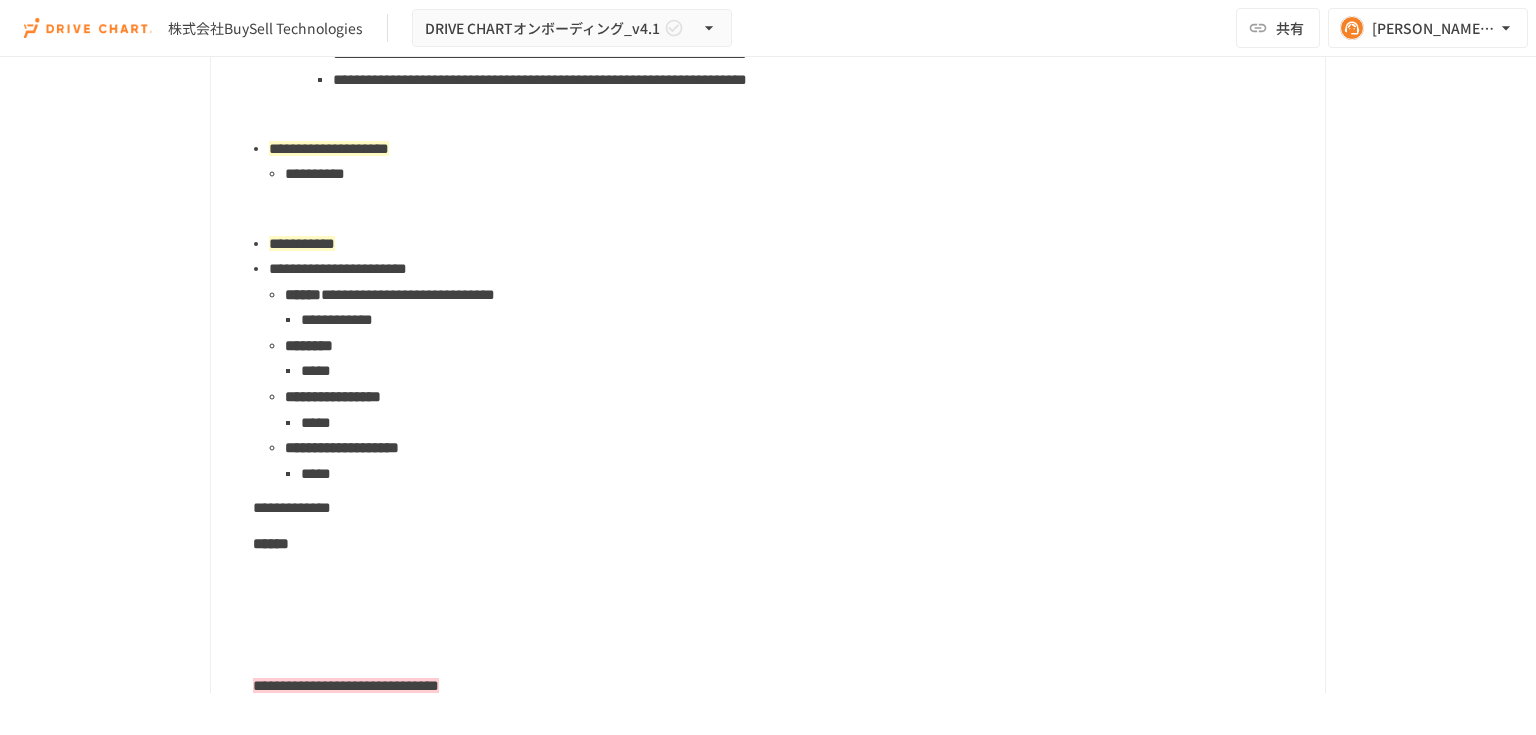 drag, startPoint x: 248, startPoint y: 272, endPoint x: 262, endPoint y: 272, distance: 14 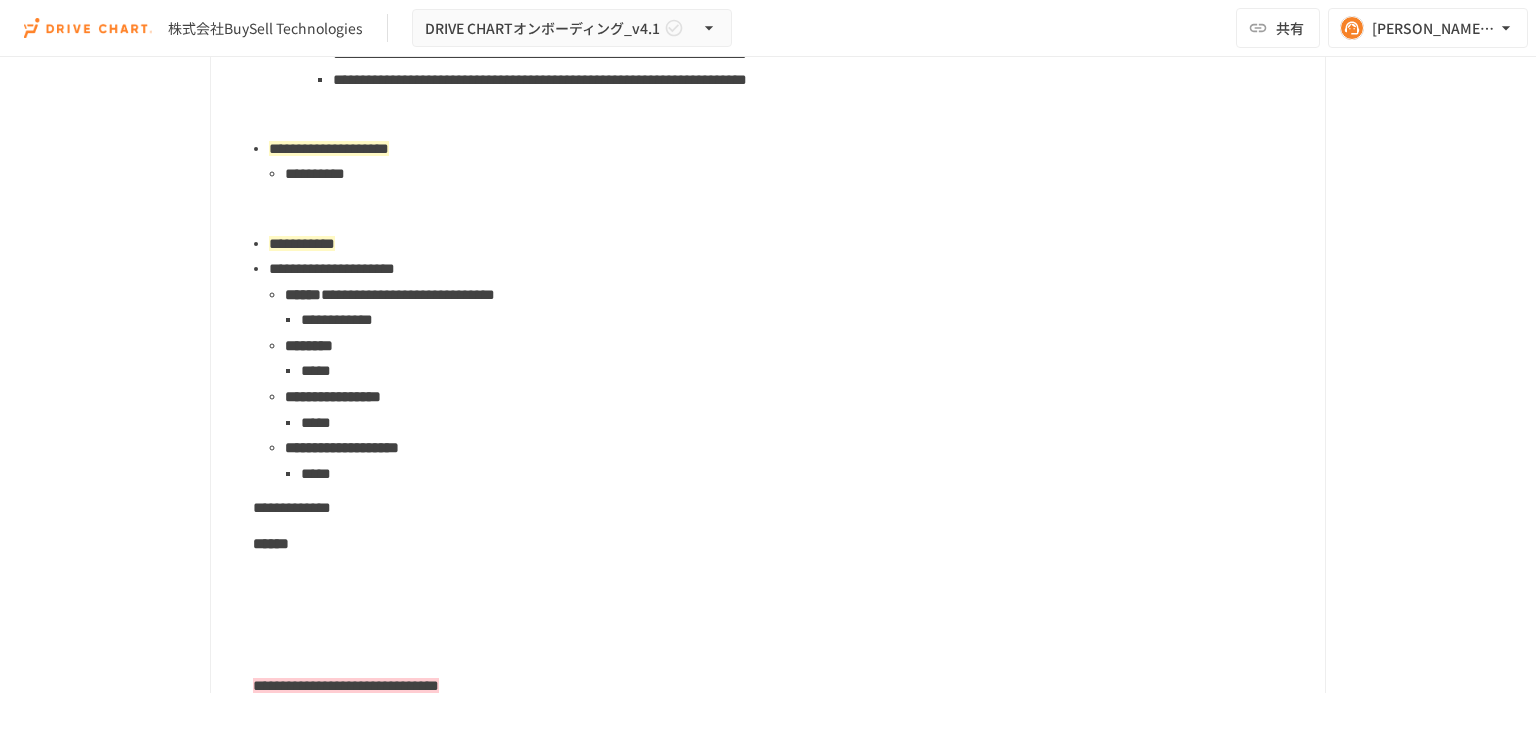 drag, startPoint x: 347, startPoint y: 374, endPoint x: 389, endPoint y: 383, distance: 42.953465 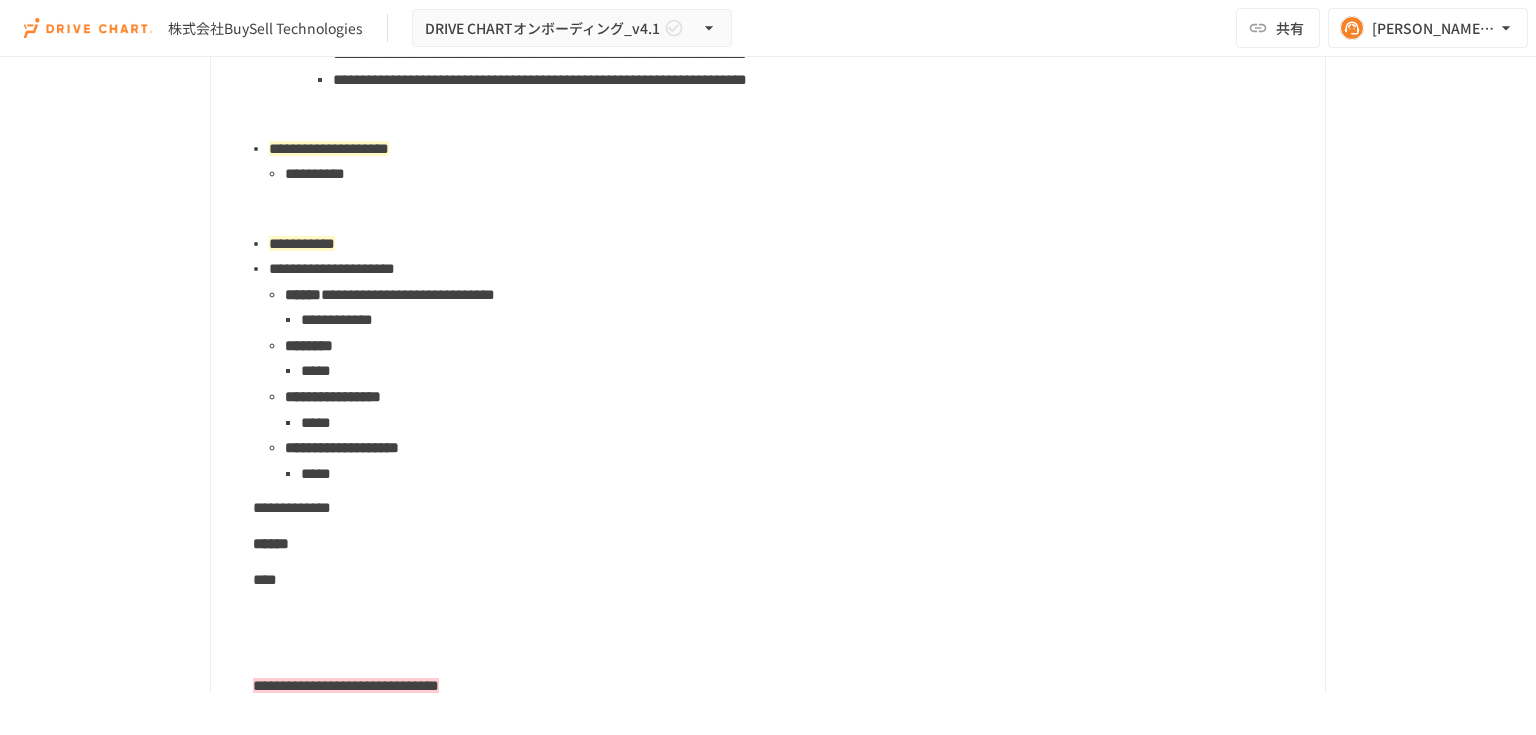 click at bounding box center [781, 615] 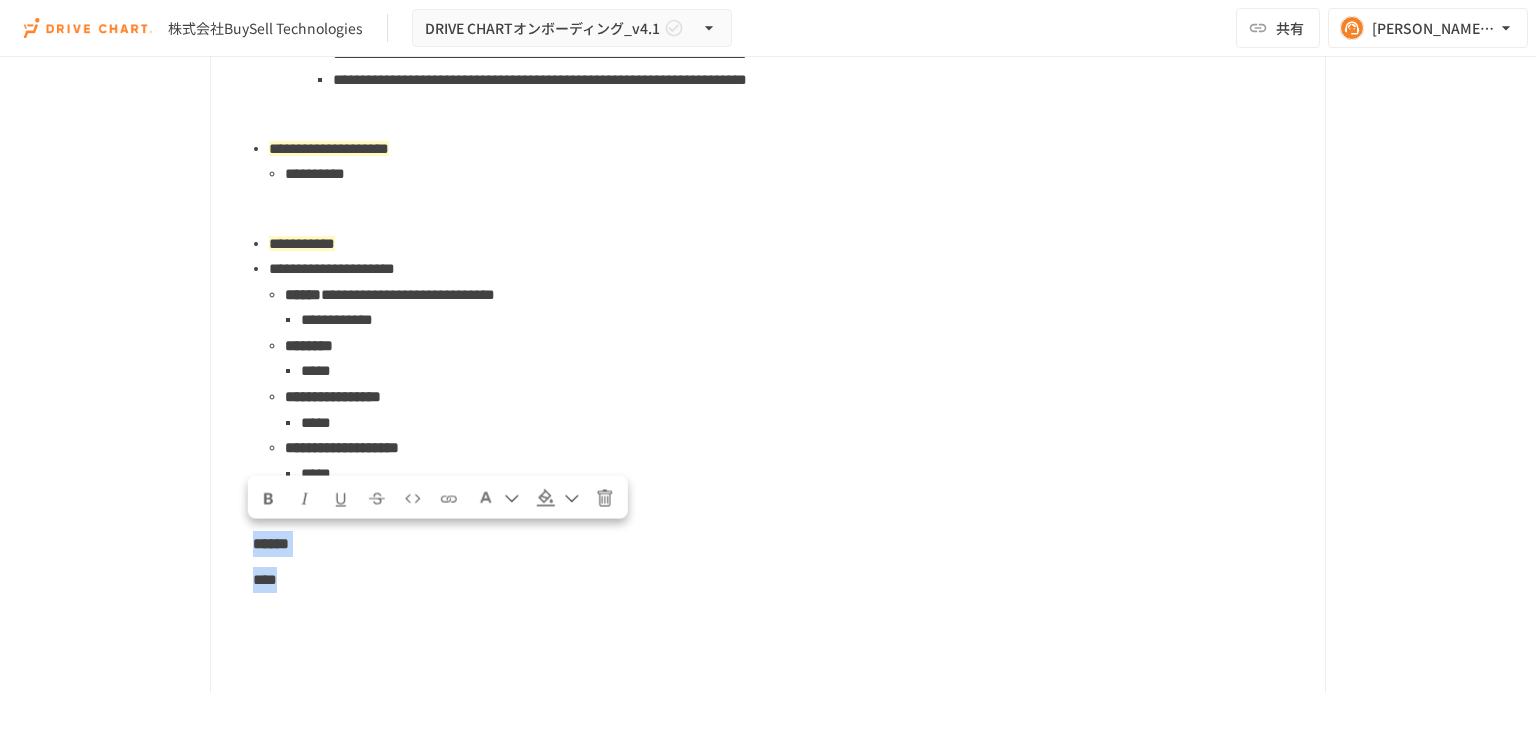 drag, startPoint x: 252, startPoint y: 540, endPoint x: 347, endPoint y: 562, distance: 97.5141 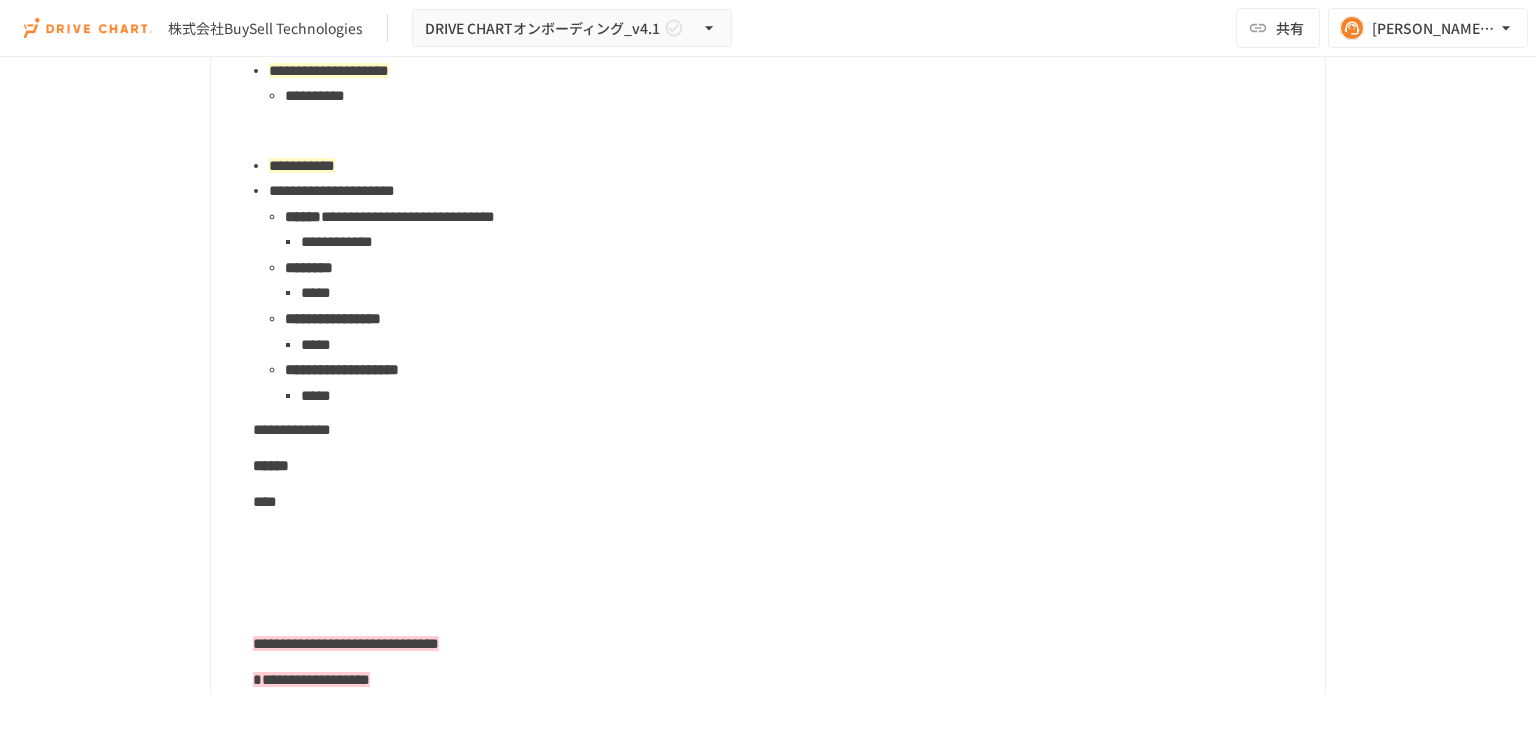 scroll, scrollTop: 3582, scrollLeft: 0, axis: vertical 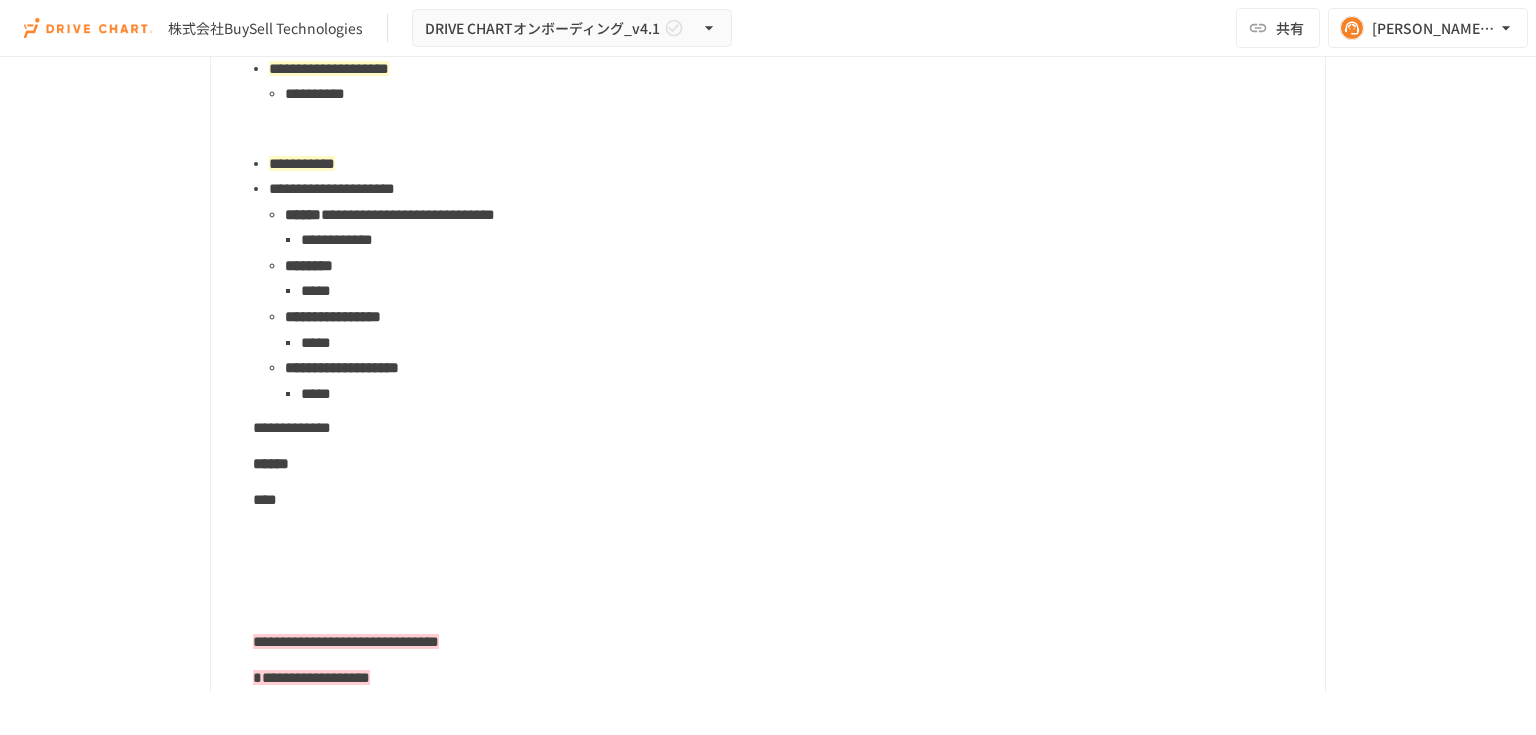 click on "**********" at bounding box center (766, 11) 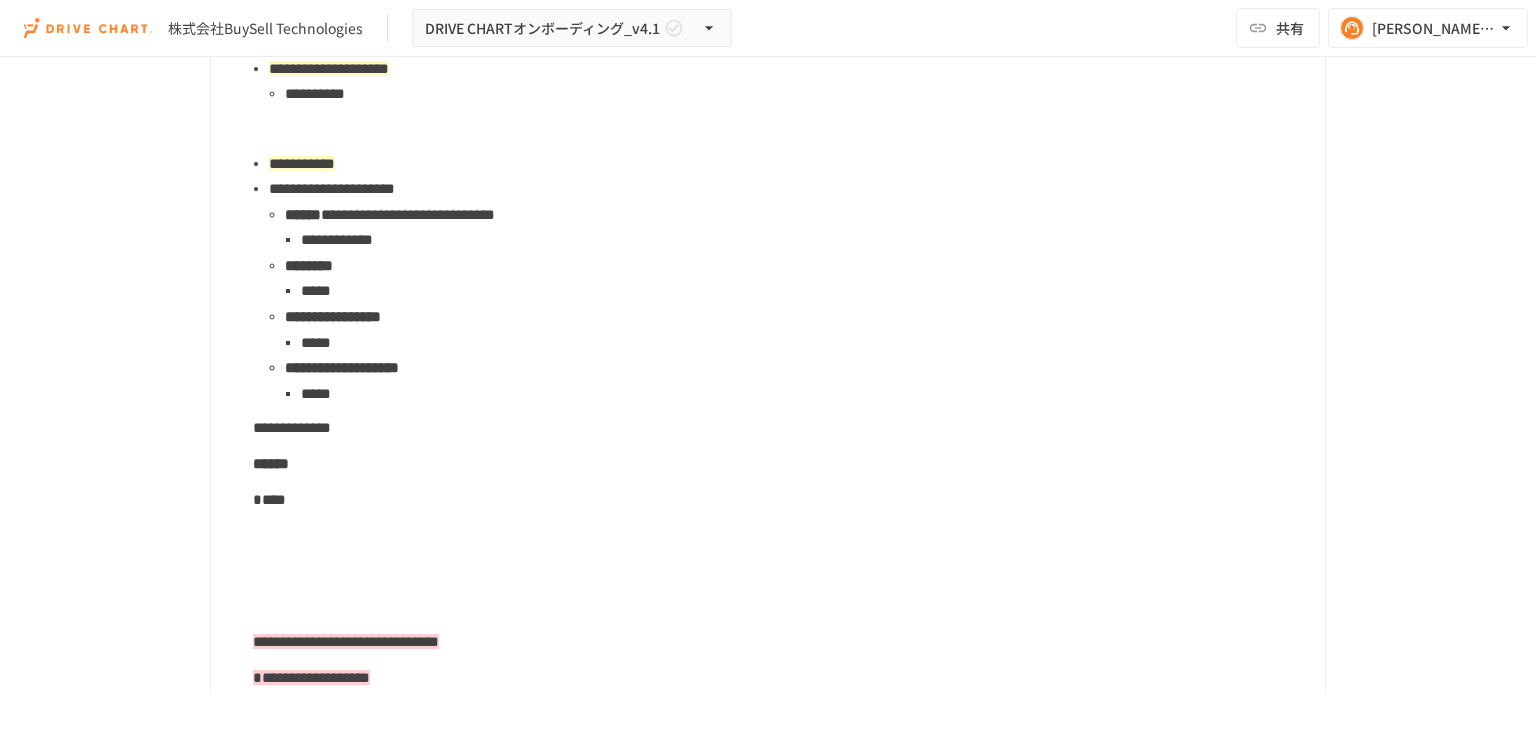 click on "******" at bounding box center (271, 463) 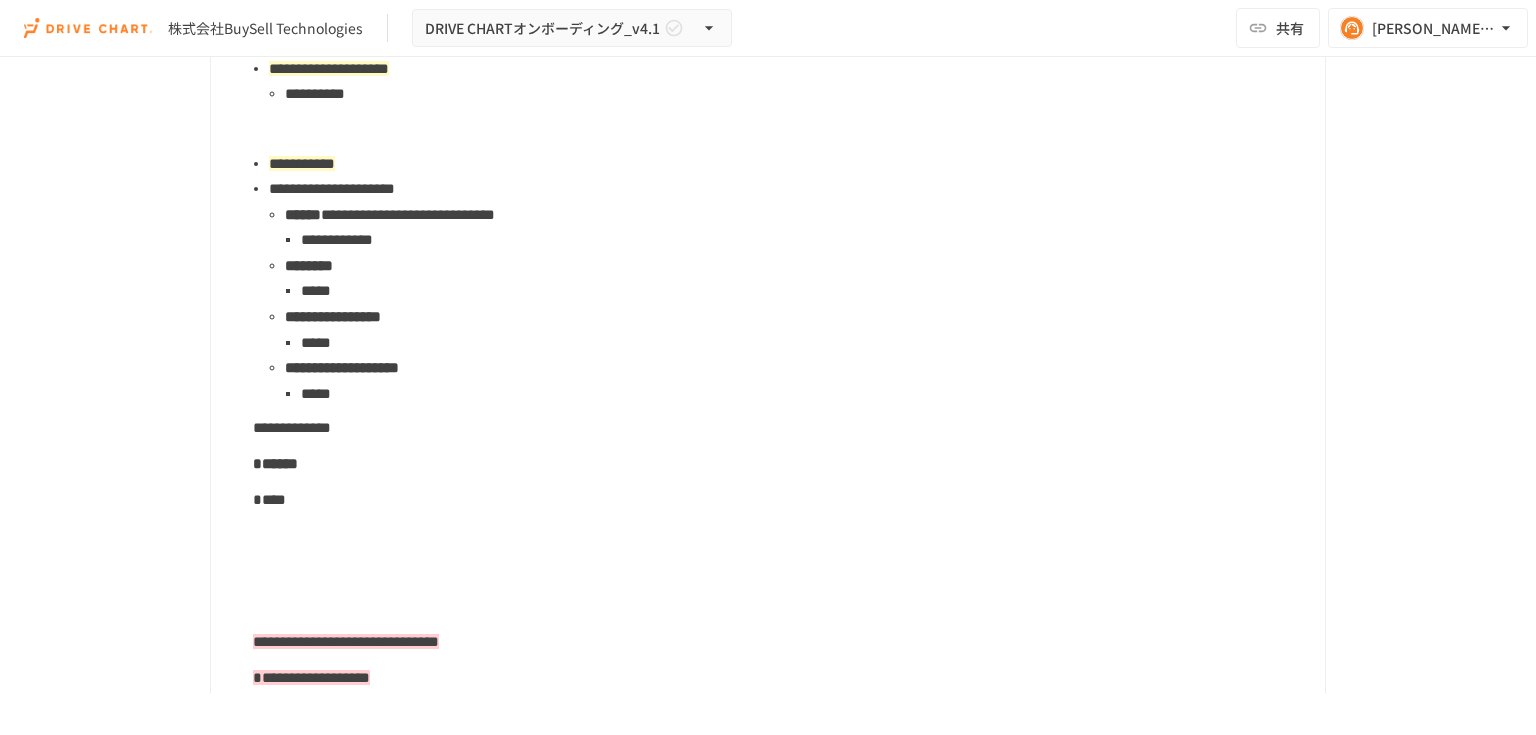 click on "****" at bounding box center (269, 499) 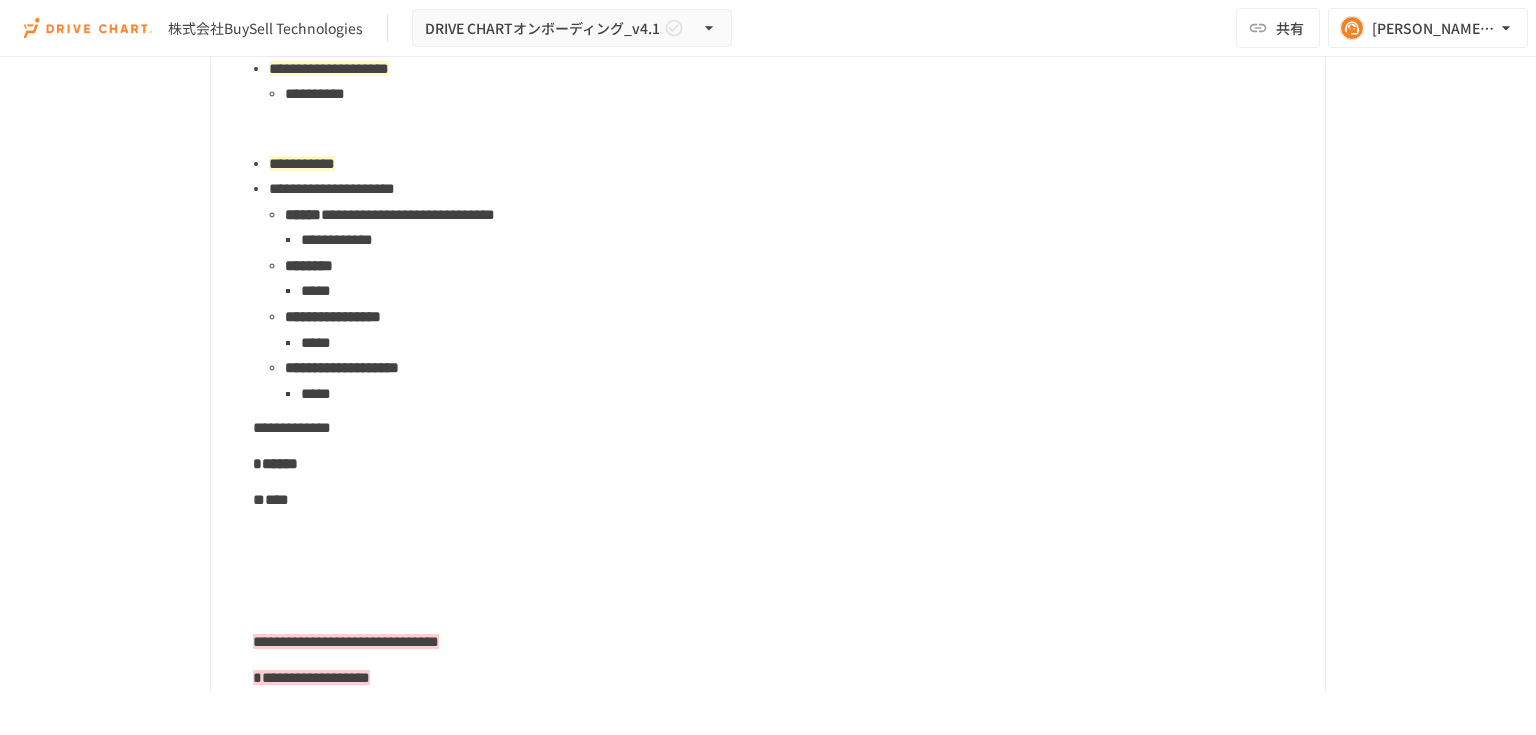 click on "******" at bounding box center (275, 463) 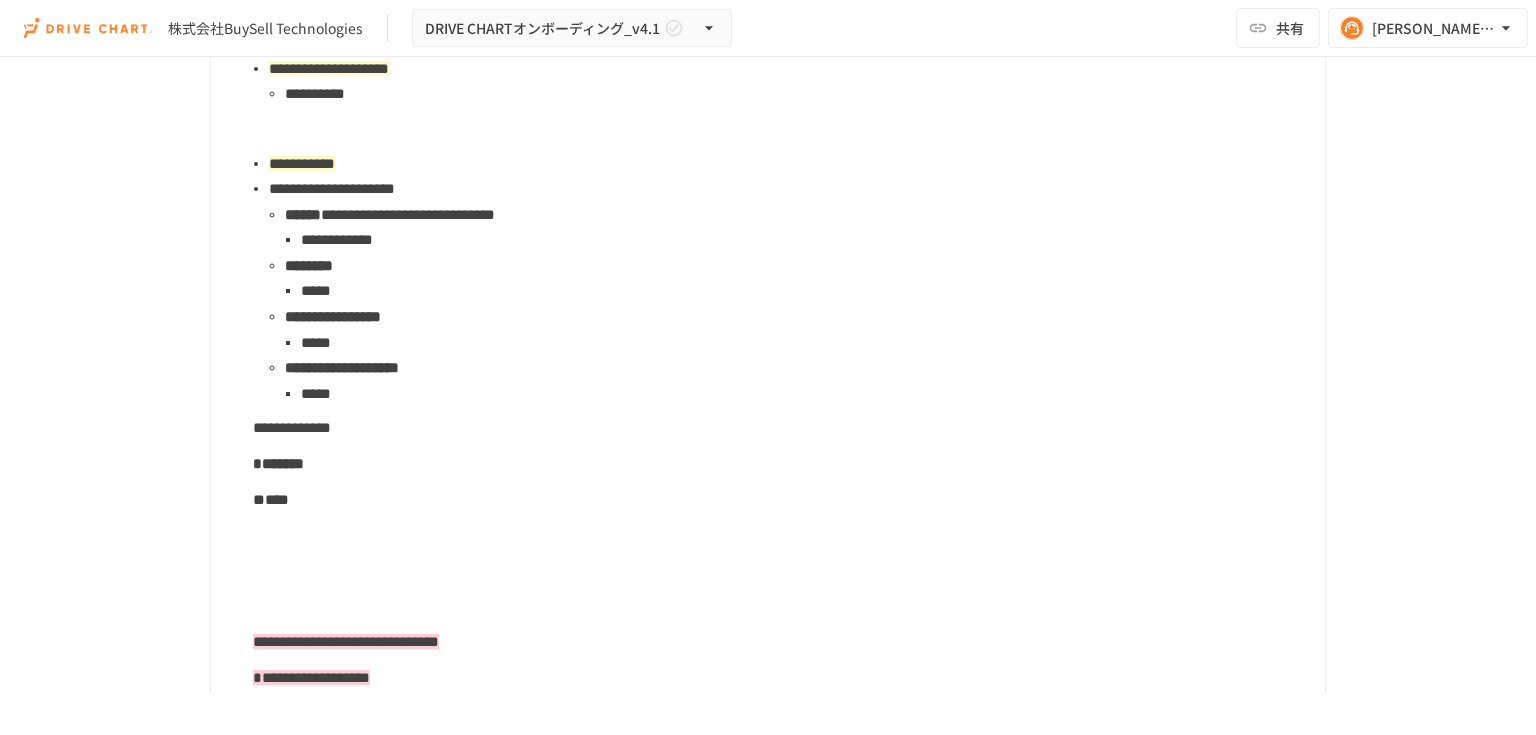 click on "****" at bounding box center [271, 499] 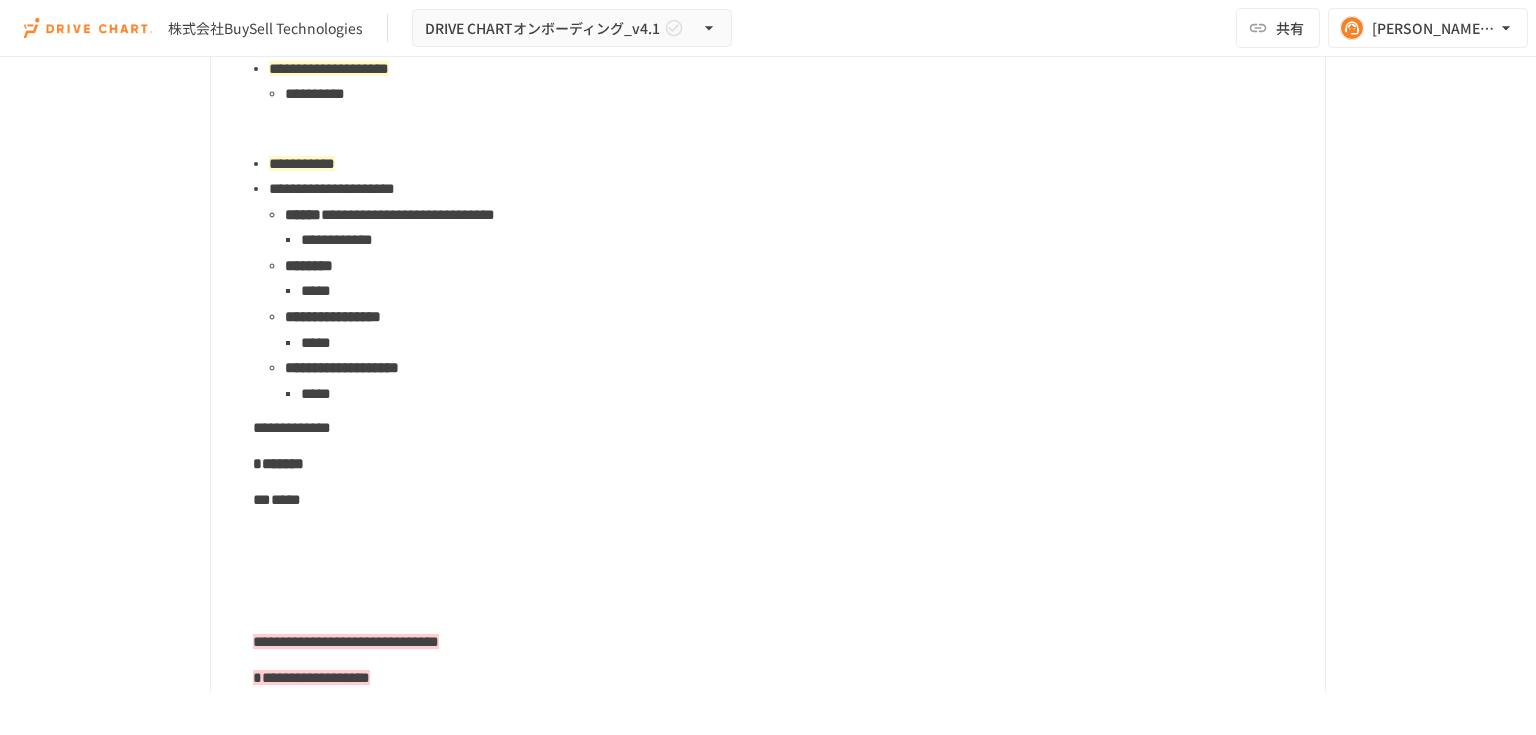 click on "*****" at bounding box center (781, 500) 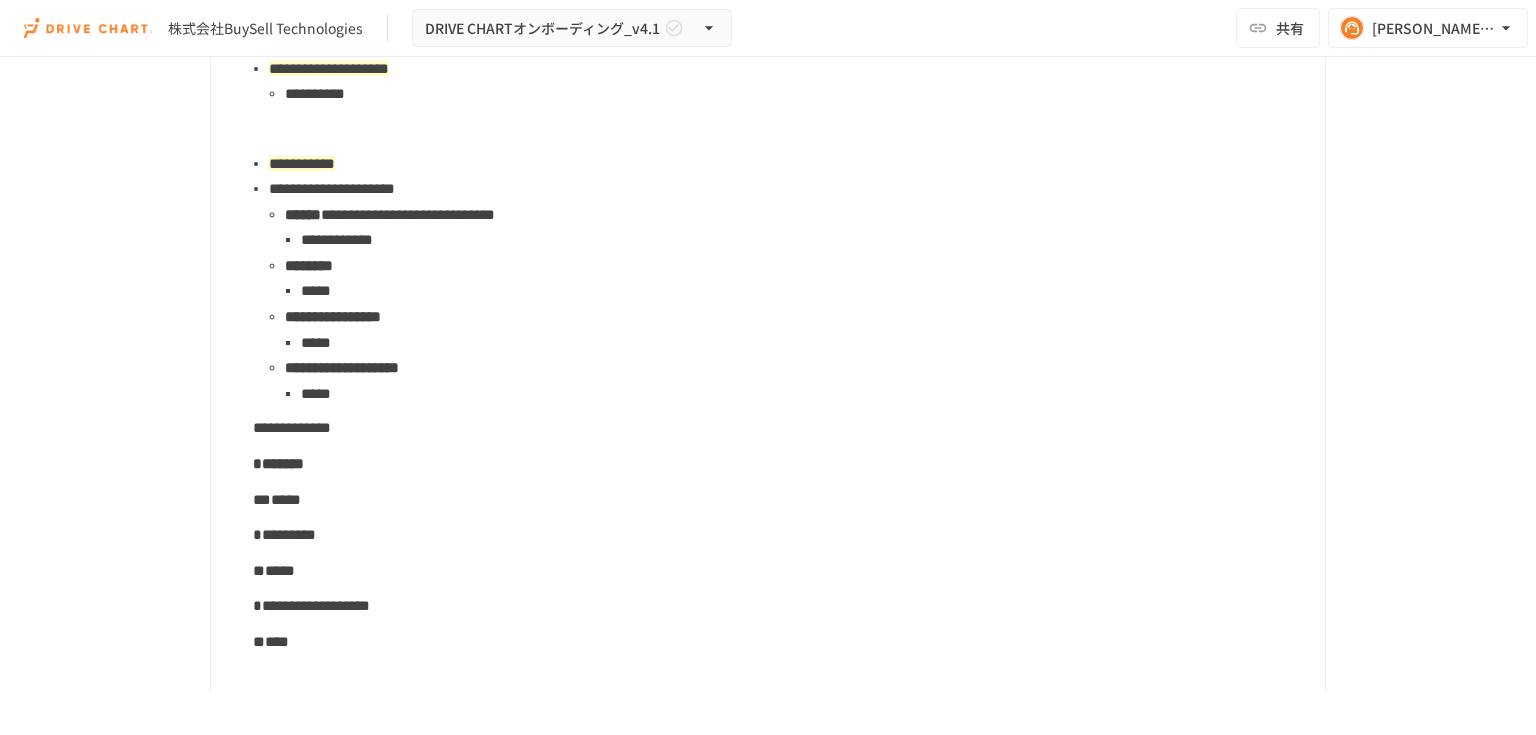click on "****" at bounding box center (781, 642) 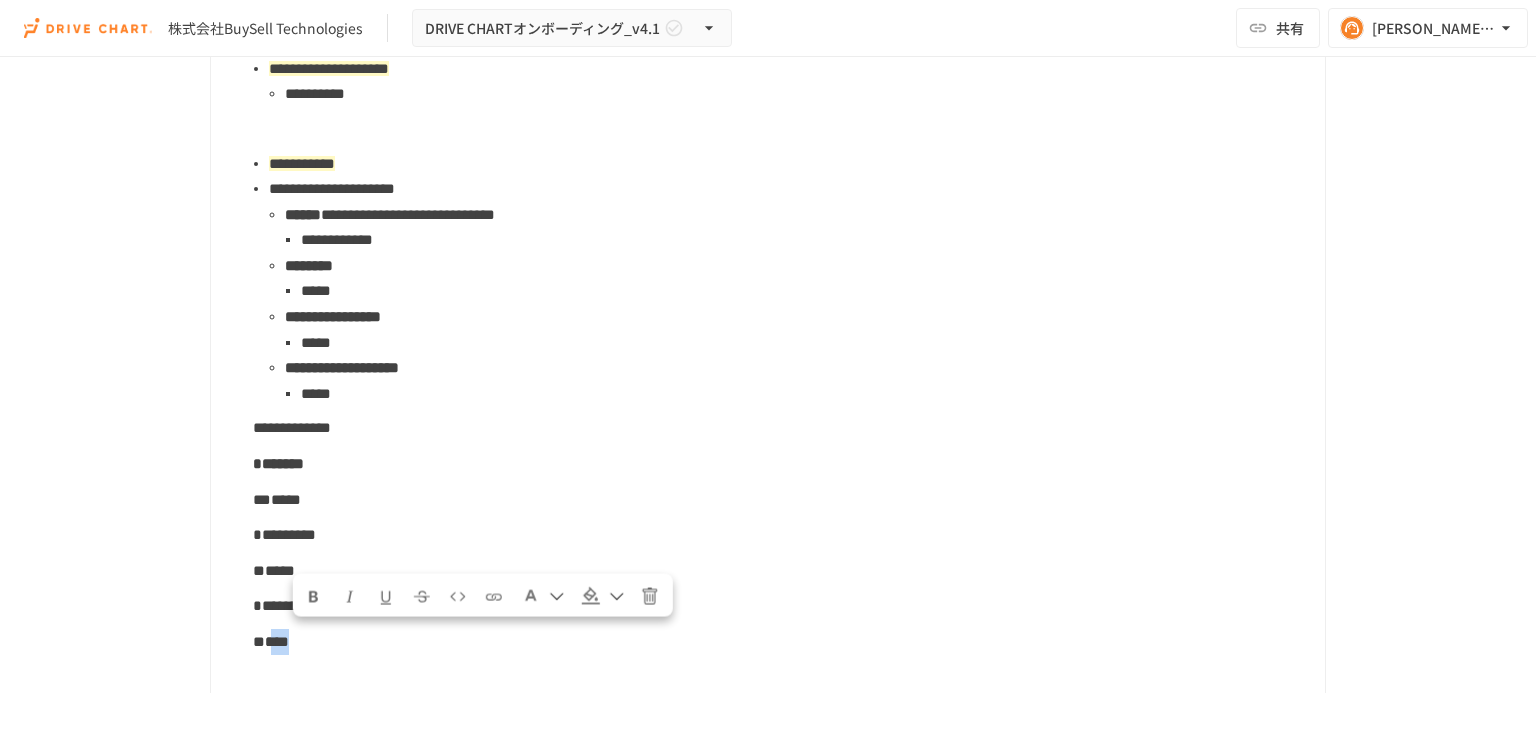 drag, startPoint x: 290, startPoint y: 641, endPoint x: 341, endPoint y: 641, distance: 51 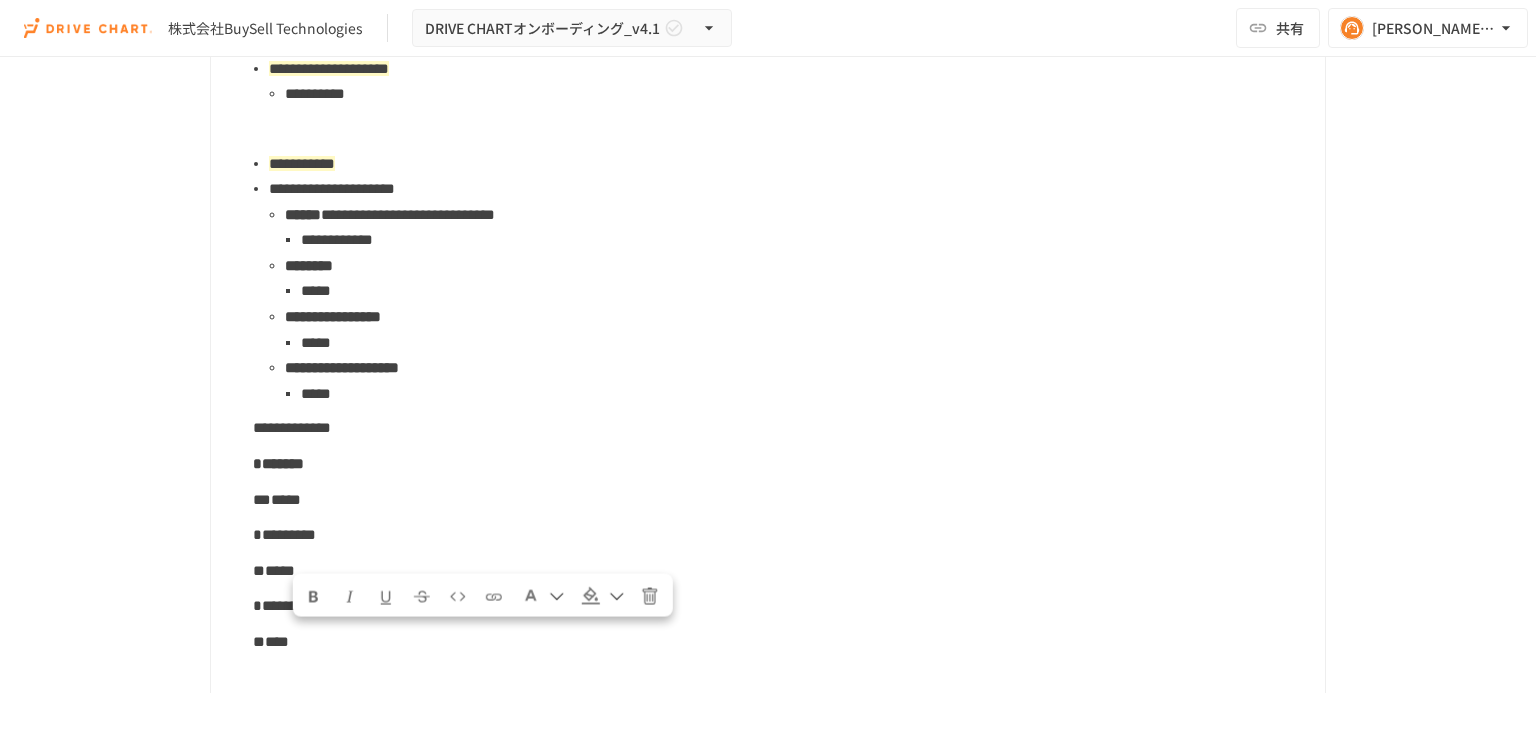 click on "*******" at bounding box center [781, 464] 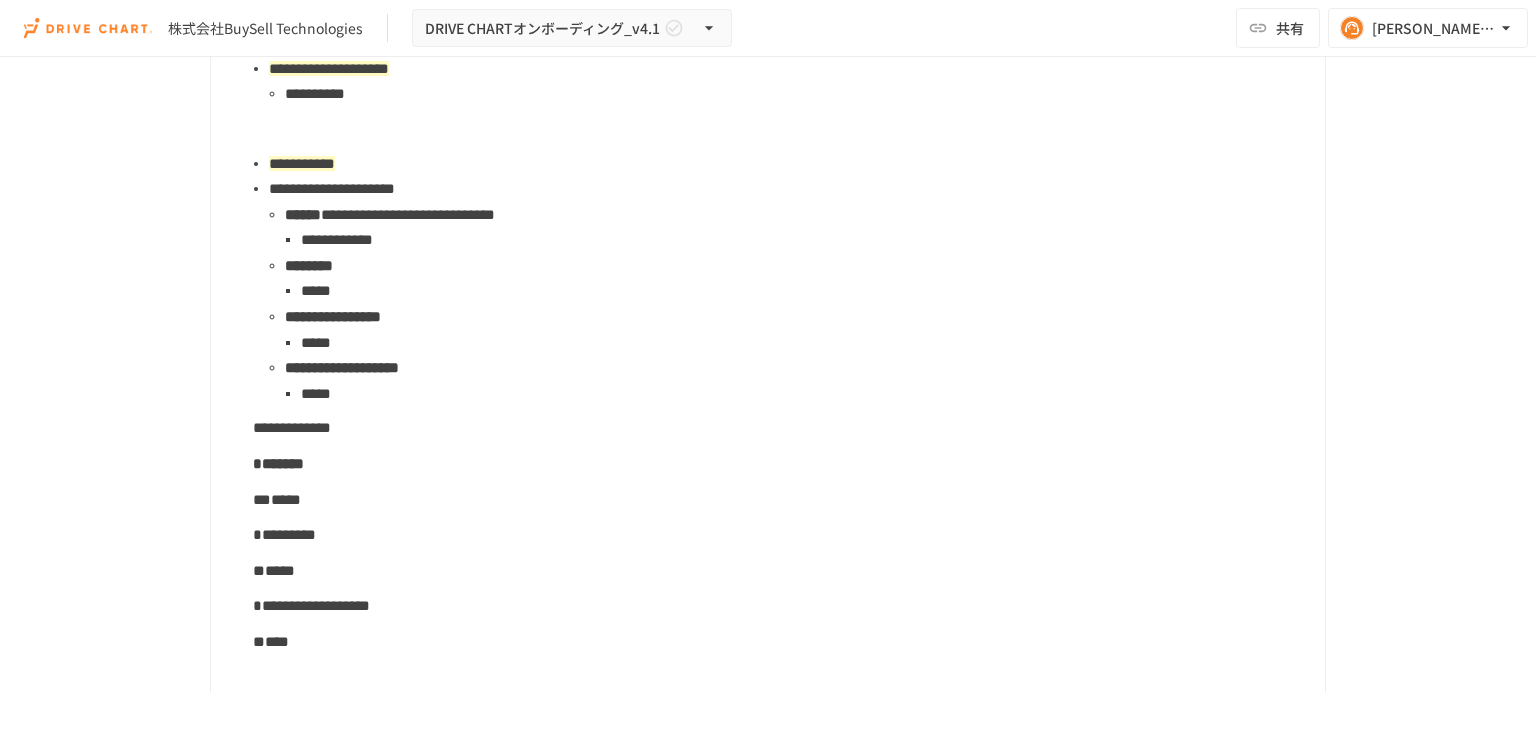 click on "****" at bounding box center [781, 642] 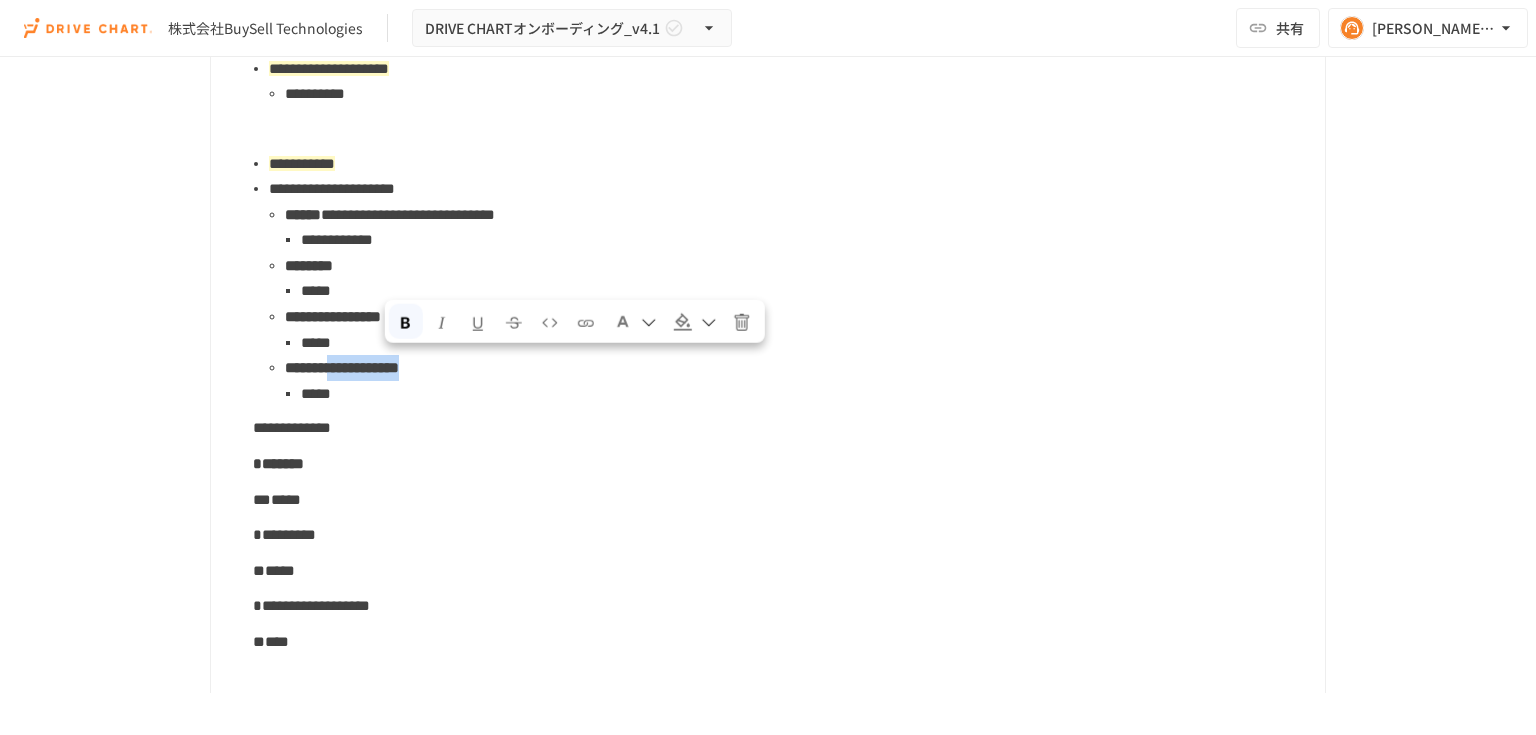 drag, startPoint x: 389, startPoint y: 364, endPoint x: 581, endPoint y: 372, distance: 192.1666 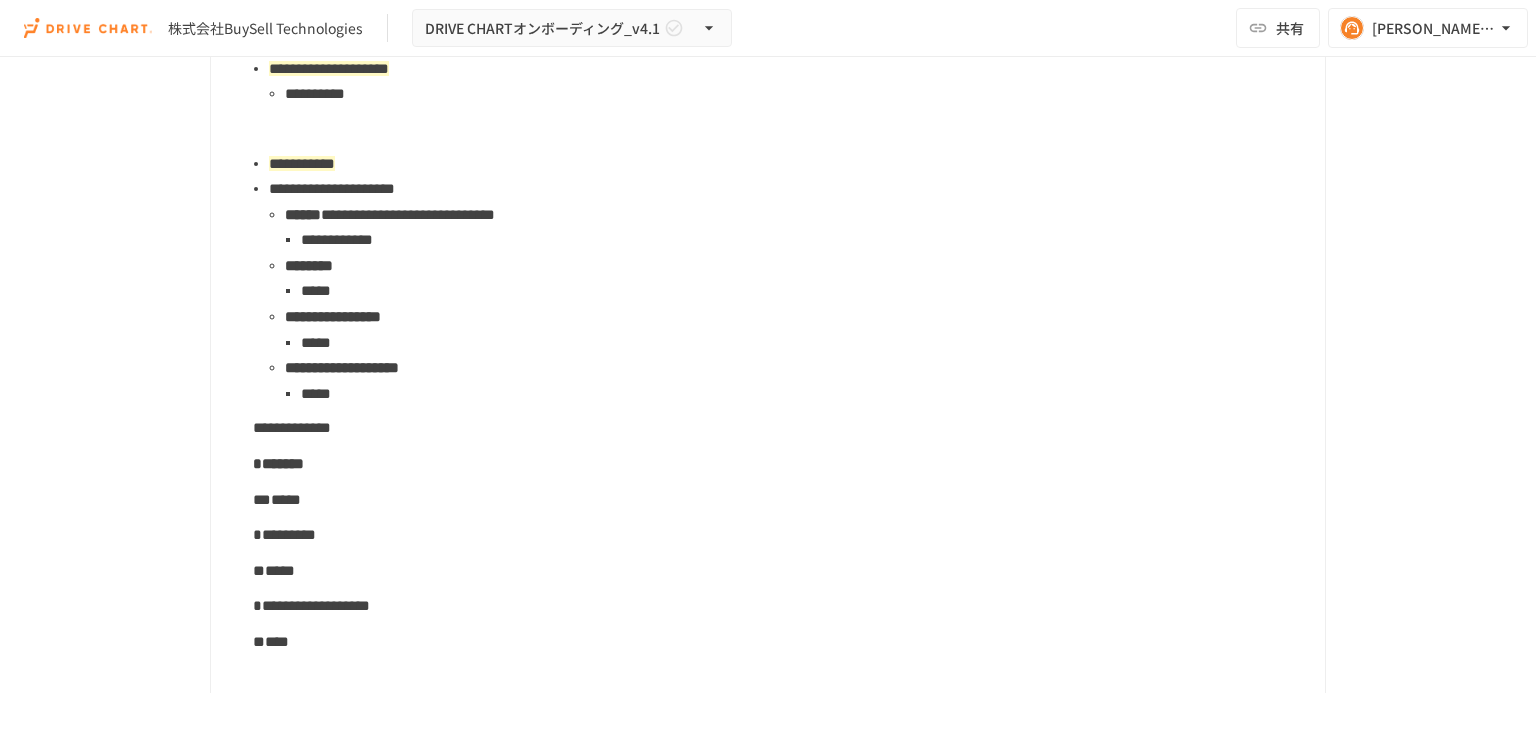 click on "**********" at bounding box center (781, 428) 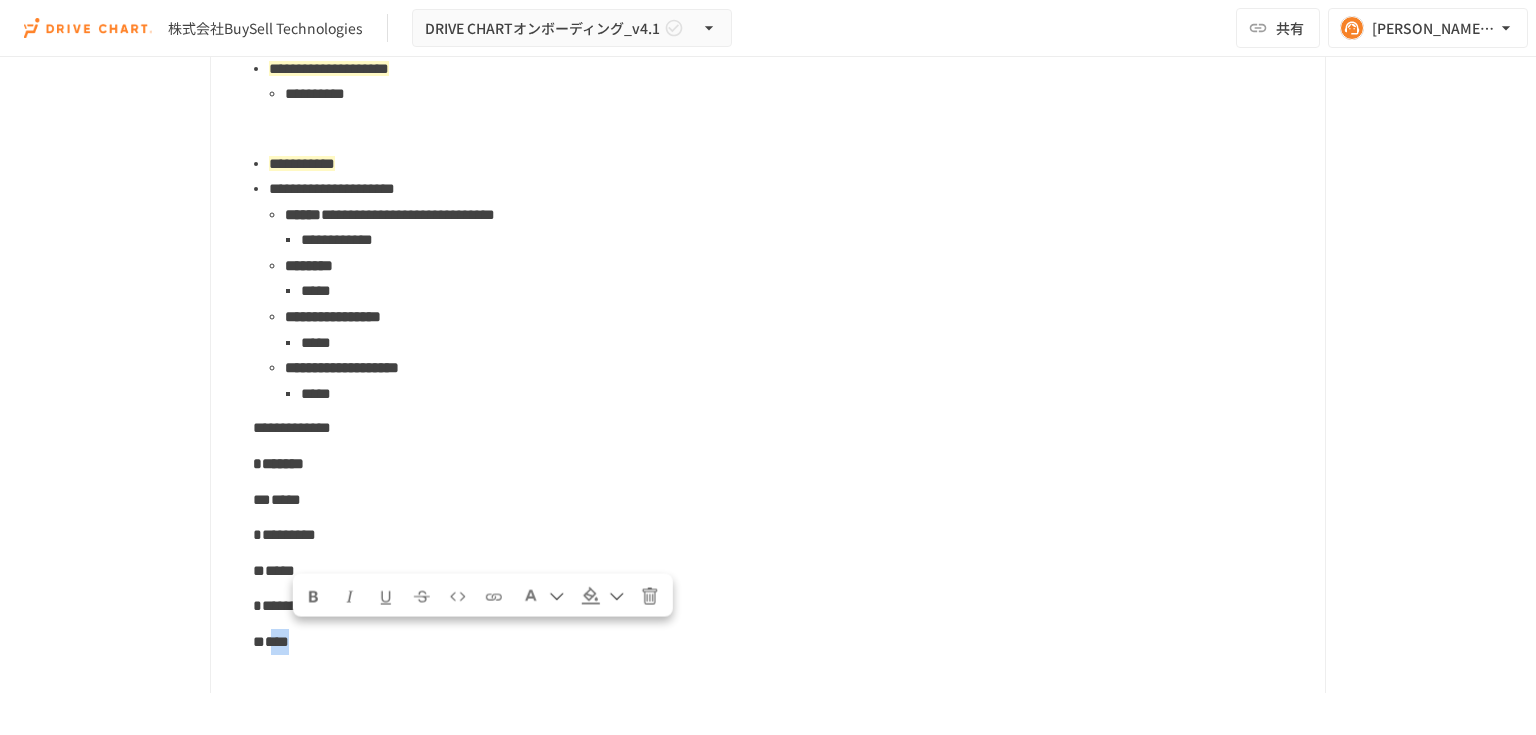 drag, startPoint x: 315, startPoint y: 644, endPoint x: 301, endPoint y: 644, distance: 14 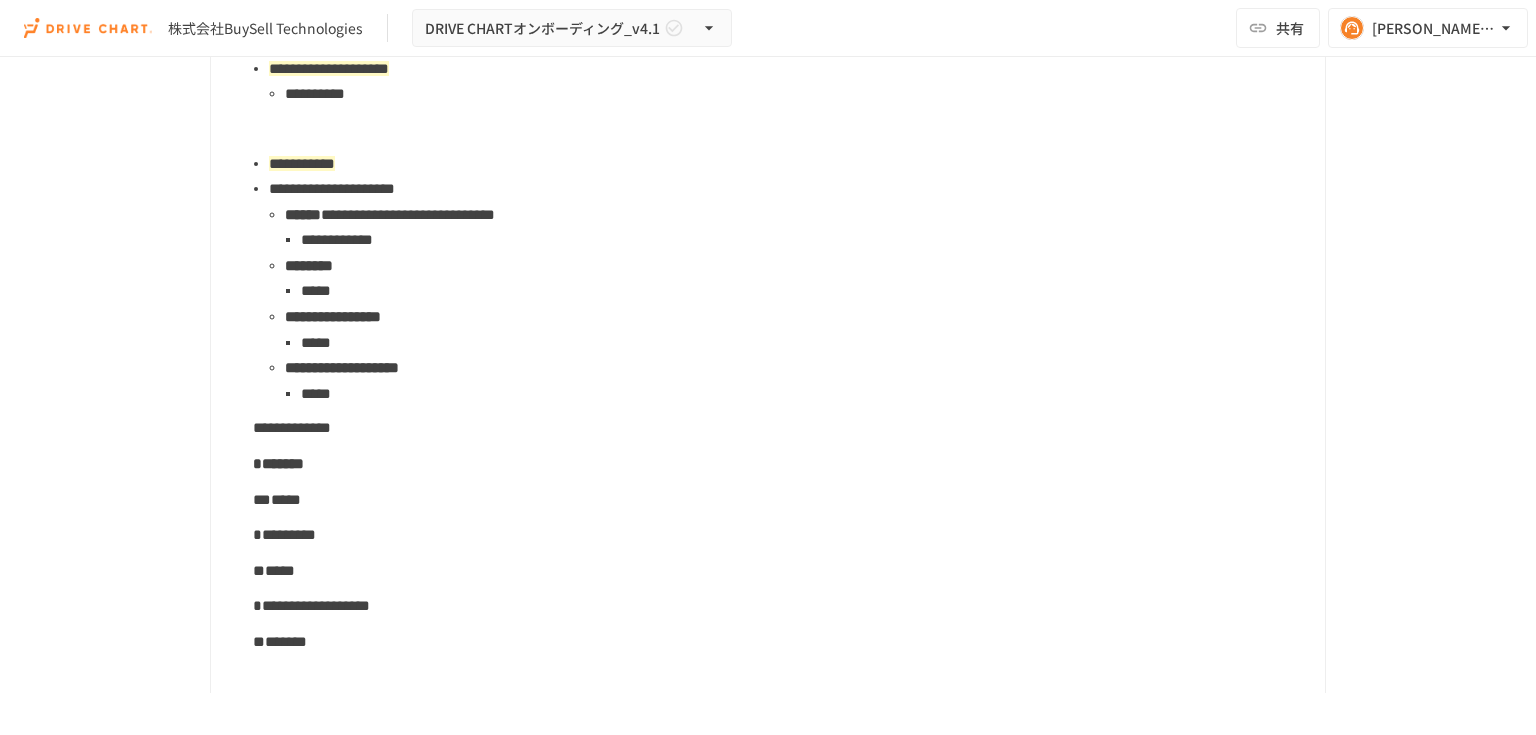 click on "**********" at bounding box center [311, 605] 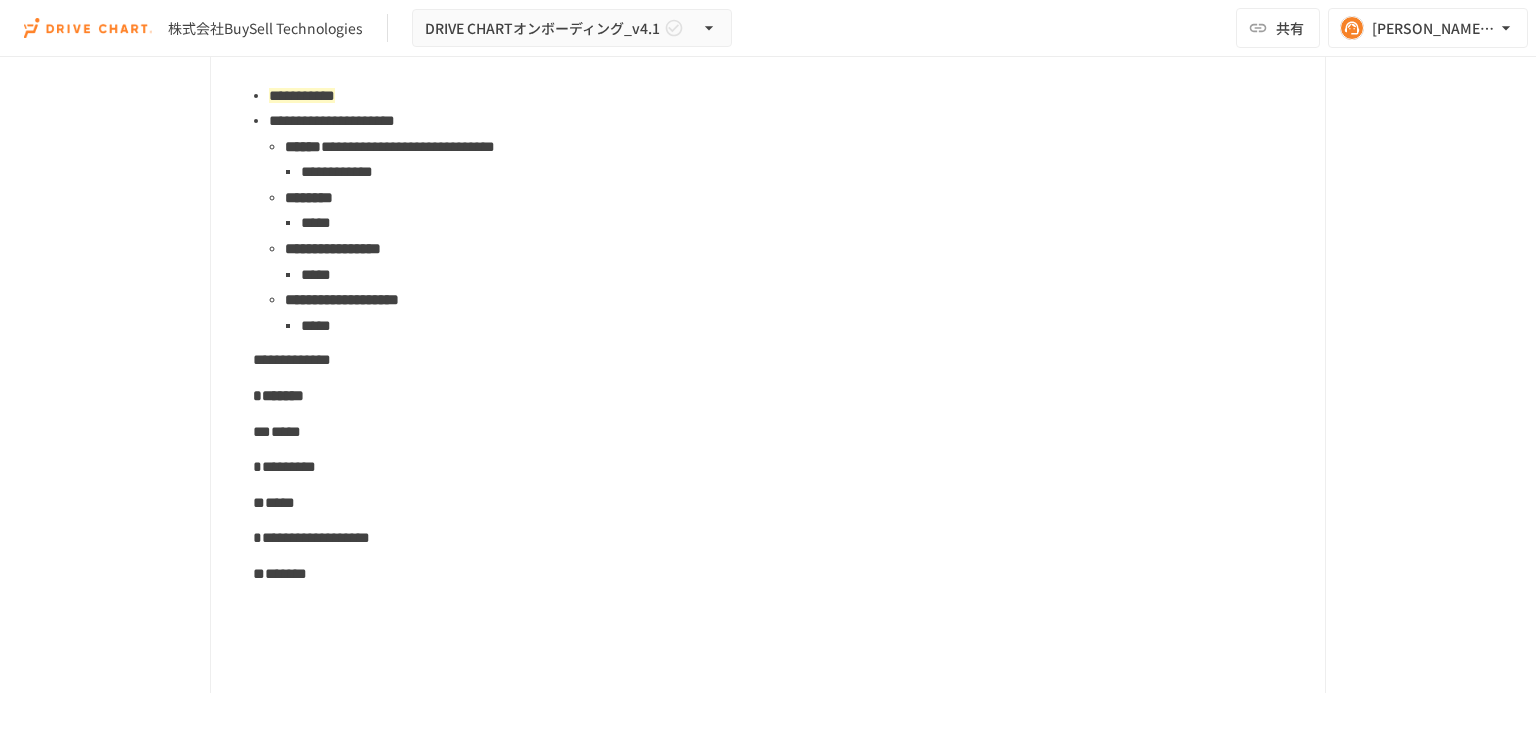 scroll, scrollTop: 3742, scrollLeft: 0, axis: vertical 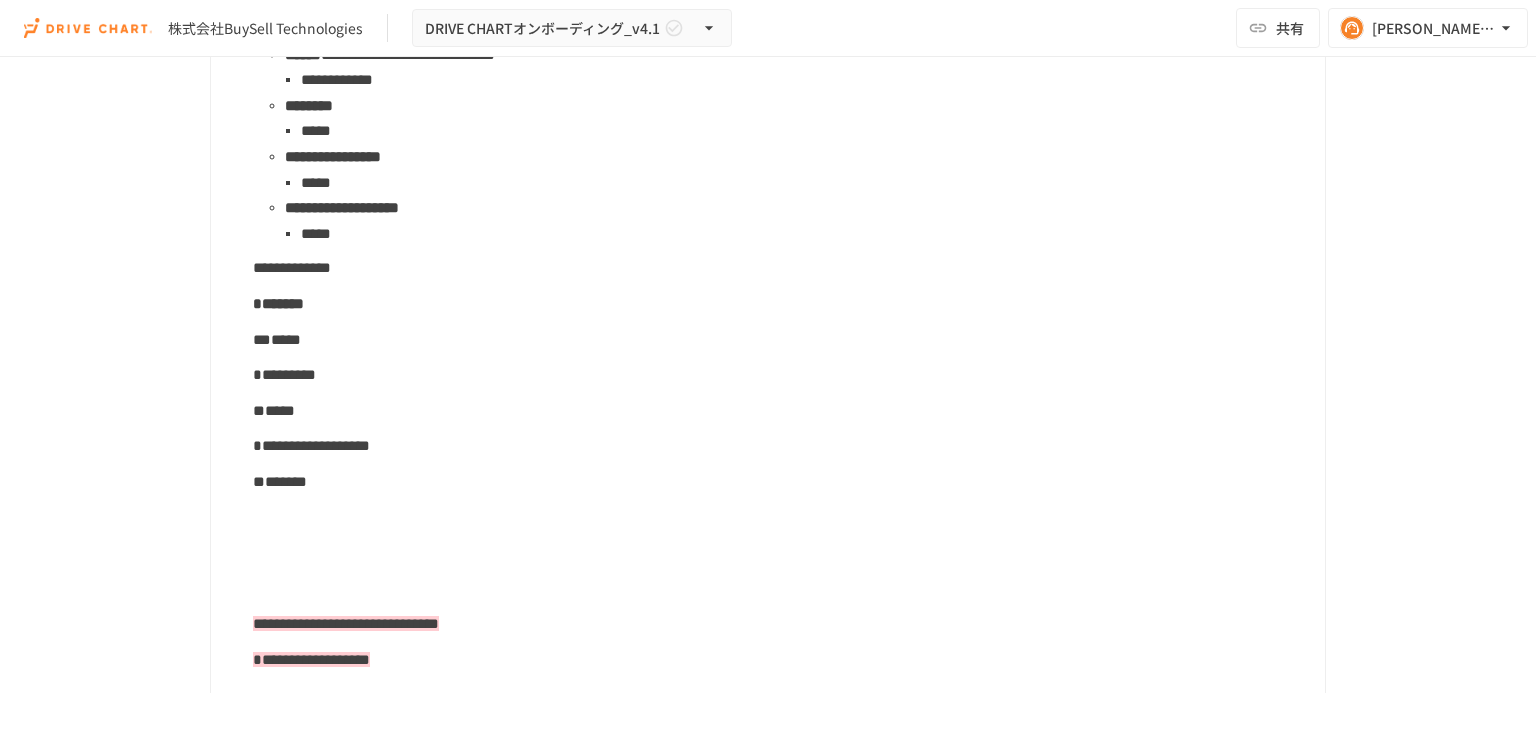 click on "**********" at bounding box center [766, -78] 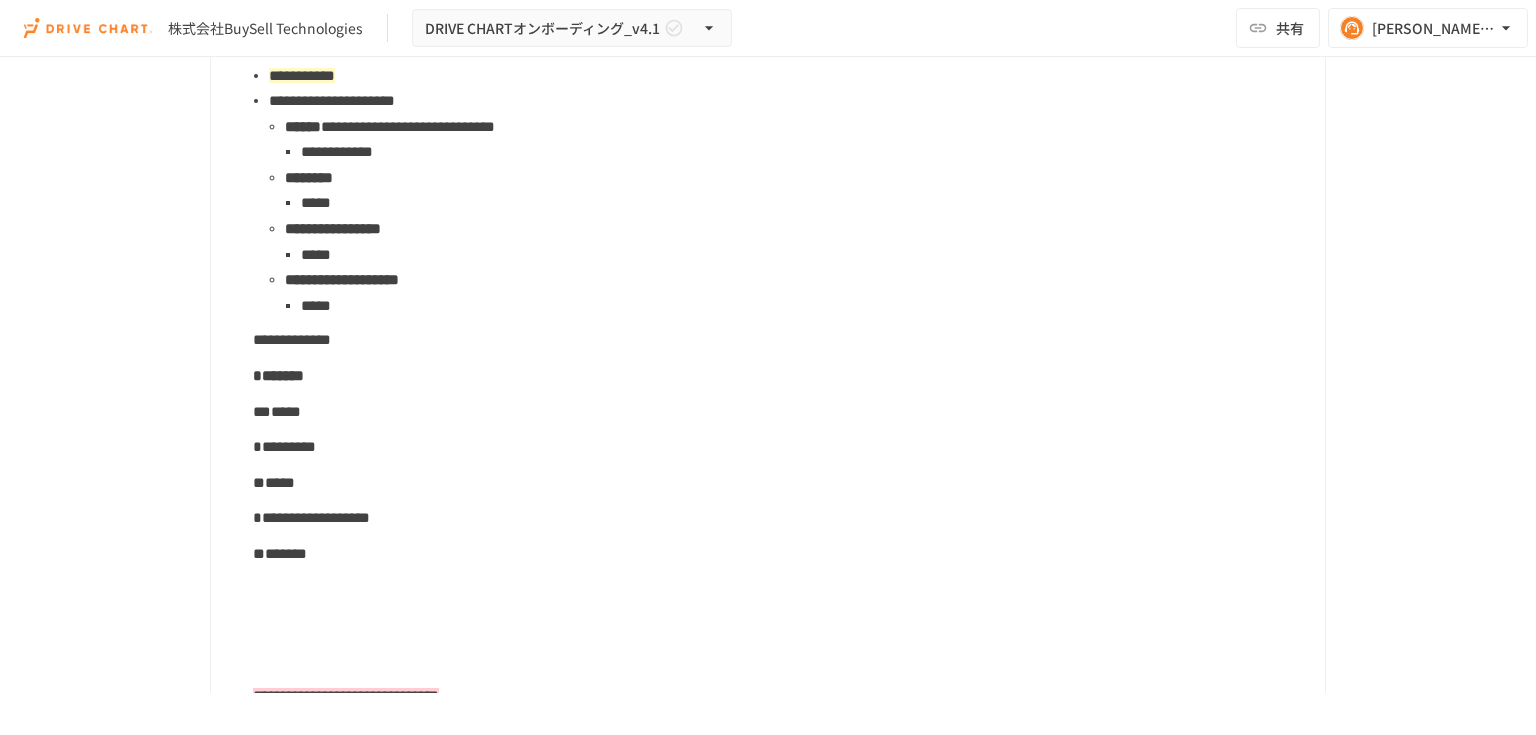 scroll, scrollTop: 3662, scrollLeft: 0, axis: vertical 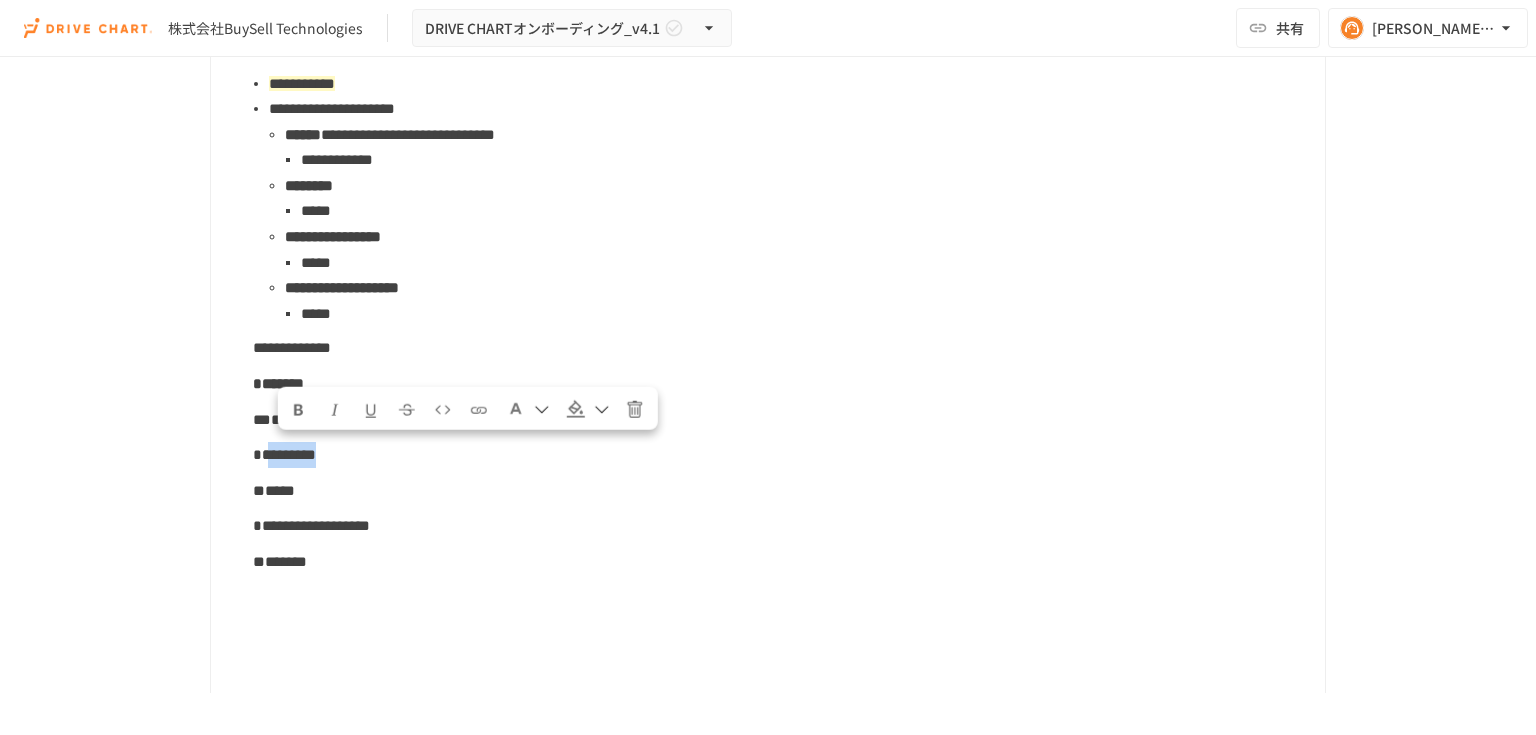 drag, startPoint x: 276, startPoint y: 447, endPoint x: 424, endPoint y: 462, distance: 148.7582 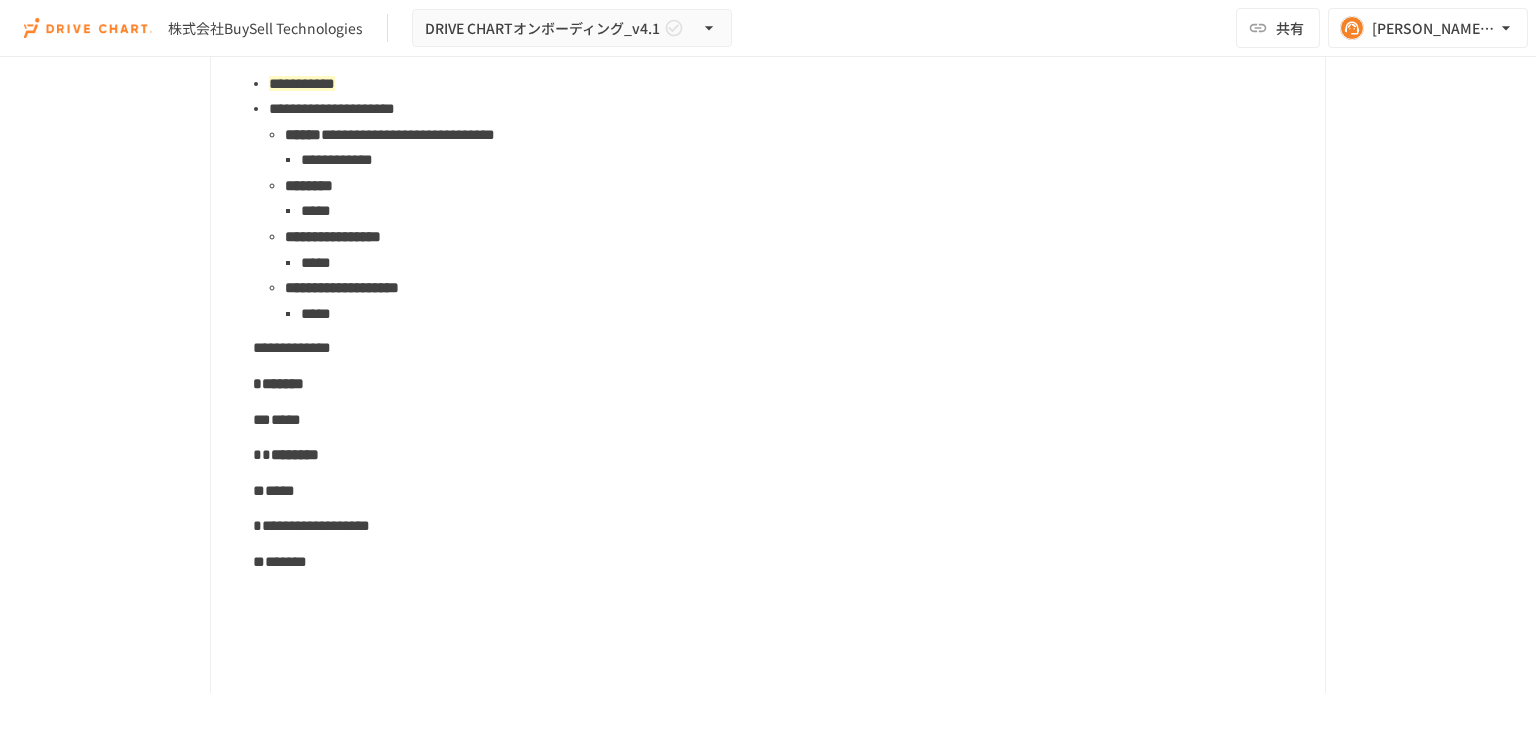 drag, startPoint x: 412, startPoint y: 476, endPoint x: 309, endPoint y: 513, distance: 109.444046 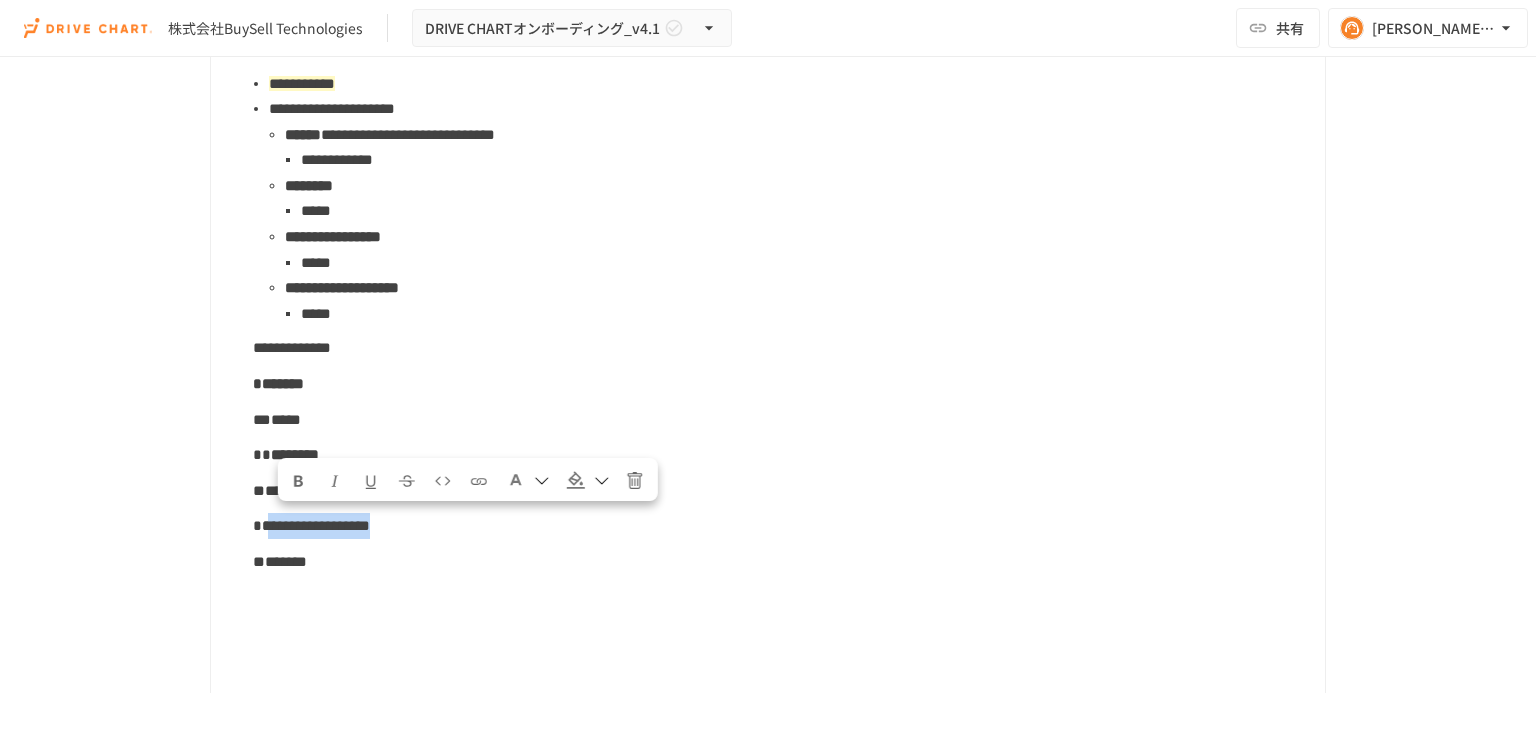 drag, startPoint x: 274, startPoint y: 520, endPoint x: 494, endPoint y: 527, distance: 220.11133 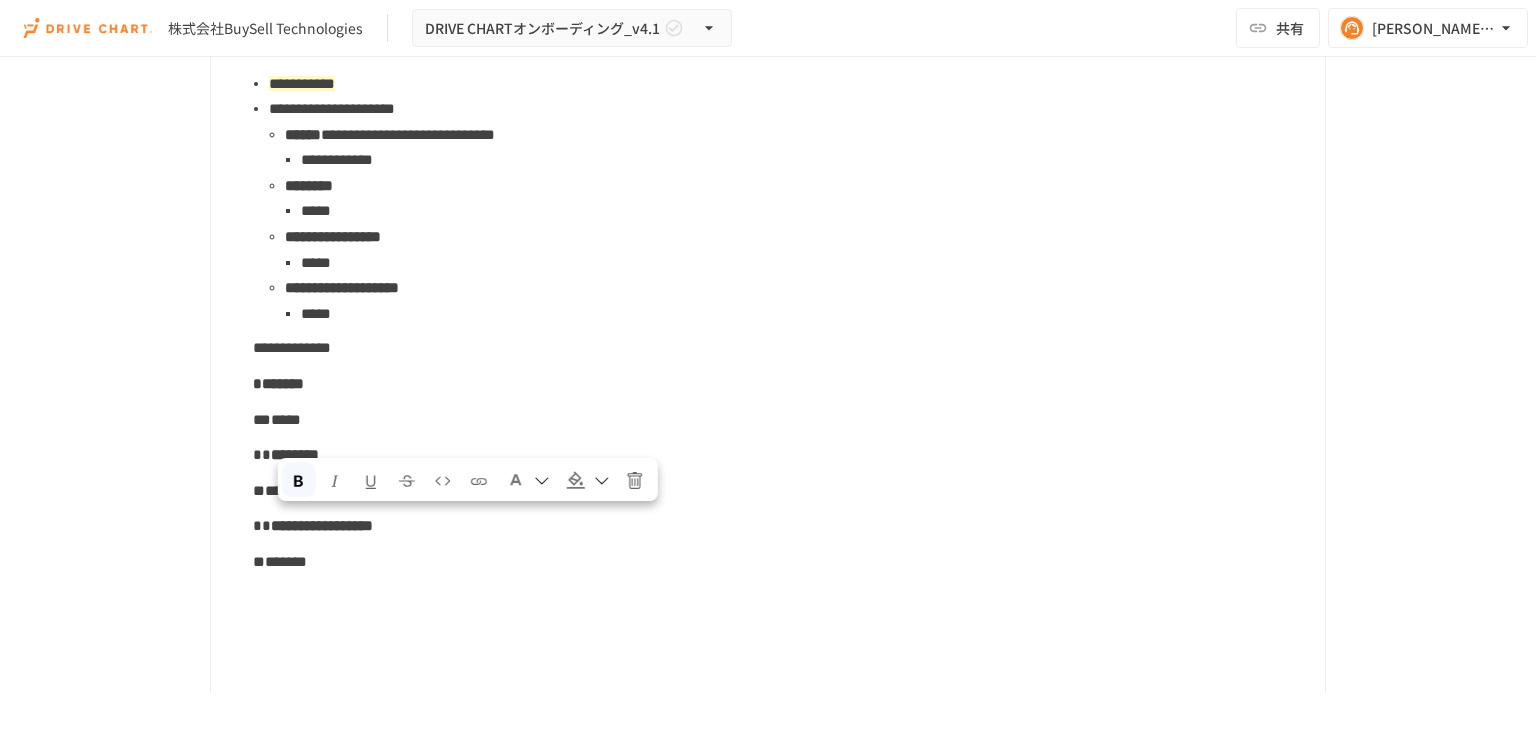 click on "*******" at bounding box center (781, 384) 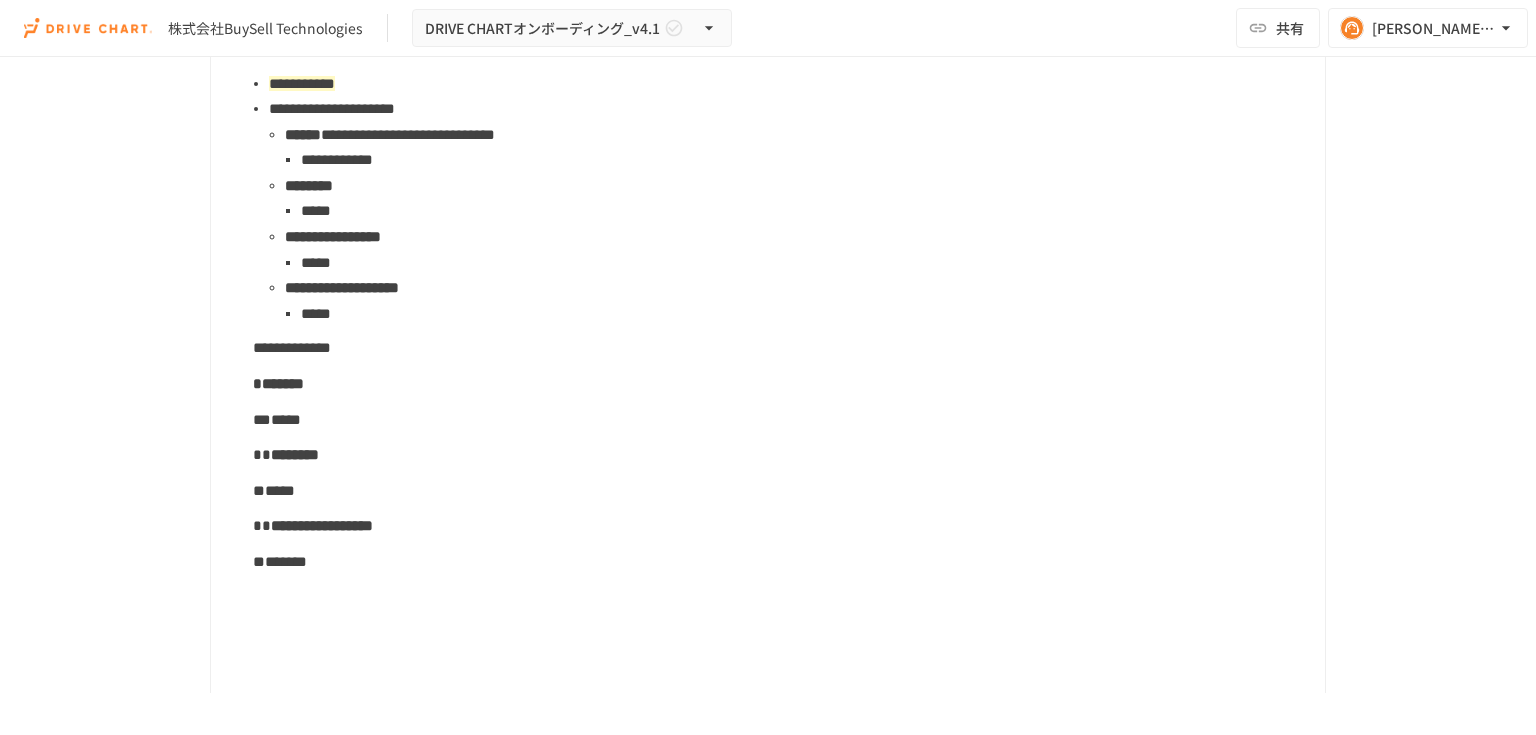 click on "*****" at bounding box center [781, 491] 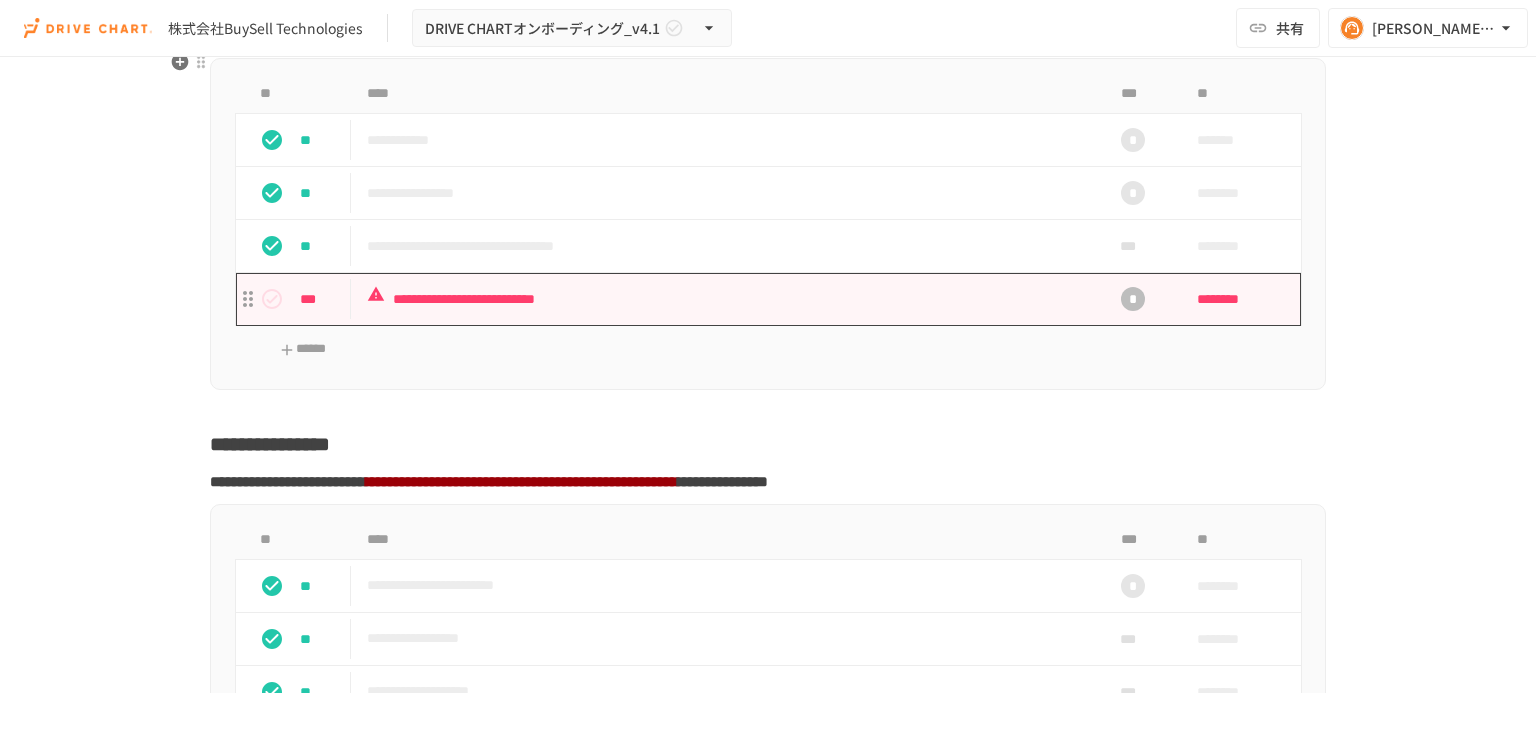 scroll, scrollTop: 6062, scrollLeft: 0, axis: vertical 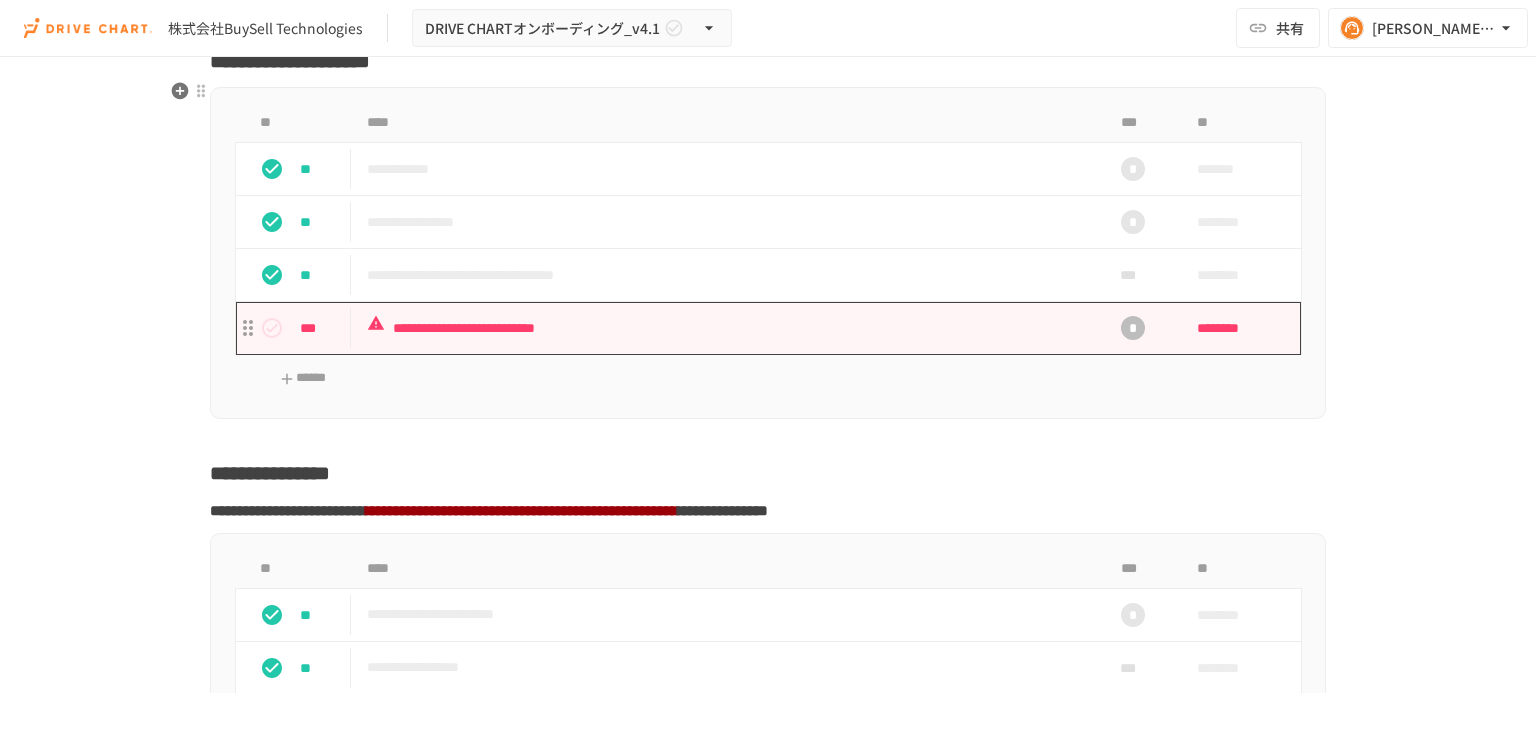 click on "**********" at bounding box center [726, 328] 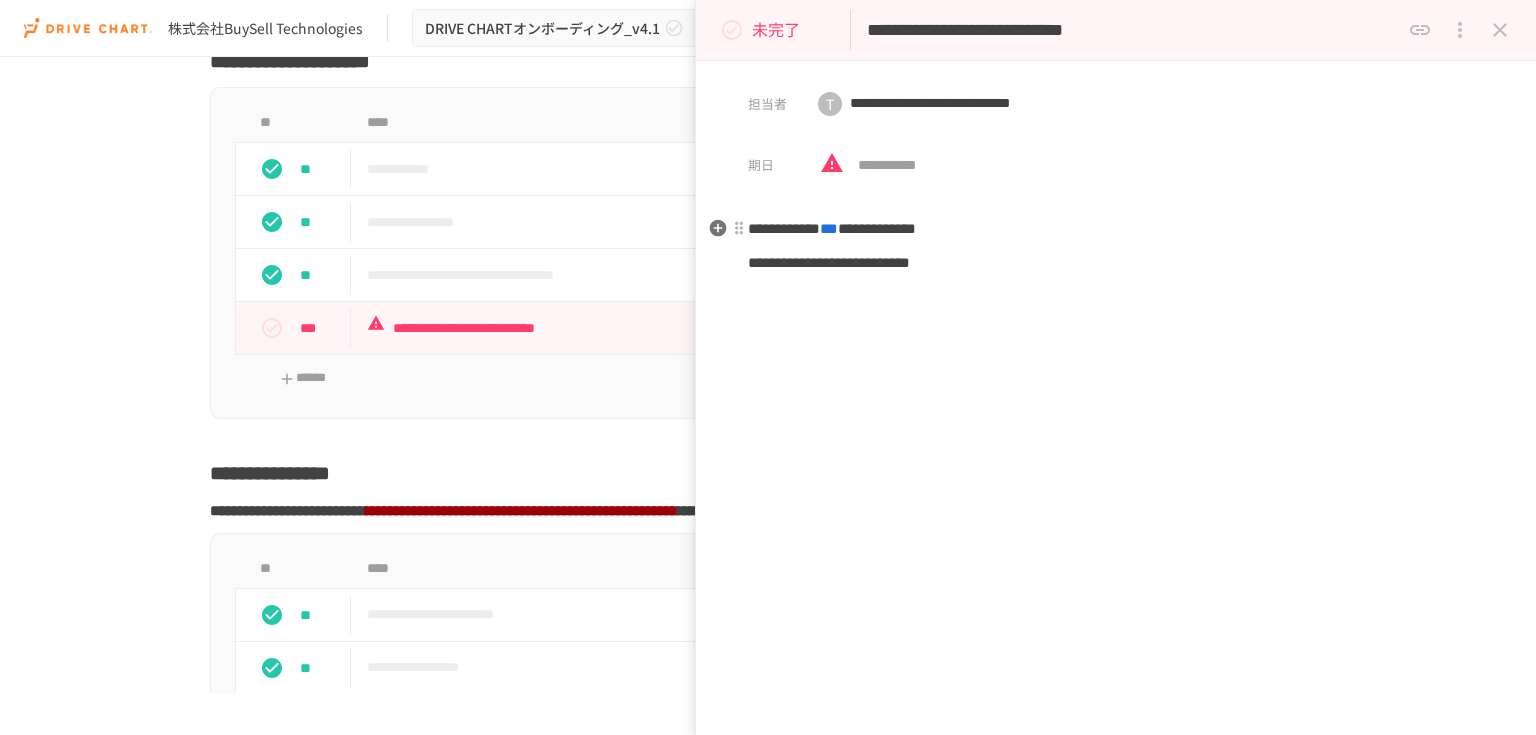 click on "***" at bounding box center (829, 228) 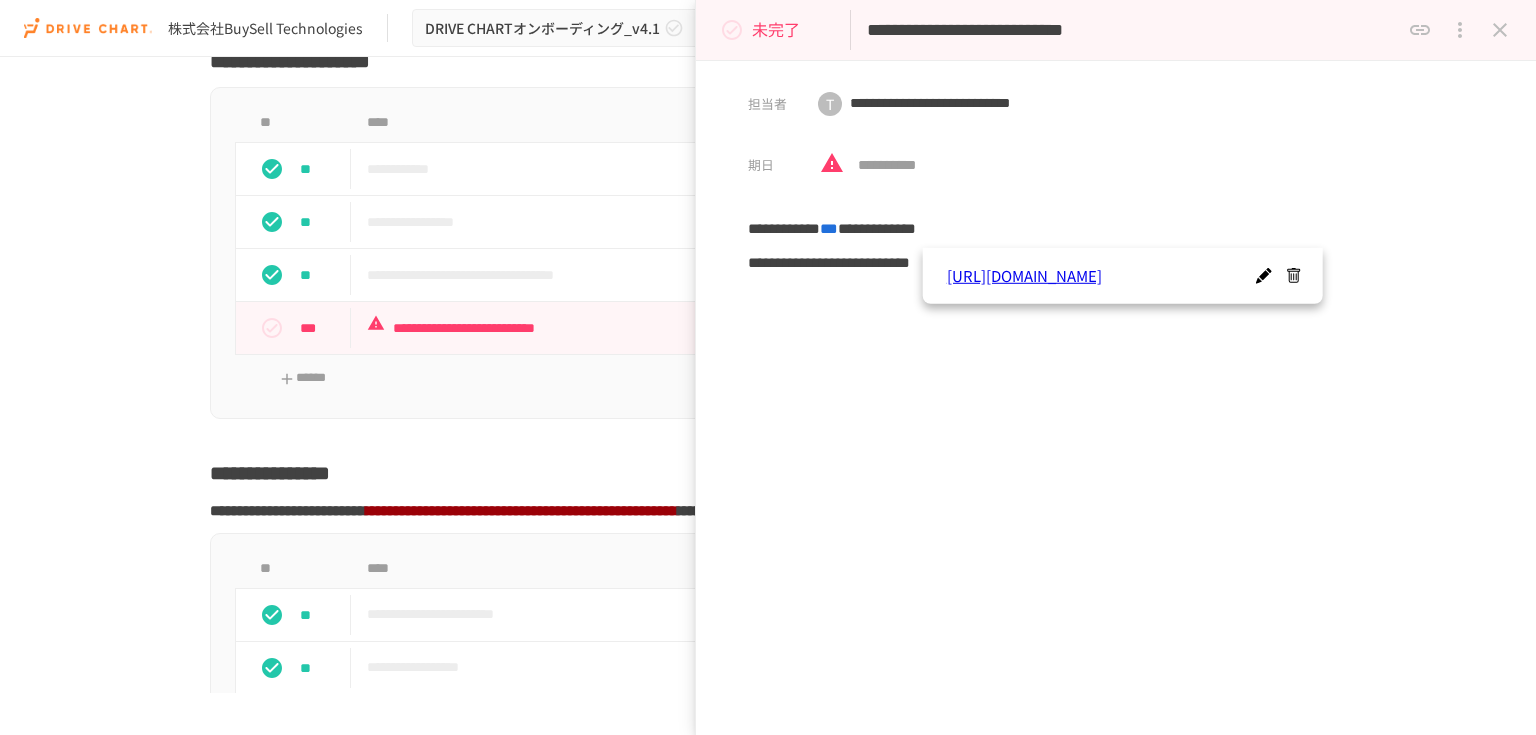 click on "**********" at bounding box center (1116, 417) 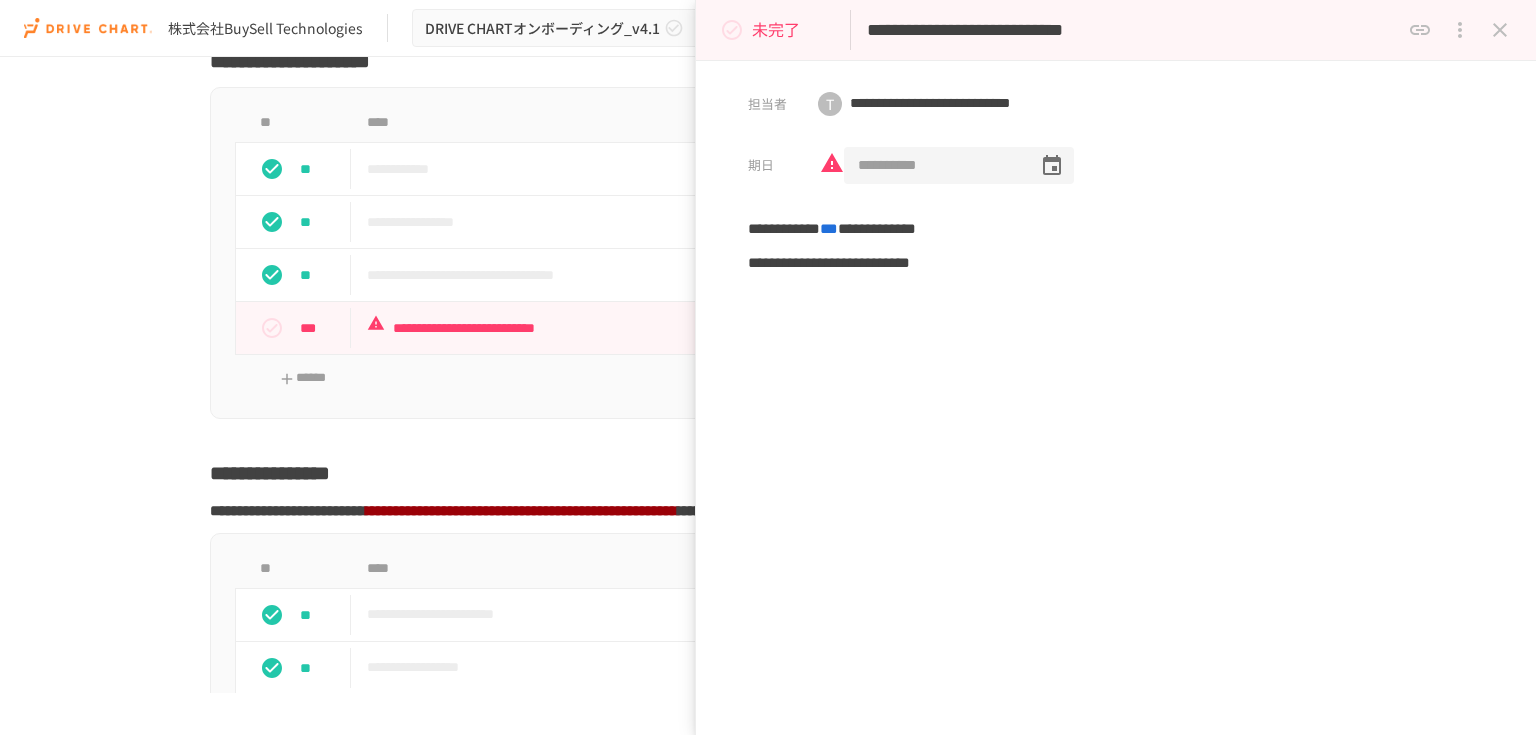 click 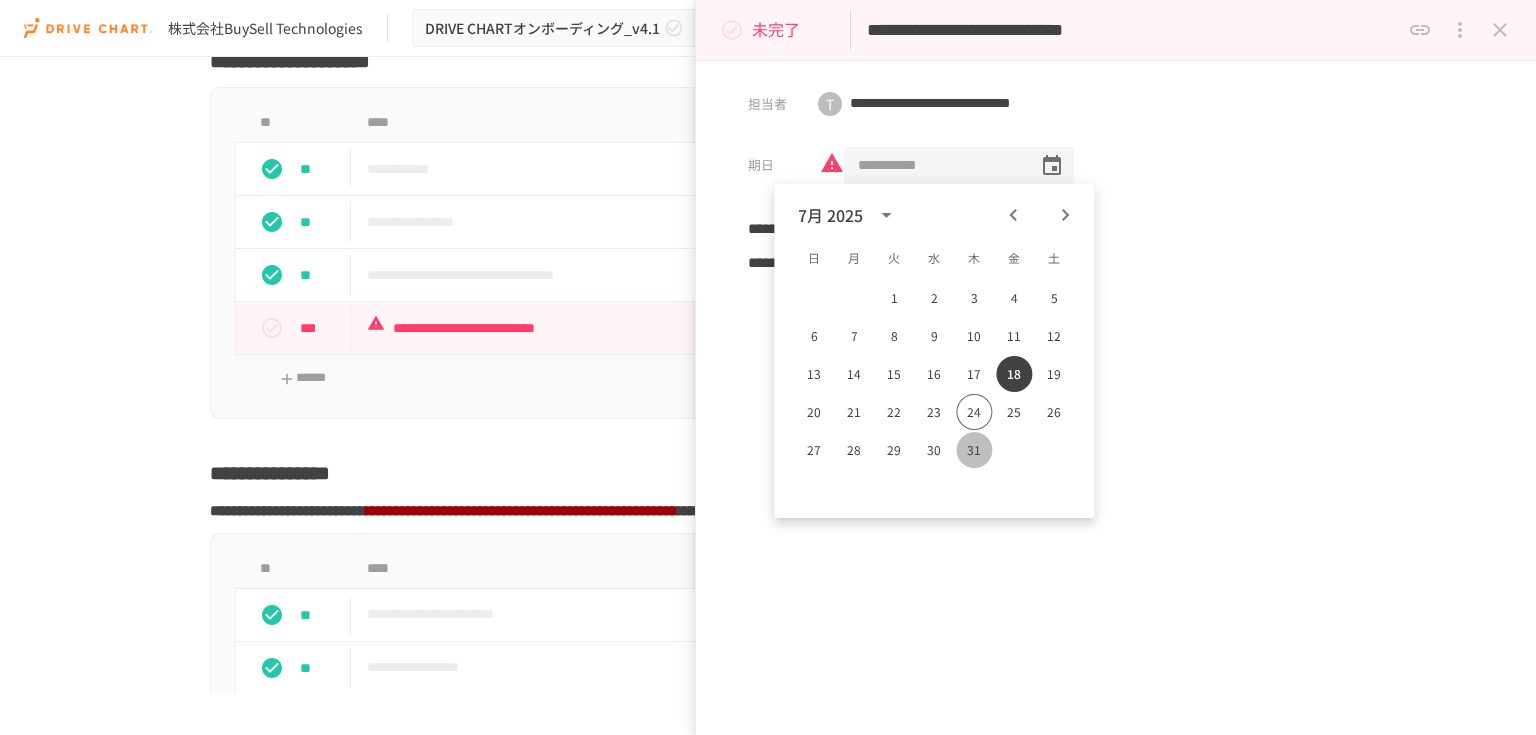click on "31" at bounding box center (974, 450) 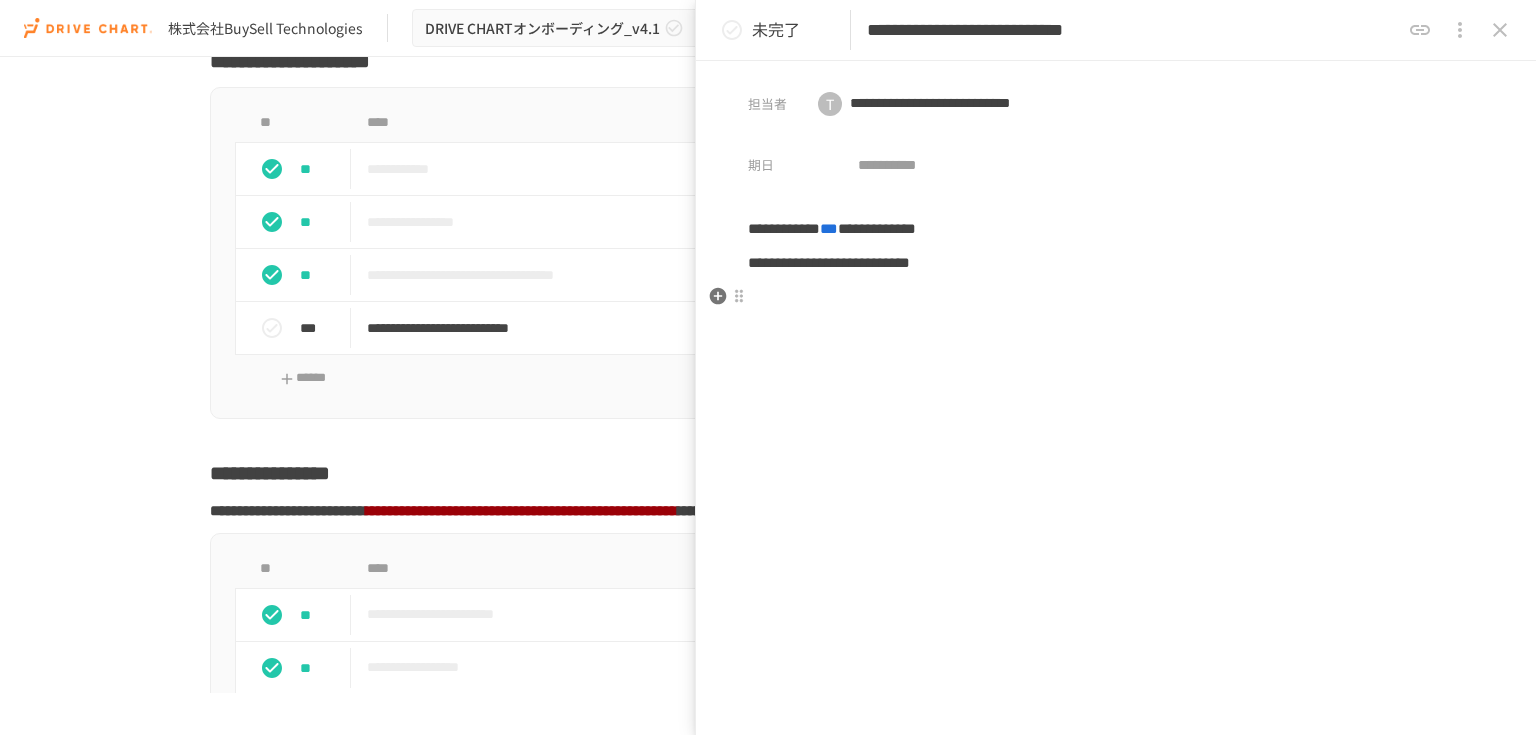 click on "**********" at bounding box center (1116, 417) 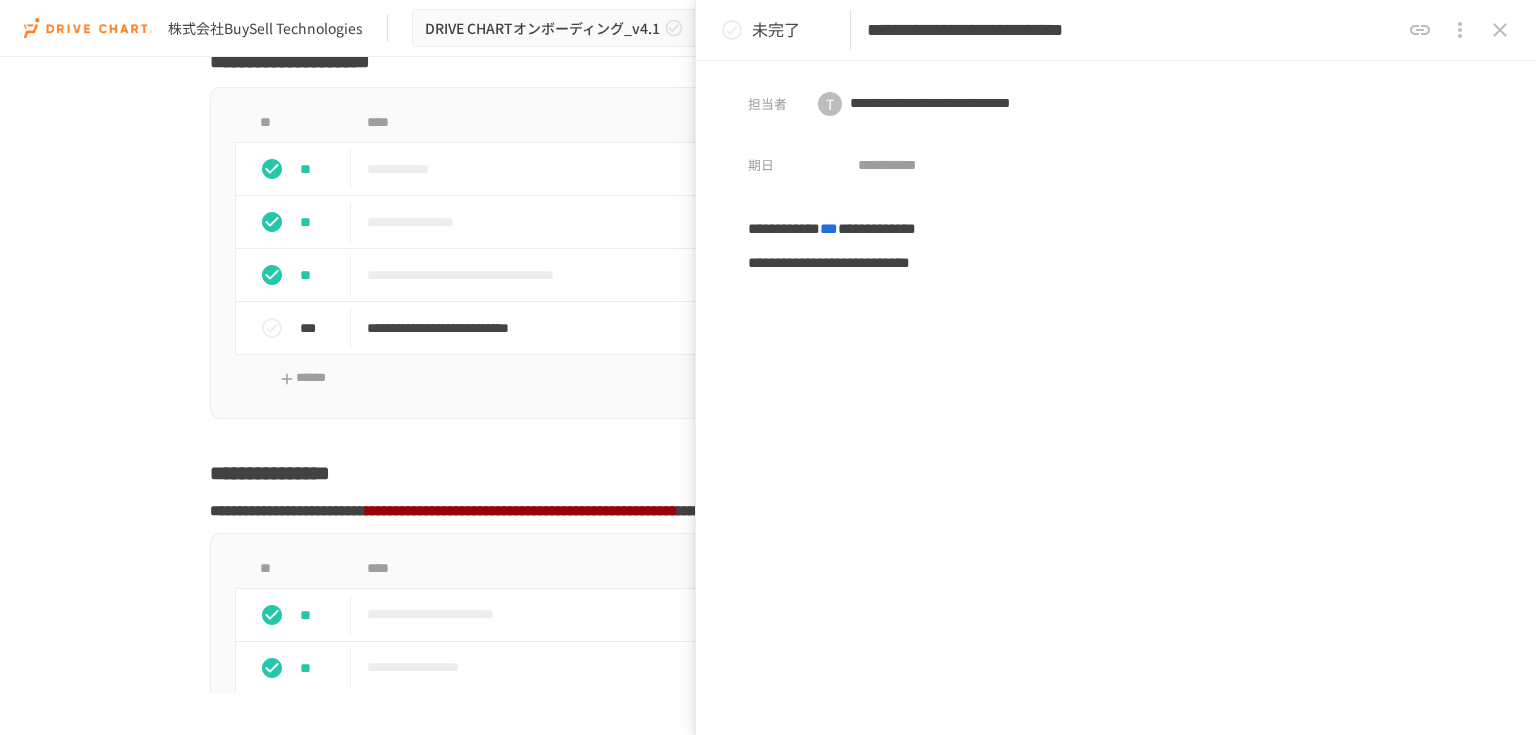 click on "**********" at bounding box center [1116, 417] 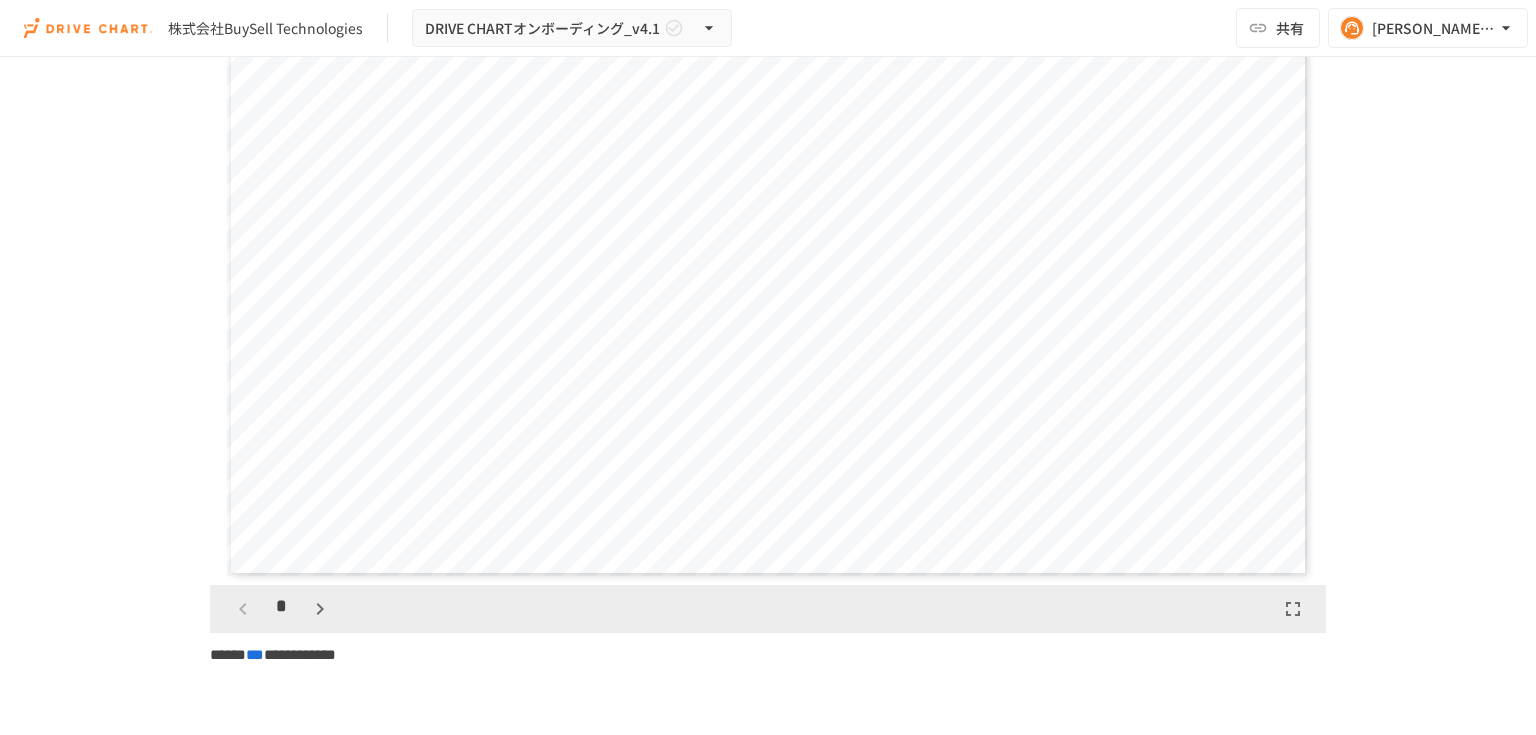 scroll, scrollTop: 4720, scrollLeft: 0, axis: vertical 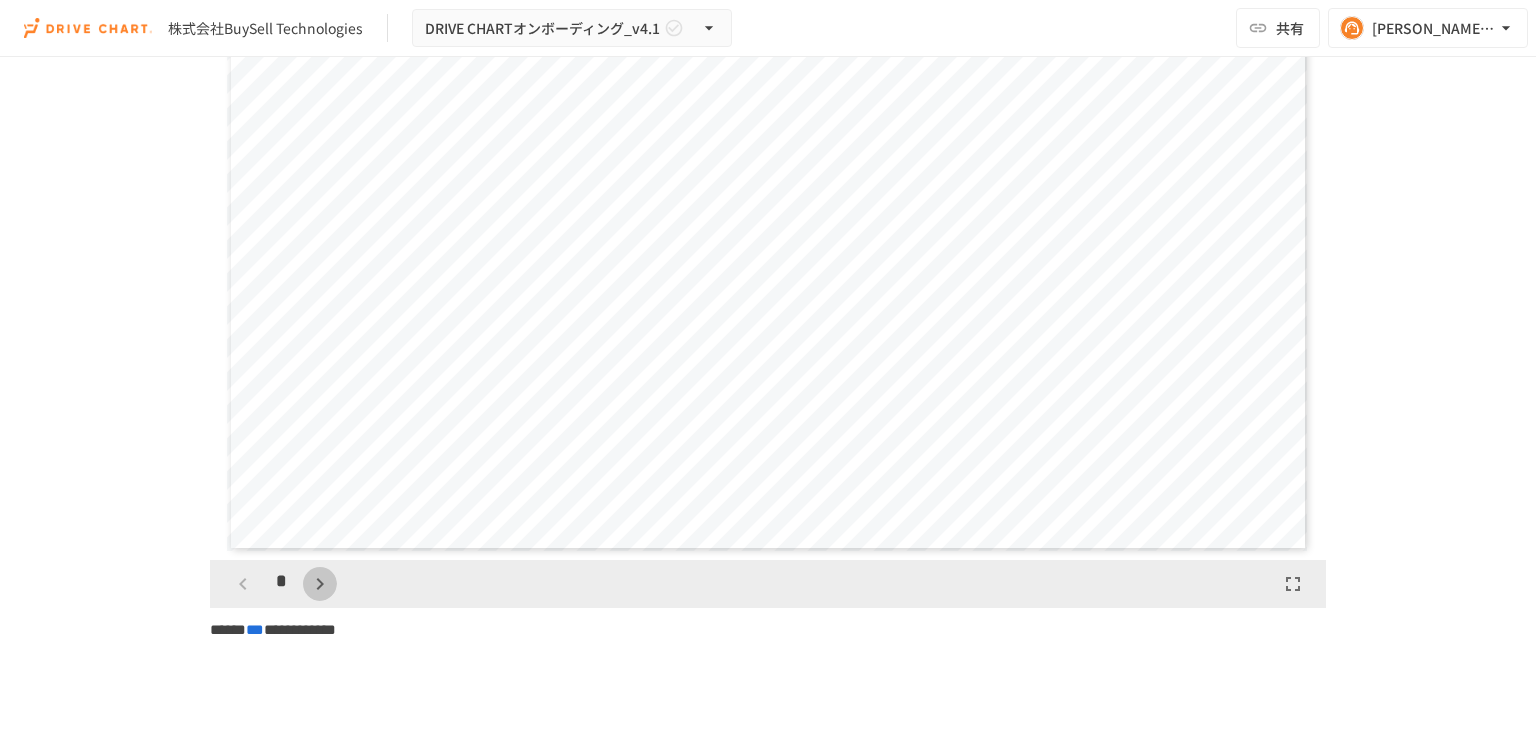click 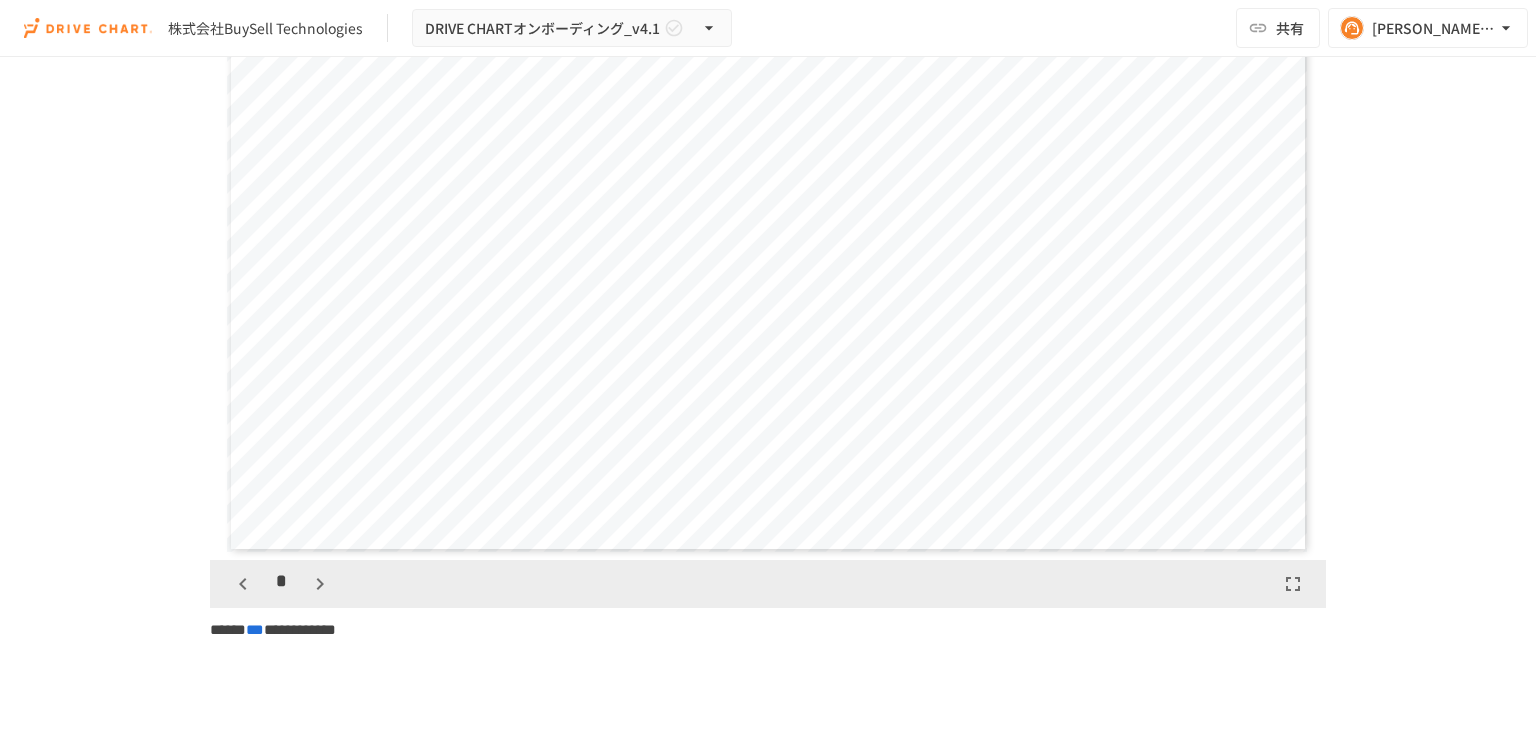 click 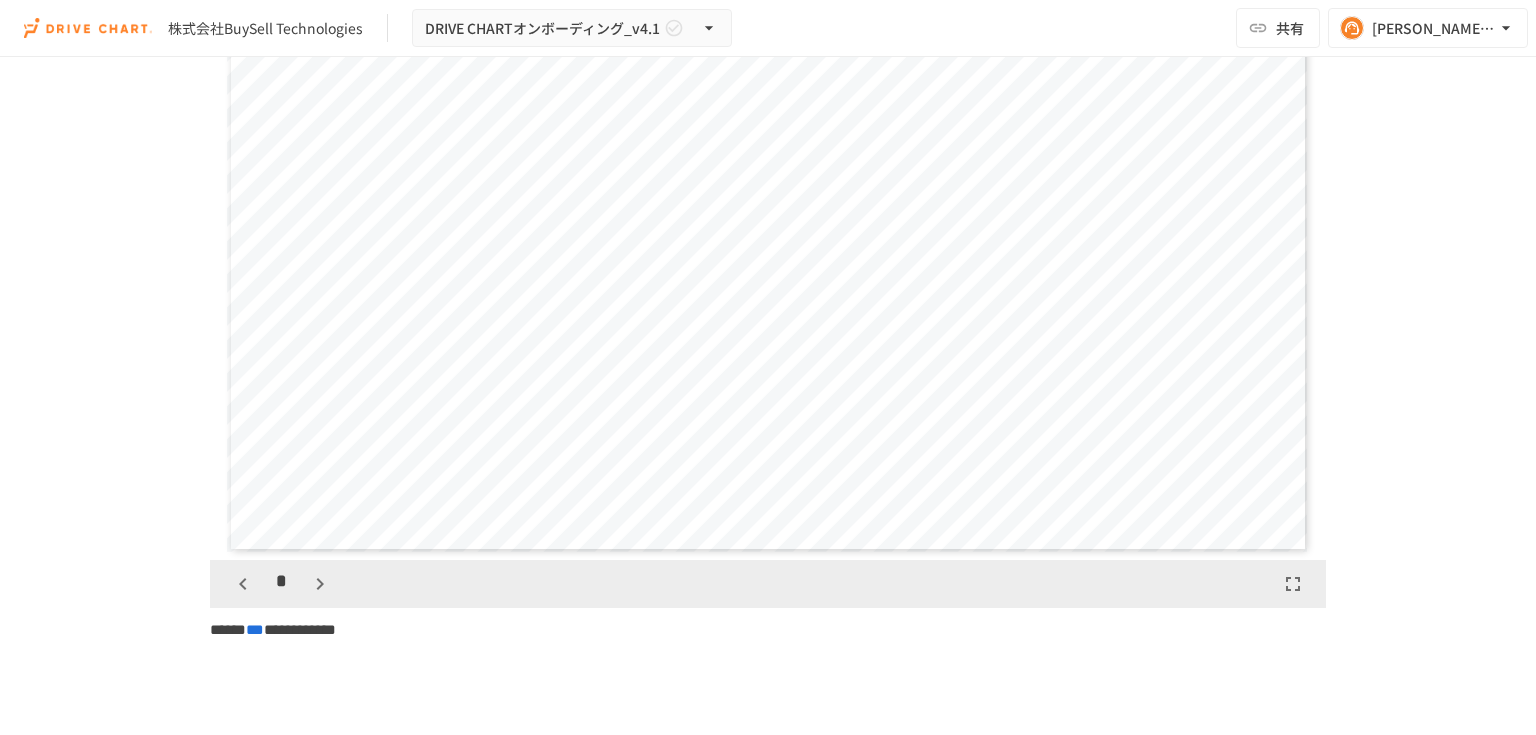 click 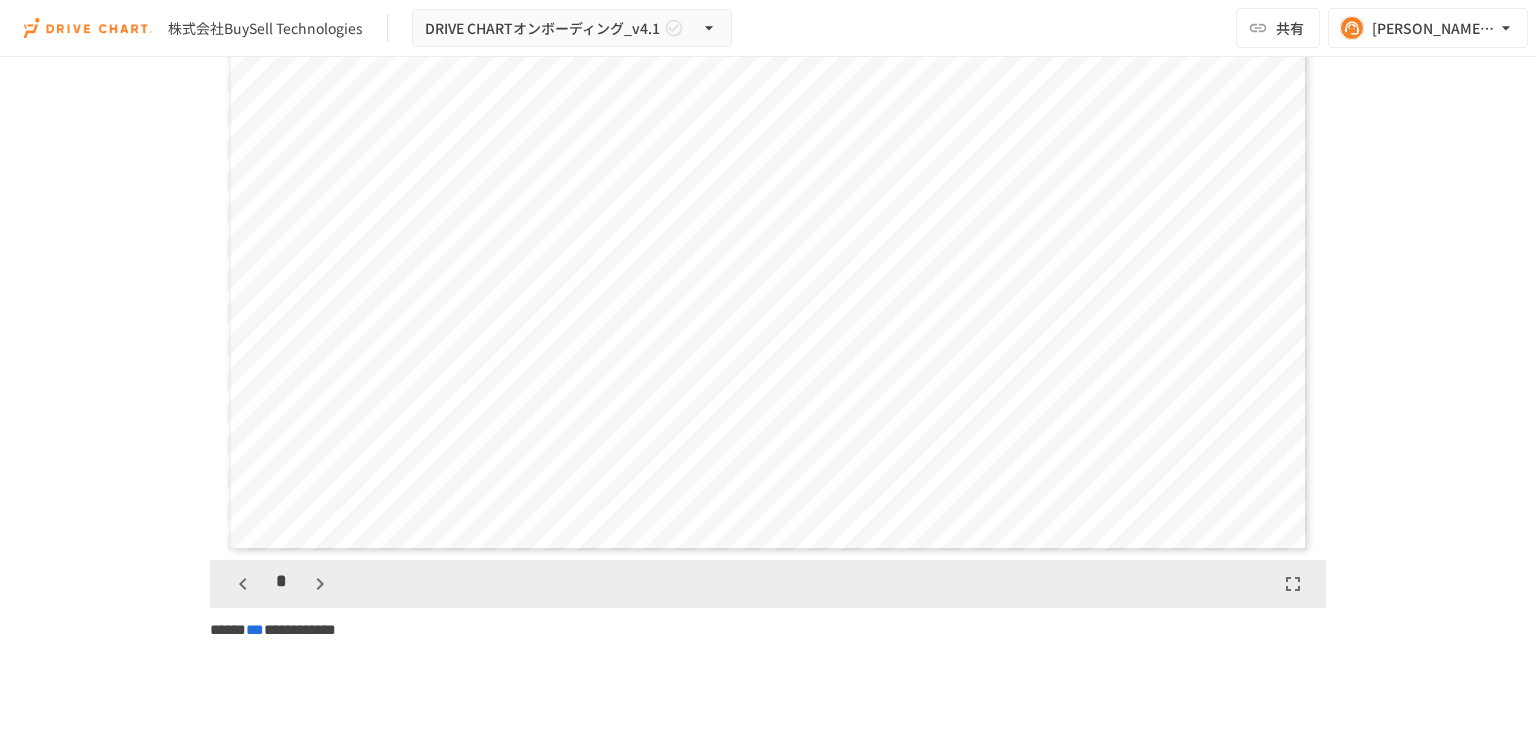 click 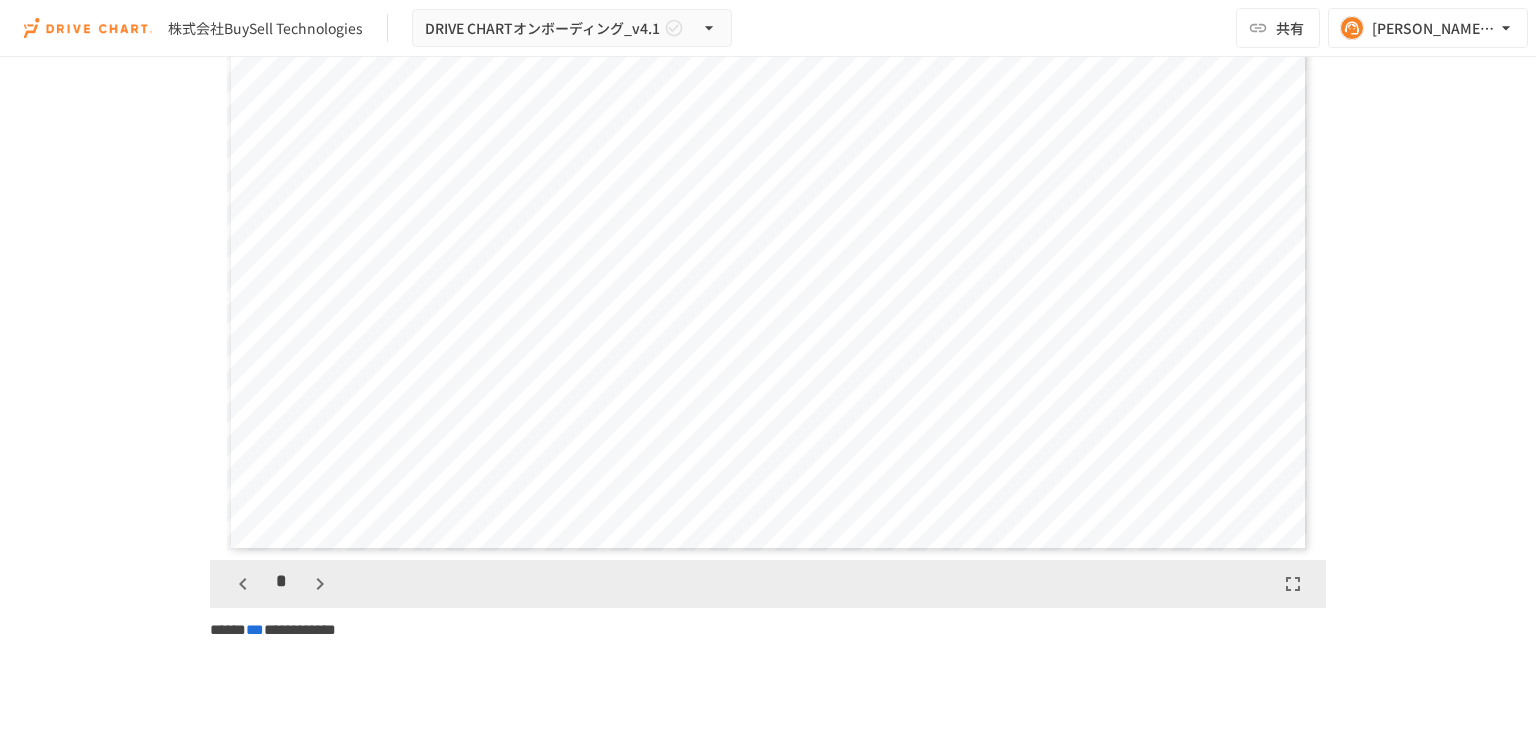 click 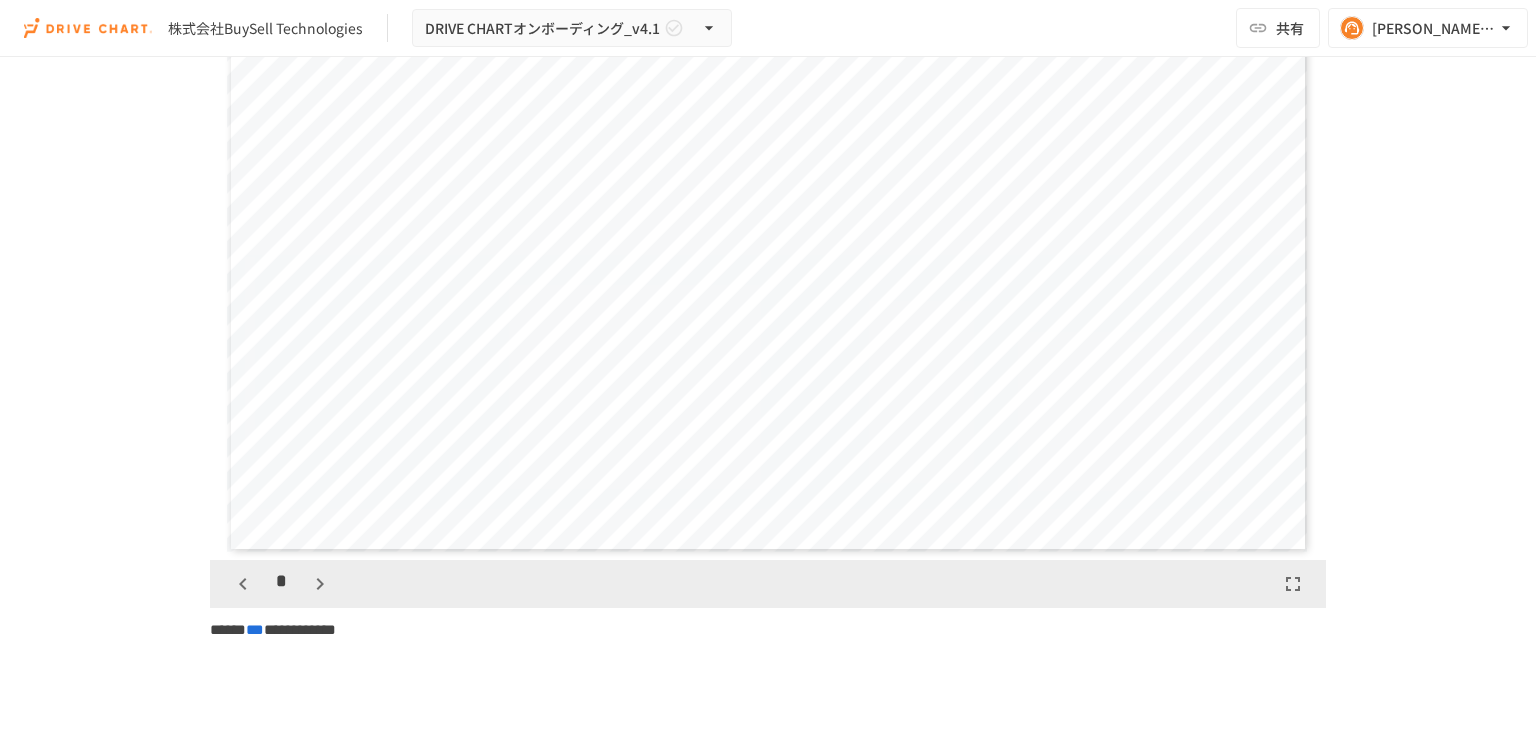click 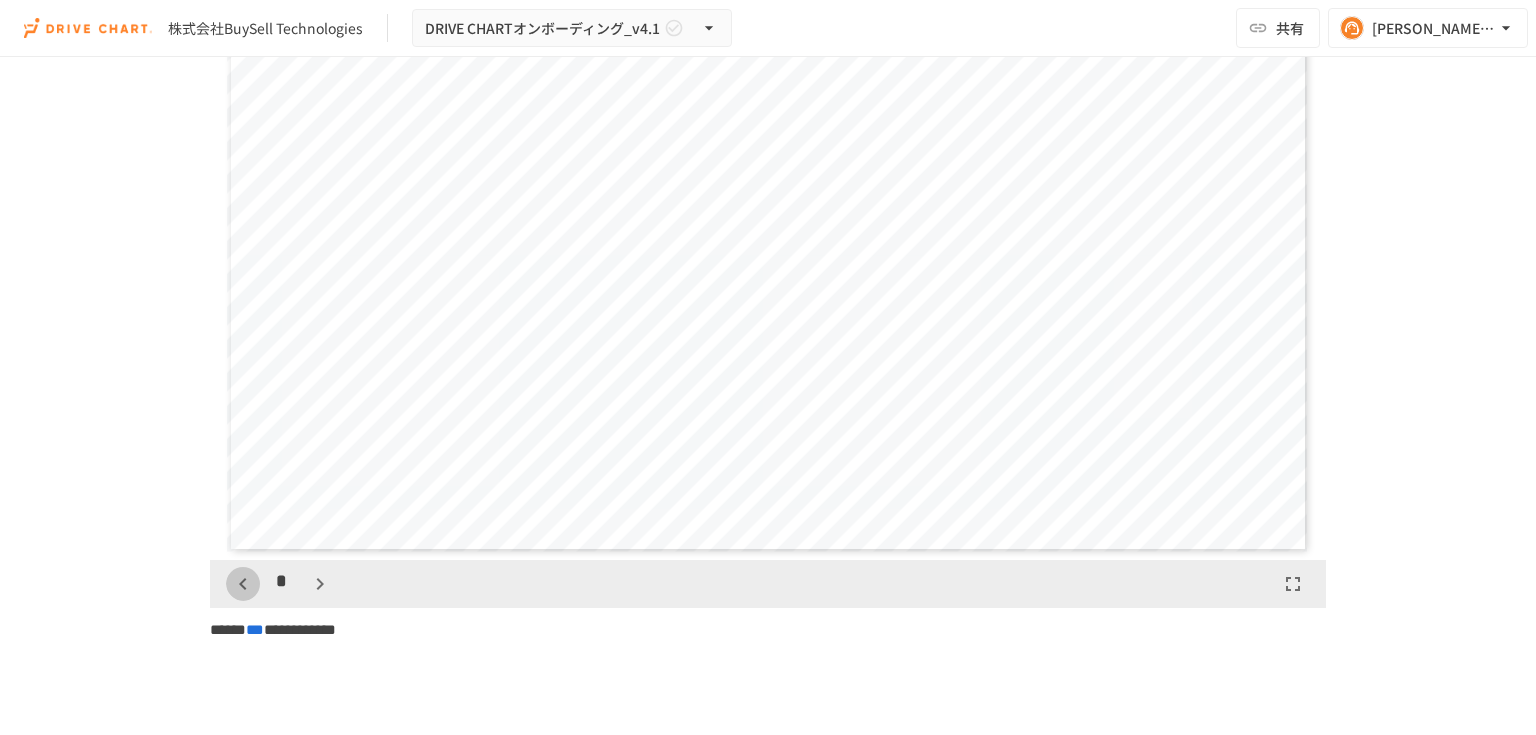 click 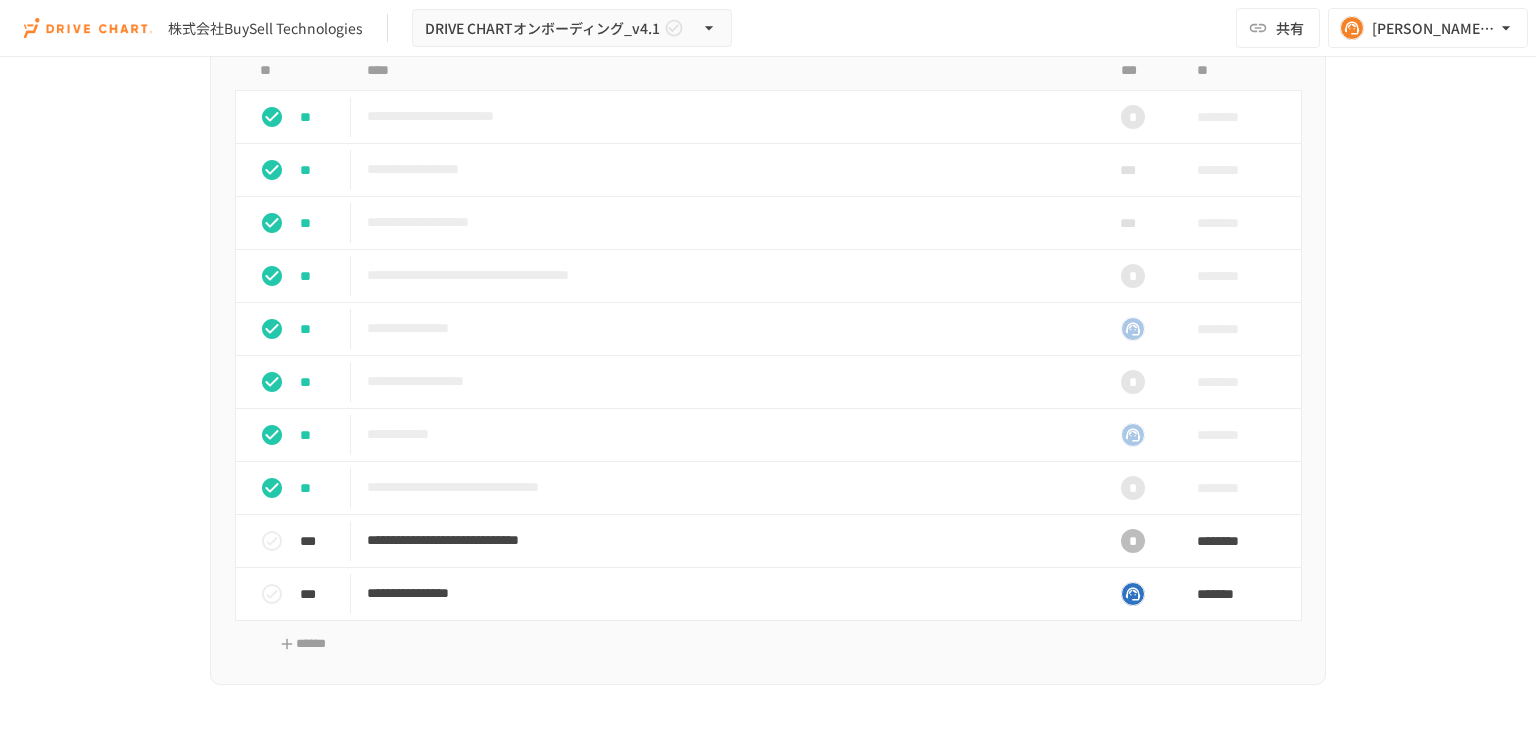 scroll, scrollTop: 6640, scrollLeft: 0, axis: vertical 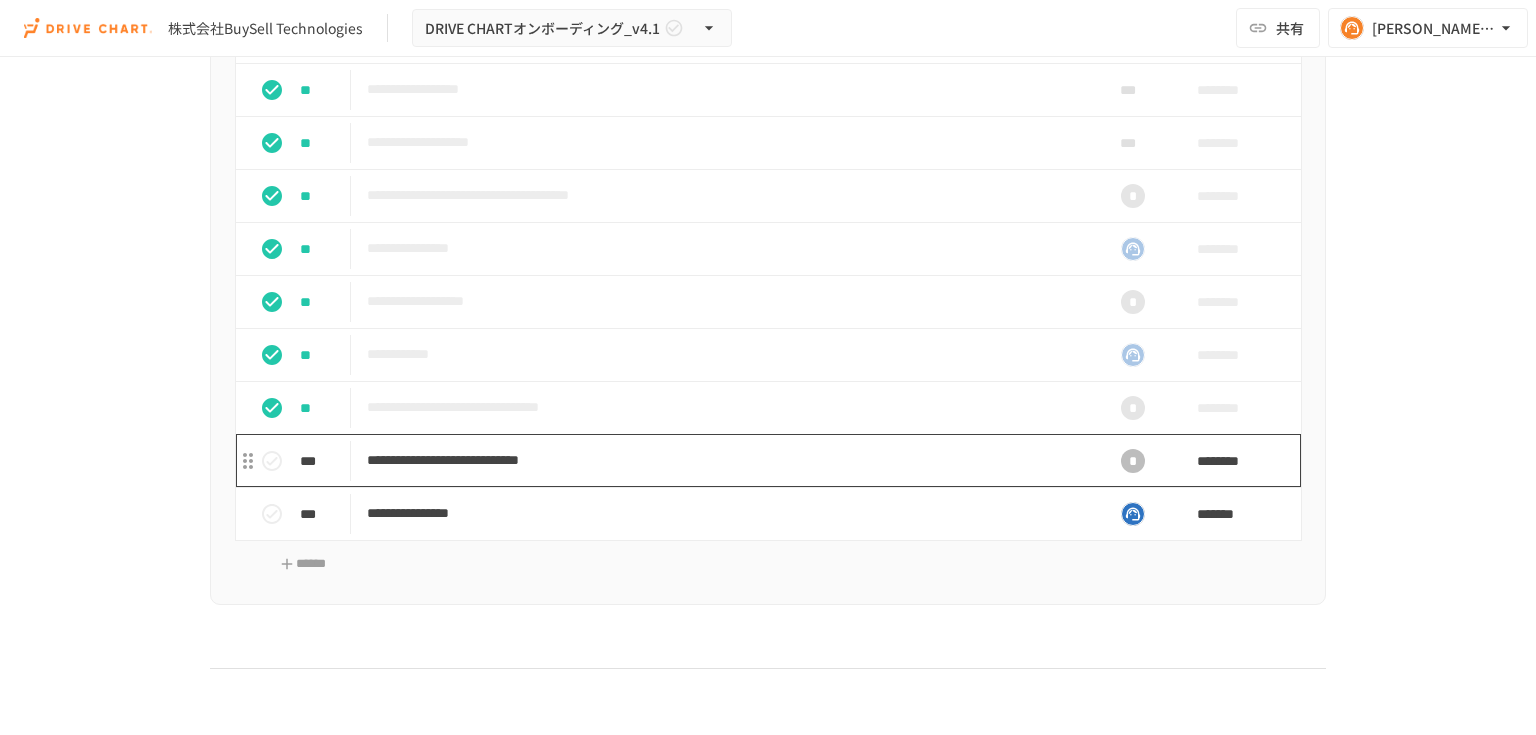 click on "**********" at bounding box center [726, 460] 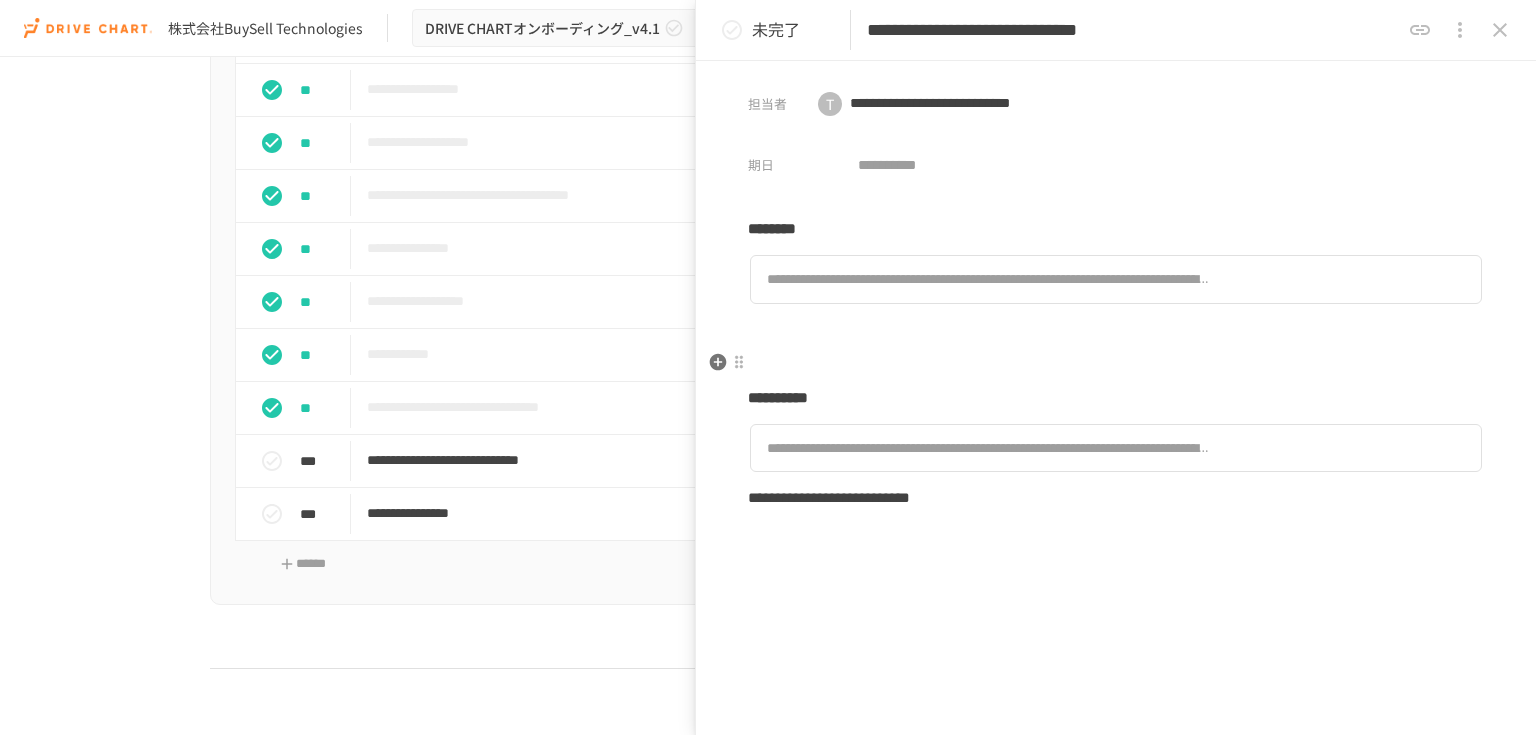 click at bounding box center (1116, 364) 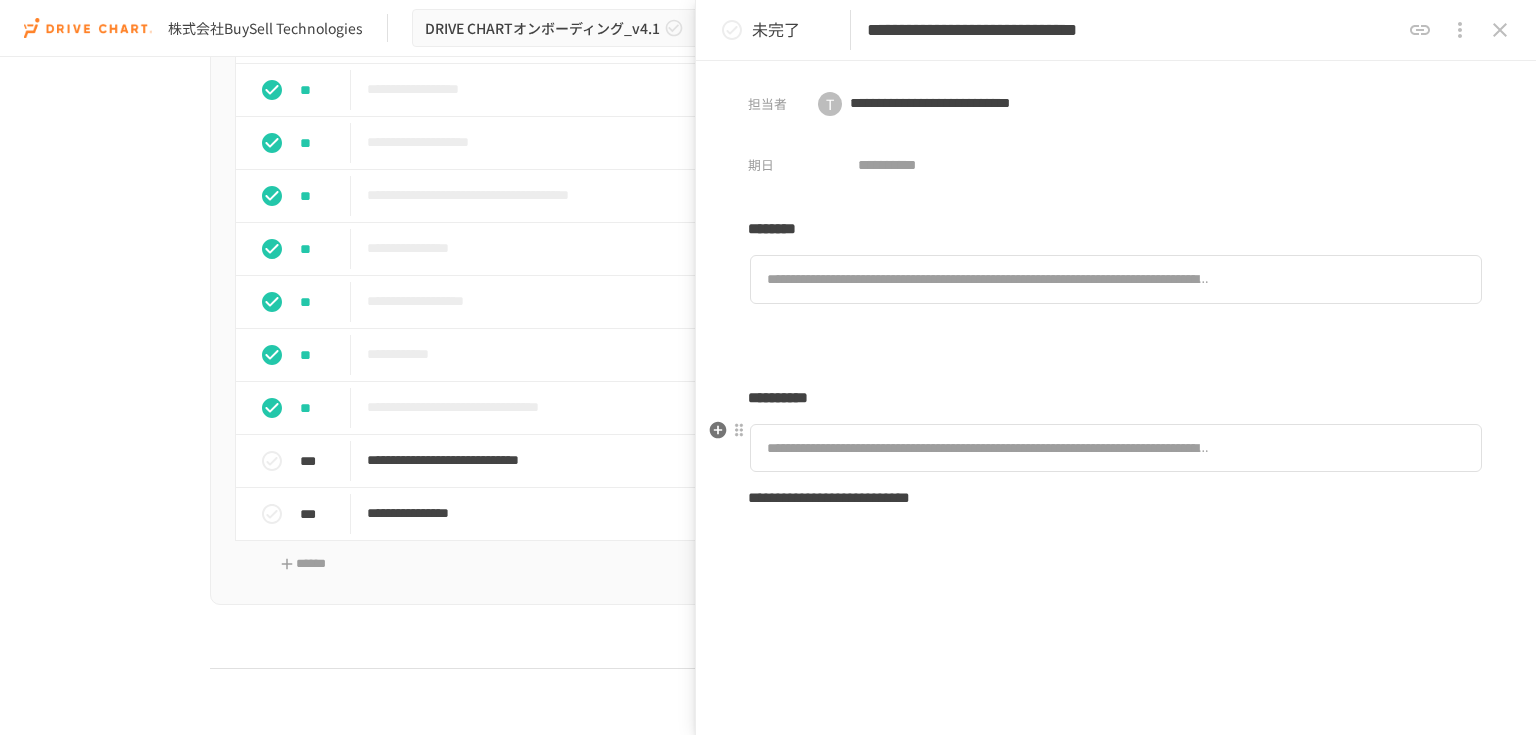 click on "**********" at bounding box center (990, 448) 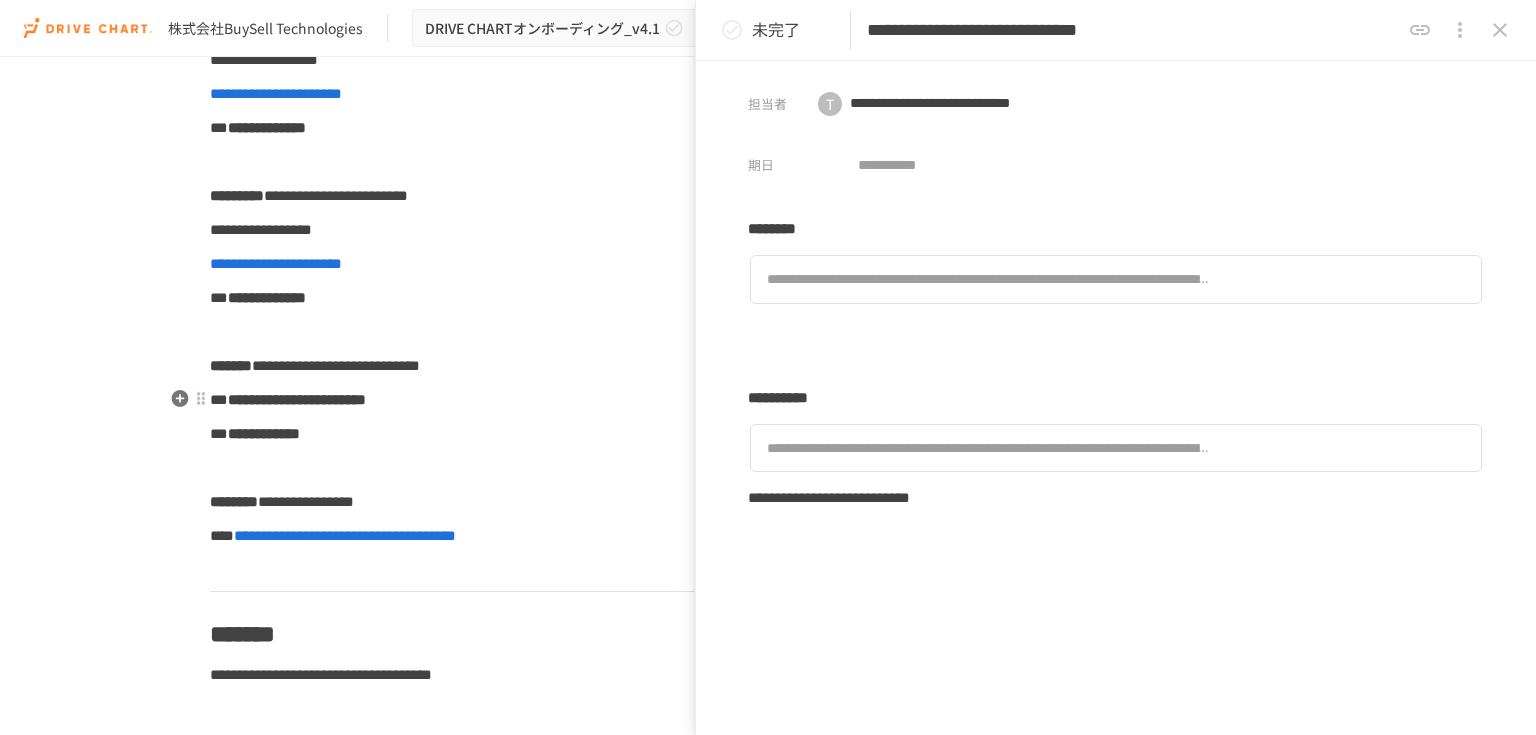 scroll, scrollTop: 800, scrollLeft: 0, axis: vertical 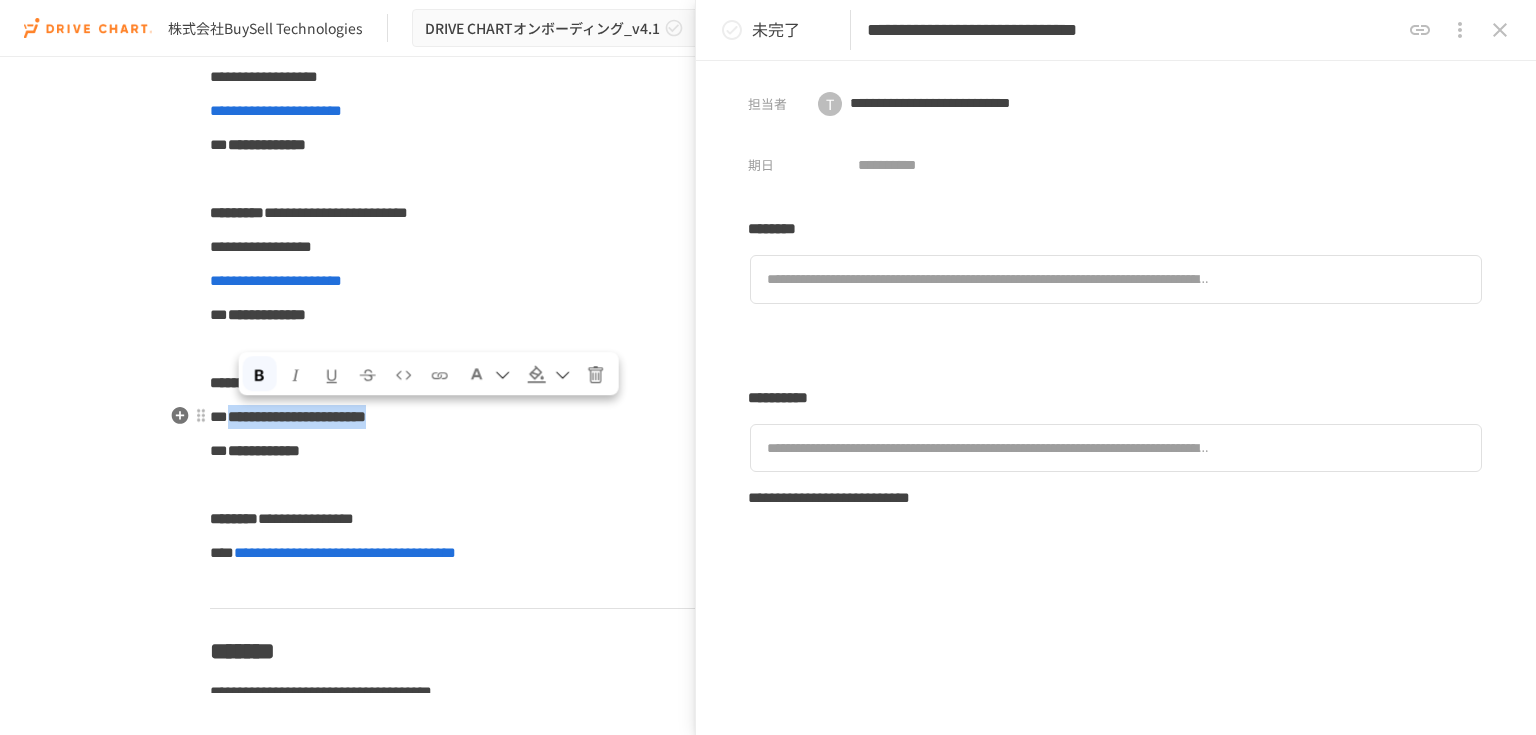 drag, startPoint x: 452, startPoint y: 416, endPoint x: 235, endPoint y: 420, distance: 217.03687 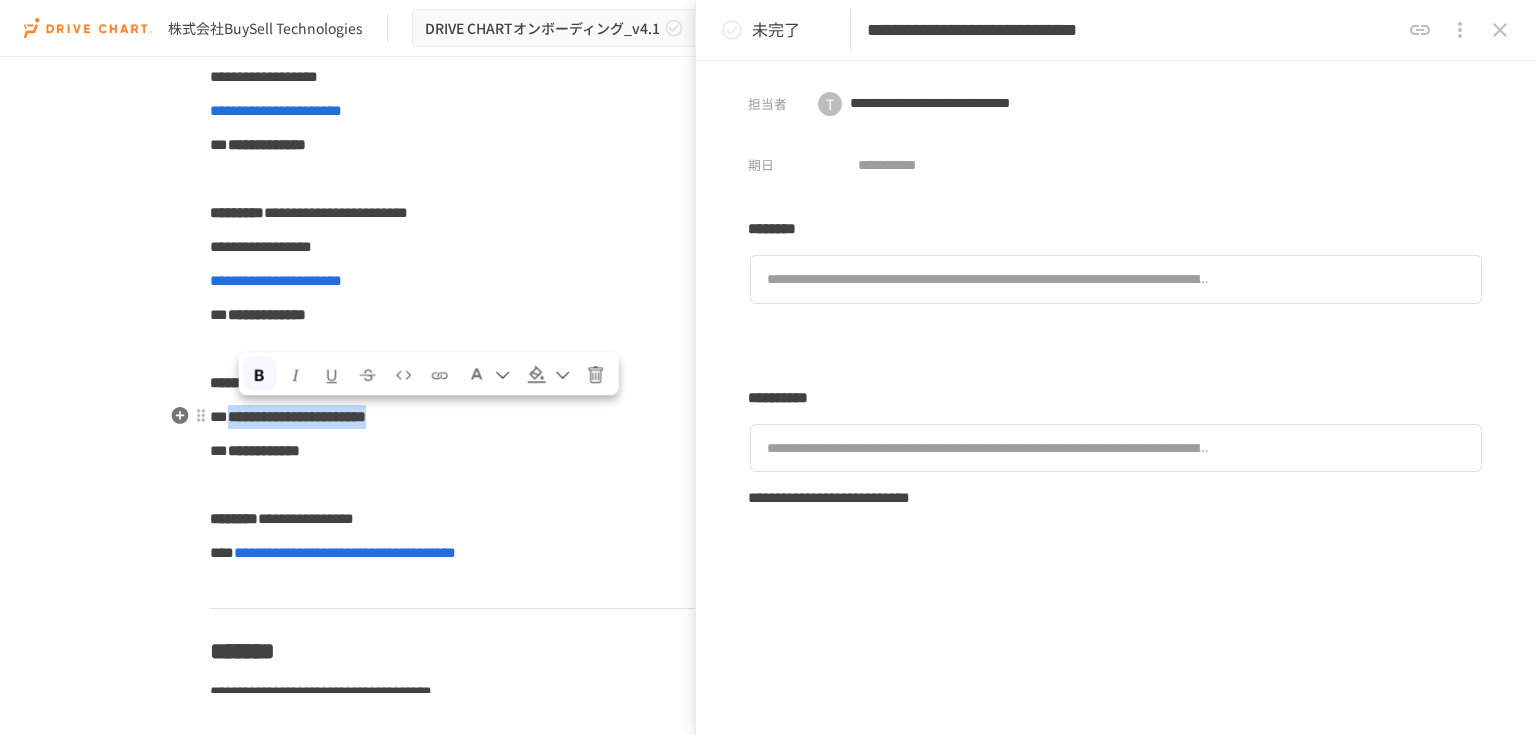 click on "**********" at bounding box center [768, 417] 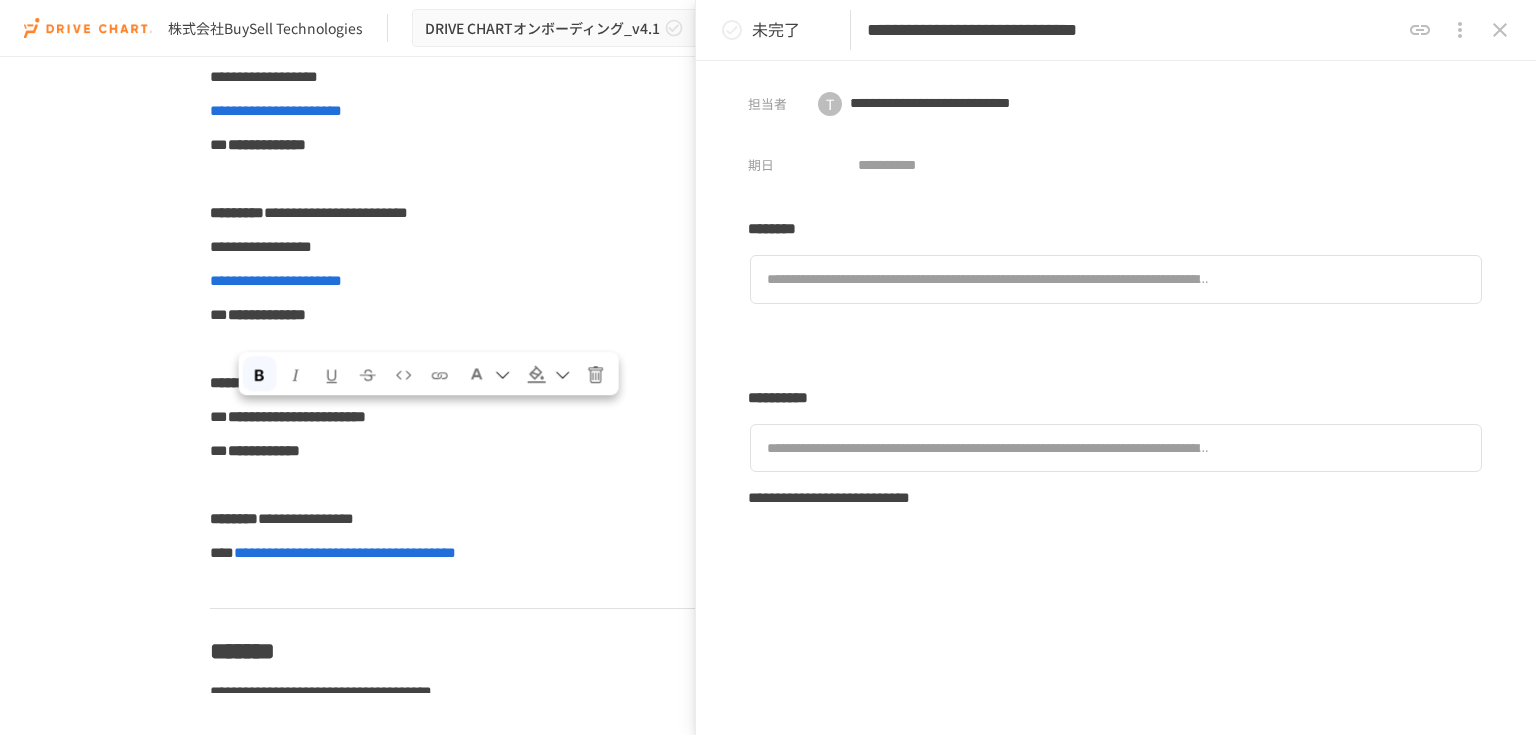 click on "**********" at bounding box center (1116, 534) 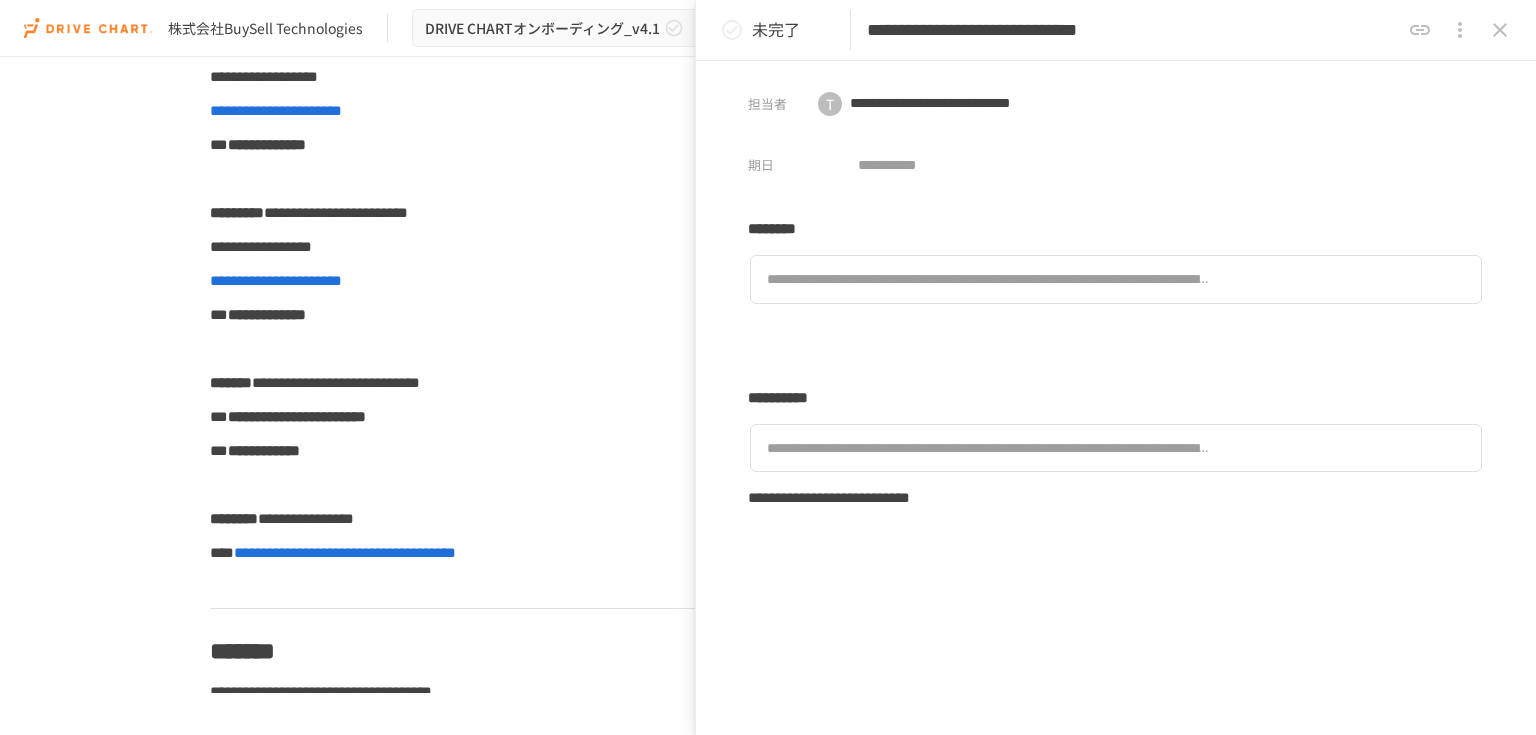 type 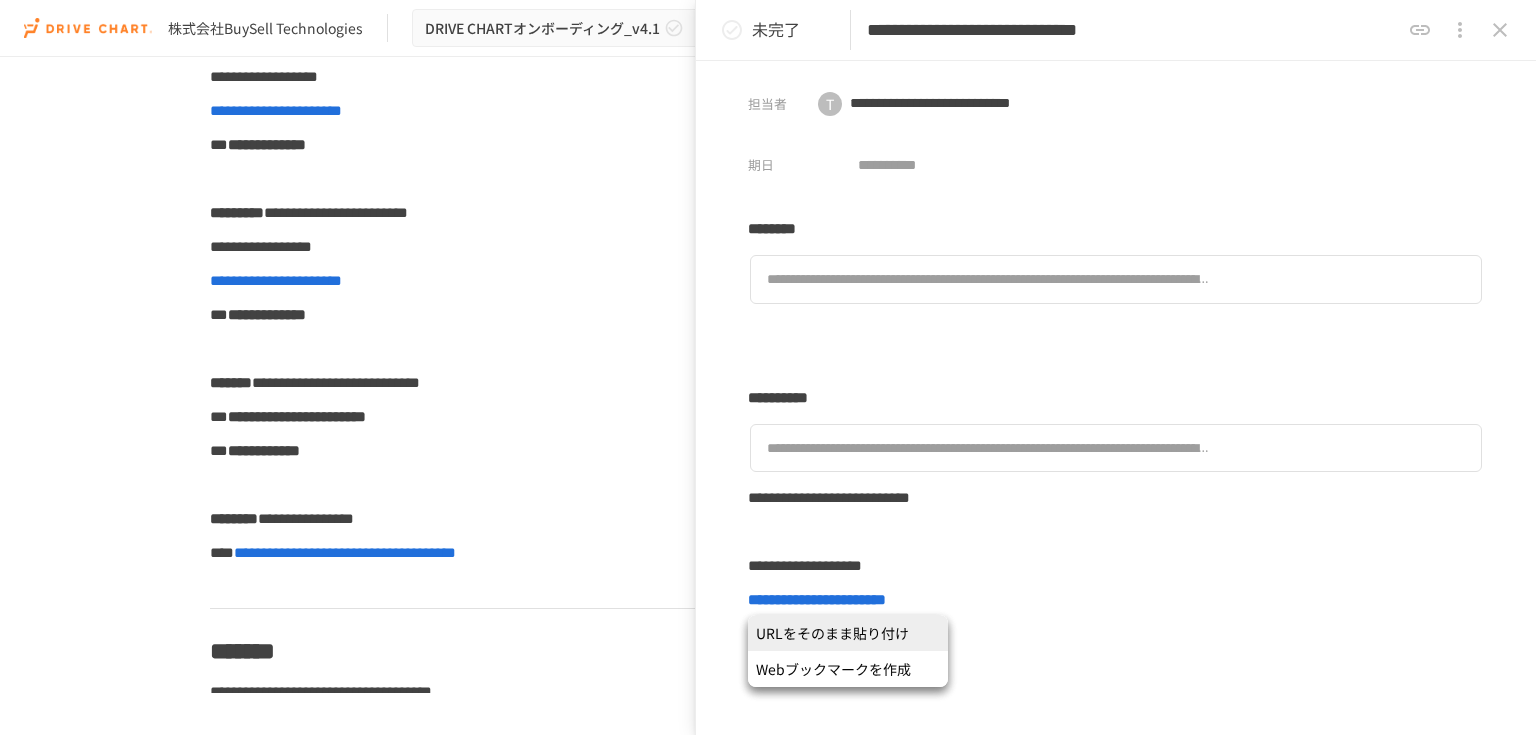 click on "**********" at bounding box center (1116, 568) 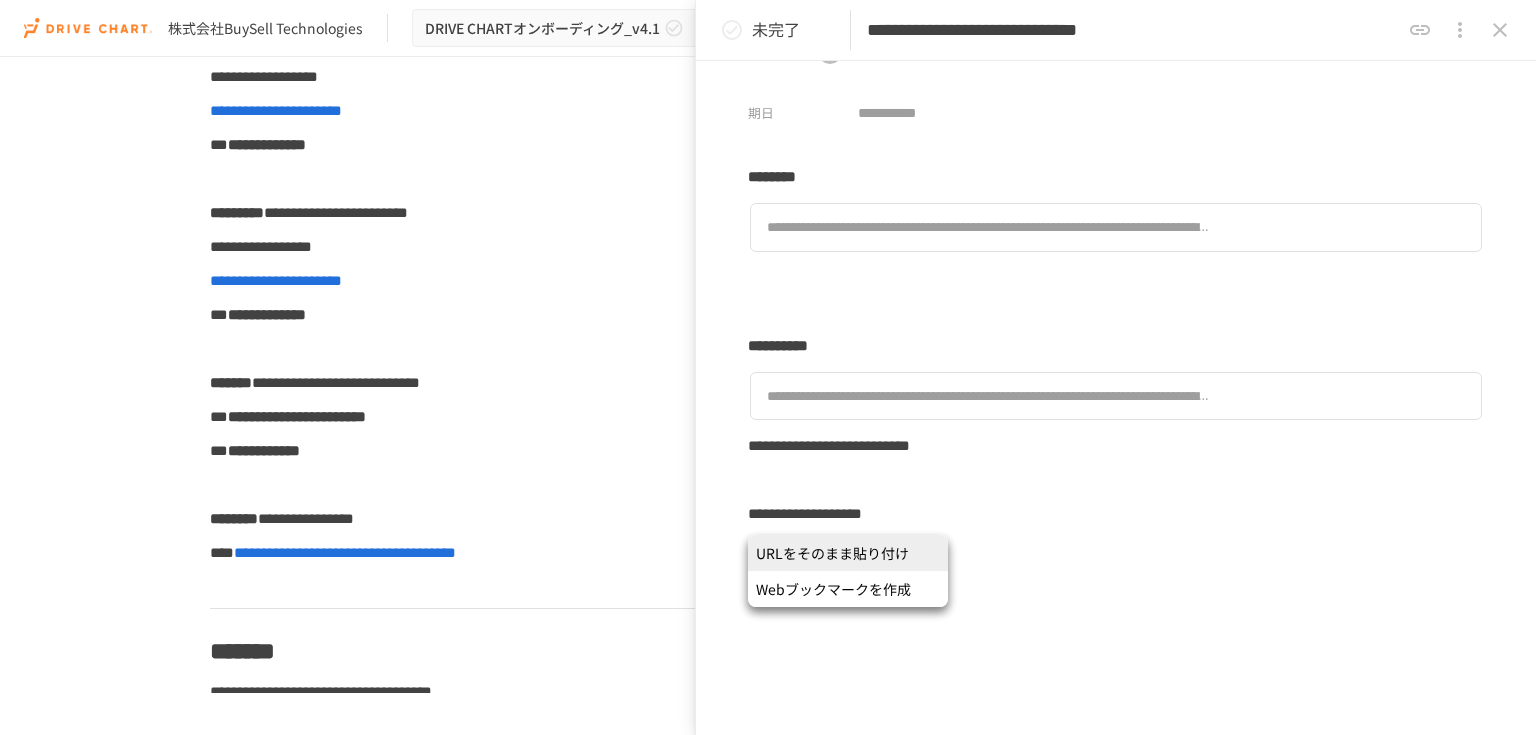 scroll, scrollTop: 80, scrollLeft: 0, axis: vertical 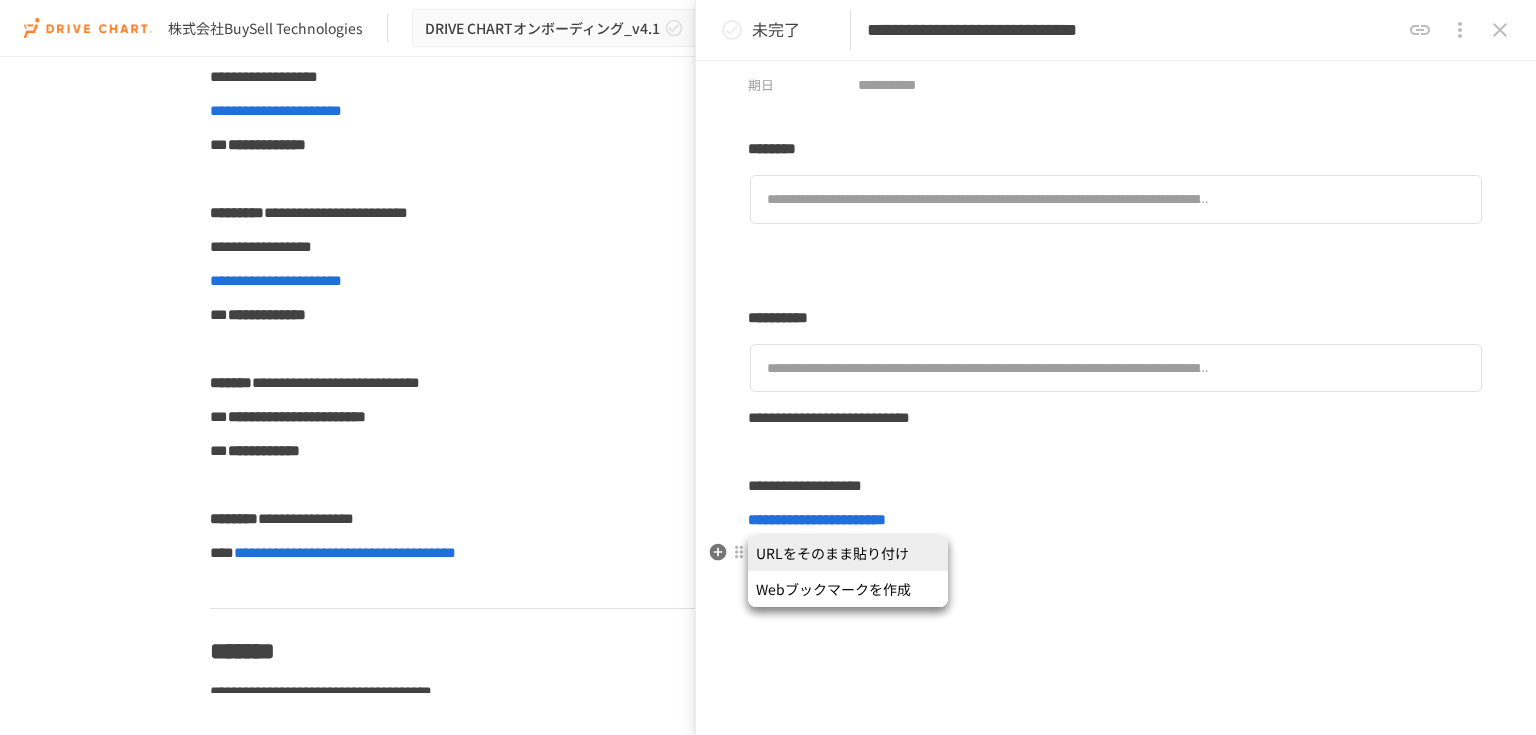 click on "**********" at bounding box center (1116, 505) 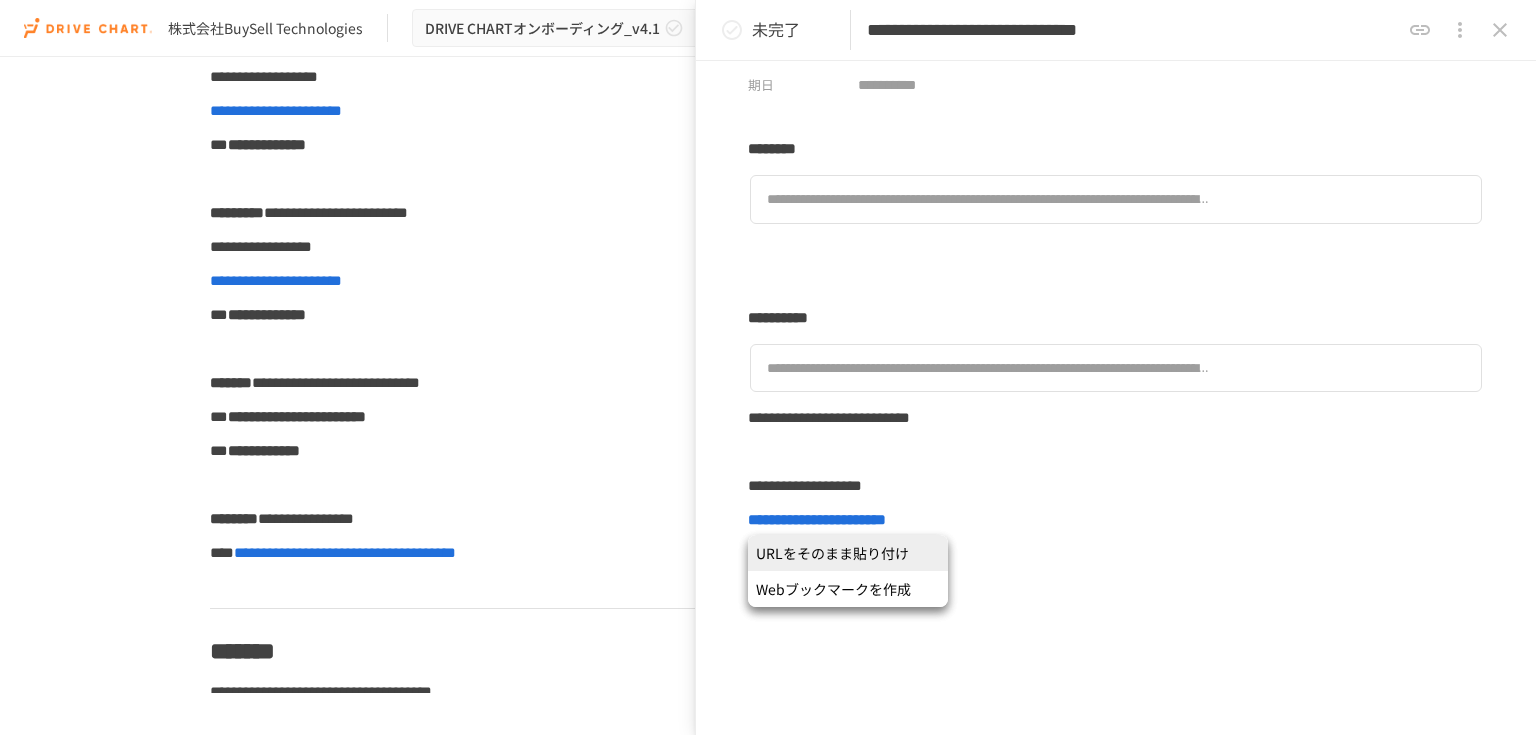 click on "**********" at bounding box center [1116, 505] 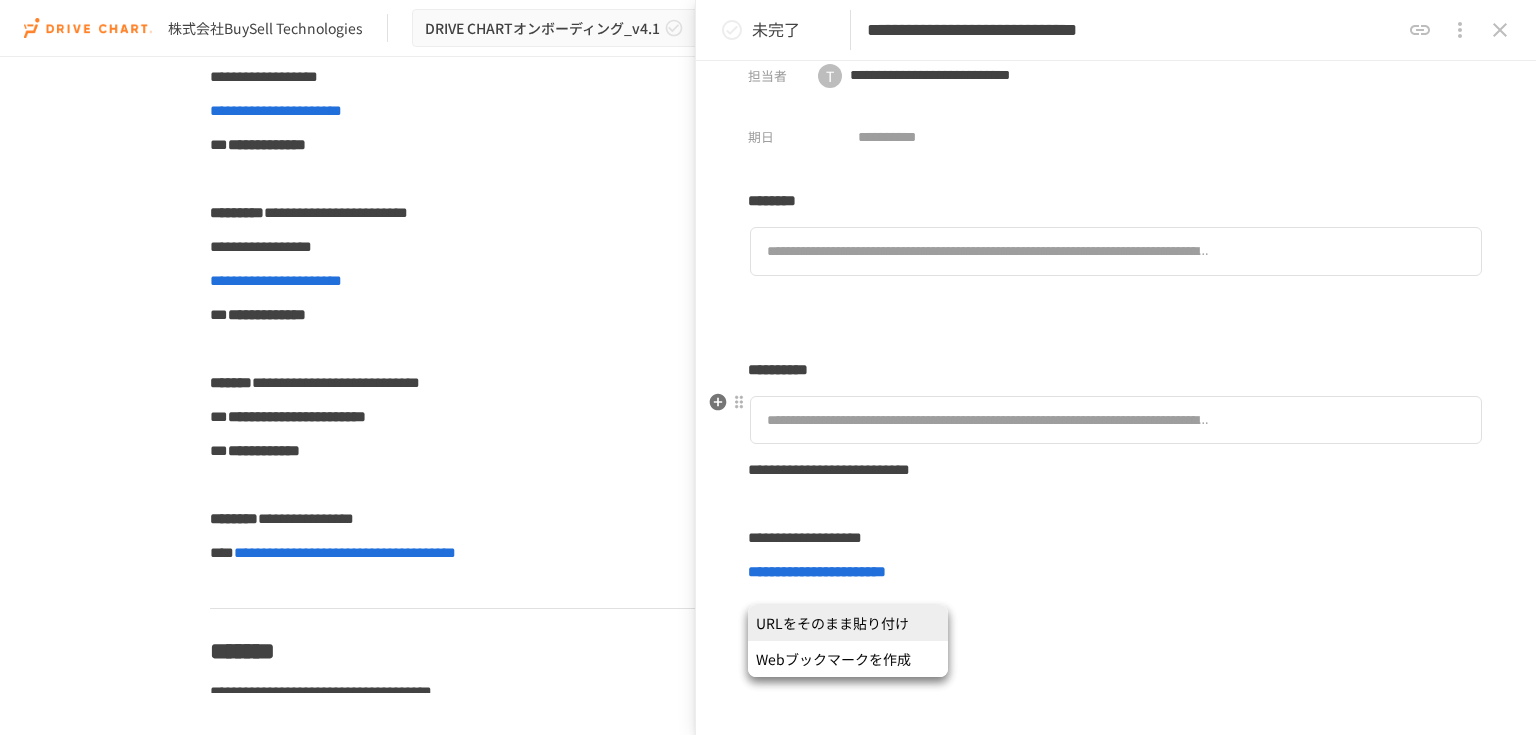scroll, scrollTop: 0, scrollLeft: 0, axis: both 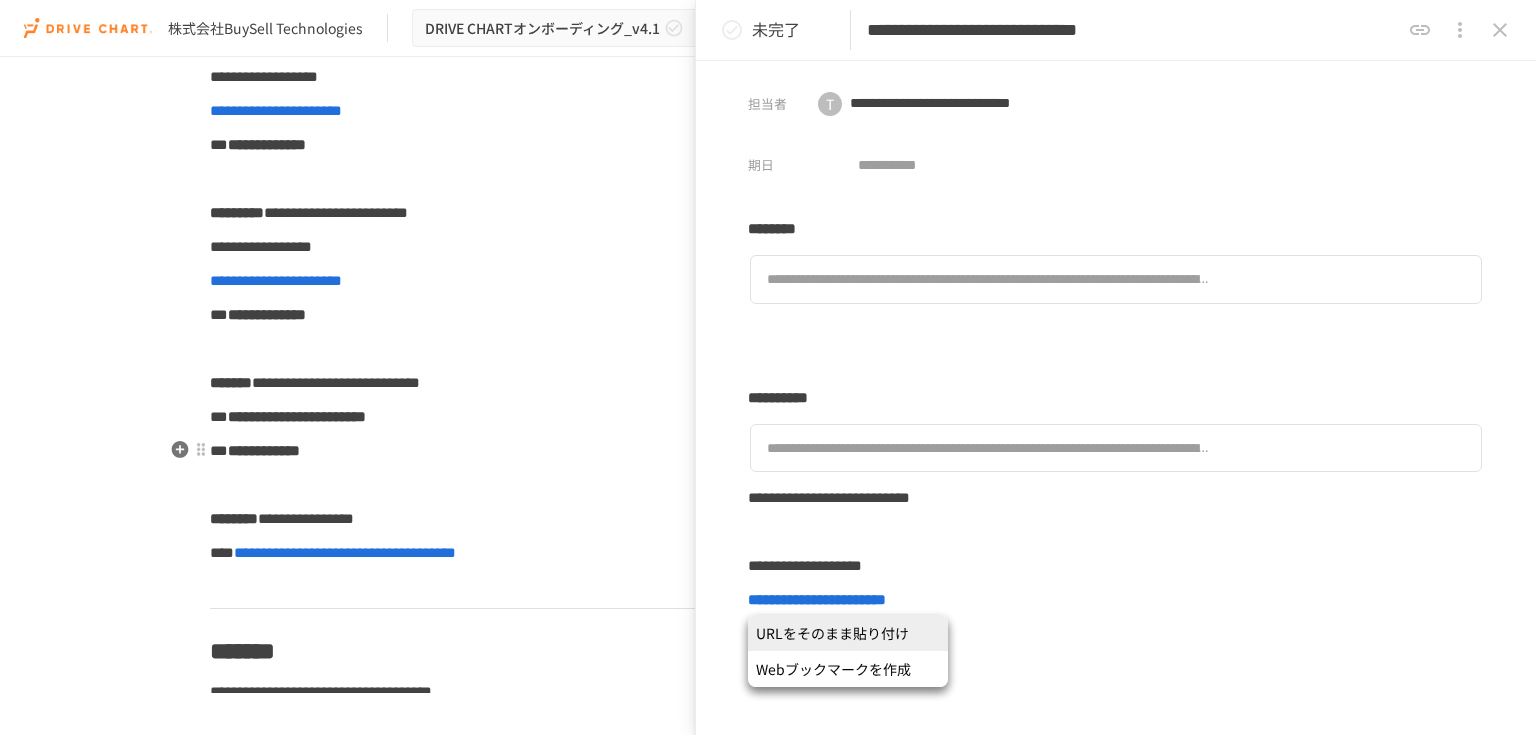click at bounding box center [768, 485] 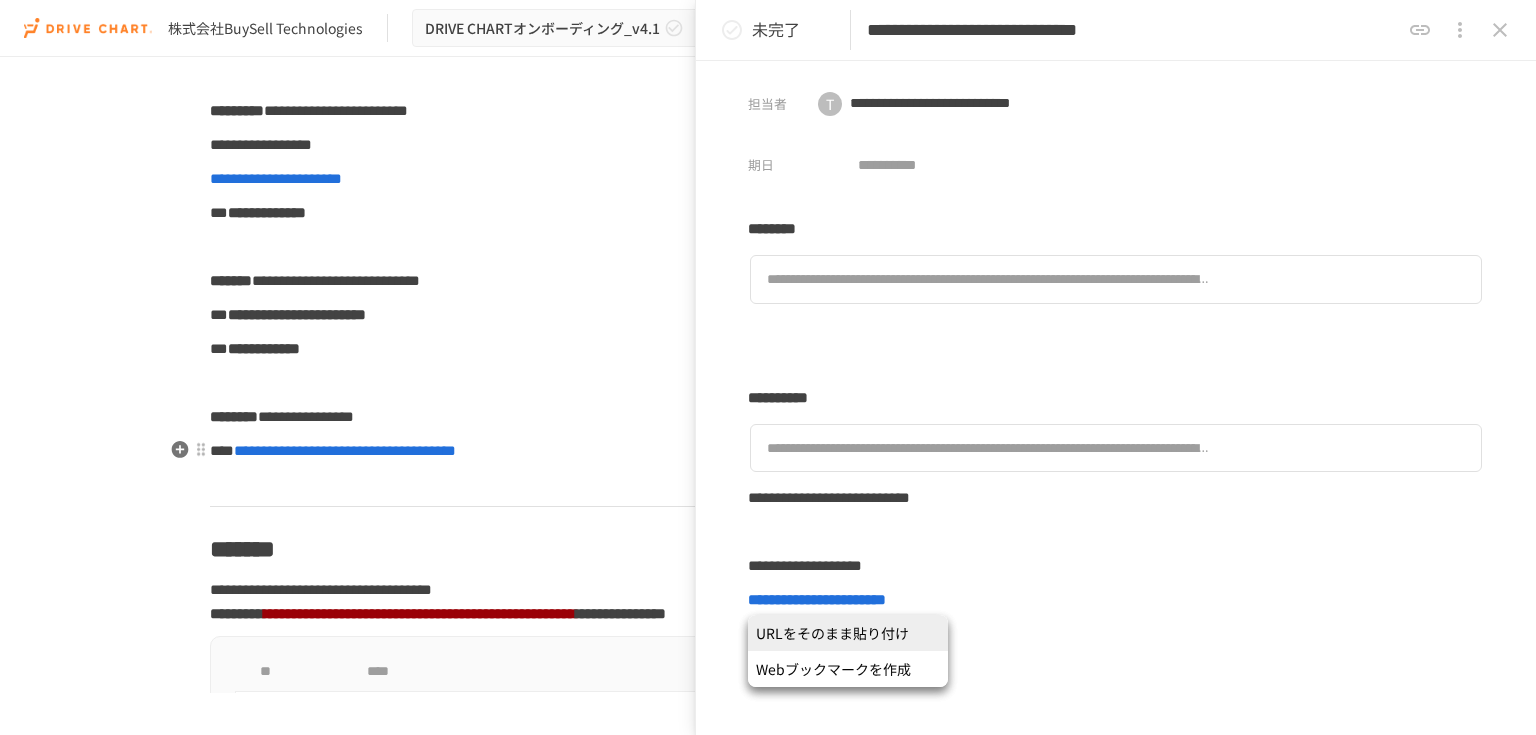 scroll, scrollTop: 1200, scrollLeft: 0, axis: vertical 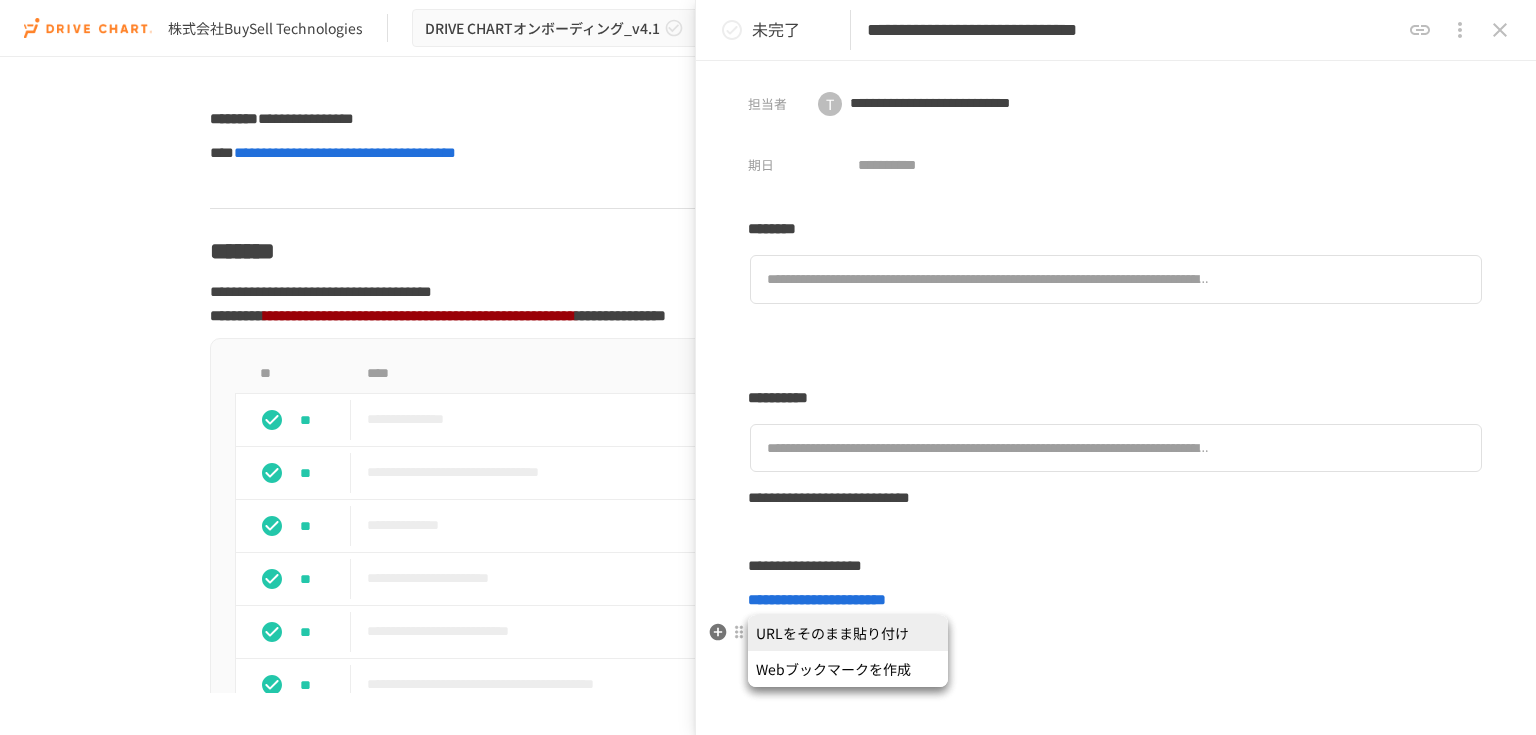 click on "**********" at bounding box center (1116, 431) 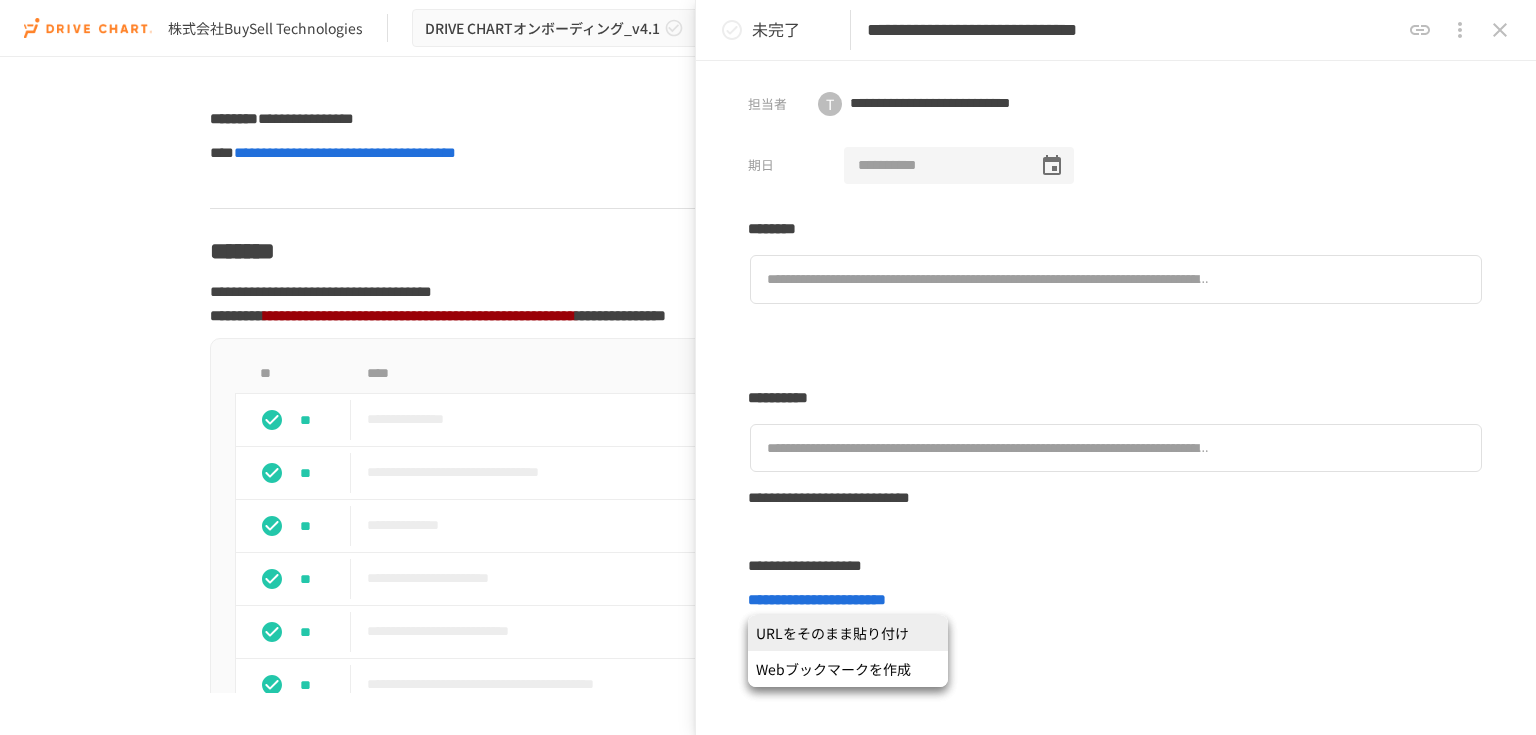 click on "**********" at bounding box center (934, 166) 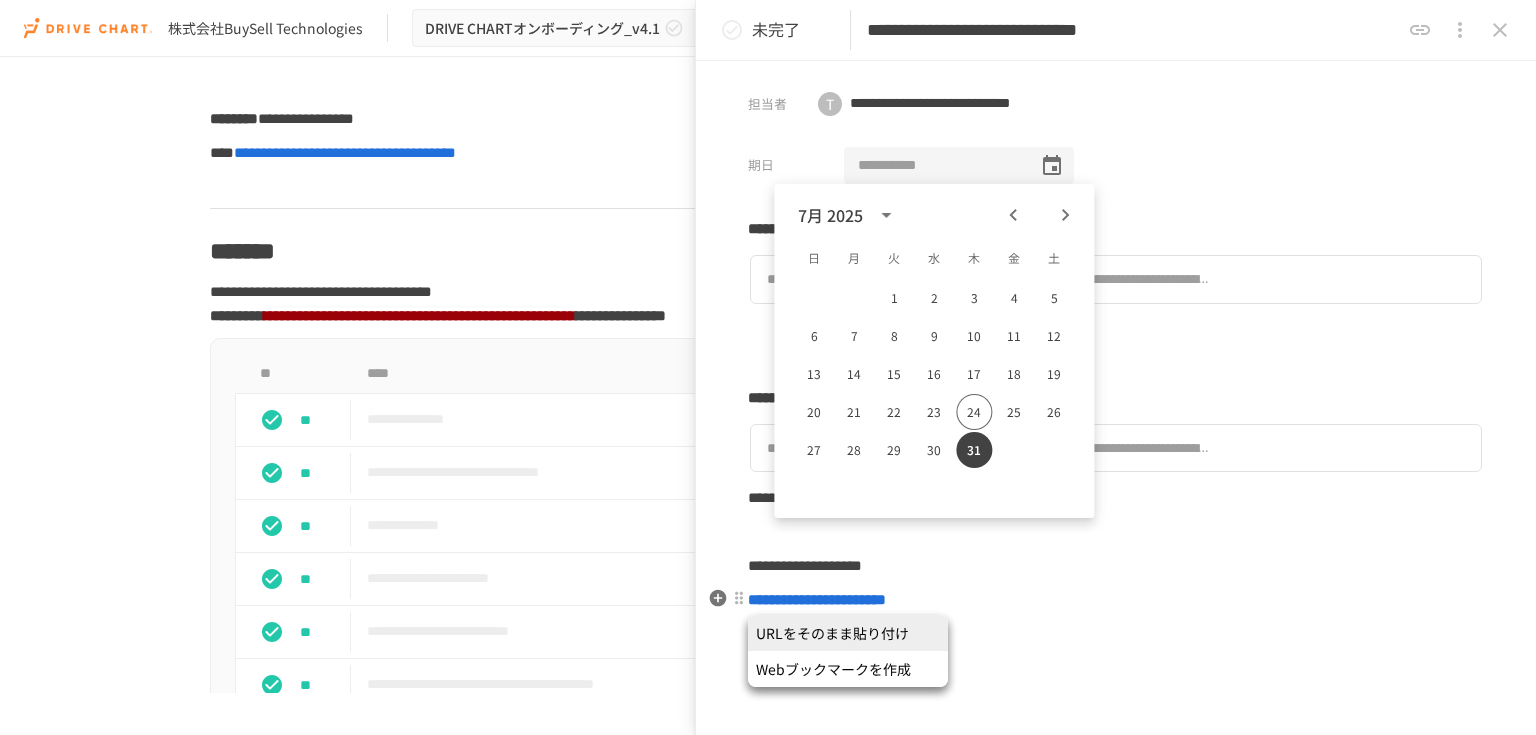 click on "**********" at bounding box center [1116, 600] 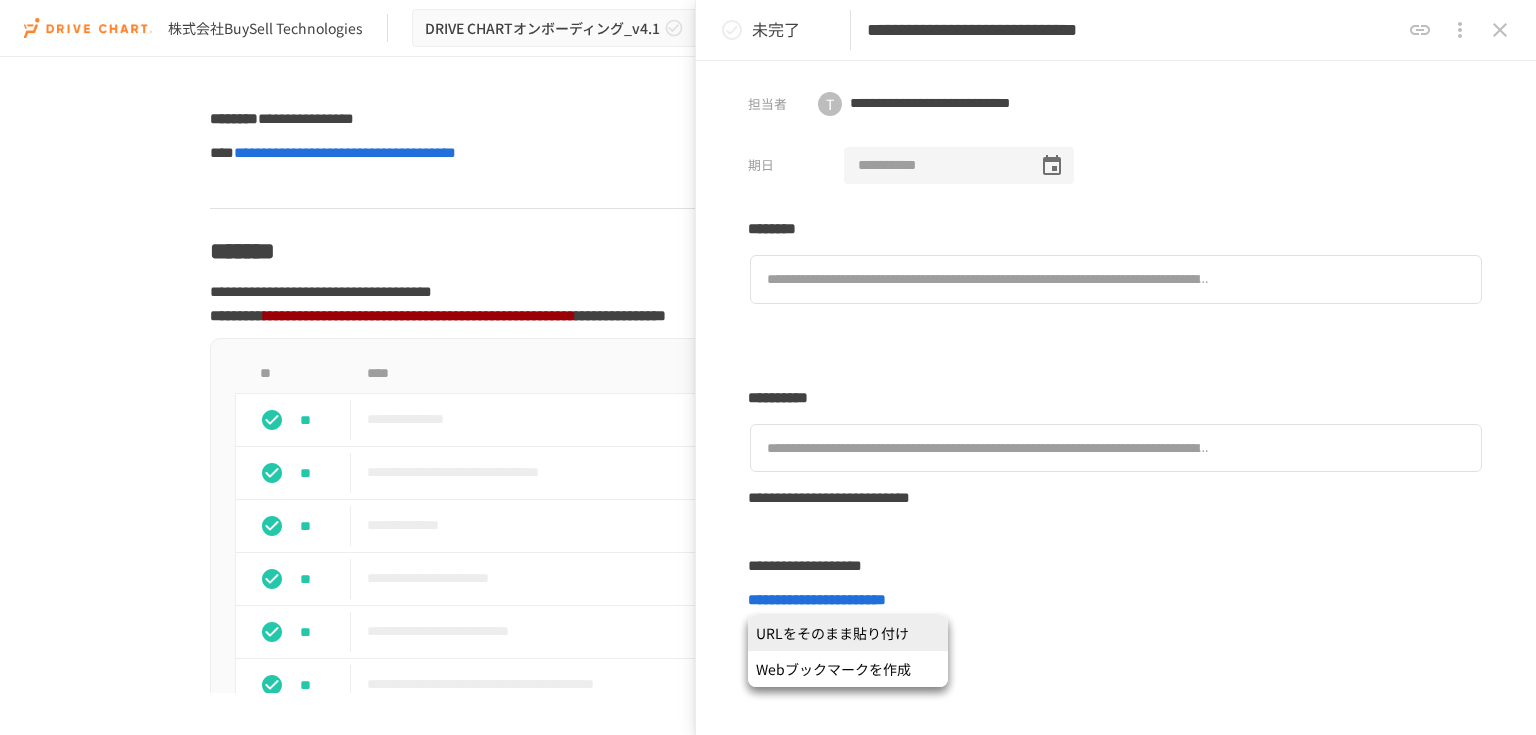 click on "**********" at bounding box center (934, 166) 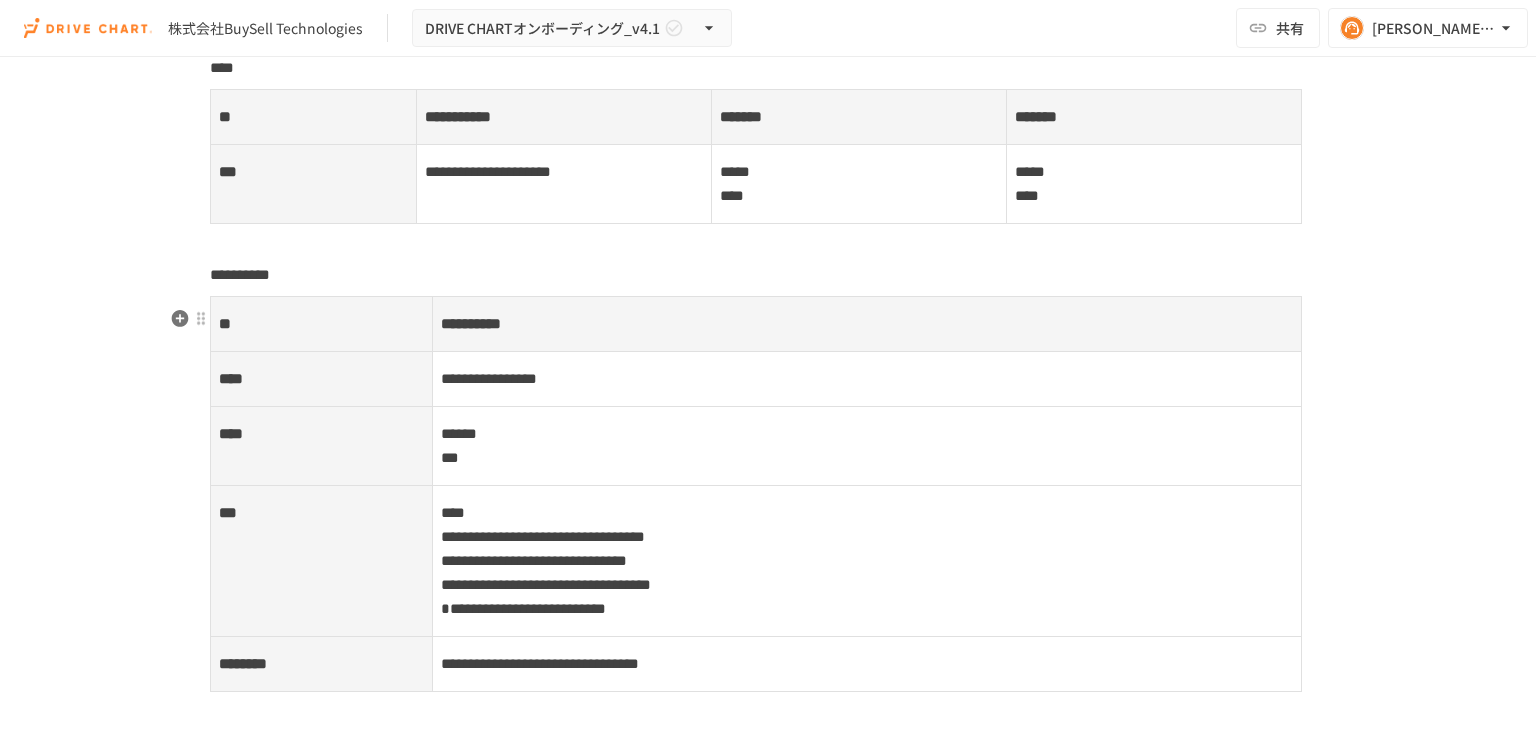 scroll, scrollTop: 8640, scrollLeft: 0, axis: vertical 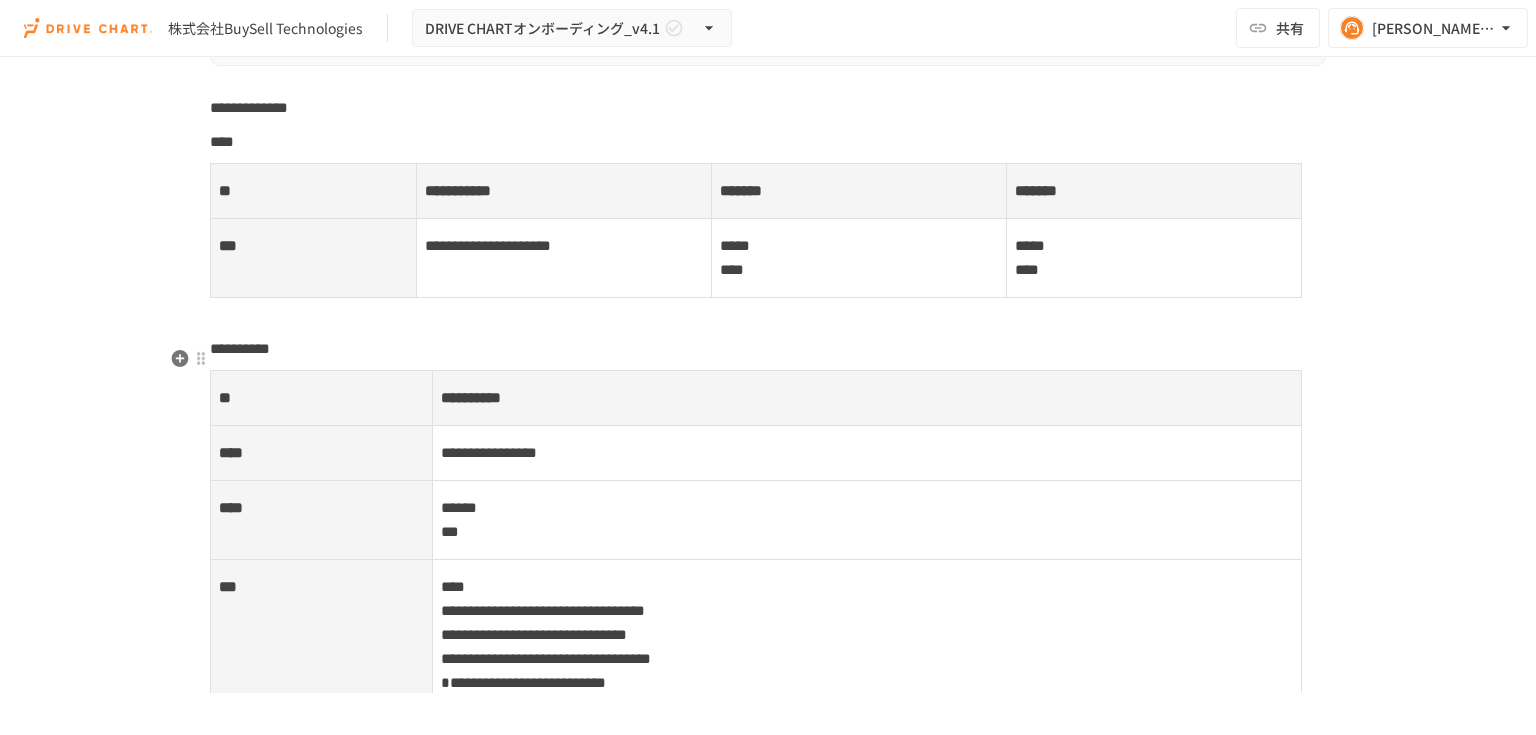 click on "**********" at bounding box center [768, 349] 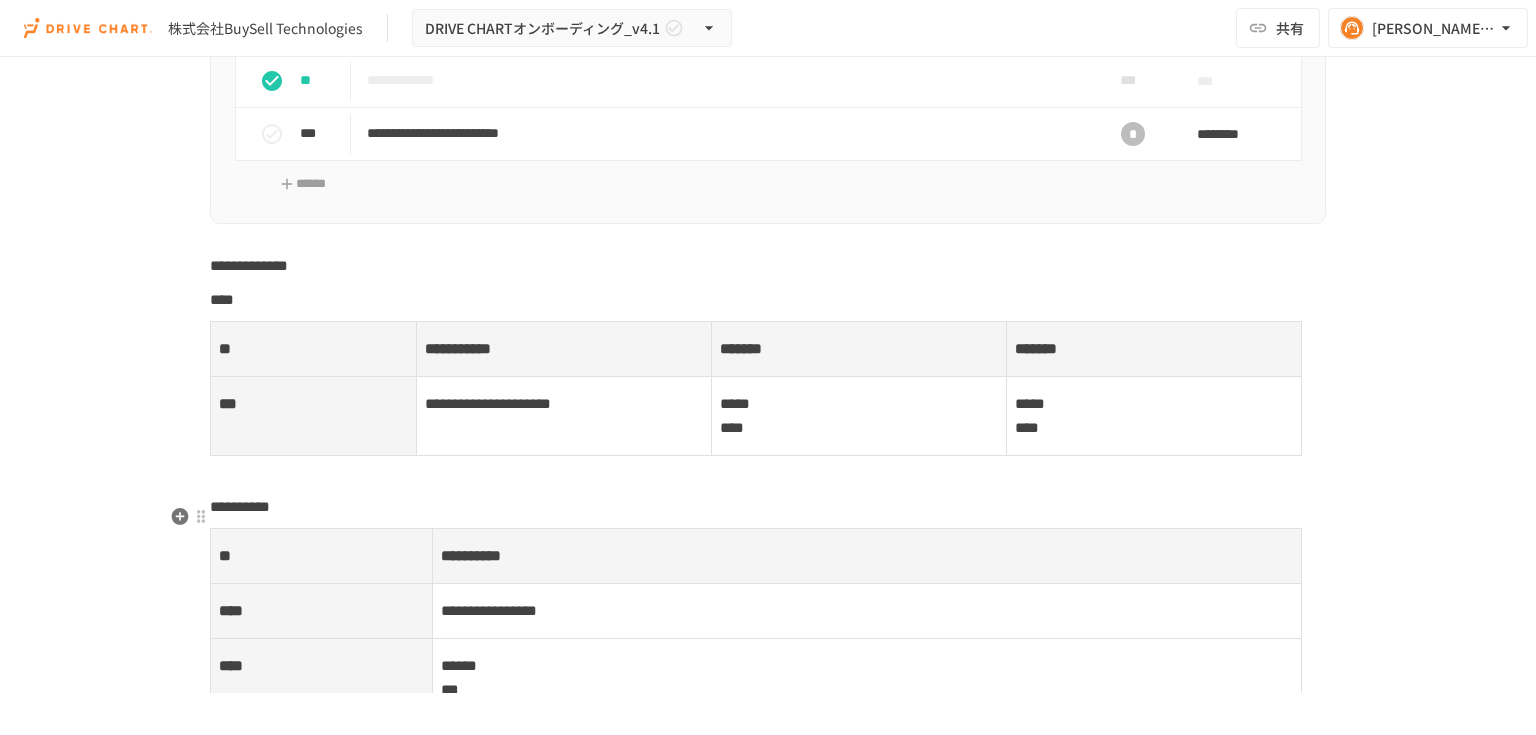 scroll, scrollTop: 8400, scrollLeft: 0, axis: vertical 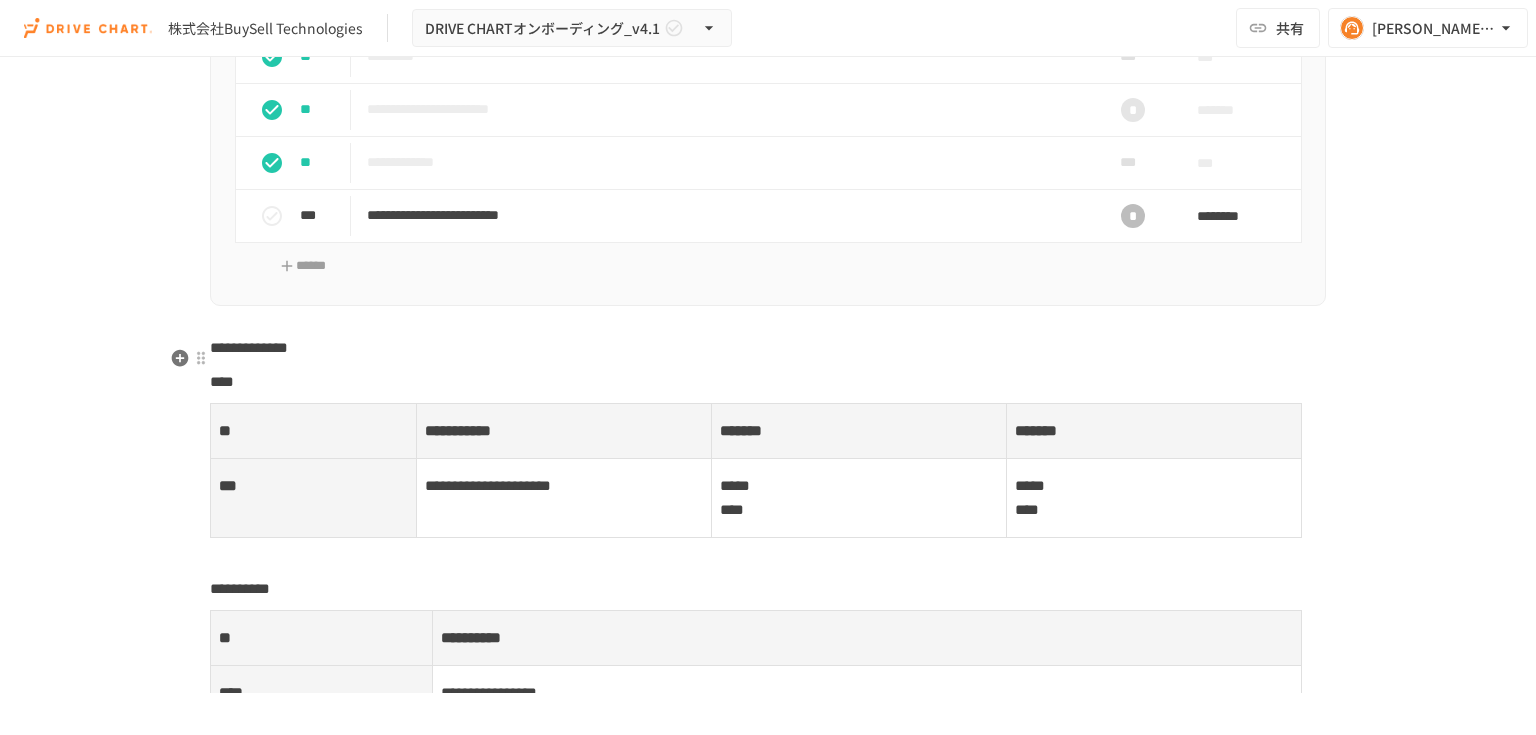 click on "**********" at bounding box center (768, -1629) 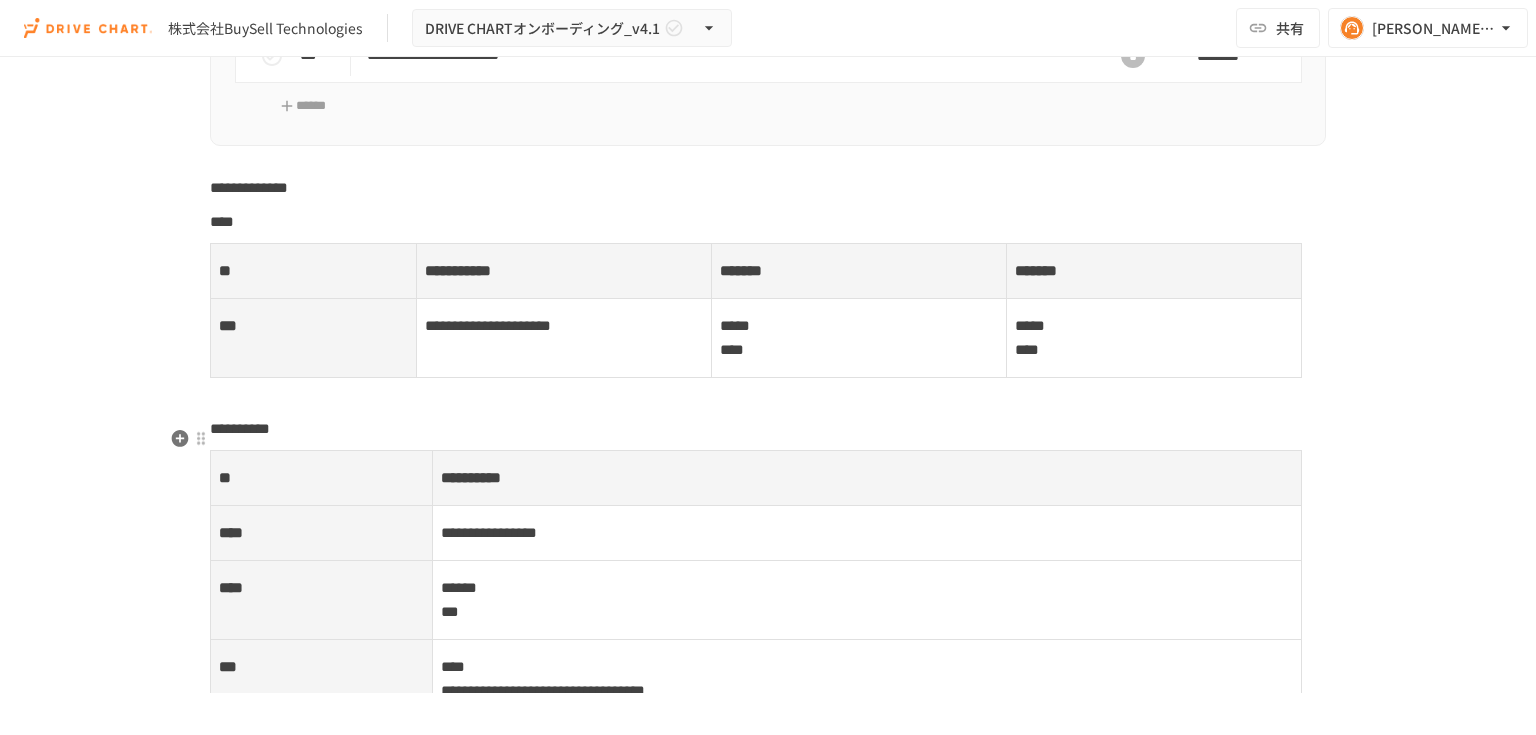 click on "**********" at bounding box center [768, -1789] 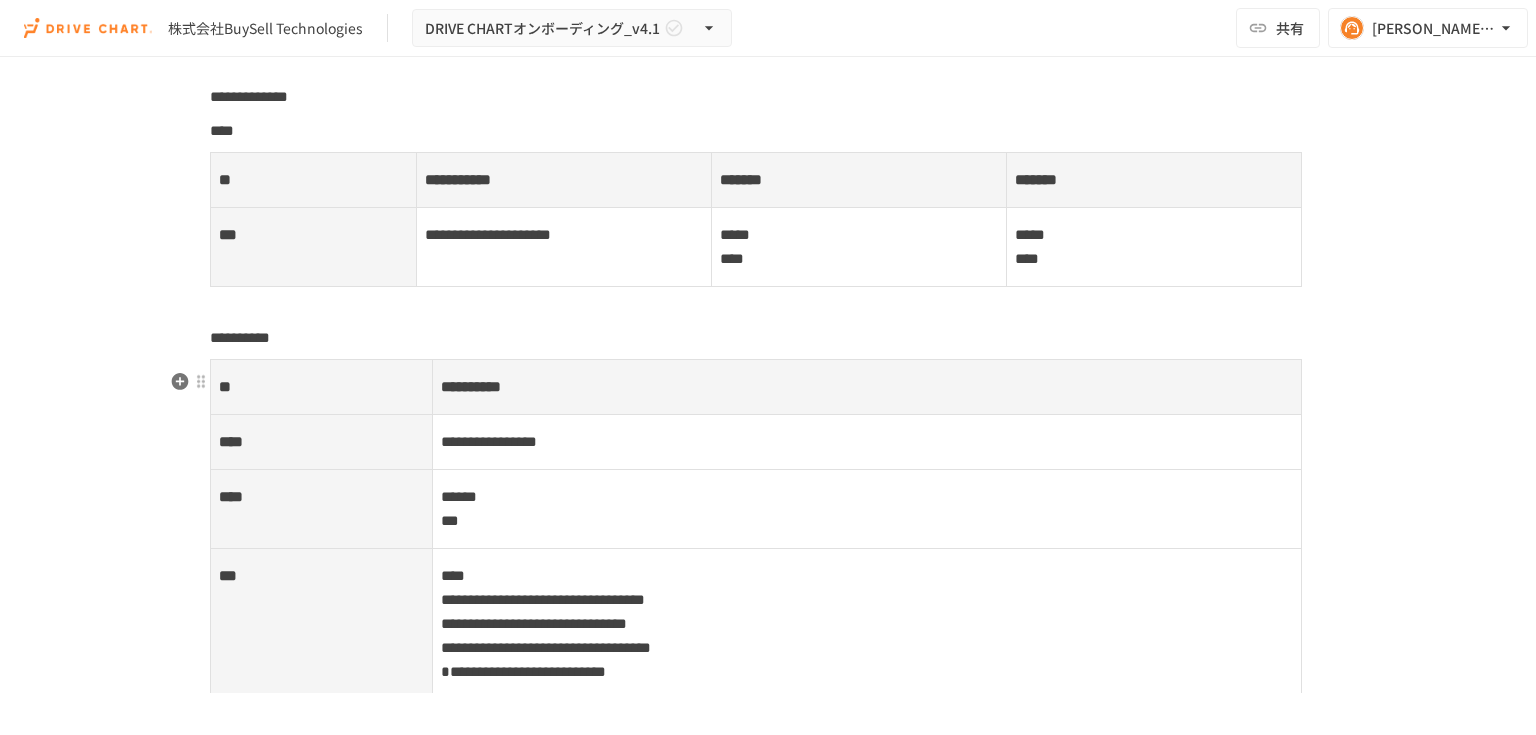 scroll, scrollTop: 8720, scrollLeft: 0, axis: vertical 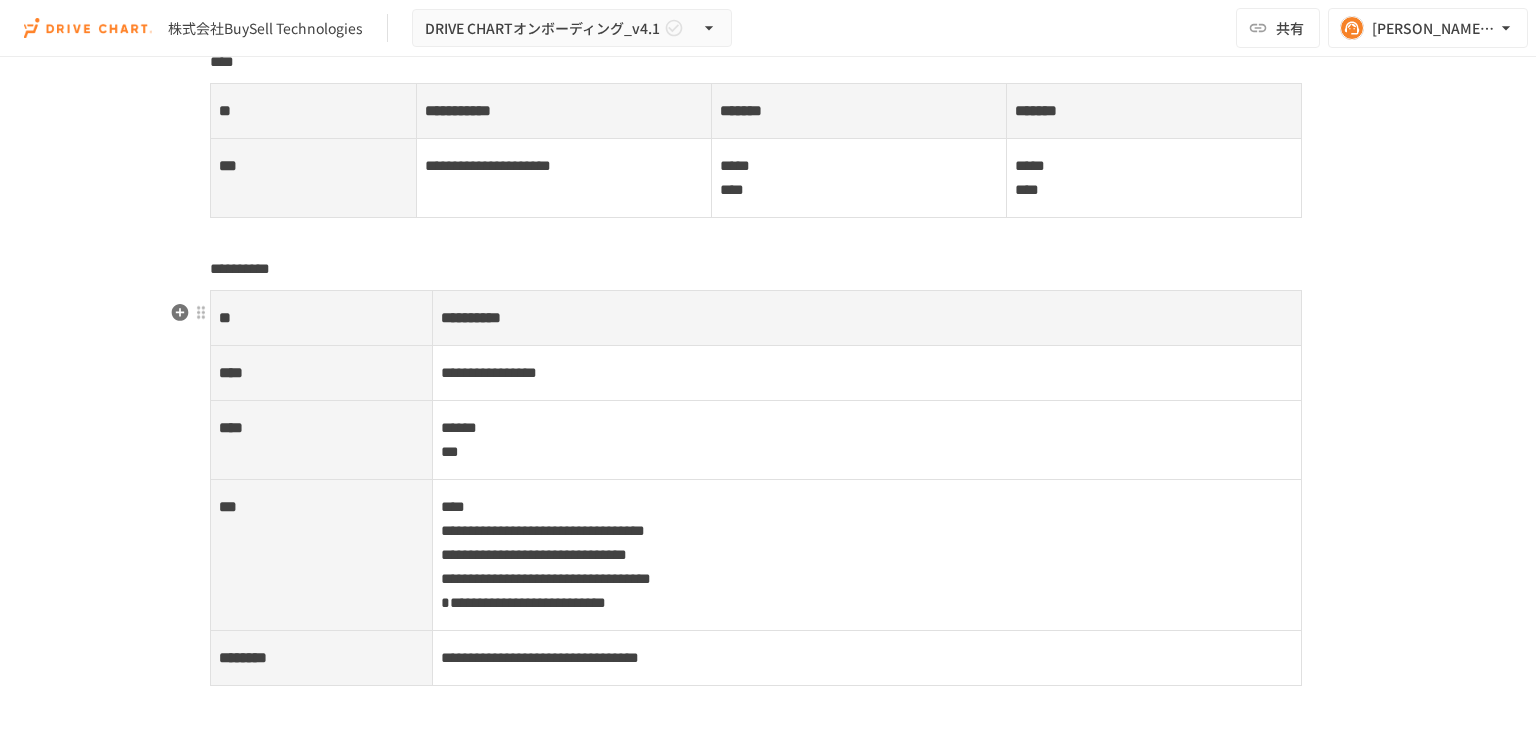 click on "**********" at bounding box center (489, 372) 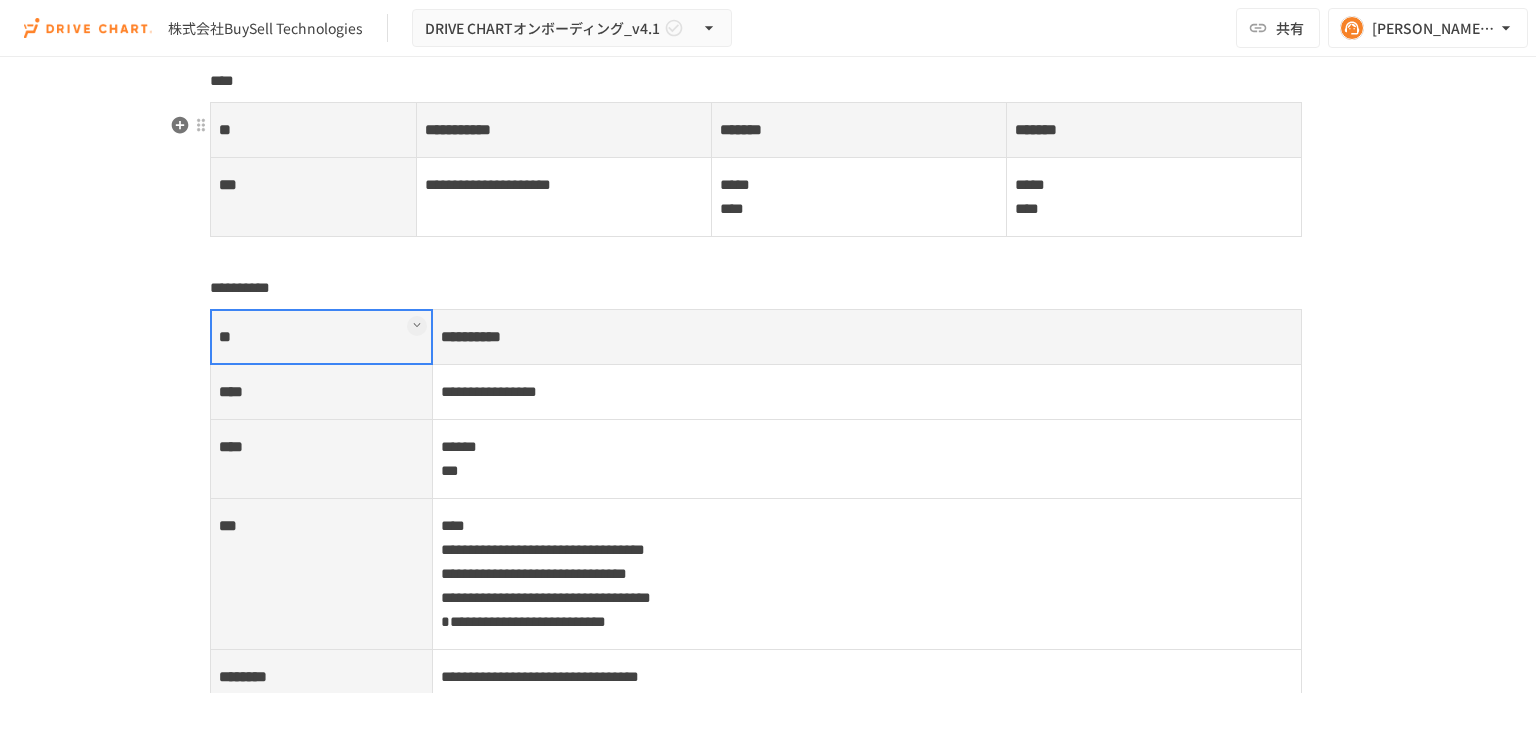scroll, scrollTop: 8720, scrollLeft: 0, axis: vertical 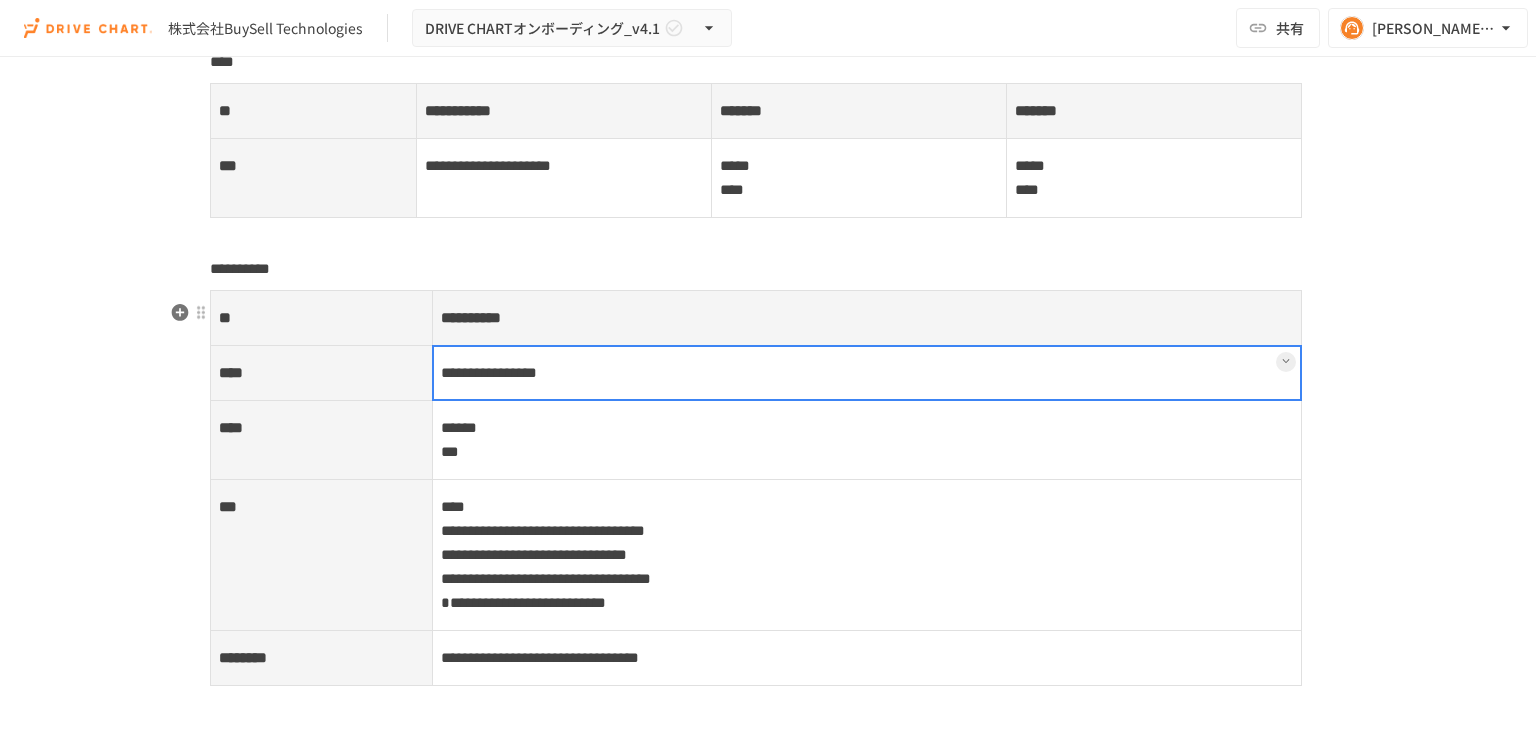 click on "**********" at bounding box center (866, 373) 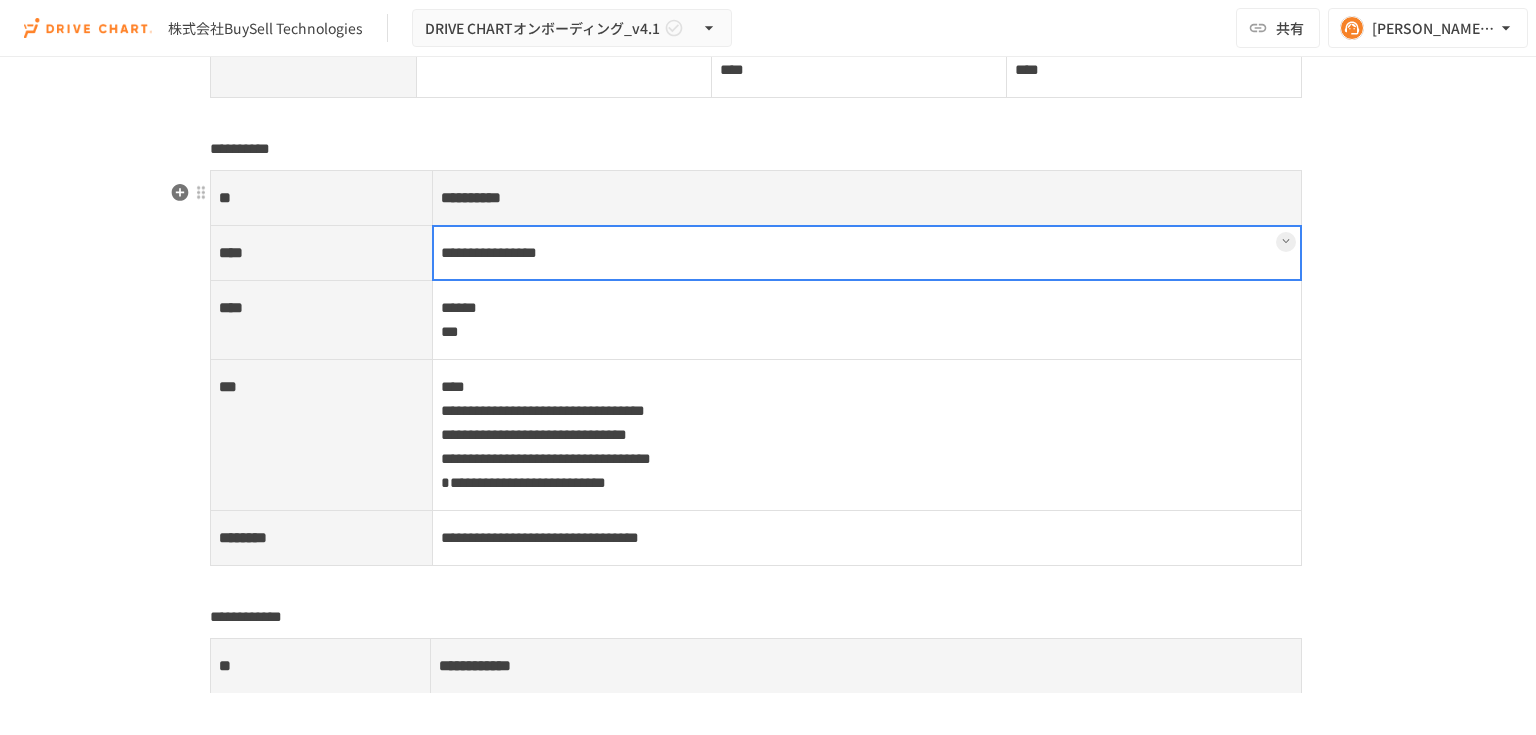 scroll, scrollTop: 8880, scrollLeft: 0, axis: vertical 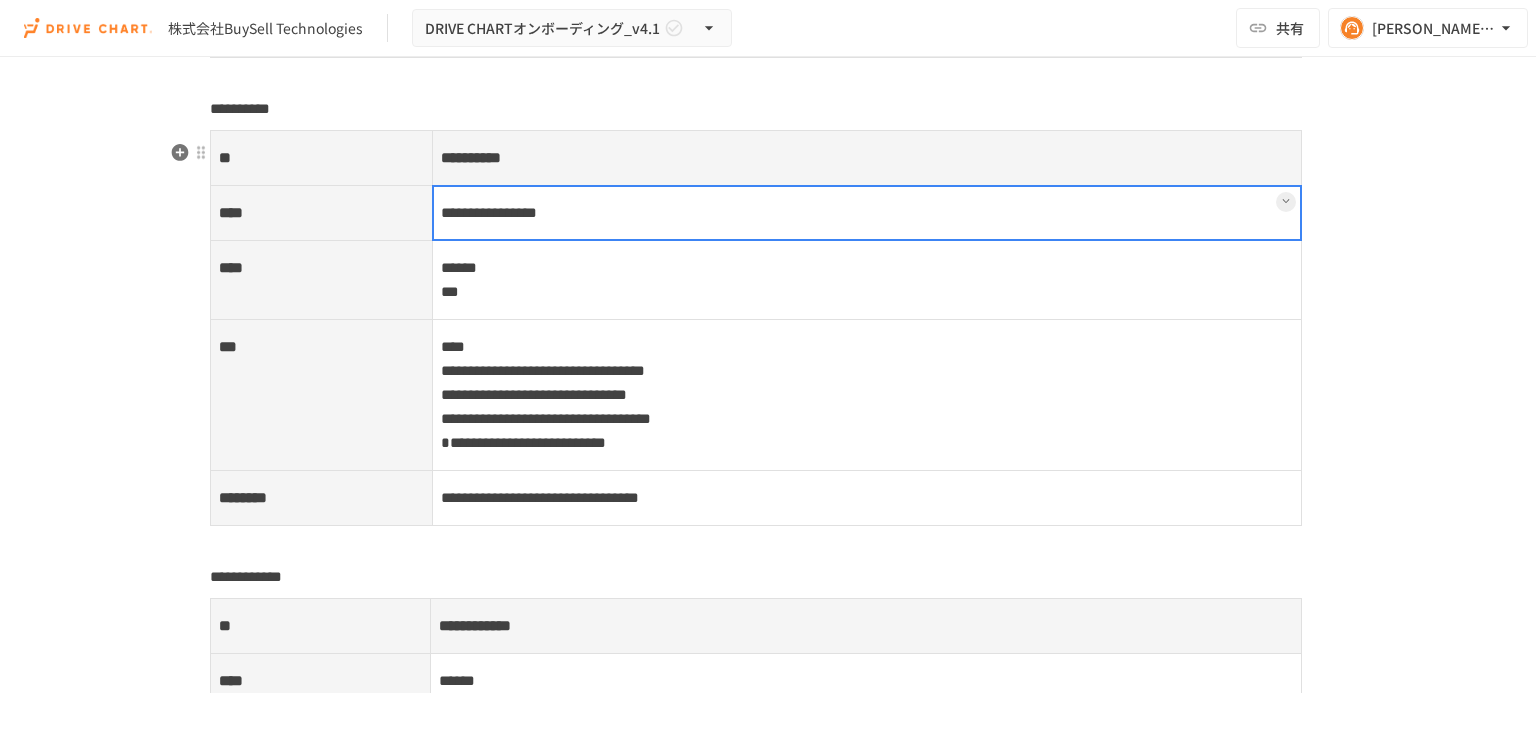 click on "**********" at bounding box center (866, 498) 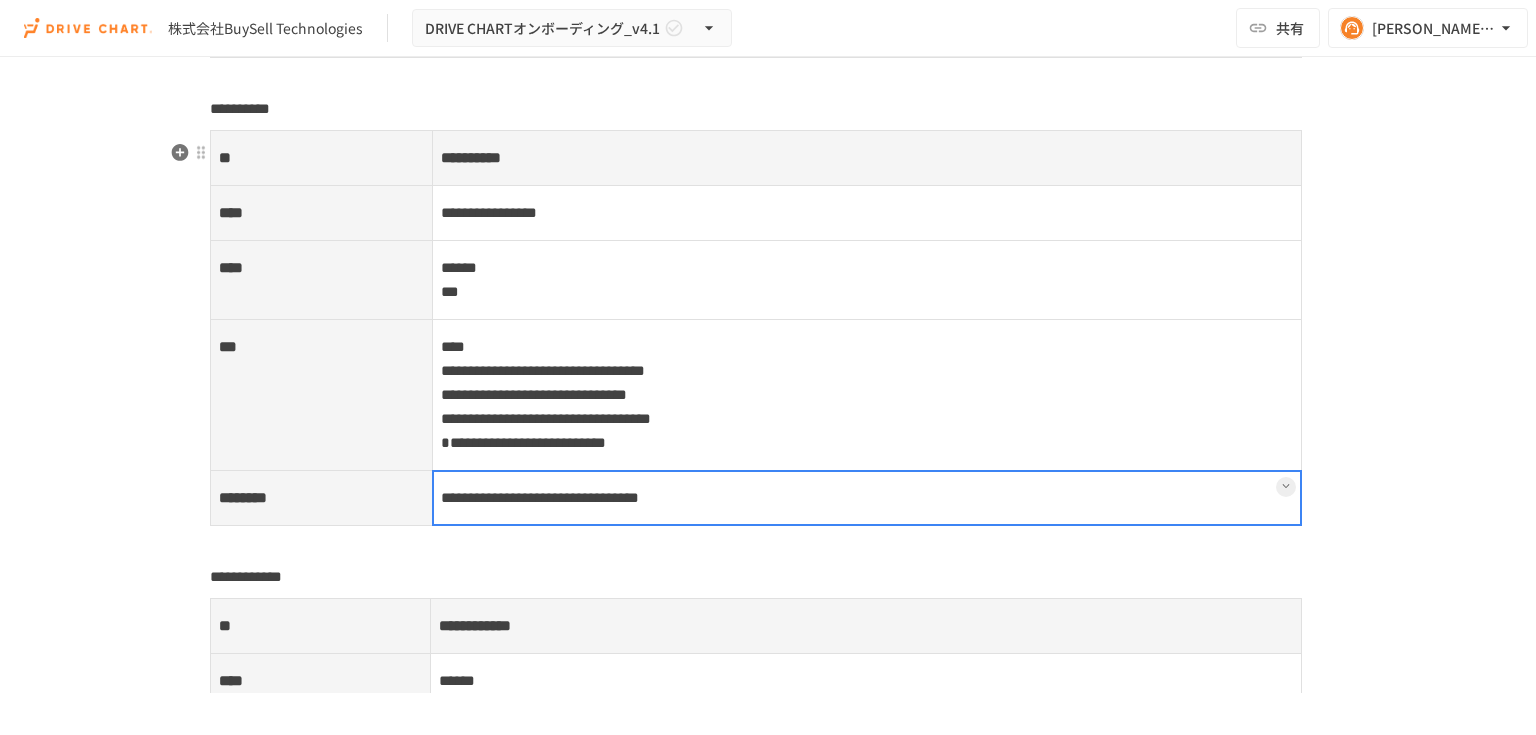 click on "****** ***" at bounding box center (866, 280) 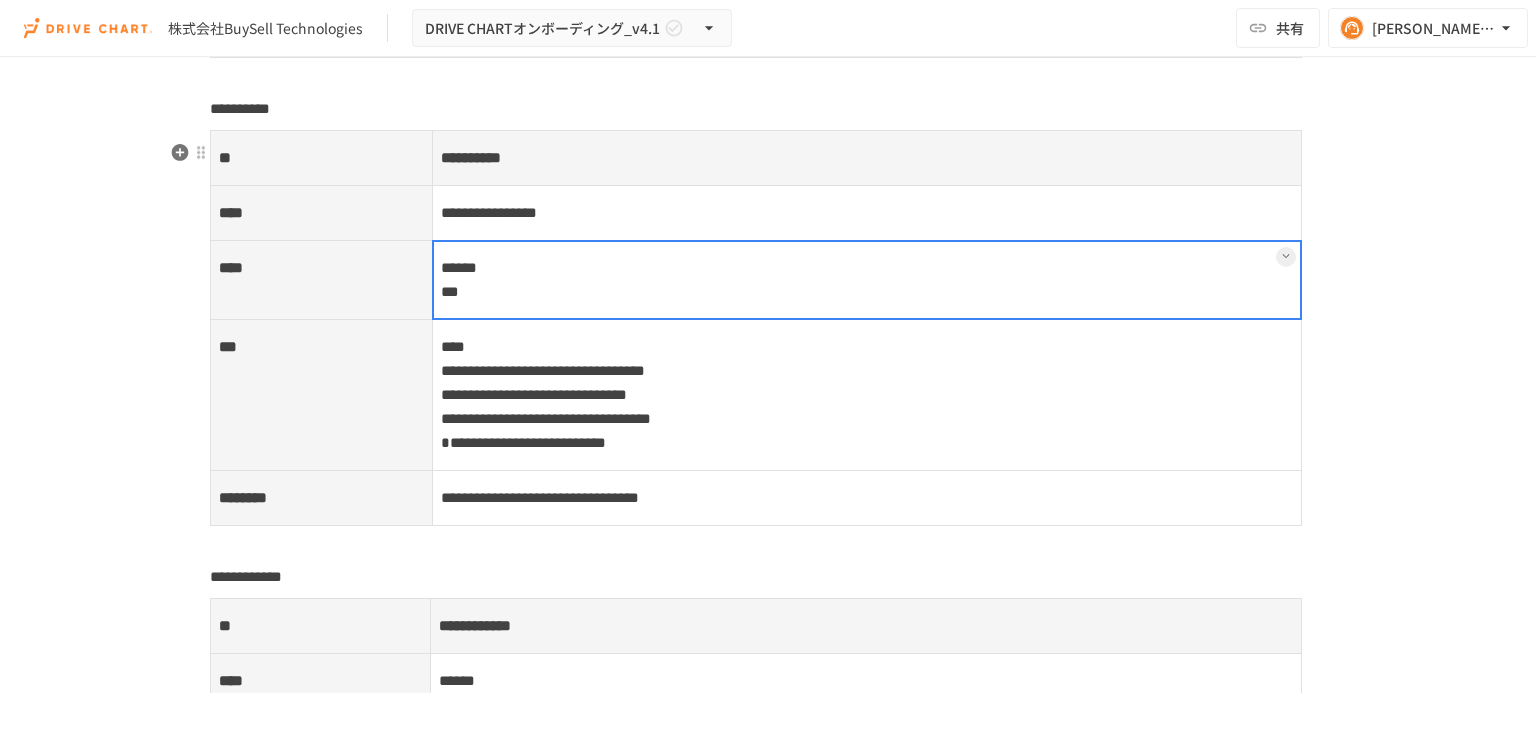 click on "**********" at bounding box center [866, 213] 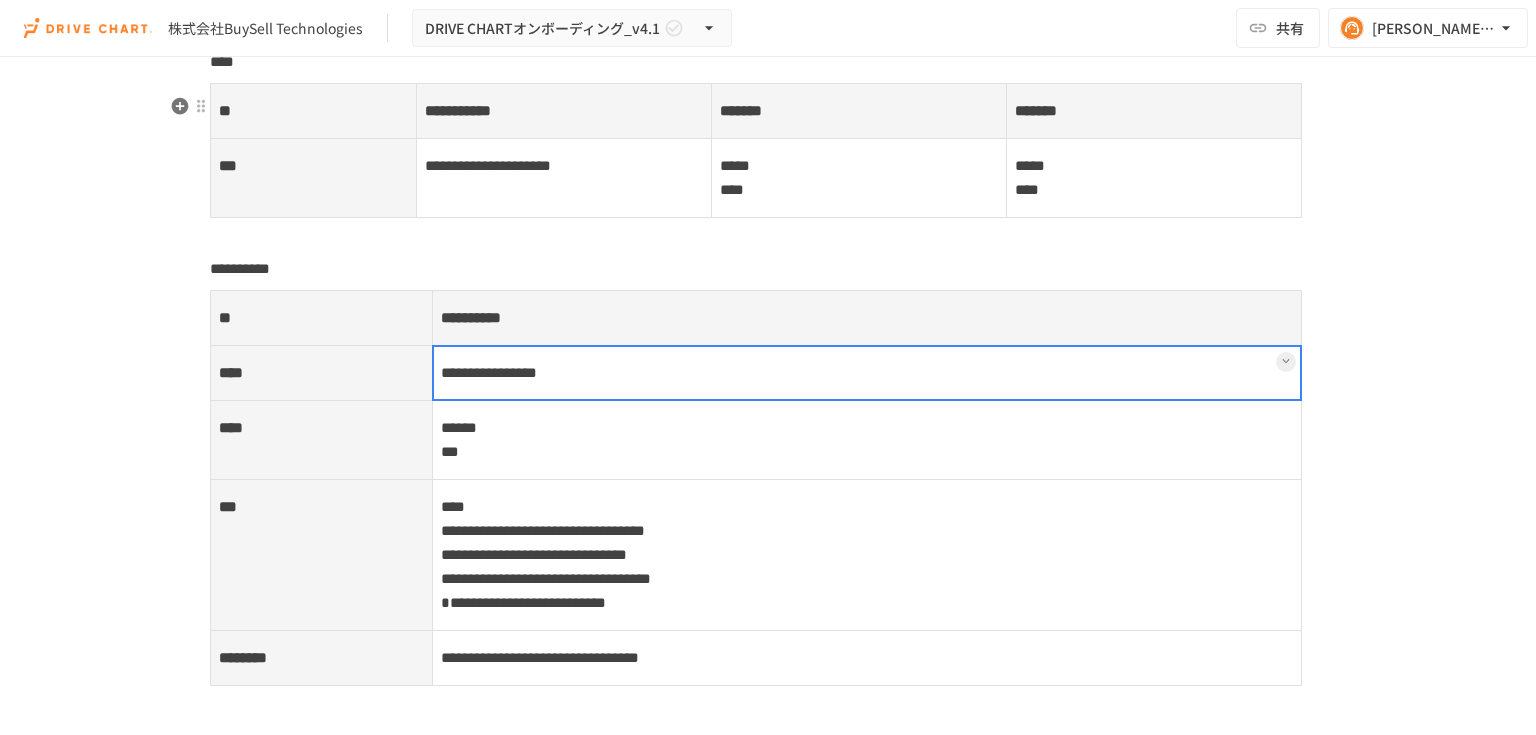 scroll, scrollTop: 8800, scrollLeft: 0, axis: vertical 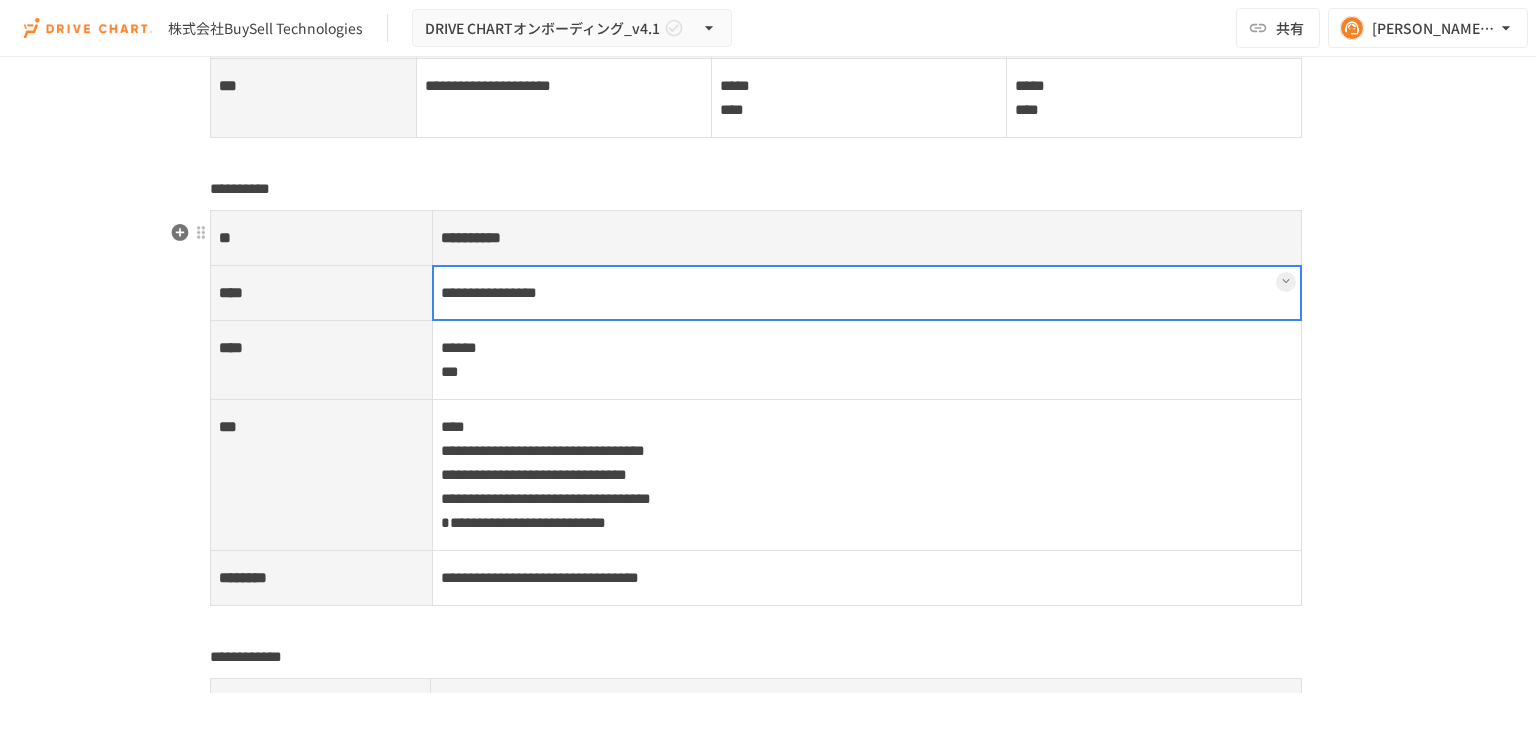 click on "****** ***" at bounding box center [866, 360] 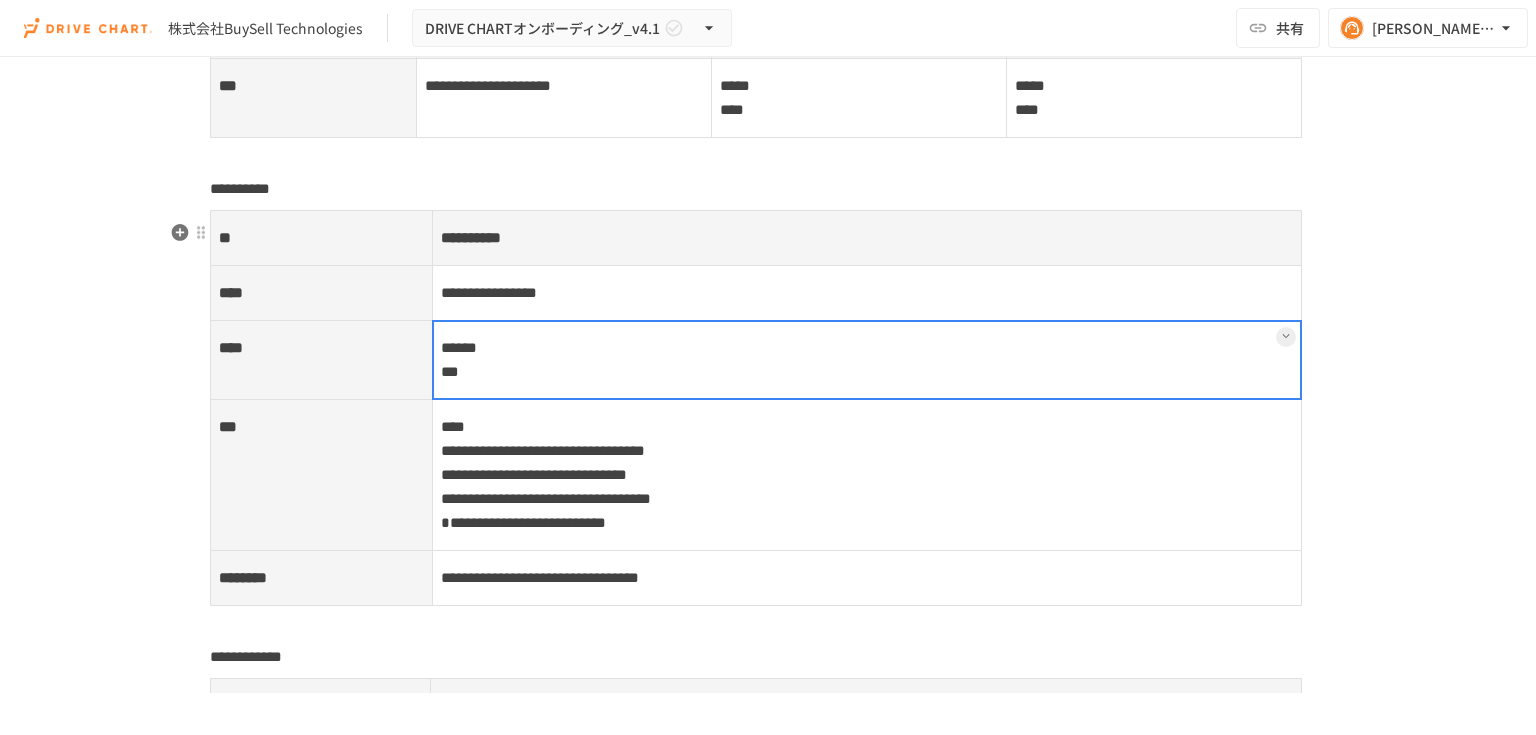 click on "**********" at bounding box center [866, 293] 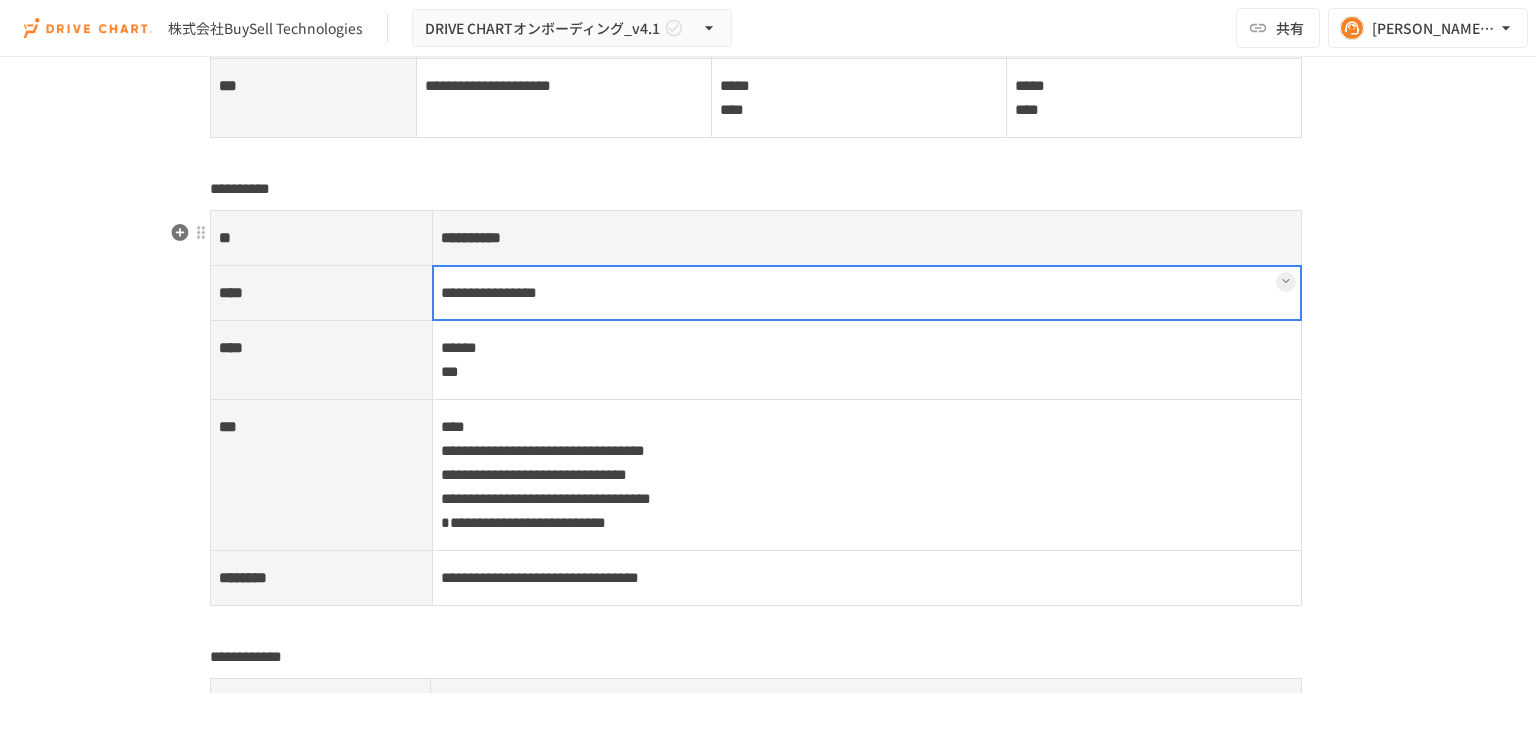 click on "****** ***" at bounding box center (866, 360) 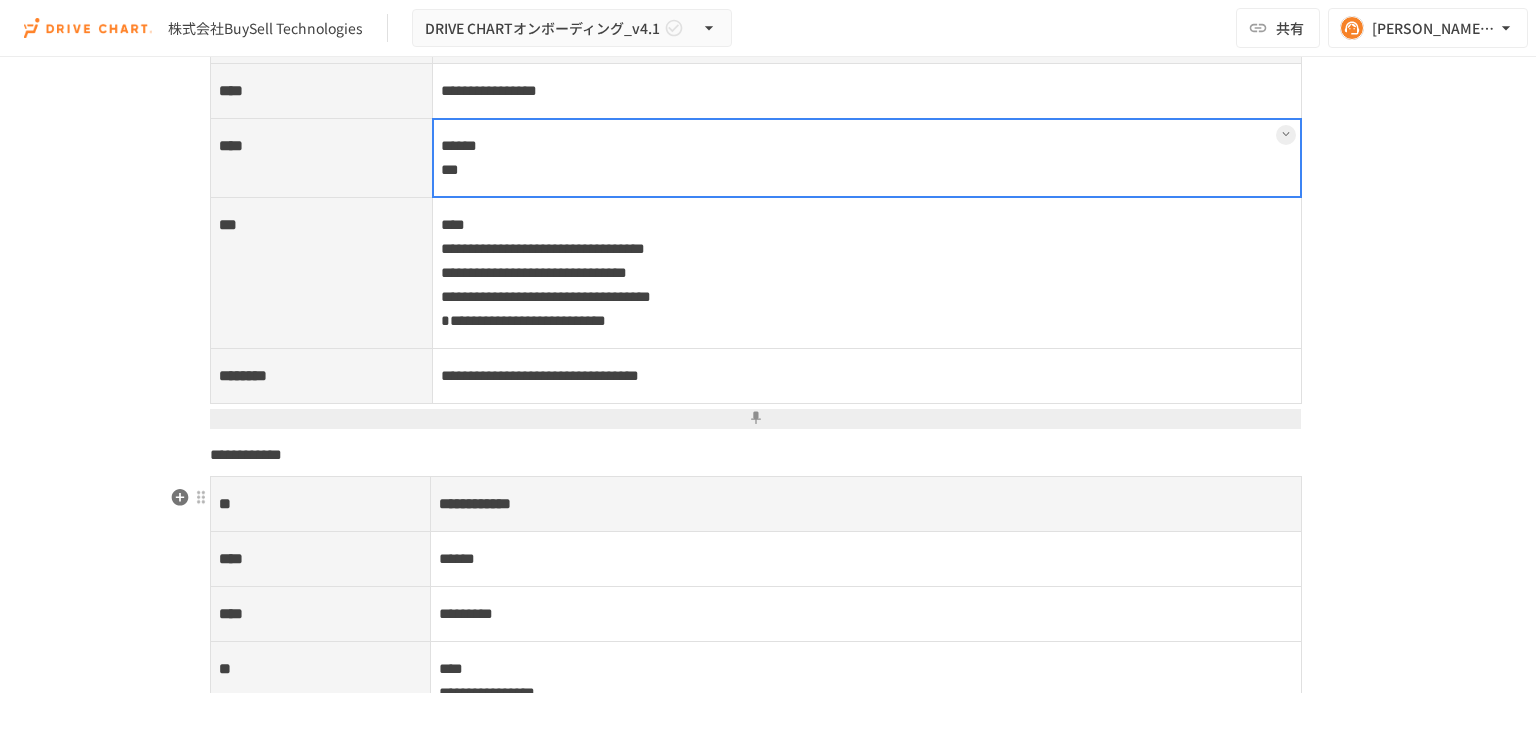 scroll, scrollTop: 9040, scrollLeft: 0, axis: vertical 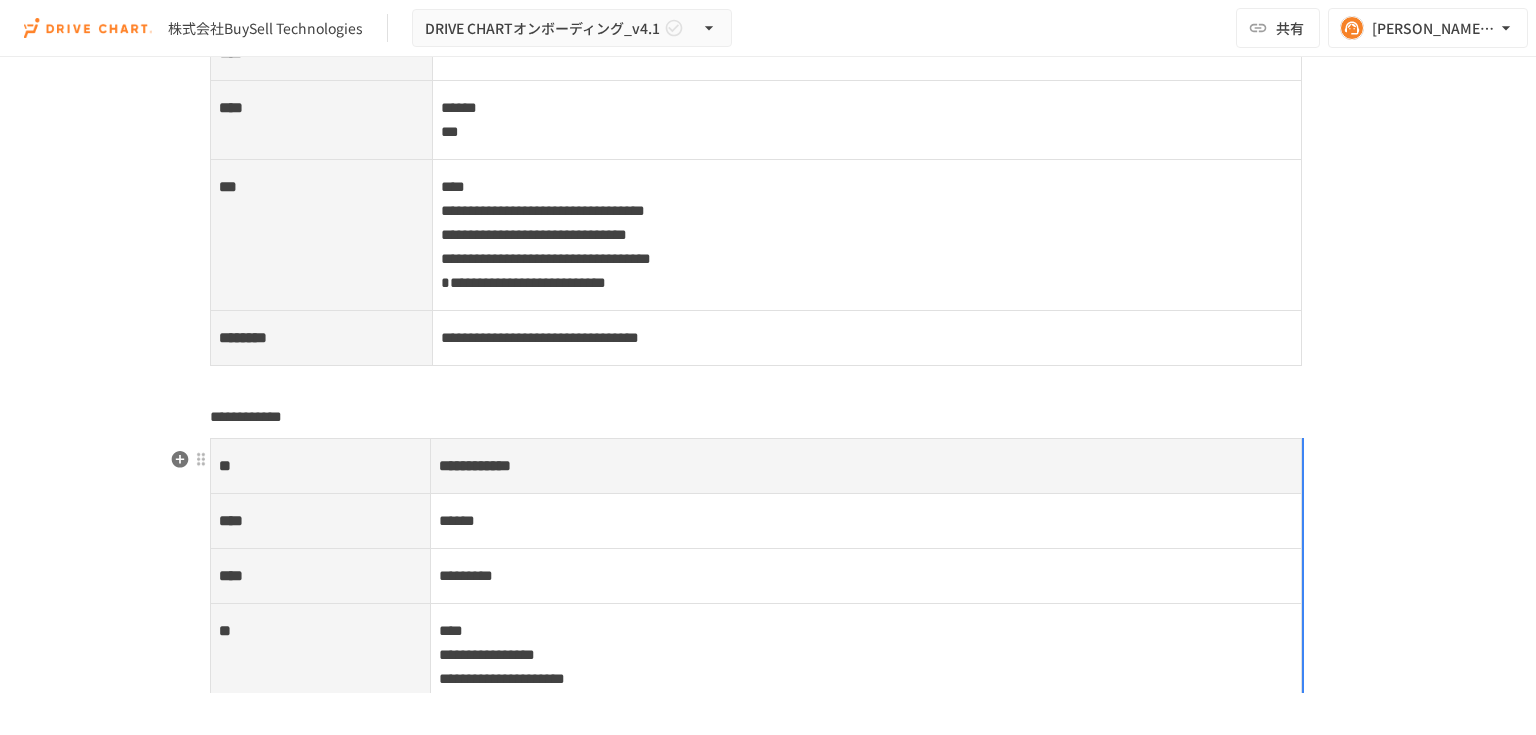 click on "******" at bounding box center [457, 520] 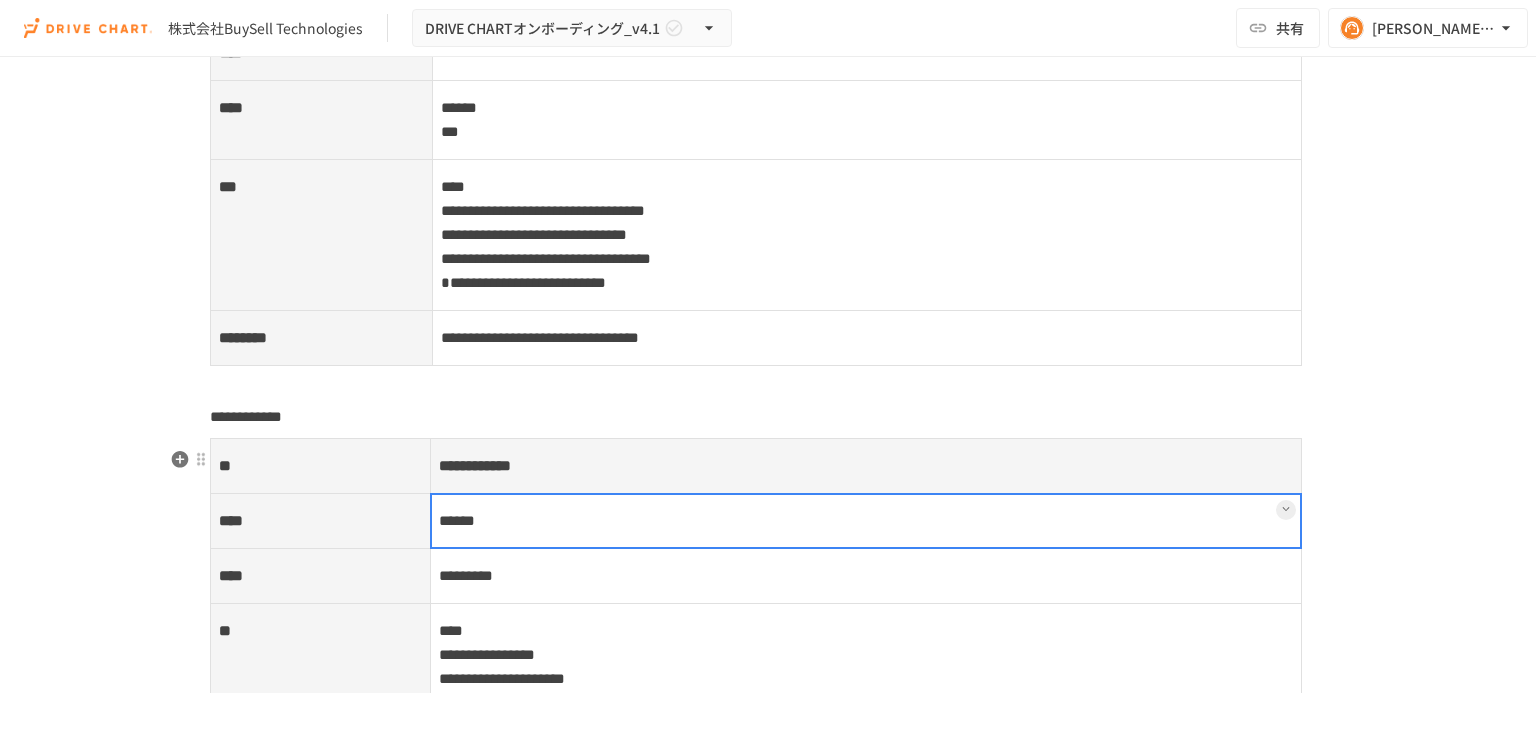 click on "******" at bounding box center (866, 521) 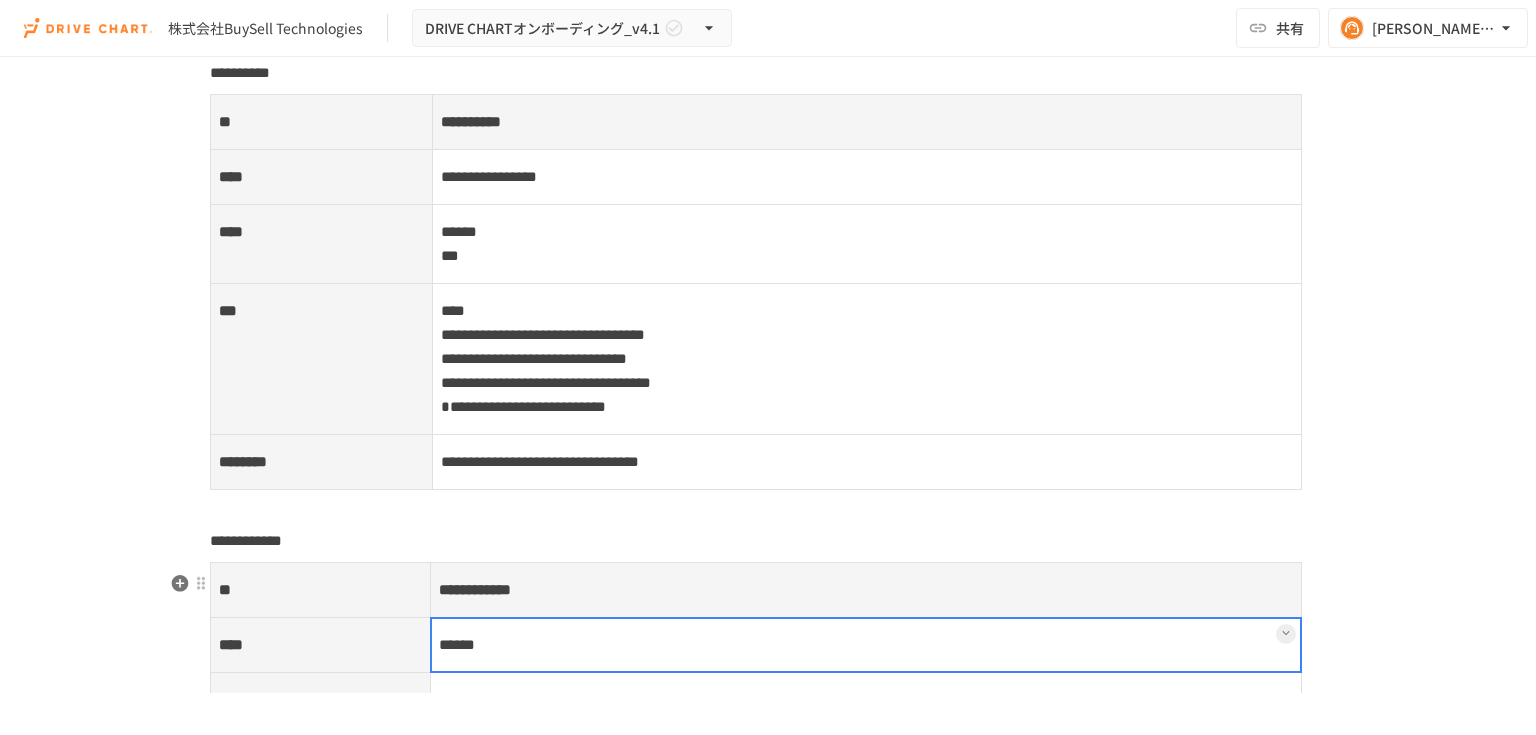 scroll, scrollTop: 8880, scrollLeft: 0, axis: vertical 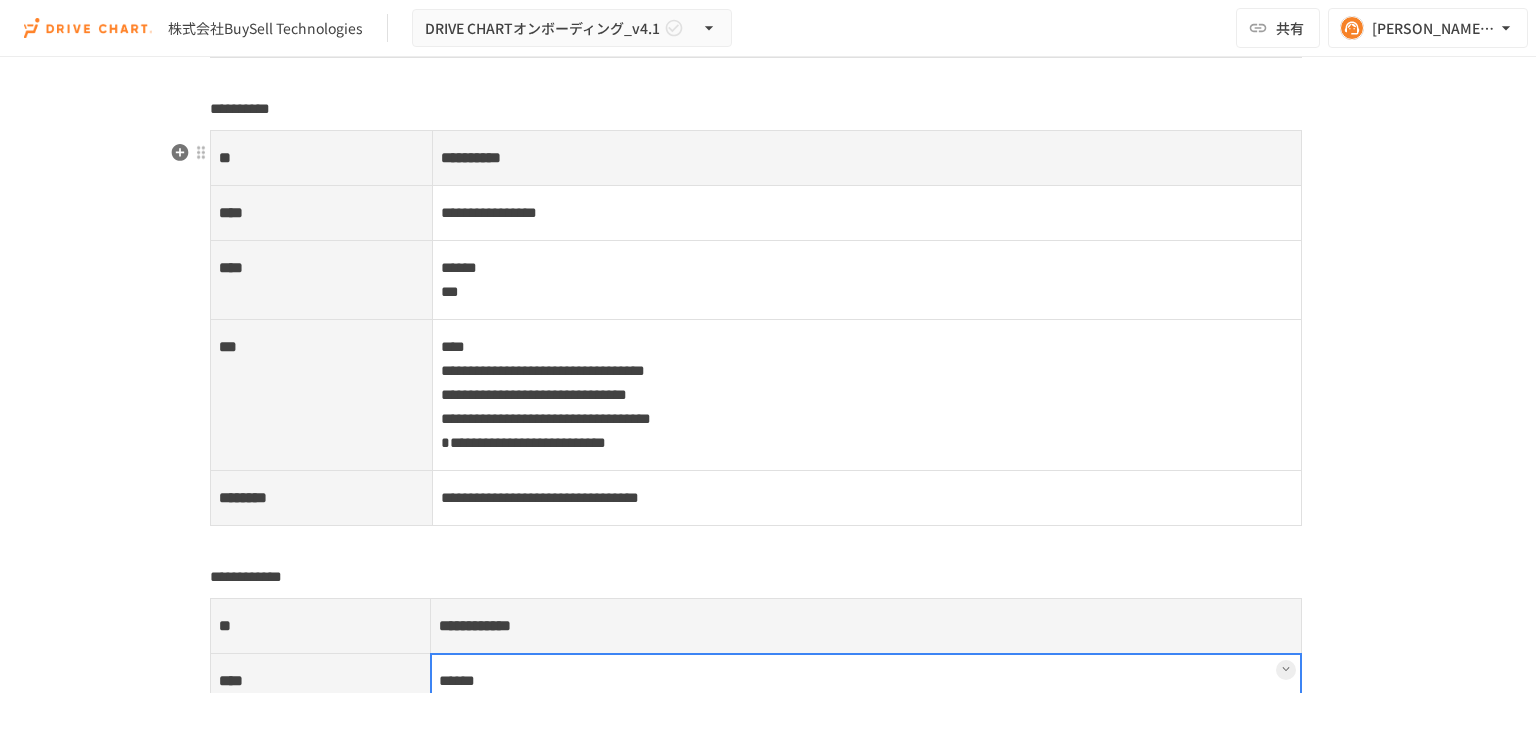 click on "**********" at bounding box center [866, 213] 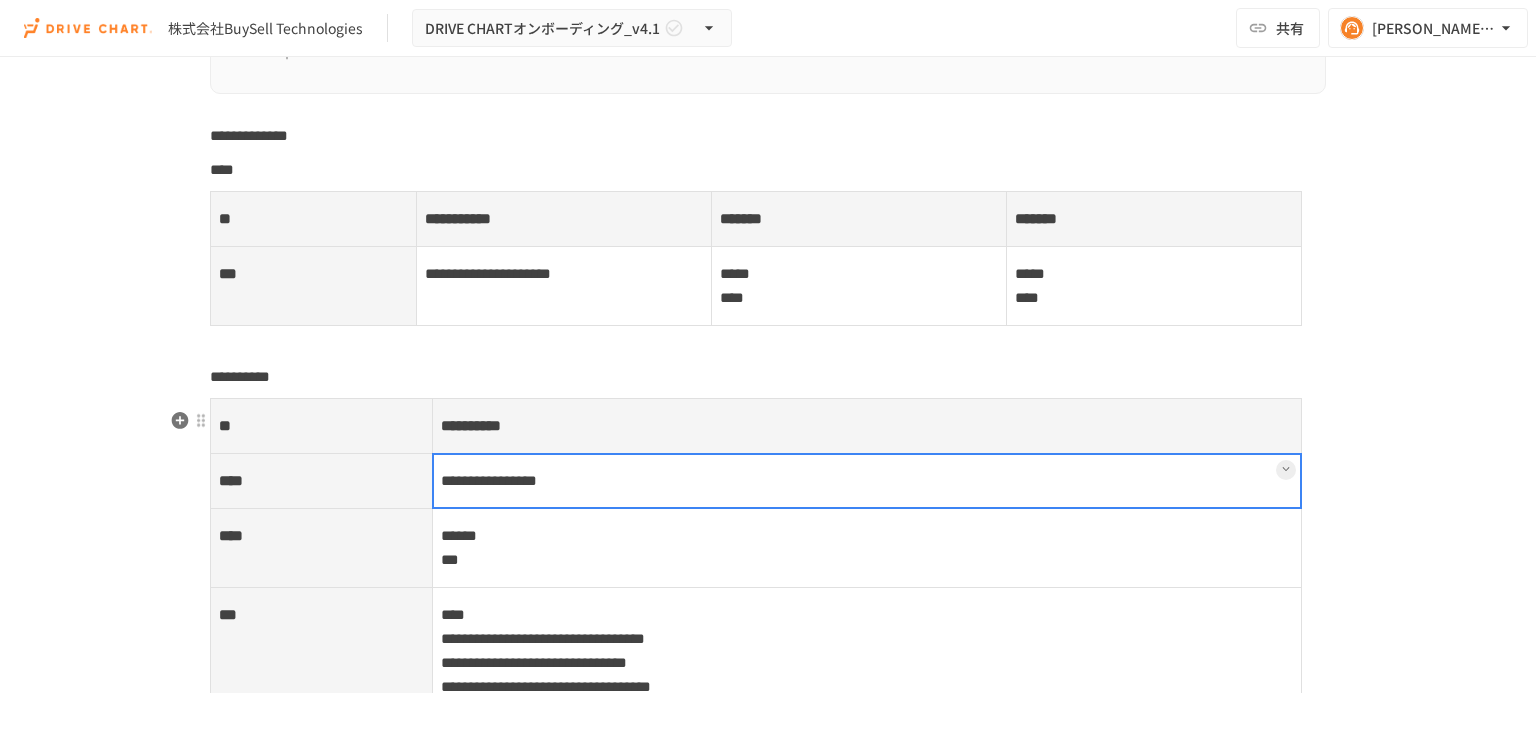 scroll, scrollTop: 8640, scrollLeft: 0, axis: vertical 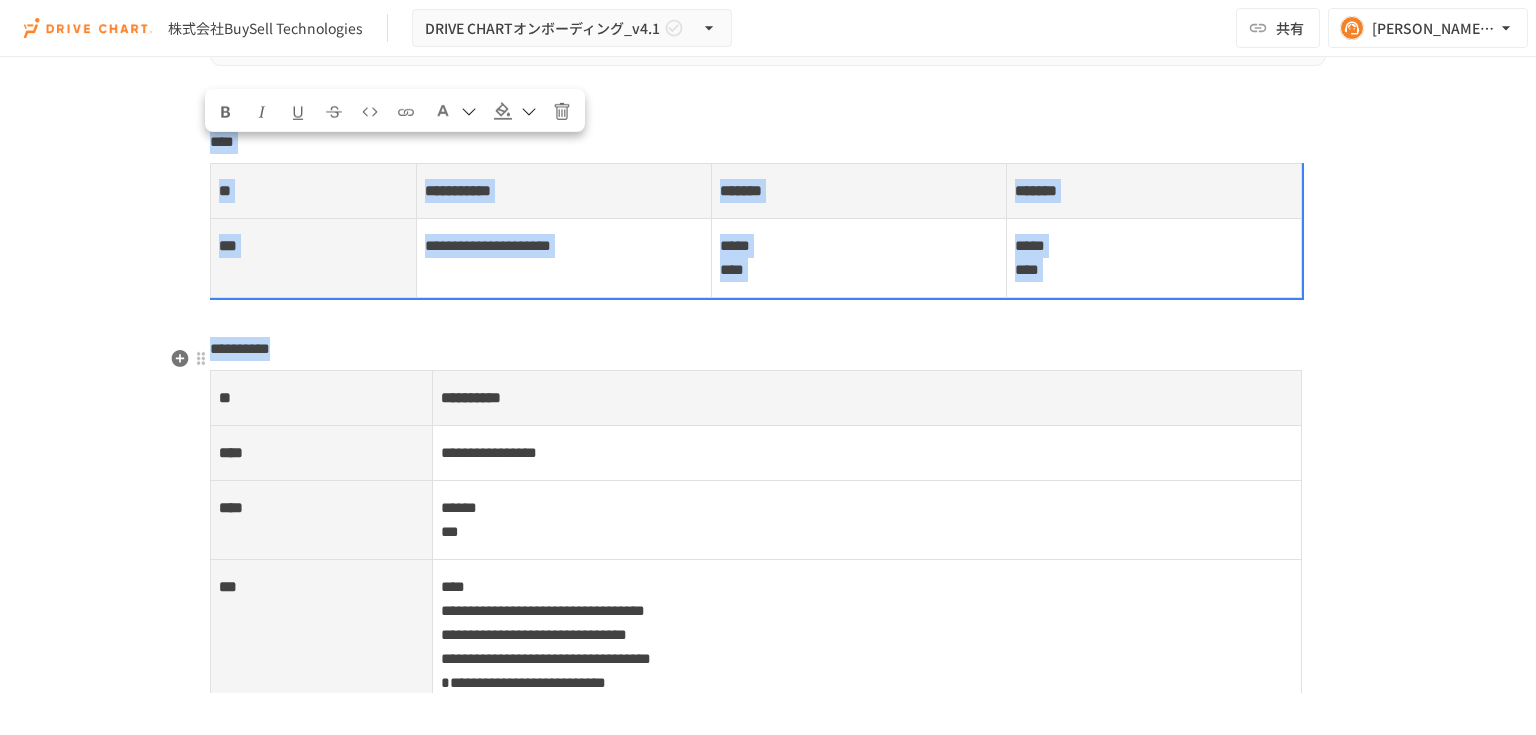 drag, startPoint x: 208, startPoint y: 142, endPoint x: 1107, endPoint y: 352, distance: 923.2015 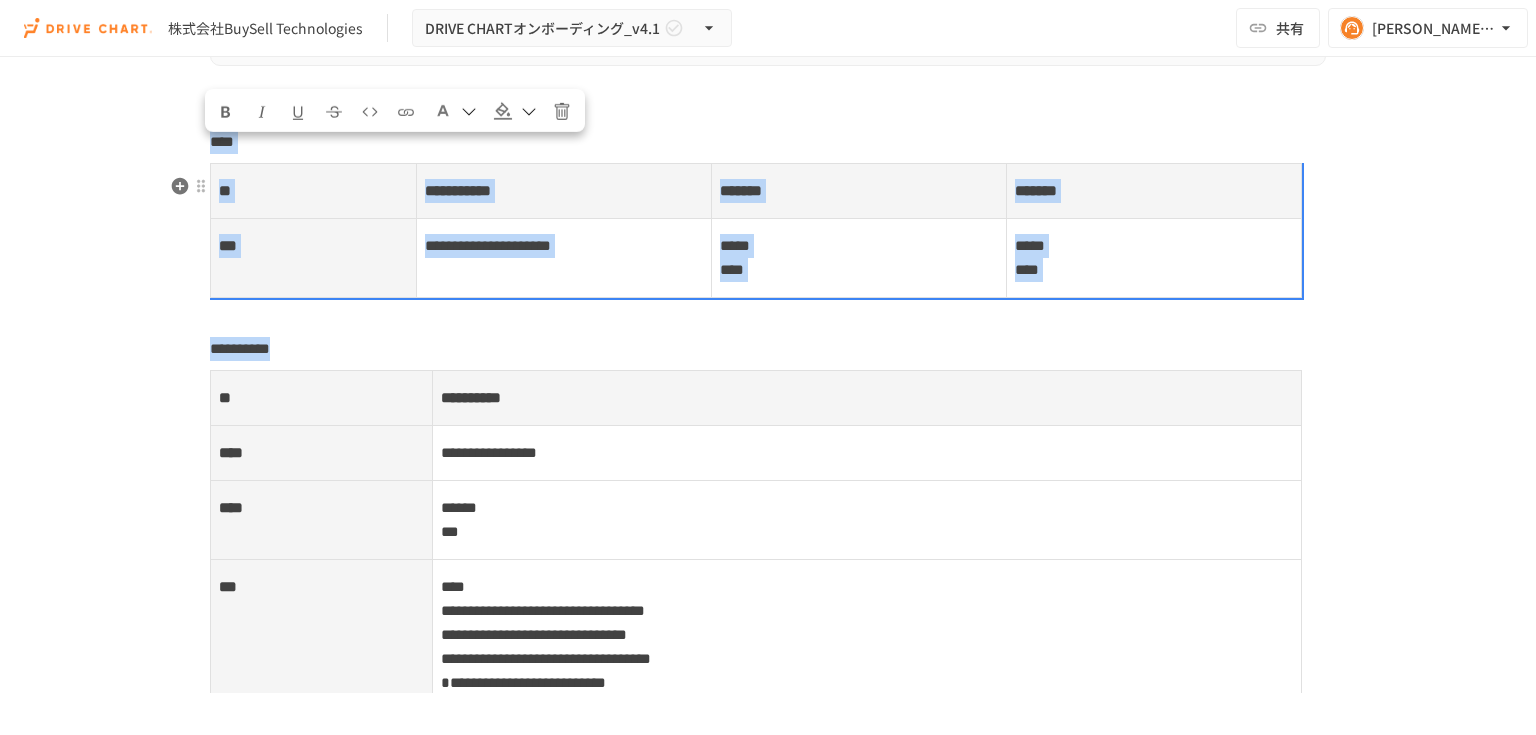 click on "**********" at bounding box center [768, 245] 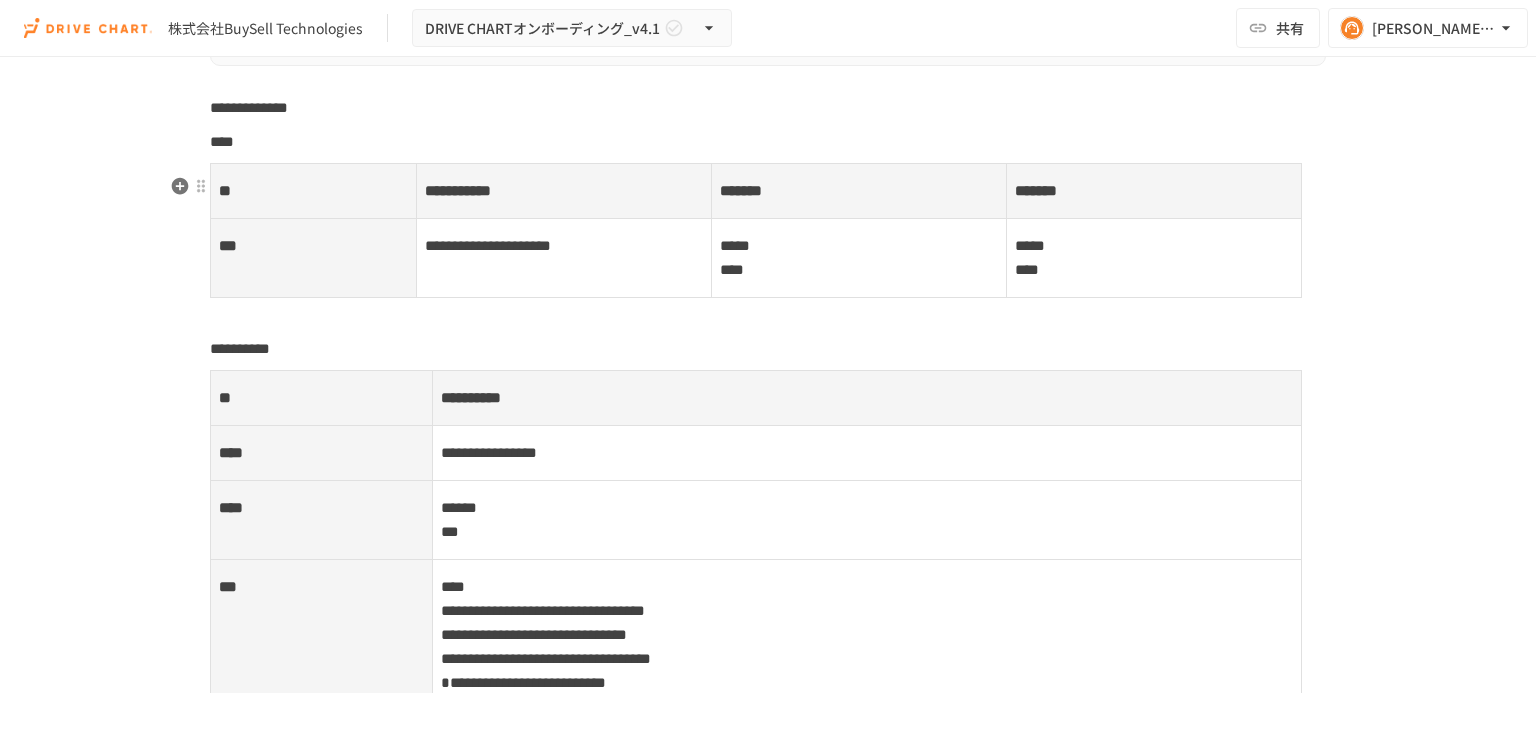 click on "**********" at bounding box center (768, 245) 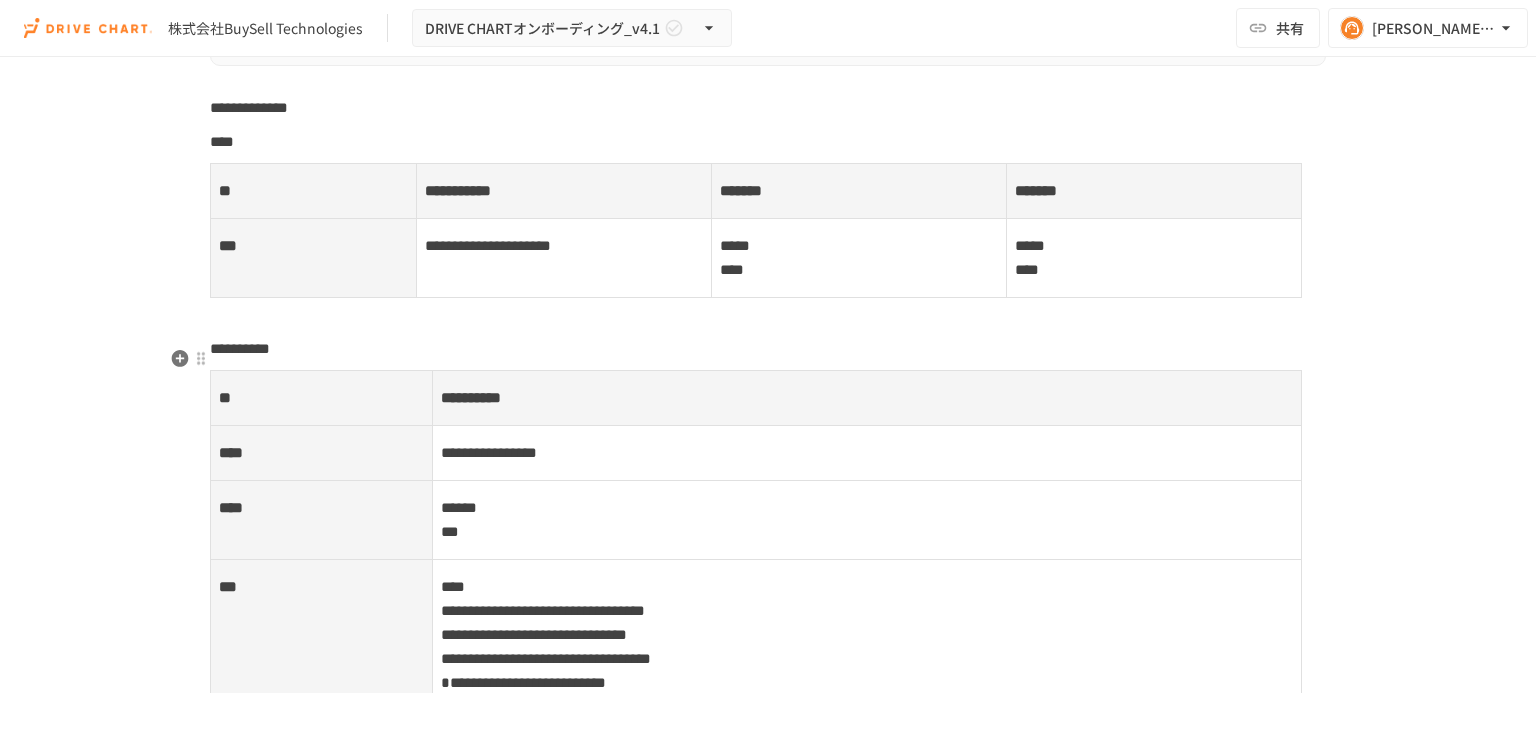 click on "**********" at bounding box center [768, -1869] 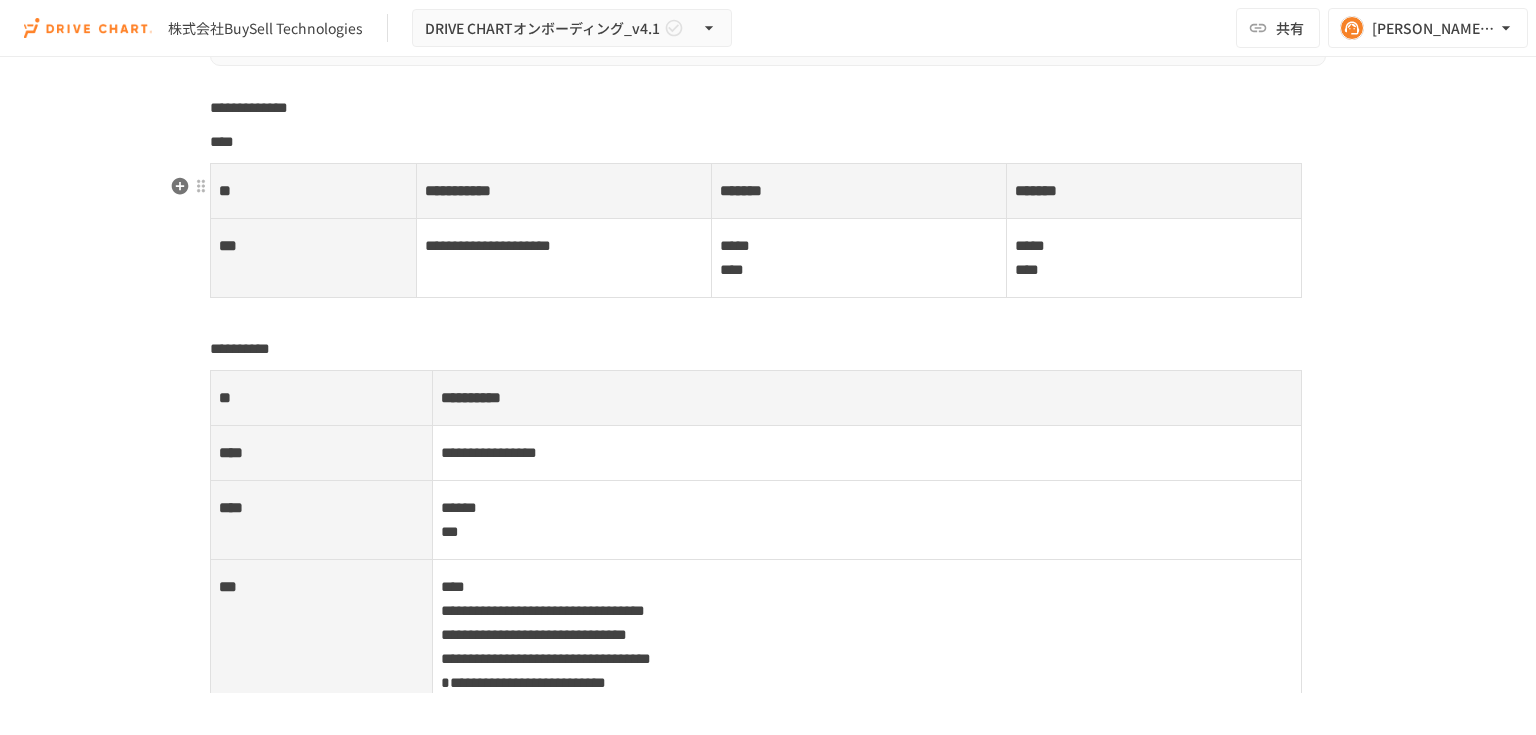 click on "**********" at bounding box center [768, 245] 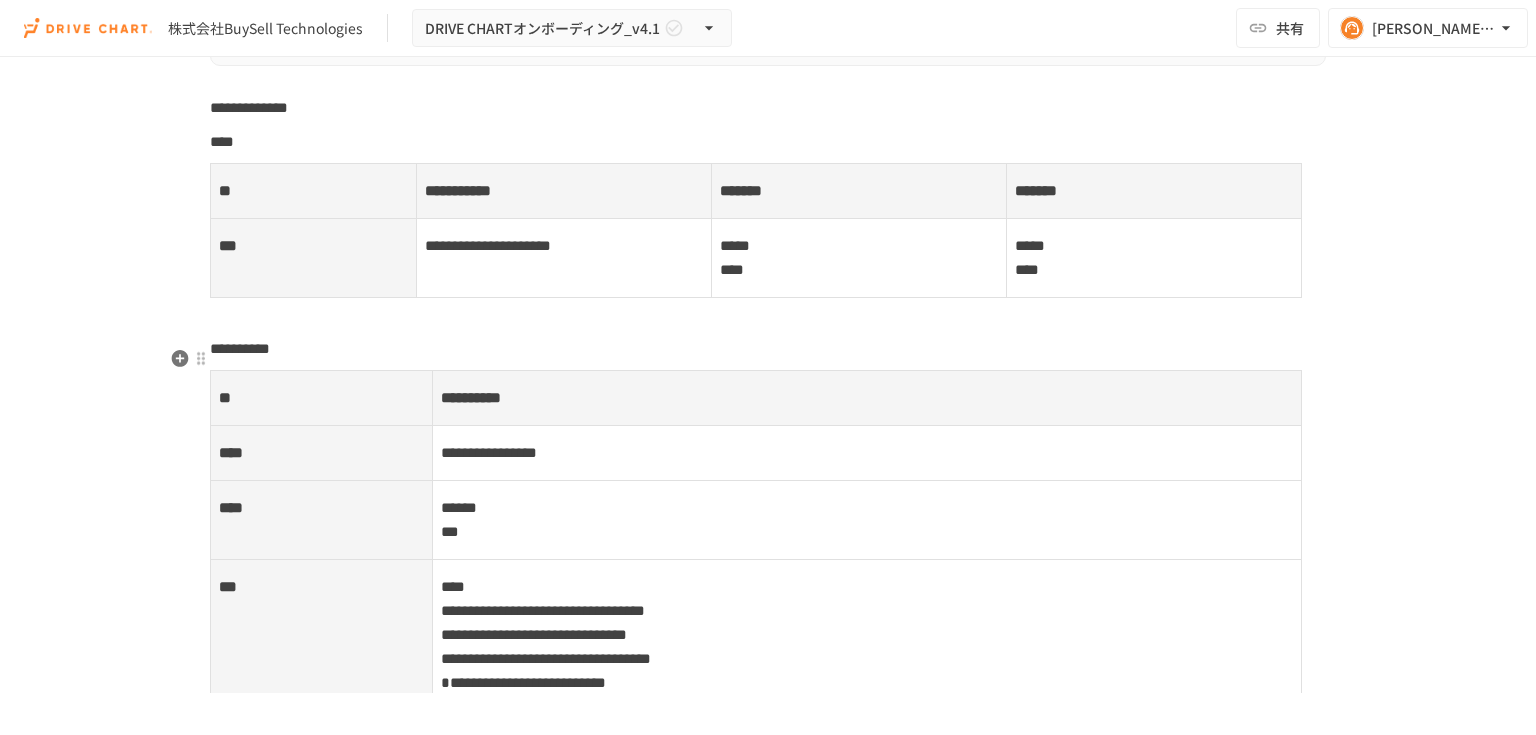 click on "**********" at bounding box center (768, -1869) 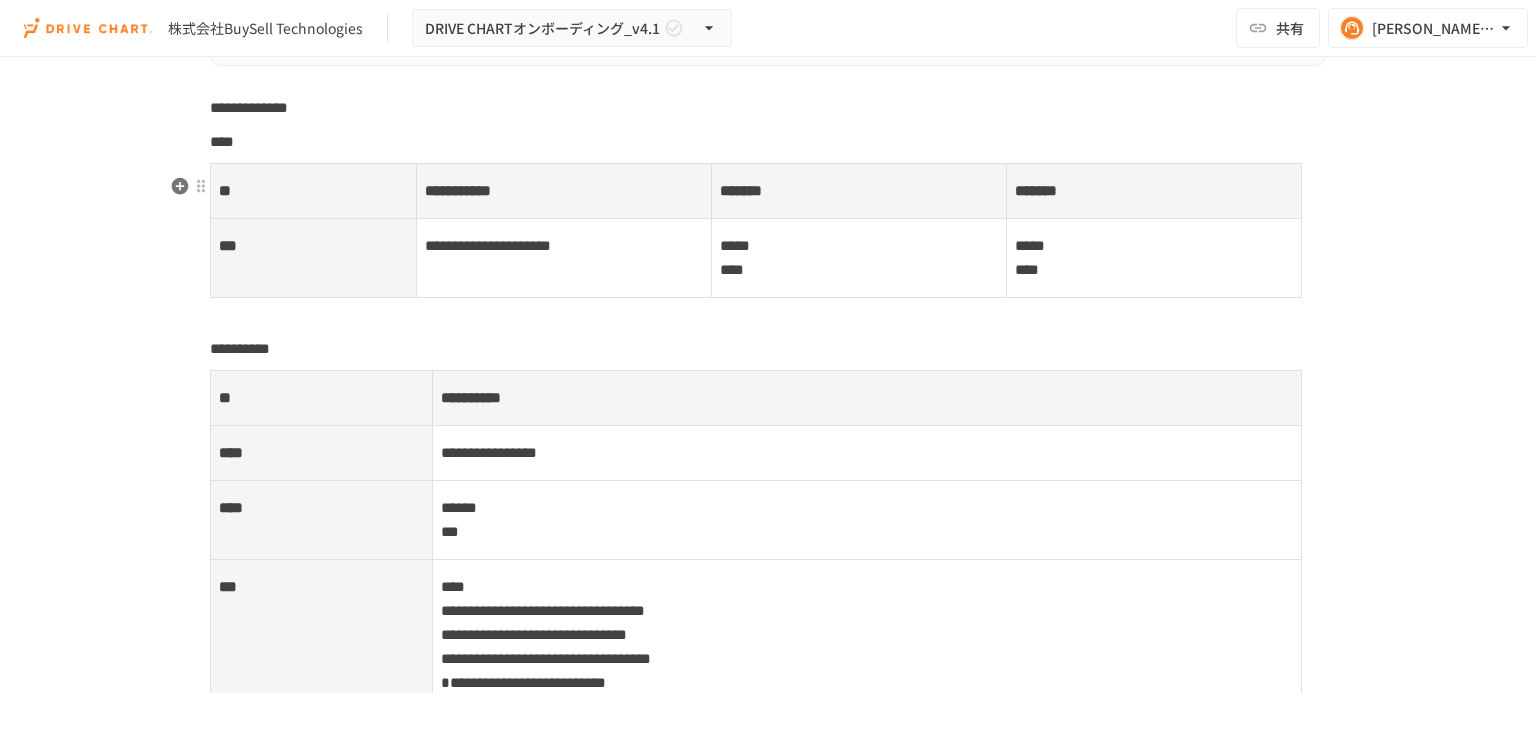 click on "**********" at bounding box center (768, 245) 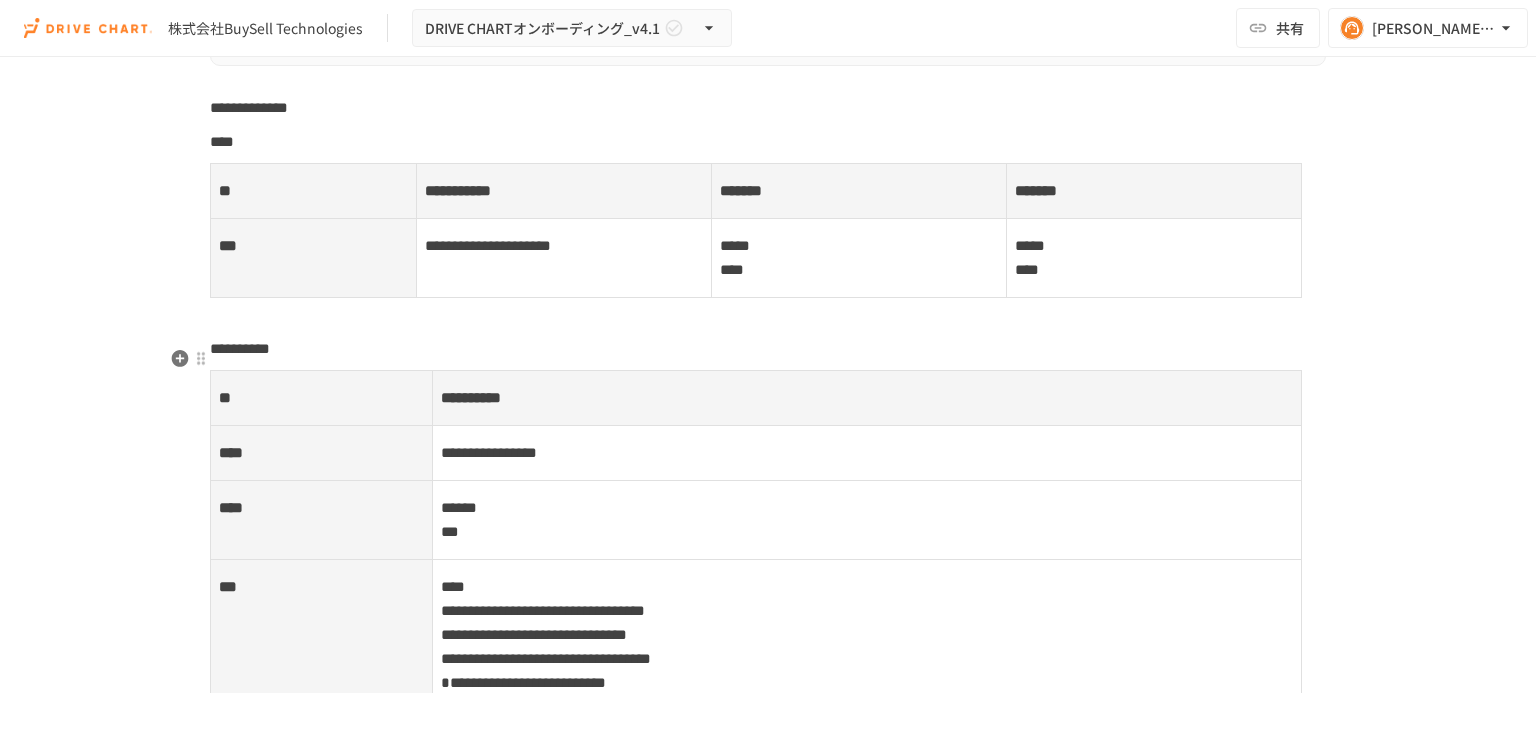 click on "**********" at bounding box center (768, -1869) 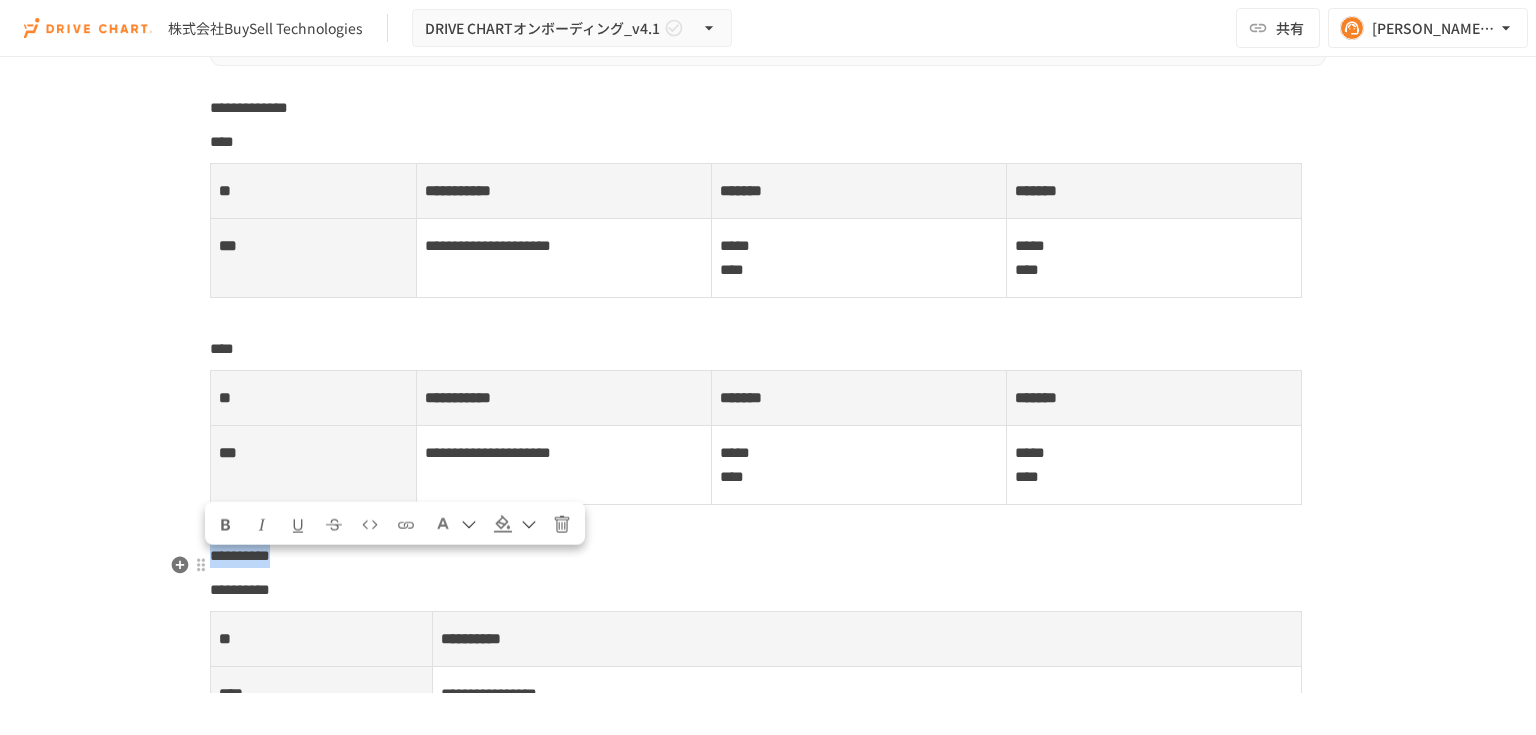 drag, startPoint x: 294, startPoint y: 564, endPoint x: 207, endPoint y: 564, distance: 87 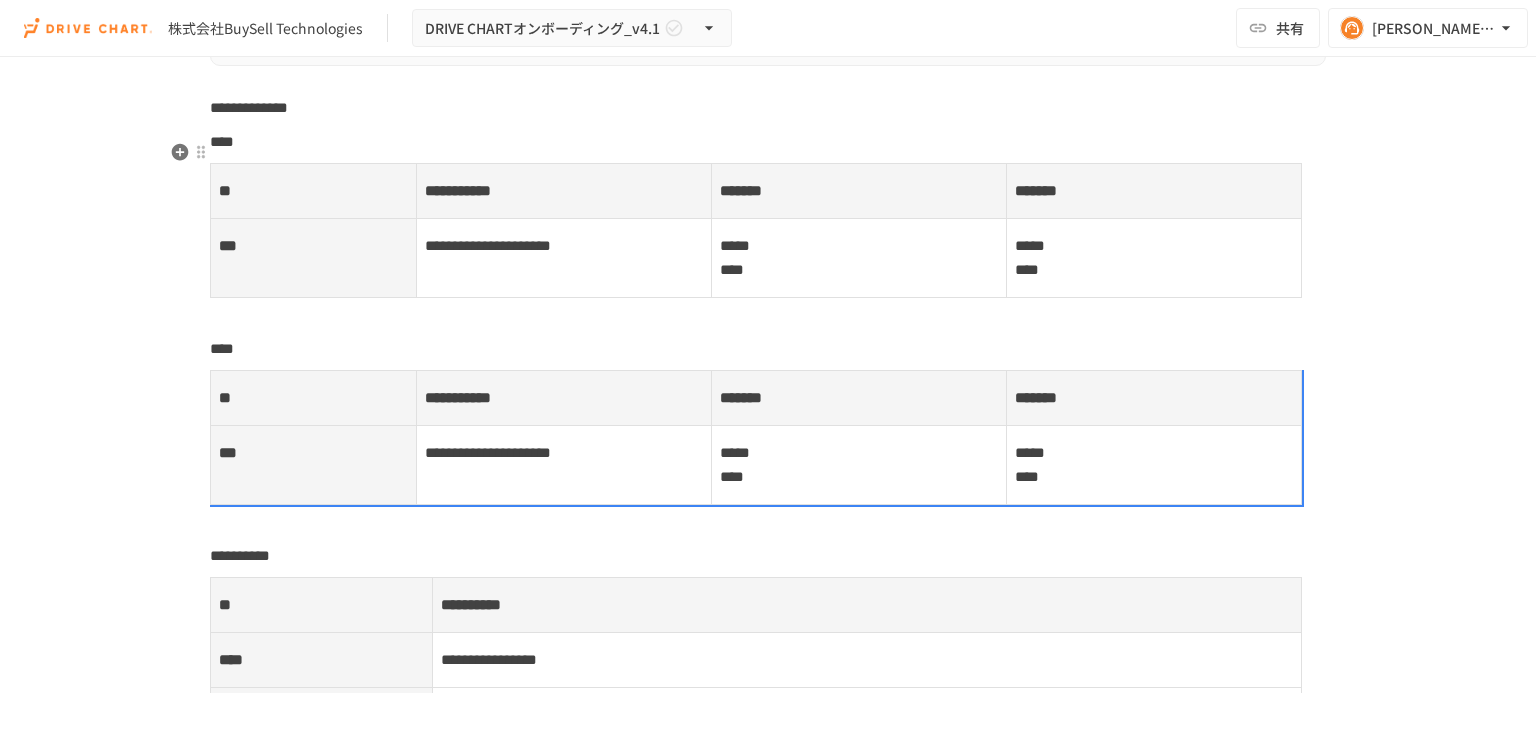 click on "****" at bounding box center (768, 142) 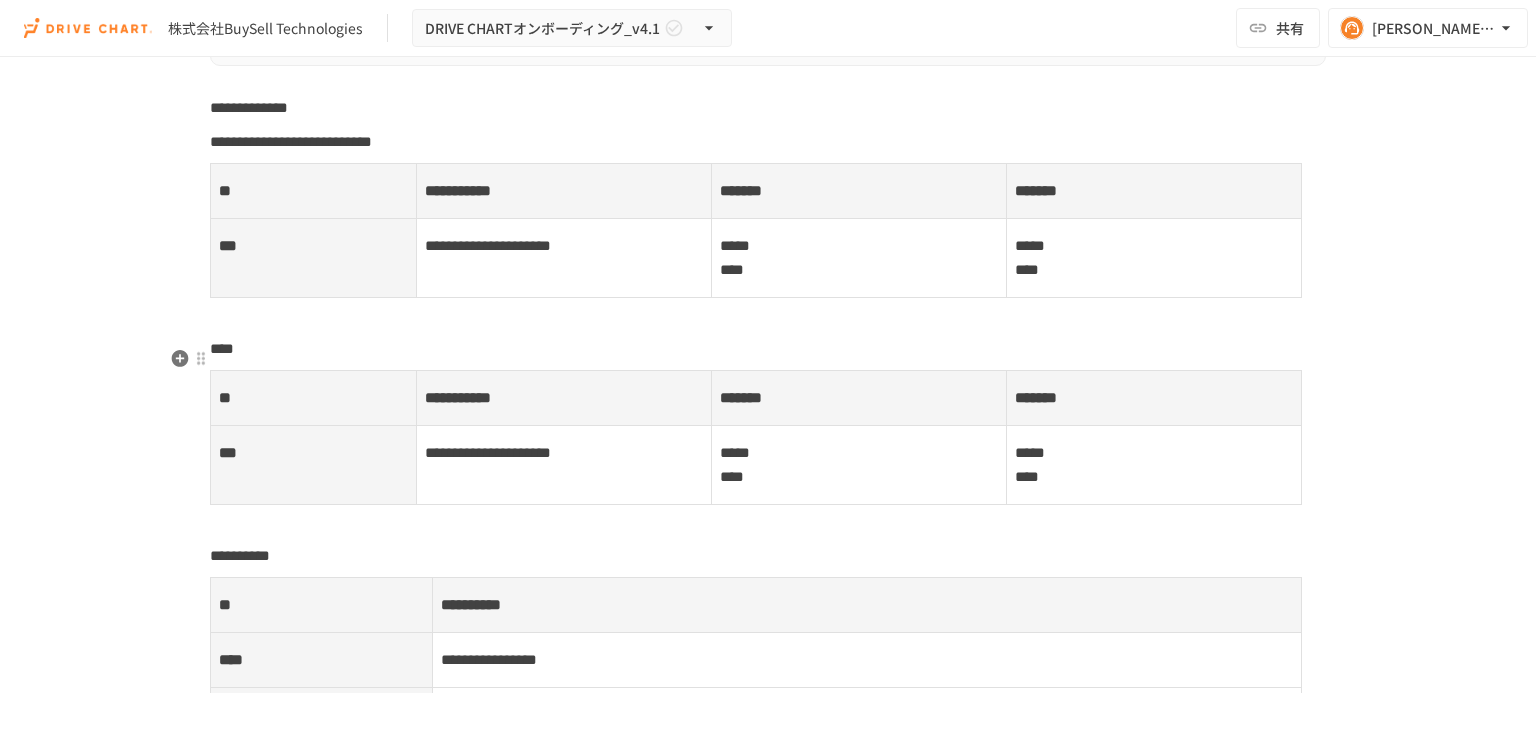 click on "****" at bounding box center [768, 349] 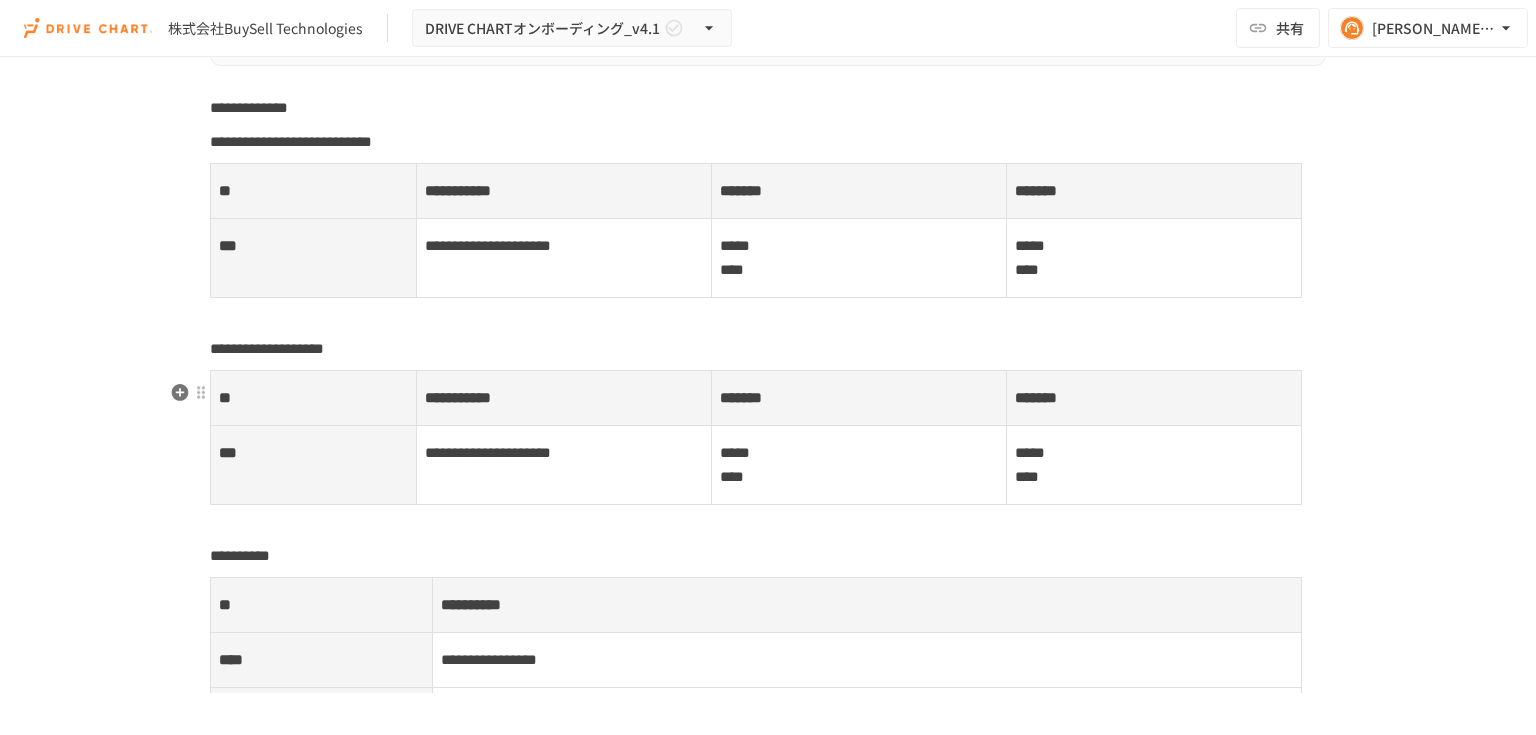 click on "**********" at bounding box center [564, 465] 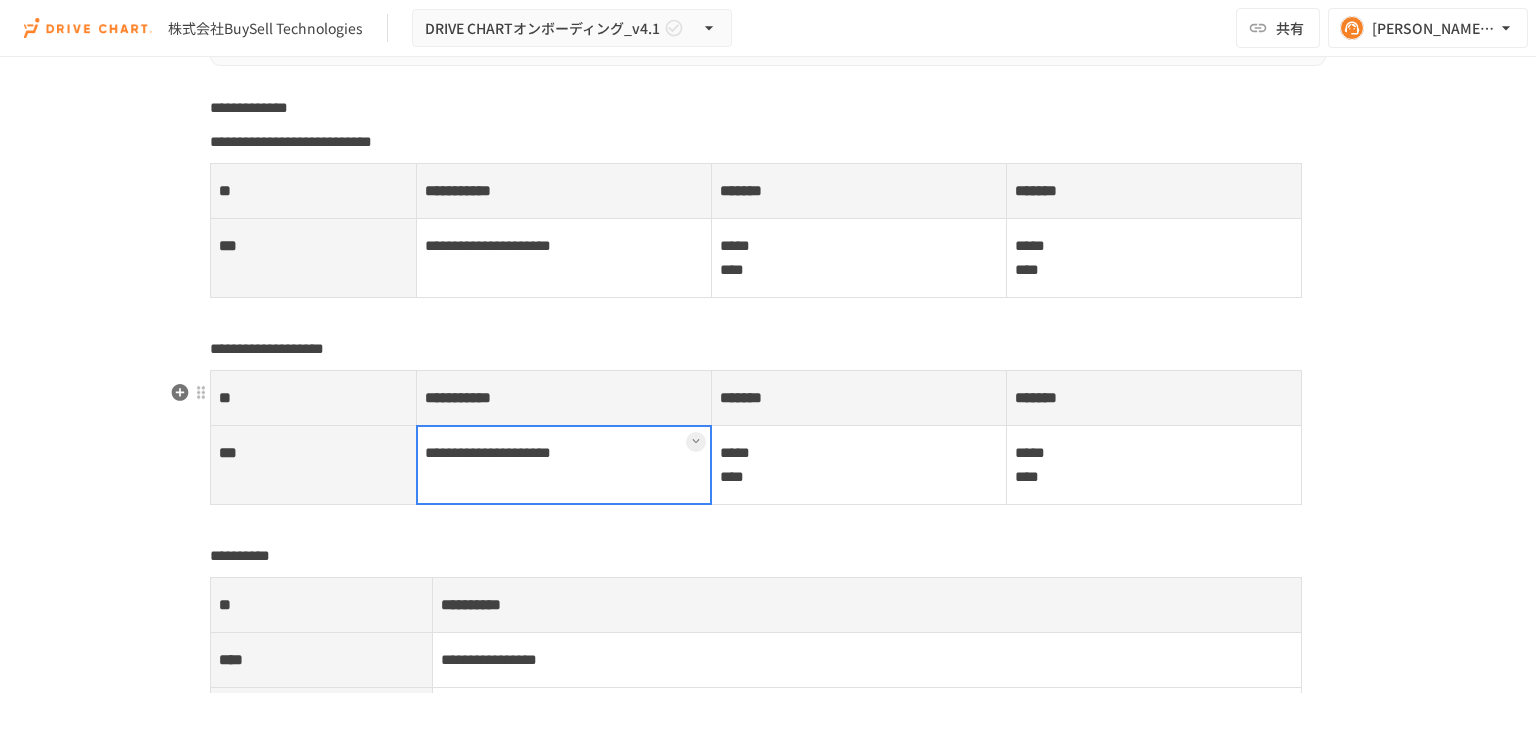 click at bounding box center (564, 465) 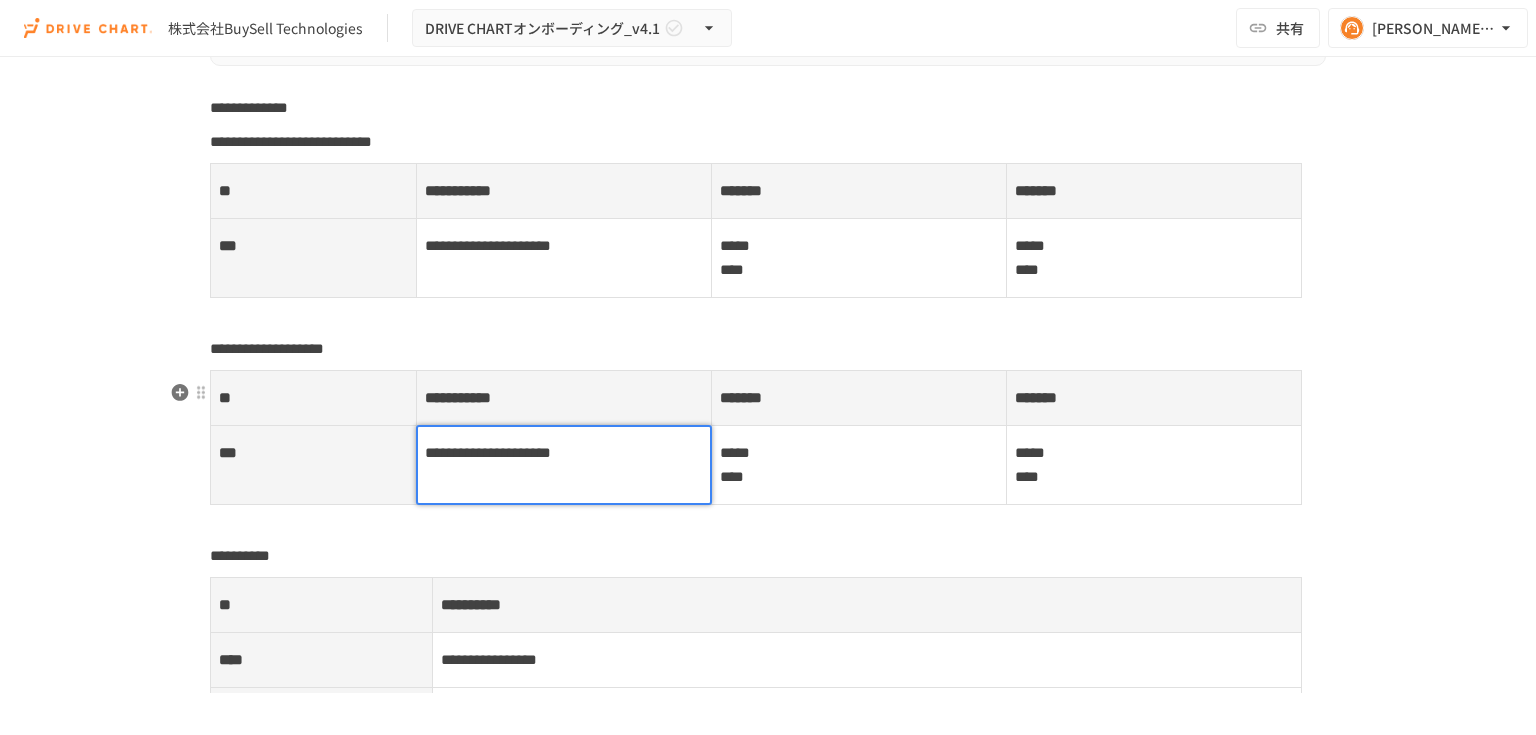 click at bounding box center (564, 465) 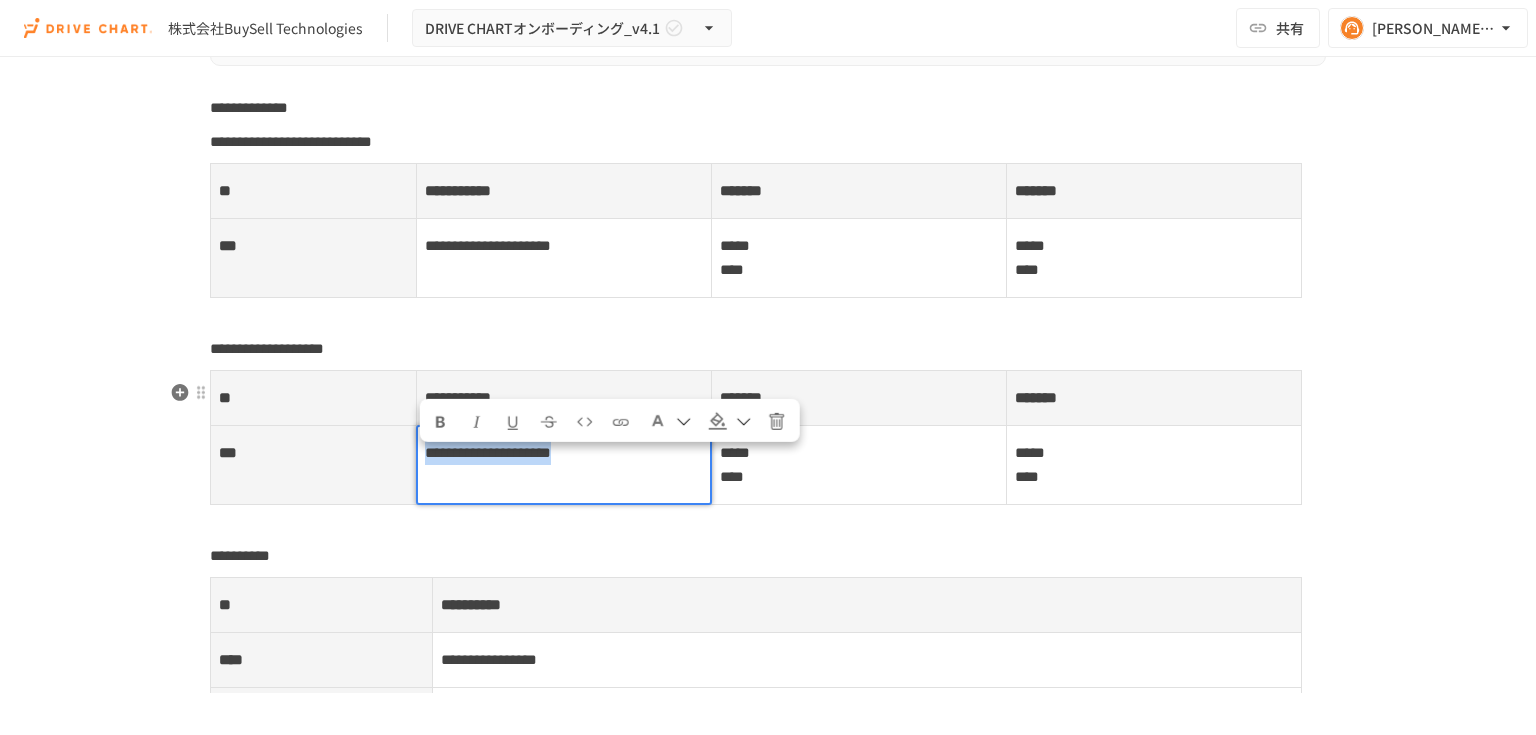 click on "**********" at bounding box center [488, 452] 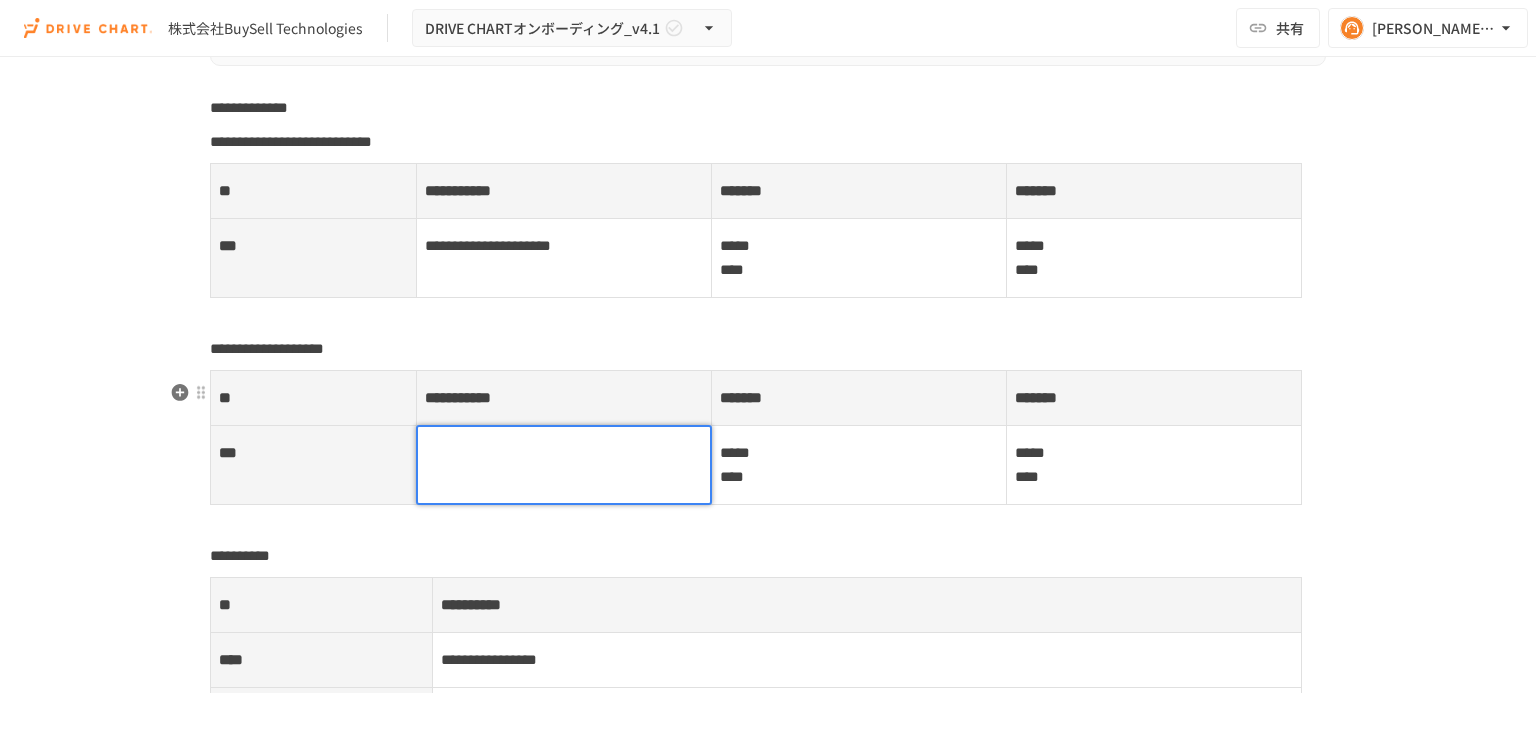click on "***** ****" at bounding box center [859, 465] 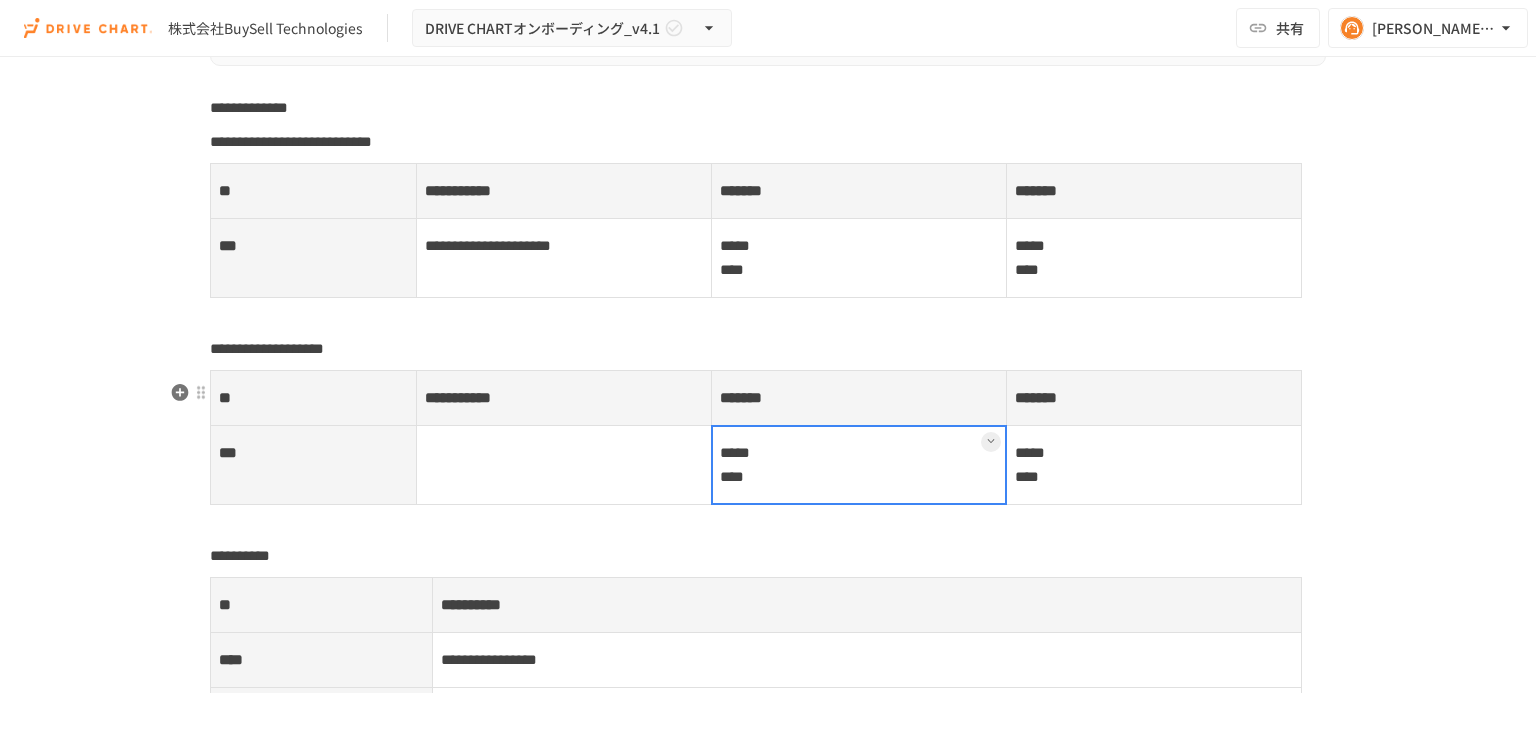 click at bounding box center [859, 465] 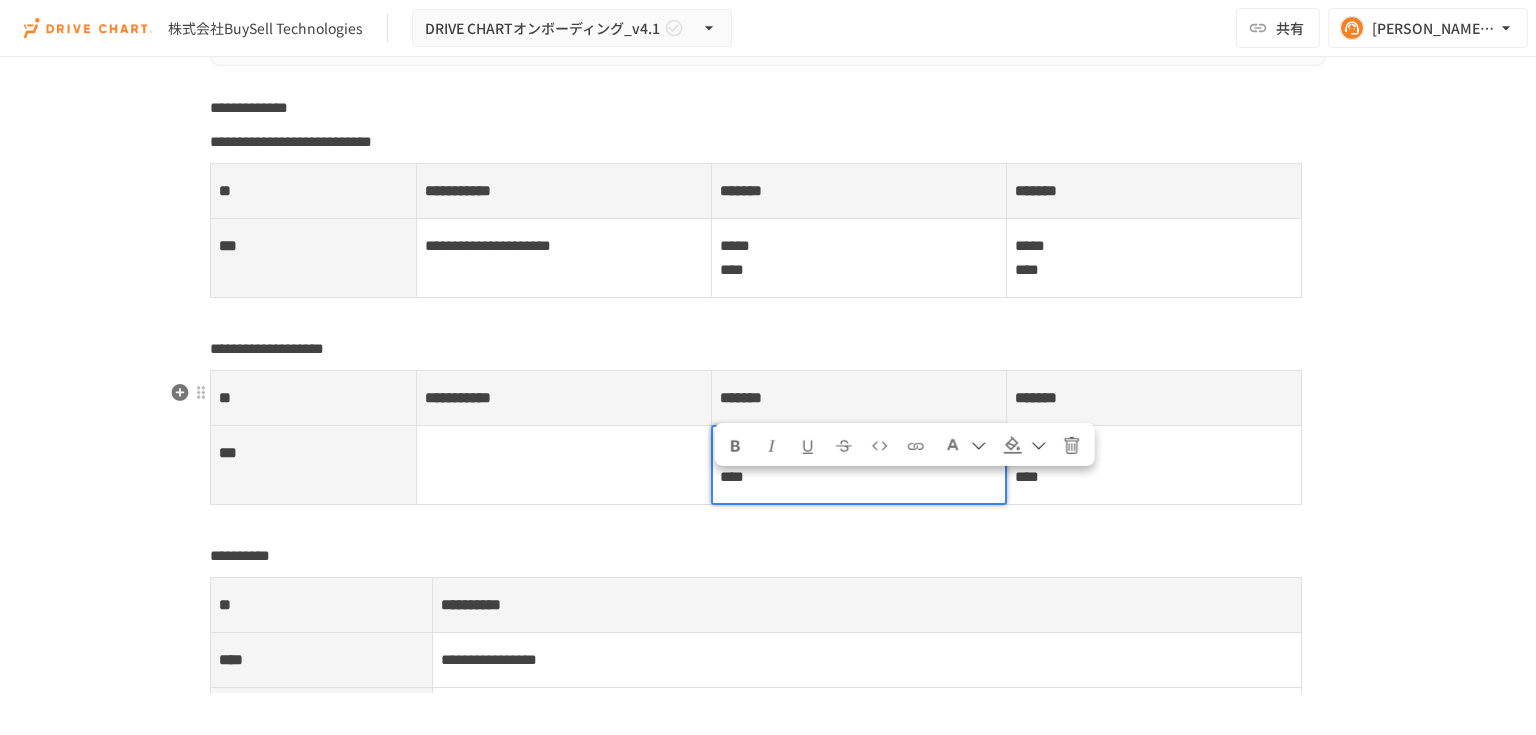 click on "****" at bounding box center (732, 476) 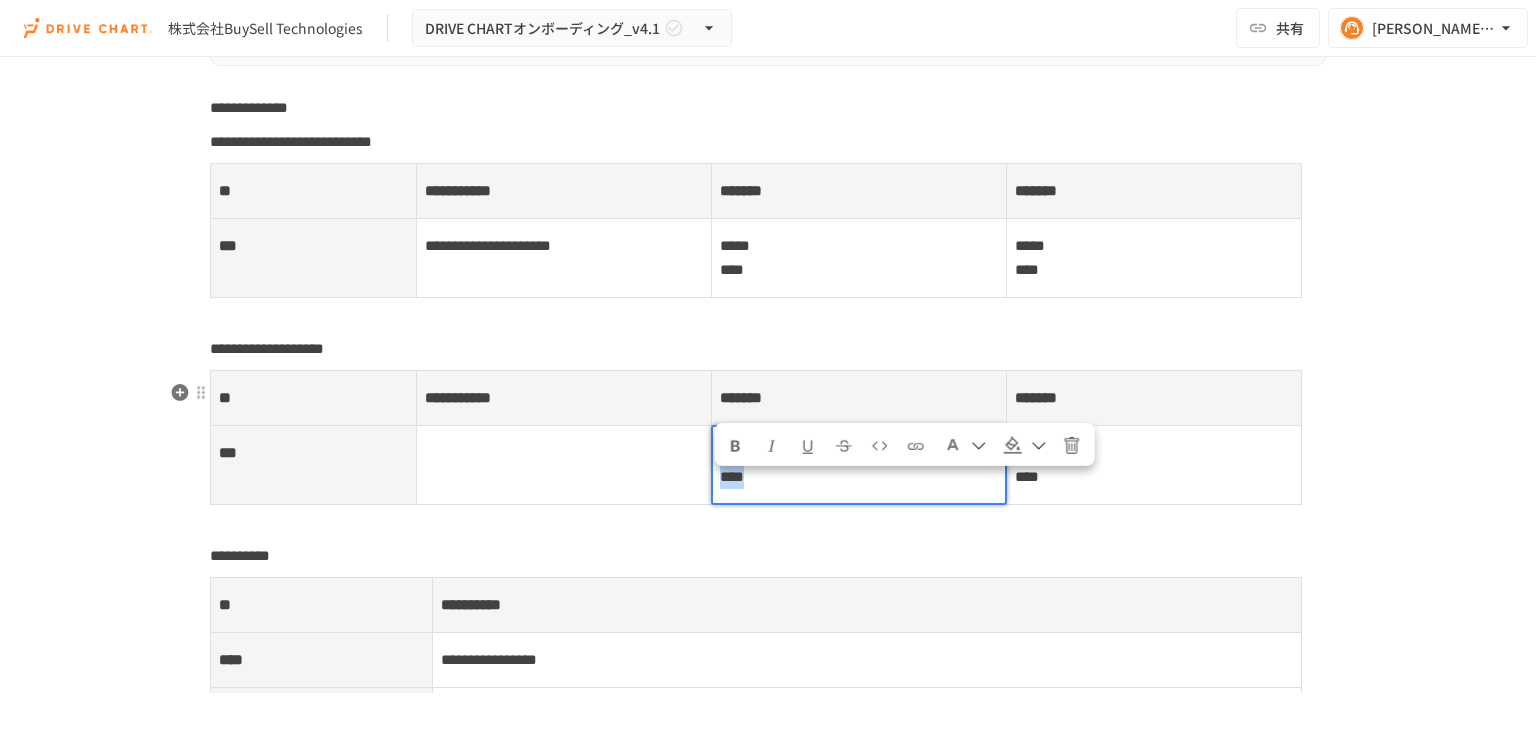 click on "****" at bounding box center (732, 476) 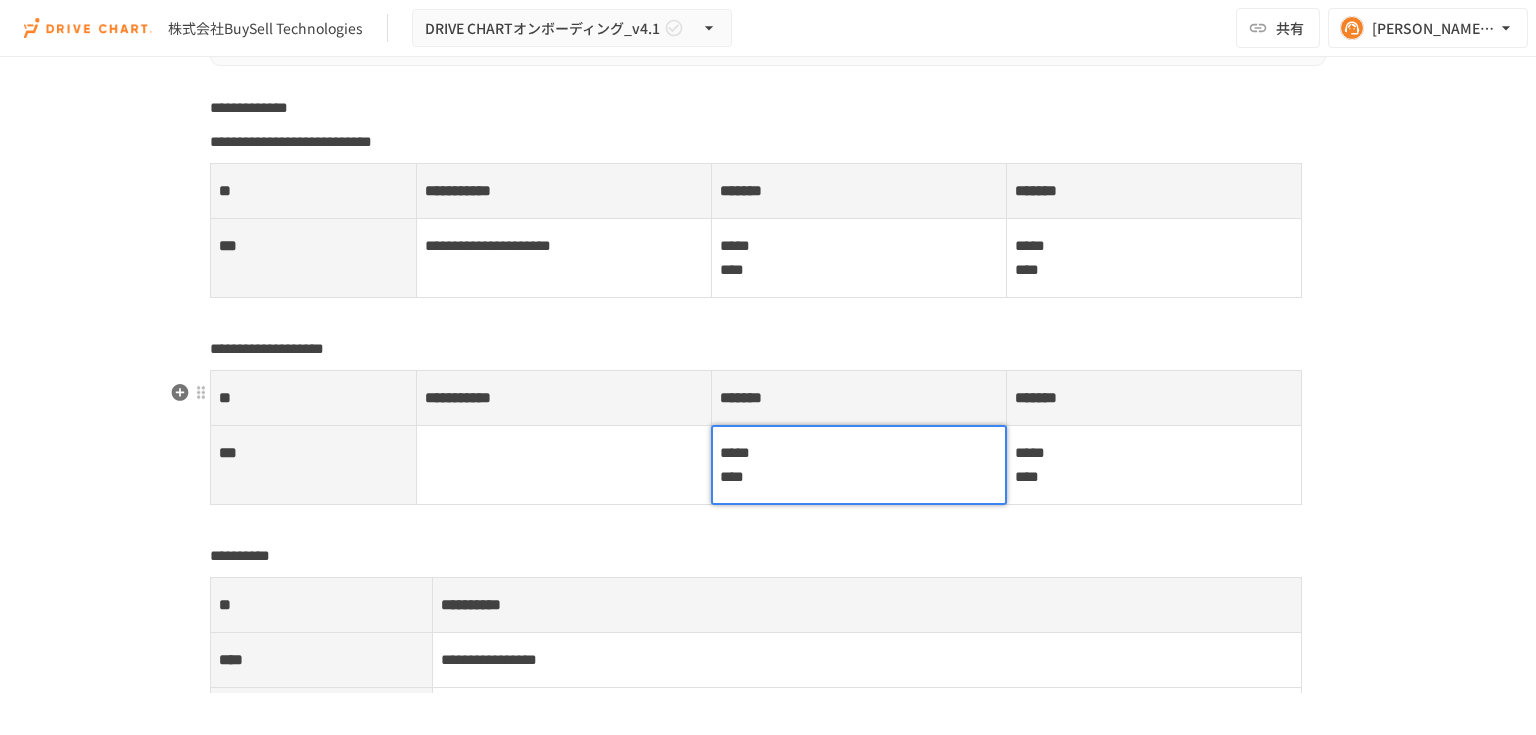 click on "***** ****" at bounding box center [859, 465] 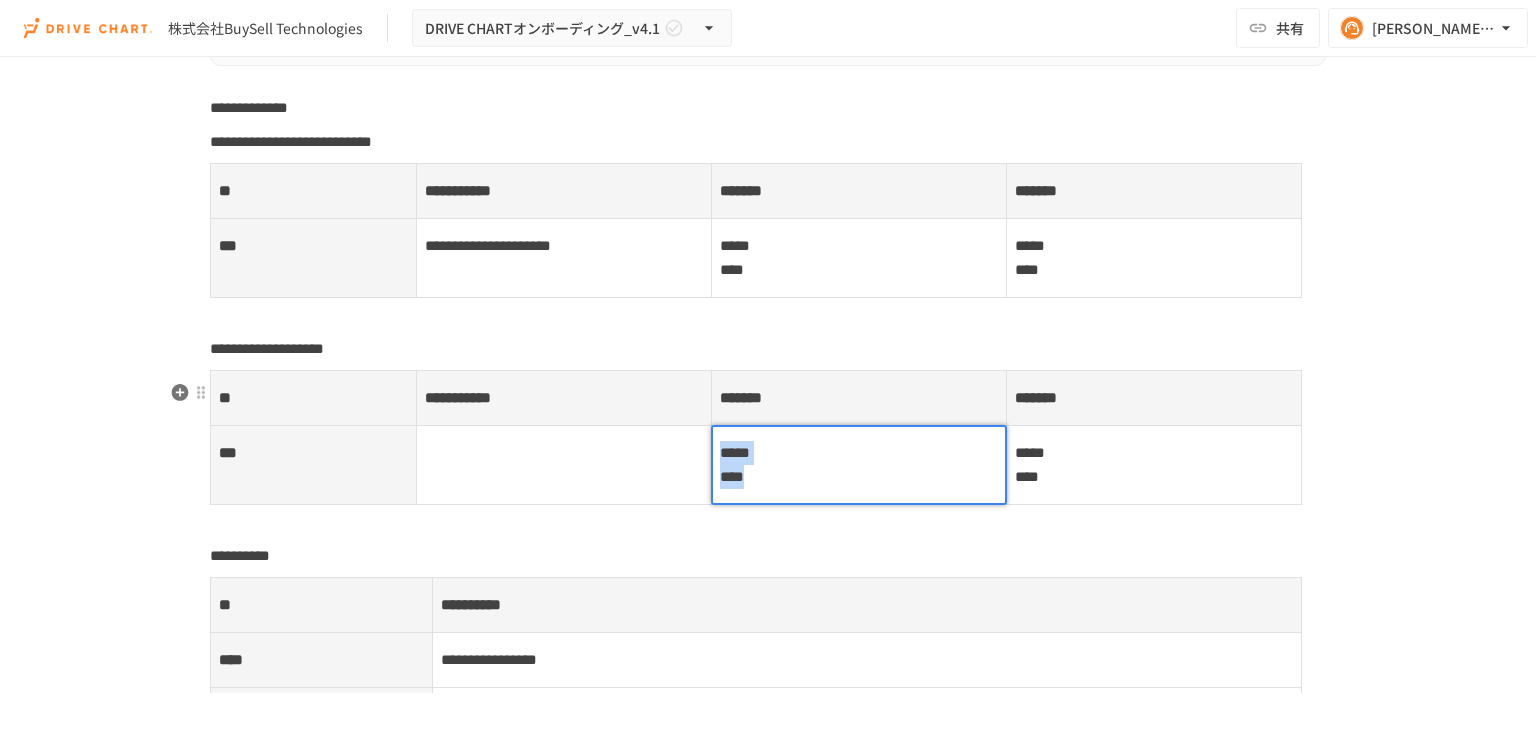 drag, startPoint x: 792, startPoint y: 488, endPoint x: 726, endPoint y: 458, distance: 72.498276 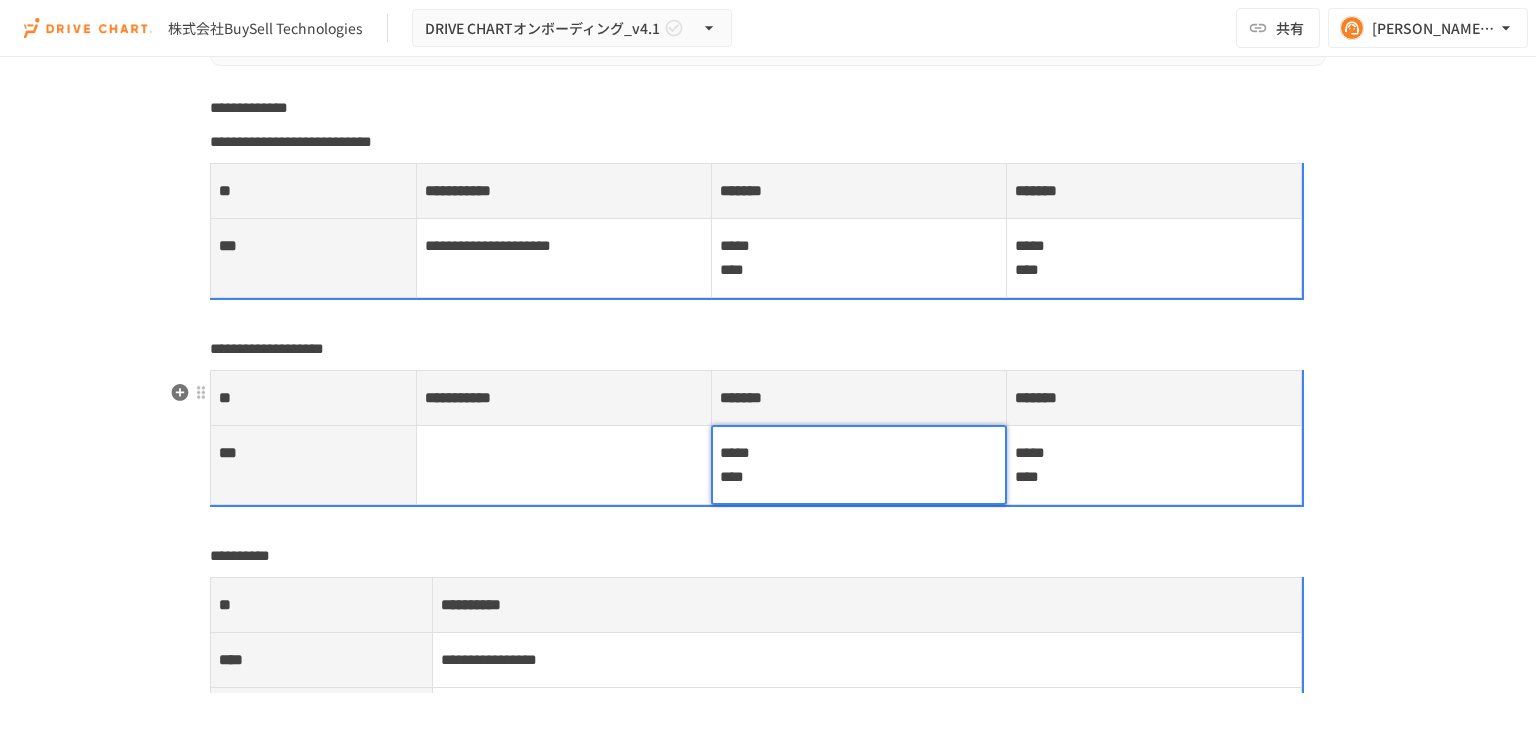 click on "***** ****" at bounding box center (859, 465) 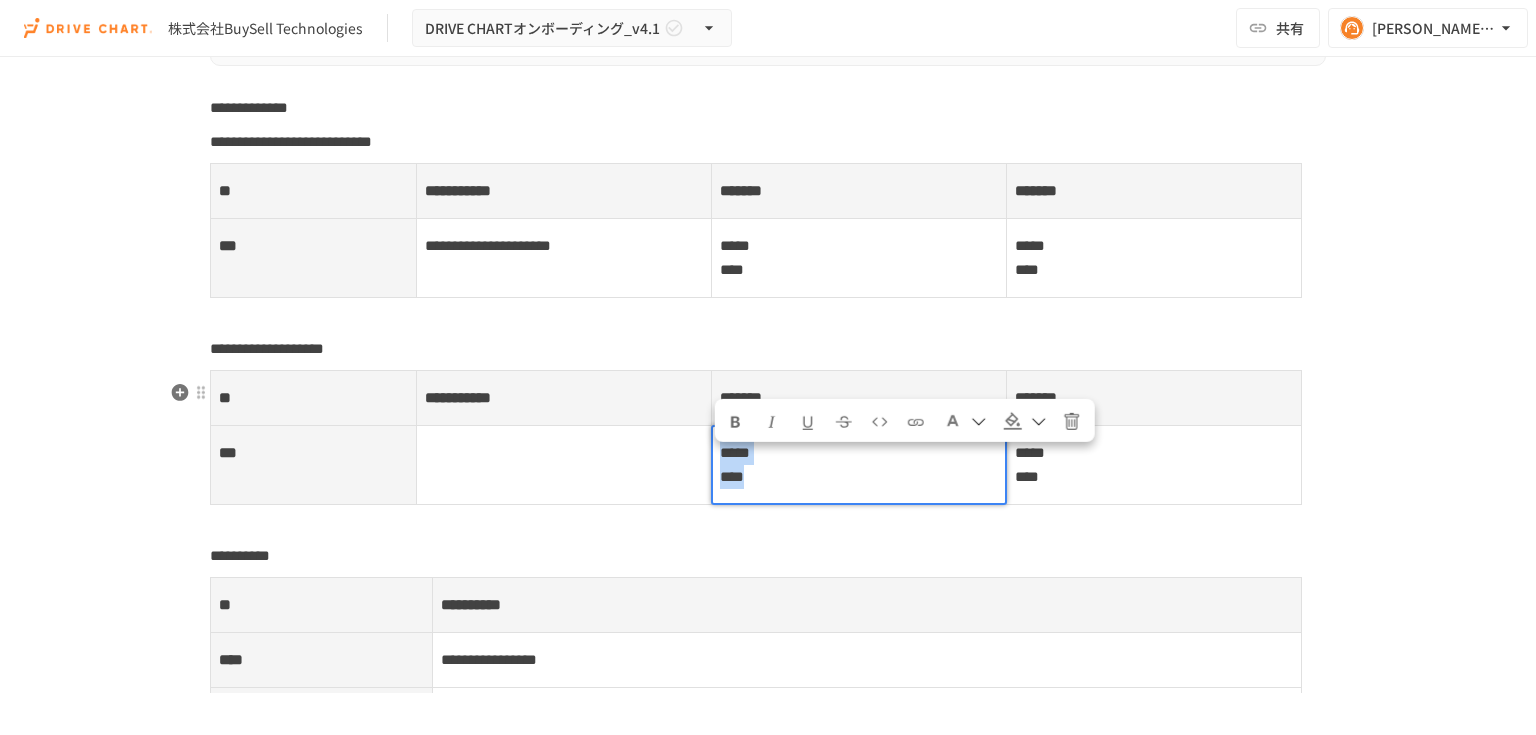 drag, startPoint x: 789, startPoint y: 489, endPoint x: 713, endPoint y: 464, distance: 80.00625 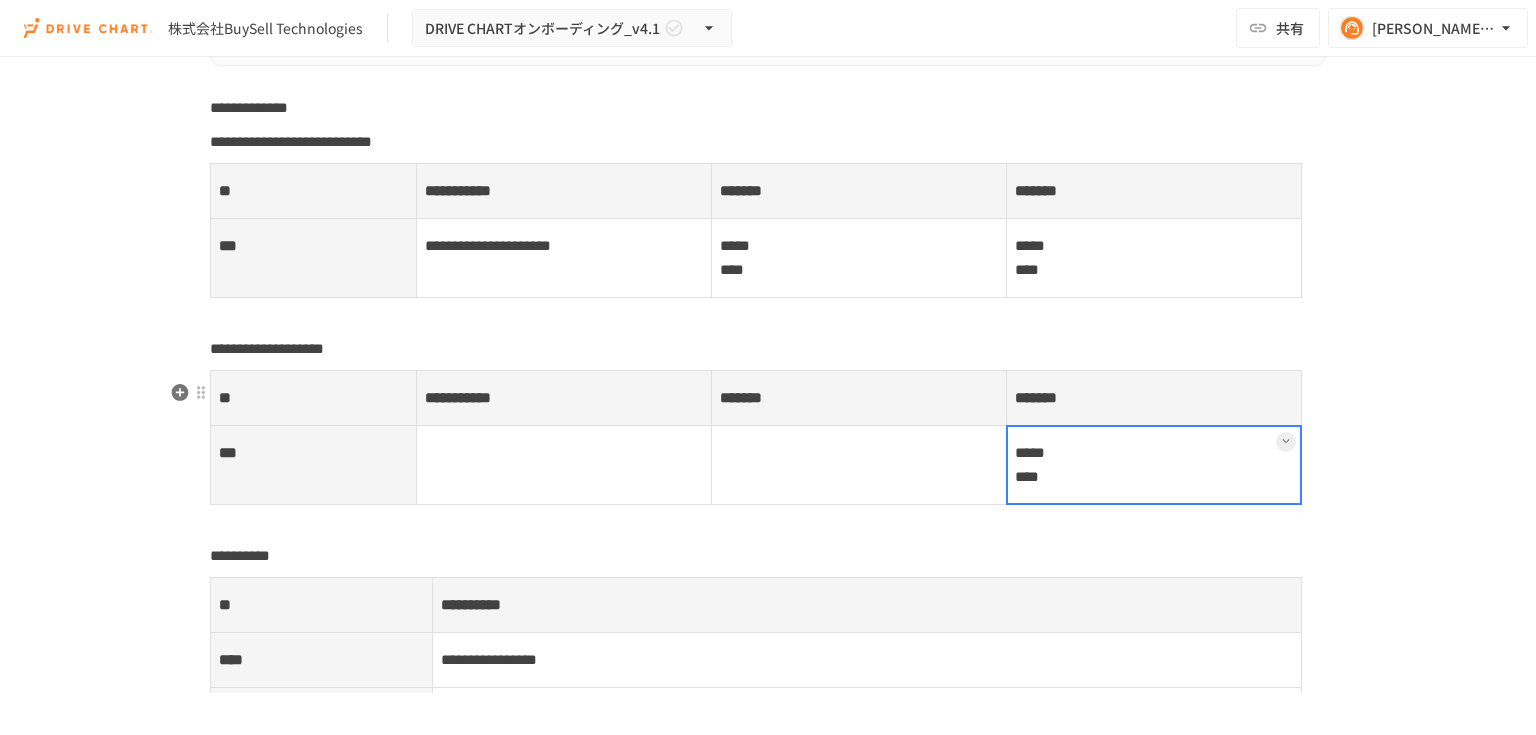 click on "***** ****" at bounding box center (1154, 465) 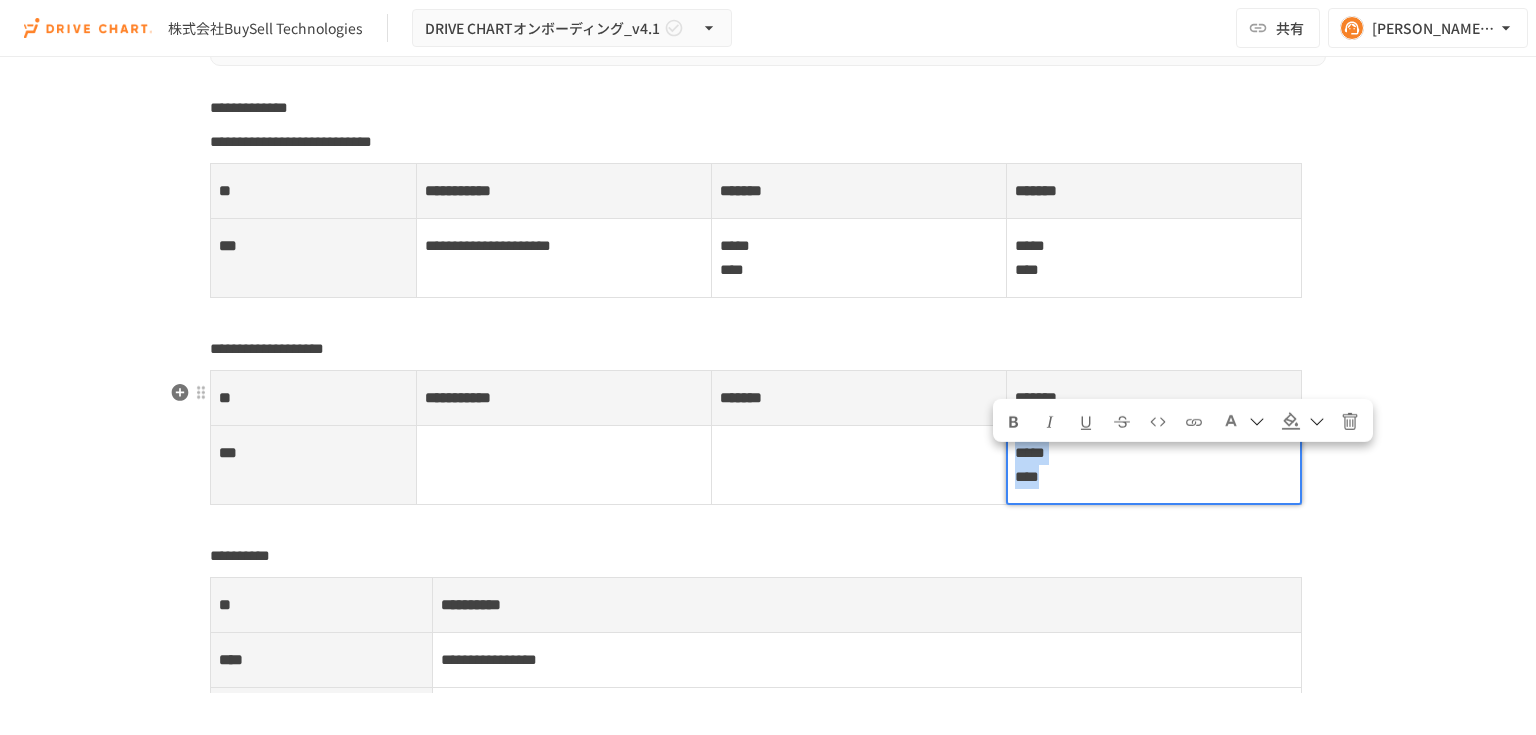 drag, startPoint x: 1077, startPoint y: 488, endPoint x: 1011, endPoint y: 462, distance: 70.93659 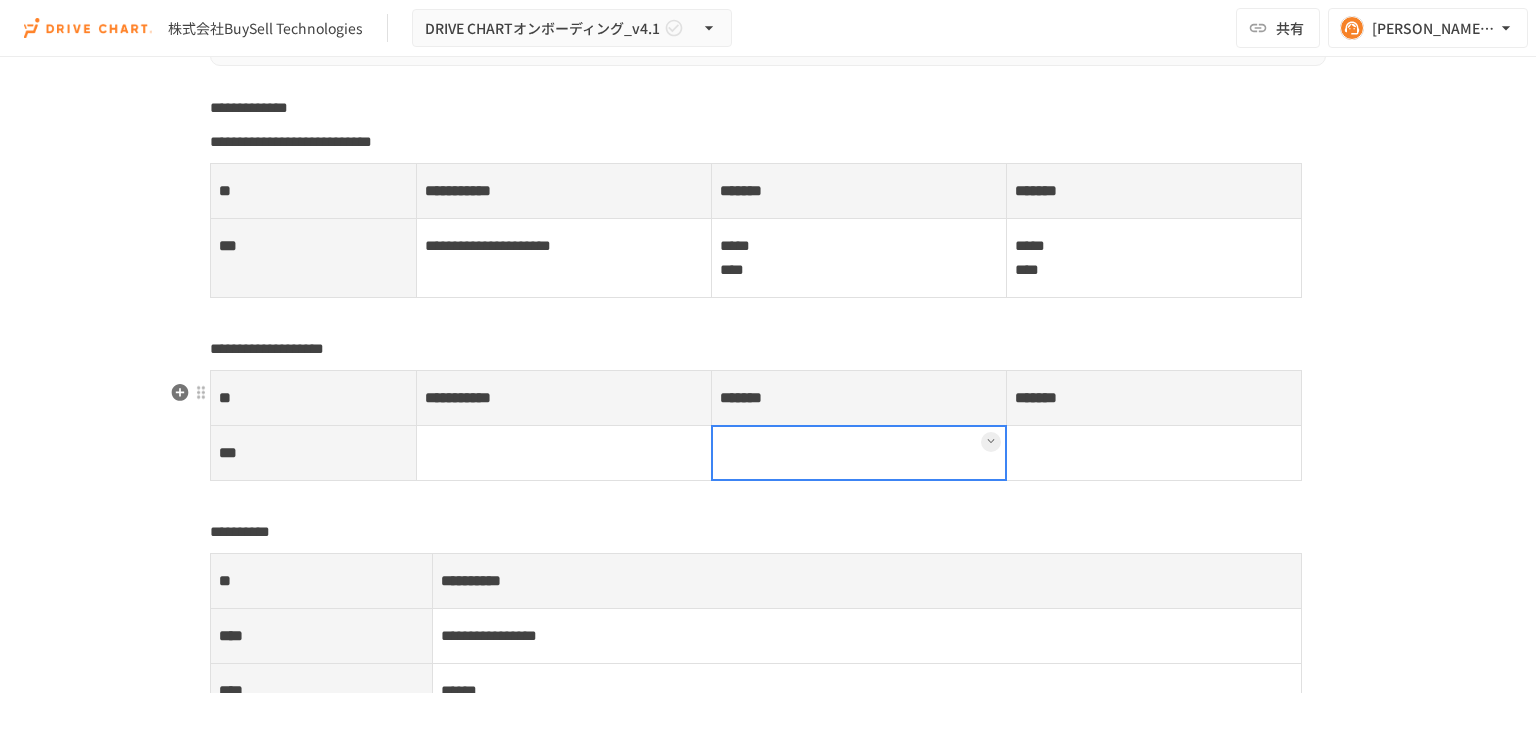 click at bounding box center (859, 453) 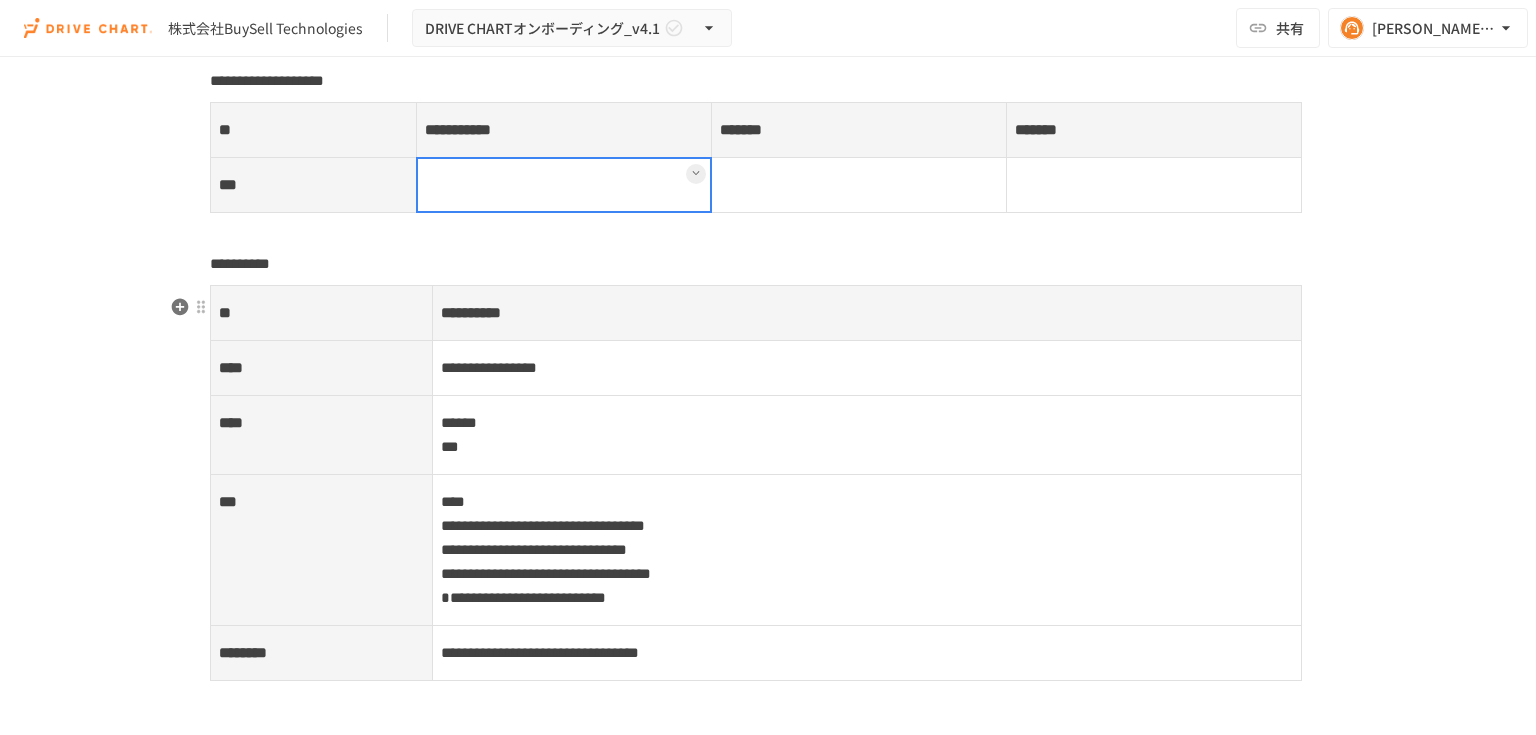 scroll, scrollTop: 8880, scrollLeft: 0, axis: vertical 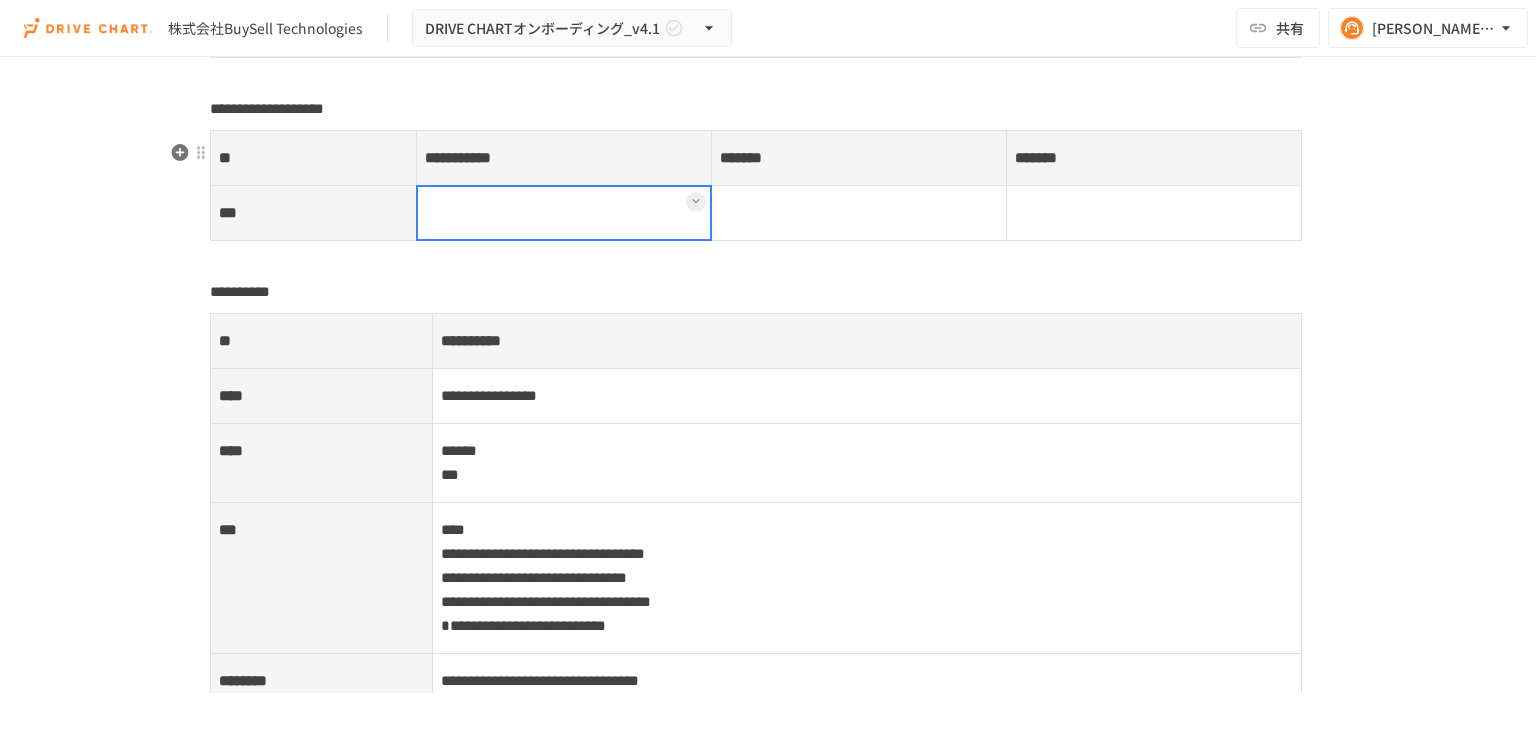 click on "**********" at bounding box center (768, 200) 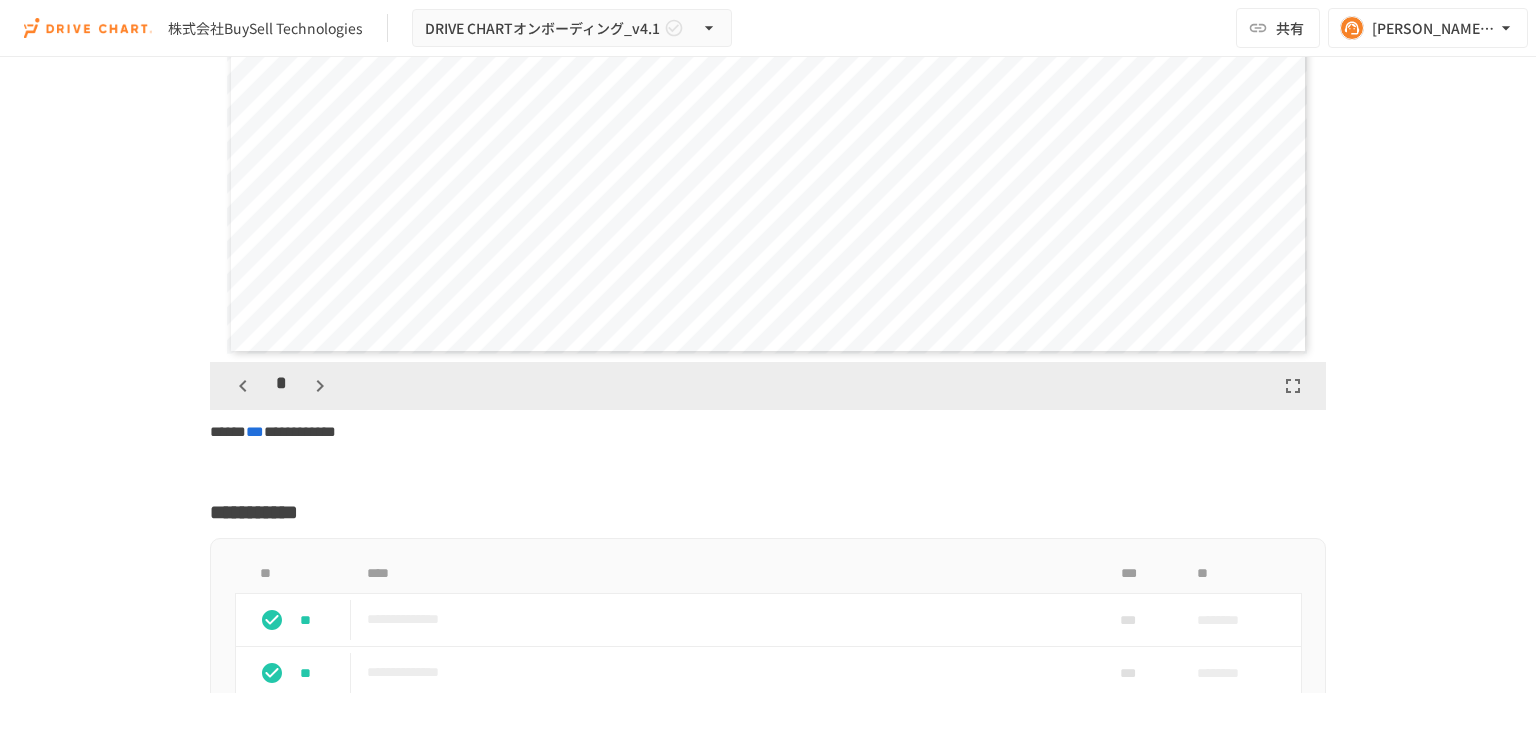 scroll, scrollTop: 4880, scrollLeft: 0, axis: vertical 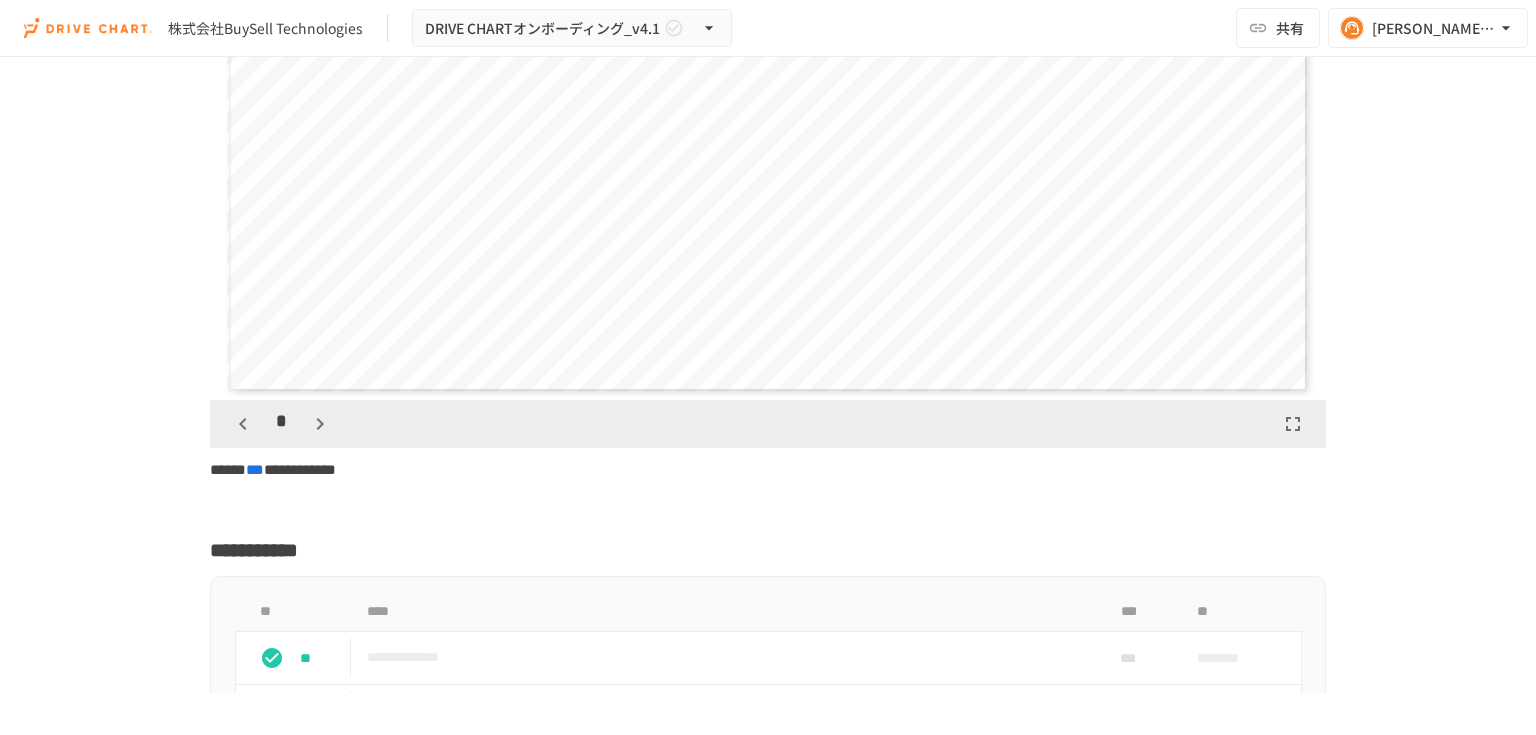 click 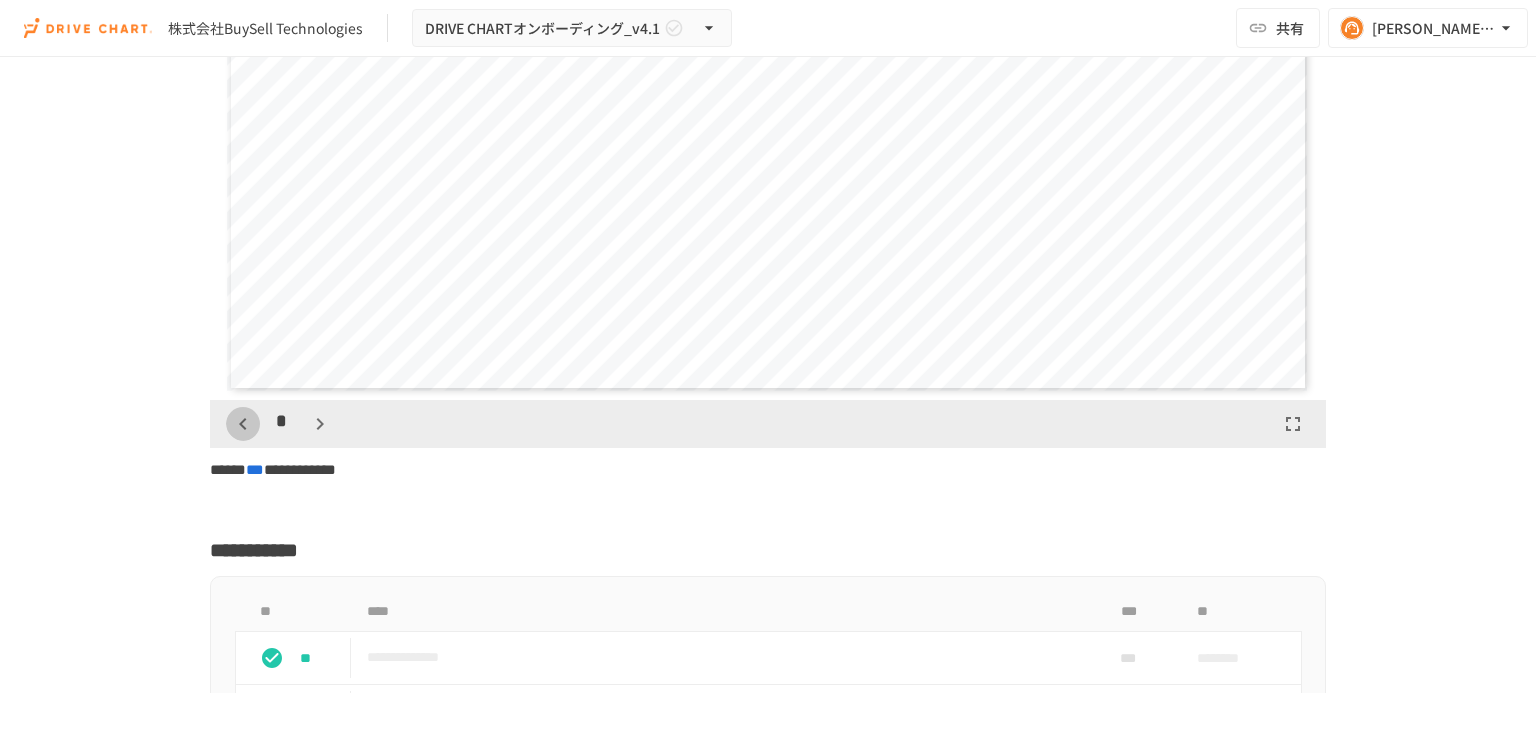 click 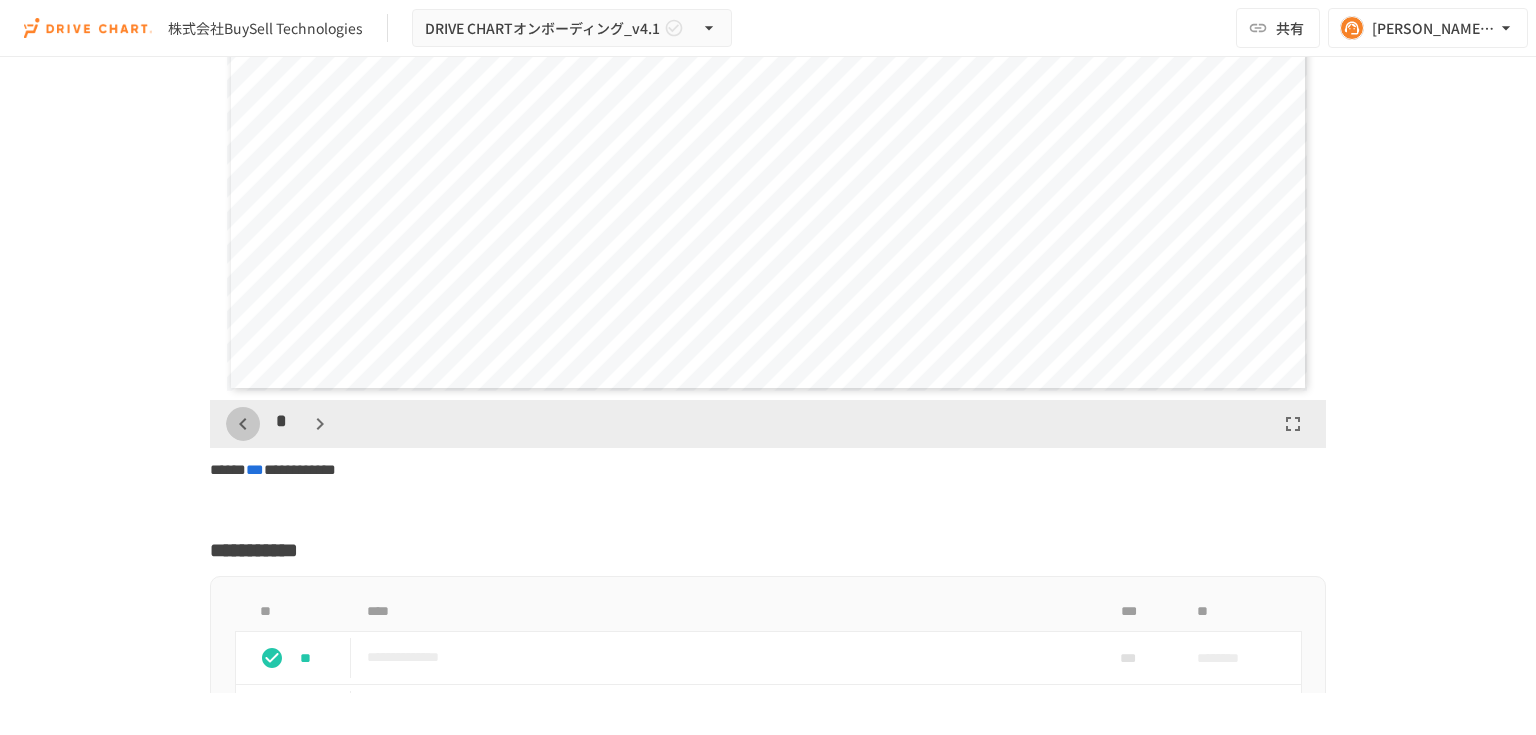 click 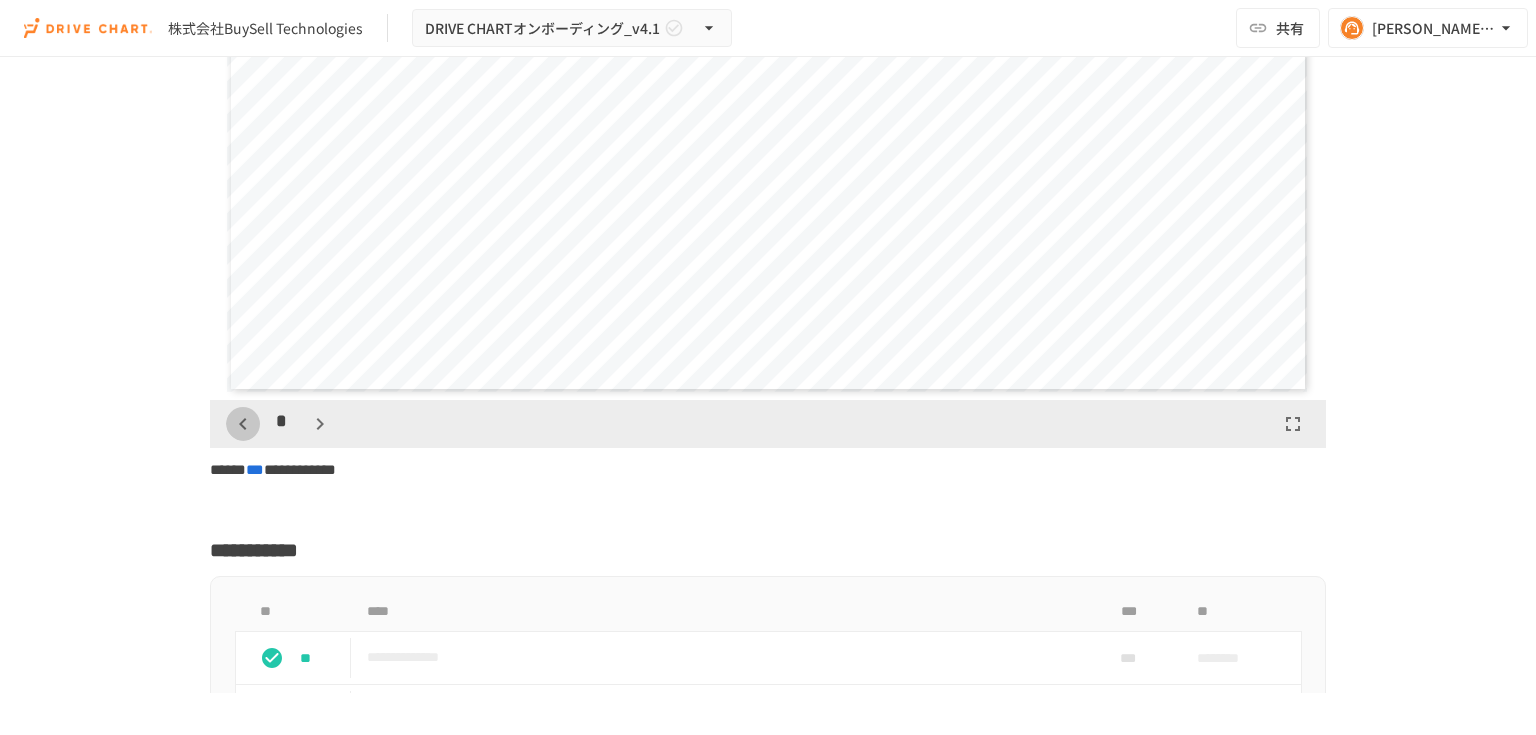 click 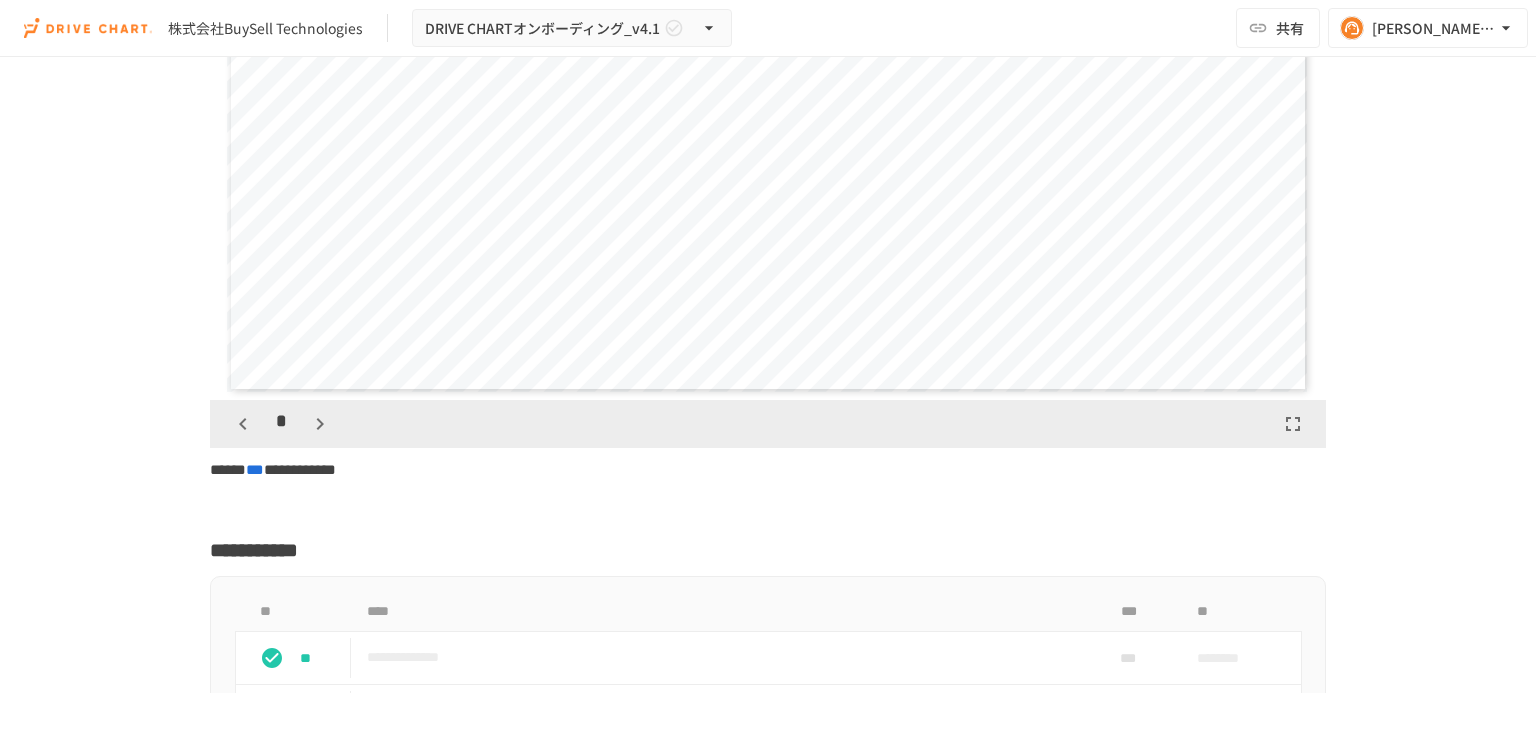click 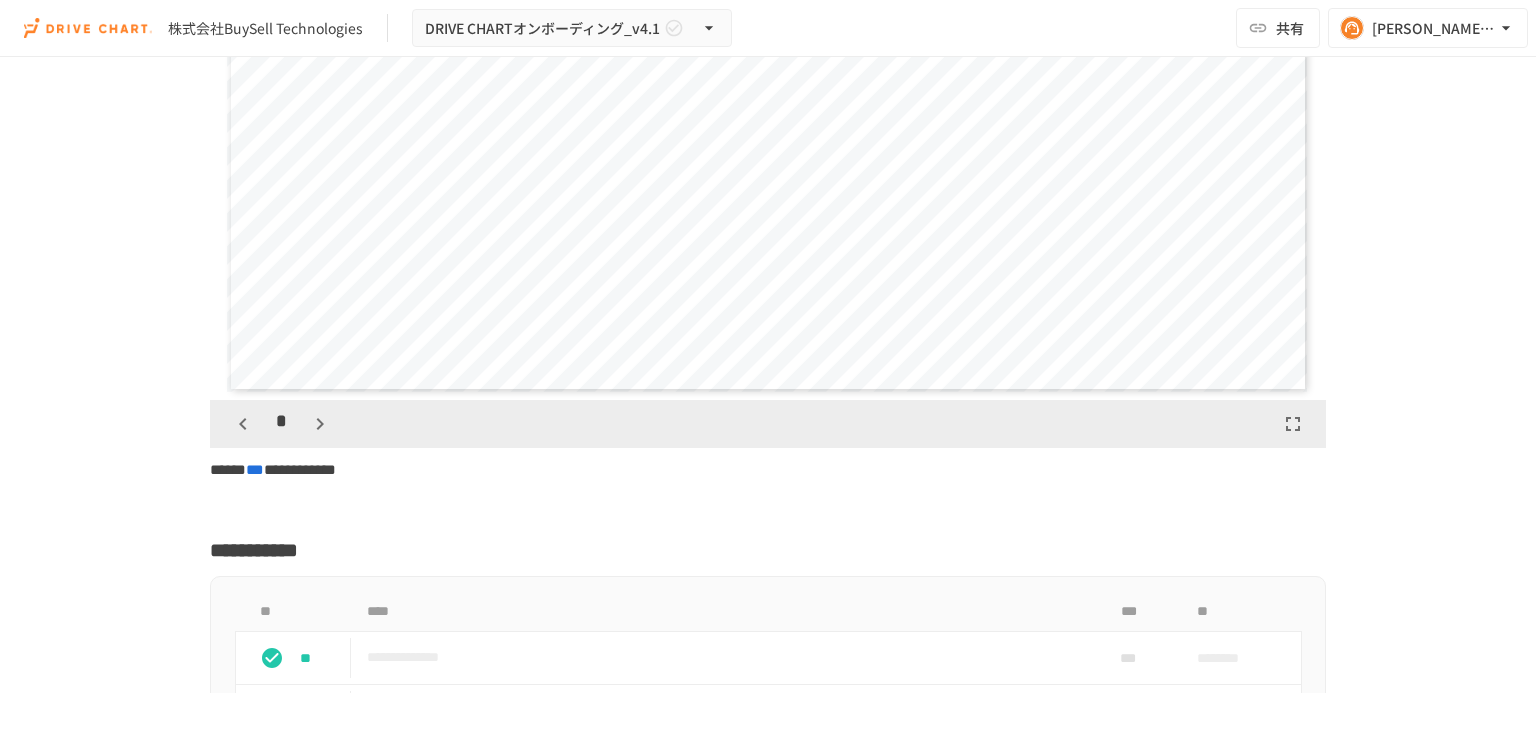 click 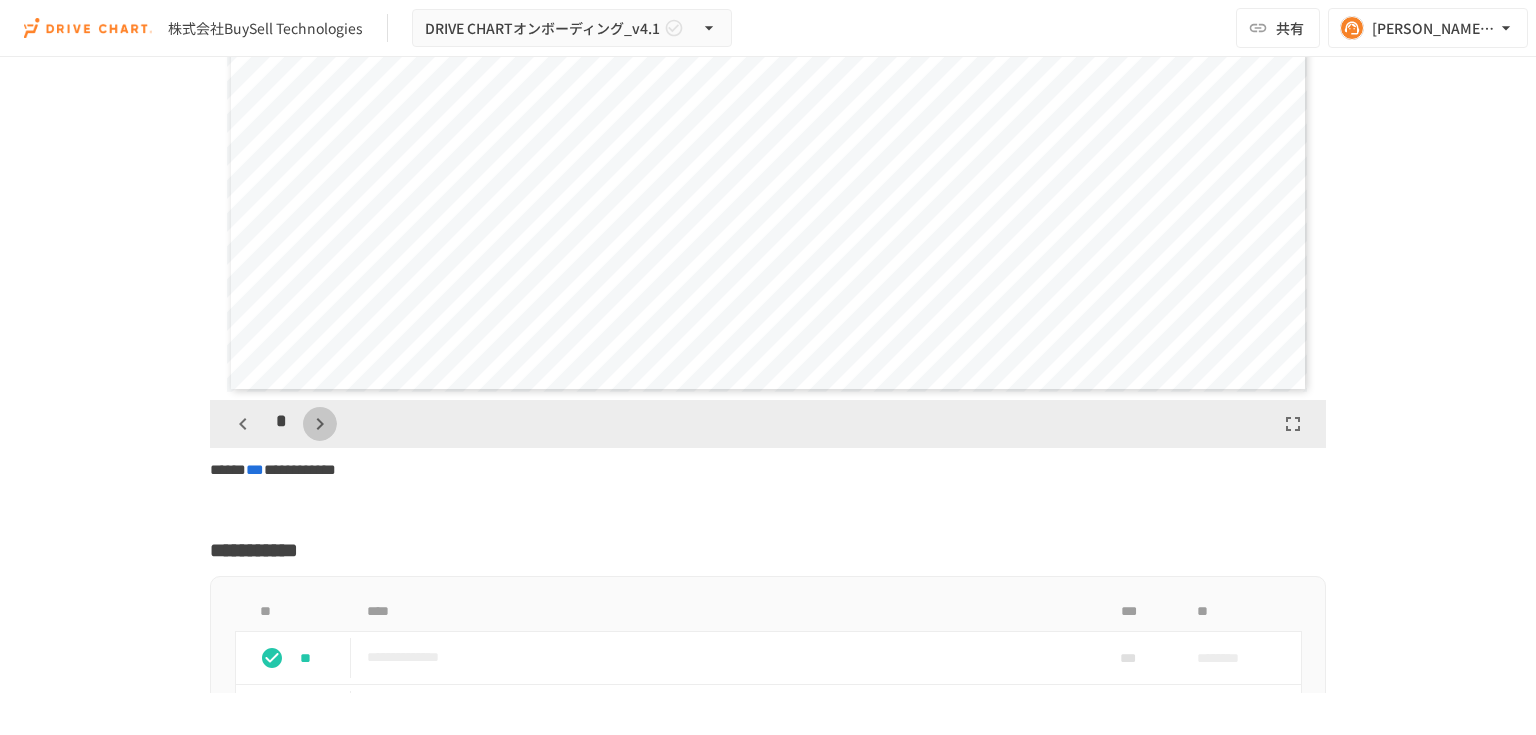 click 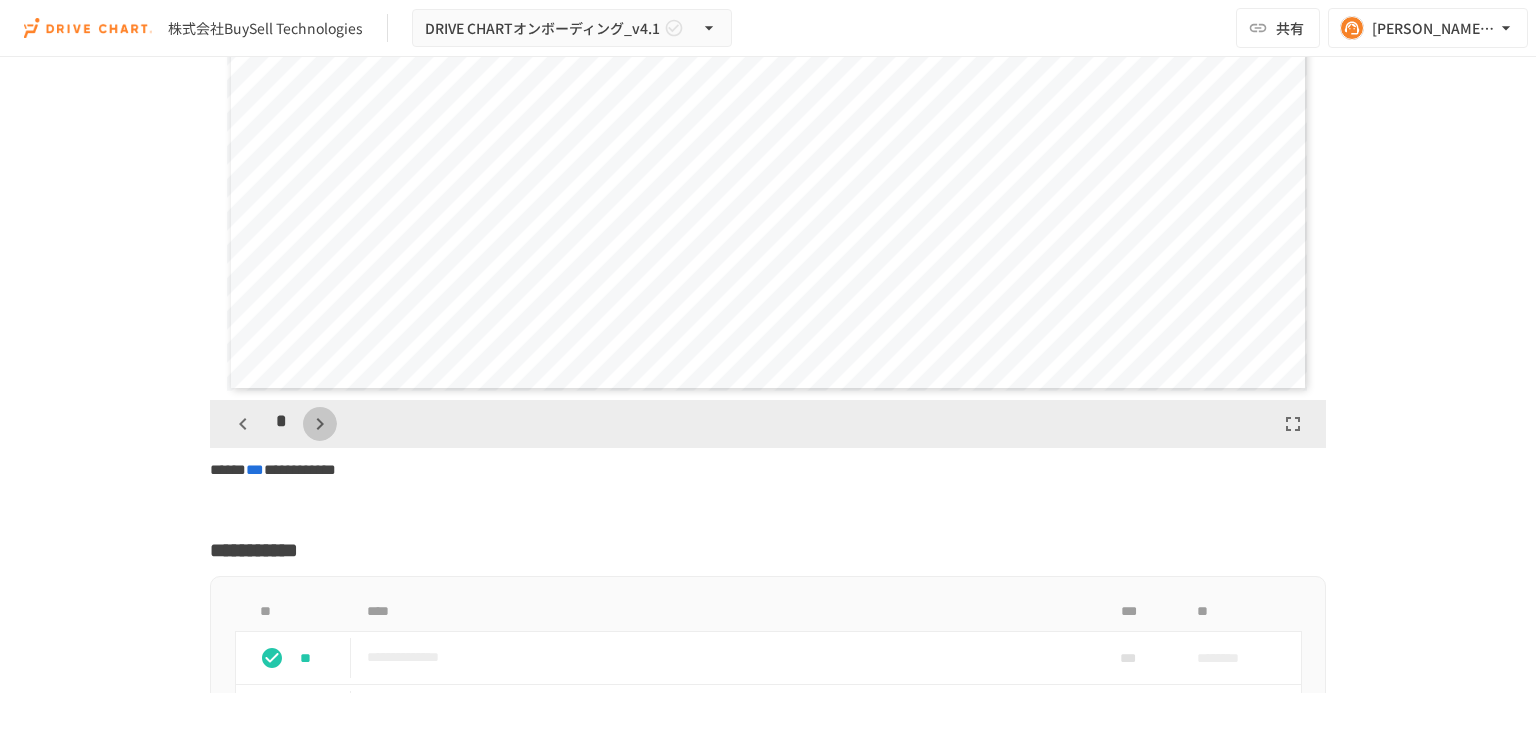 click 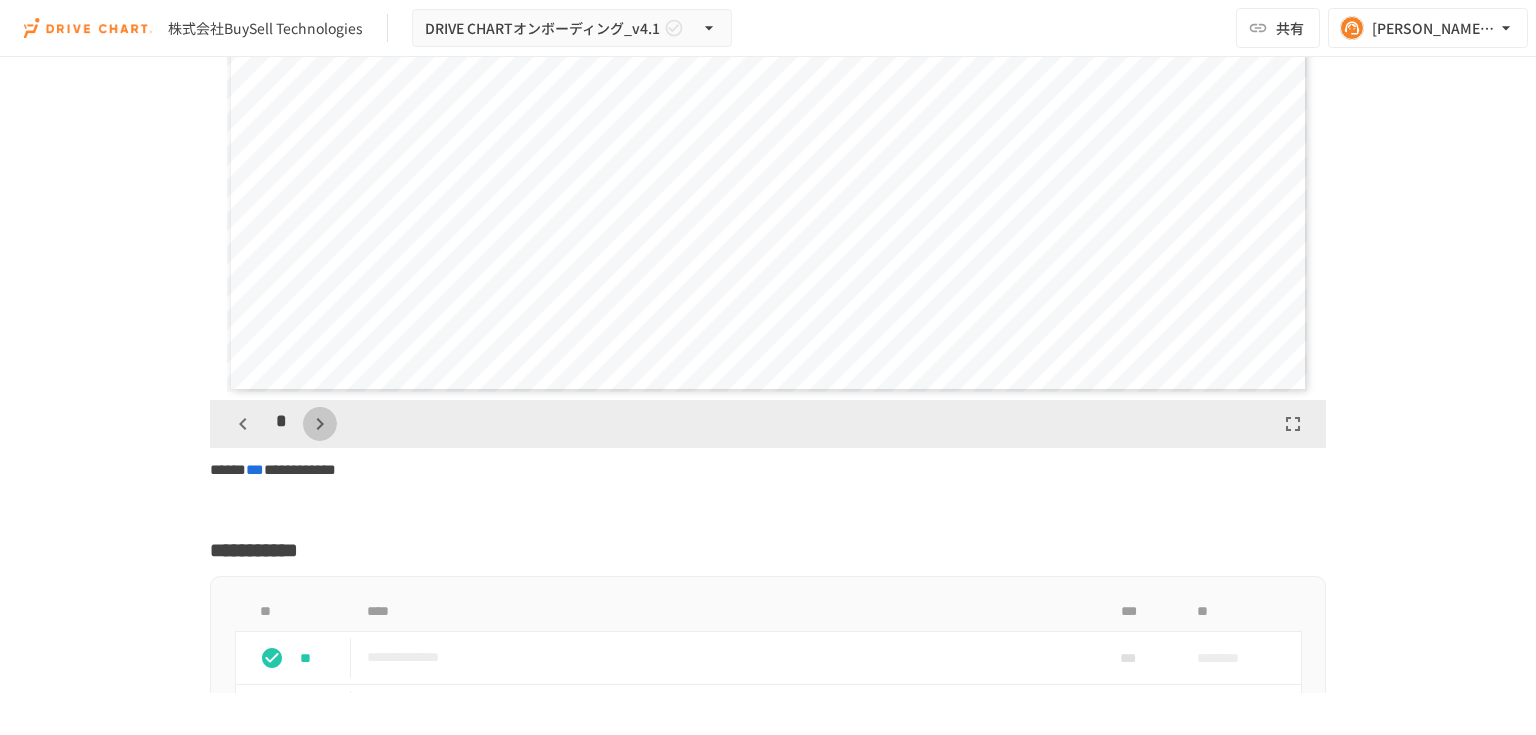 click 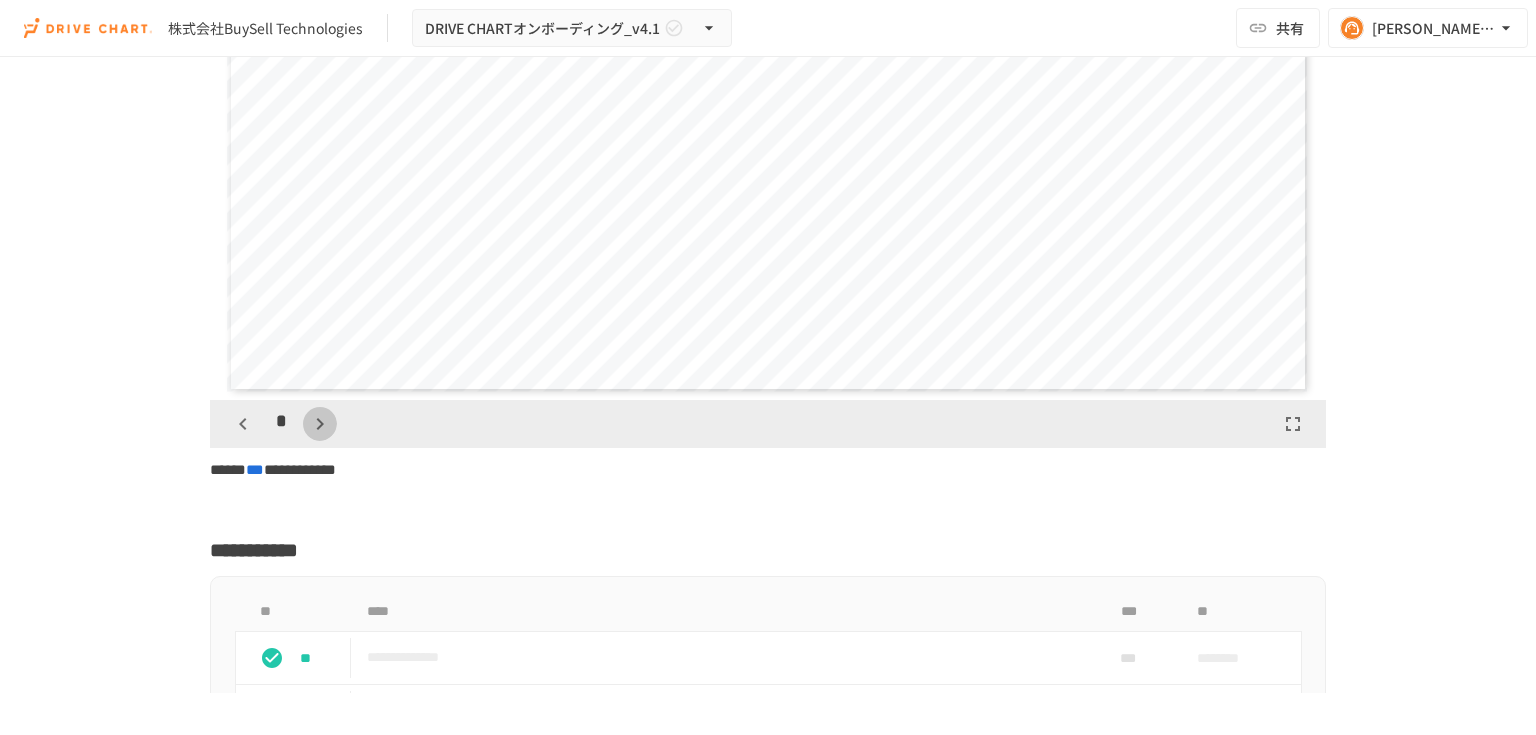 click 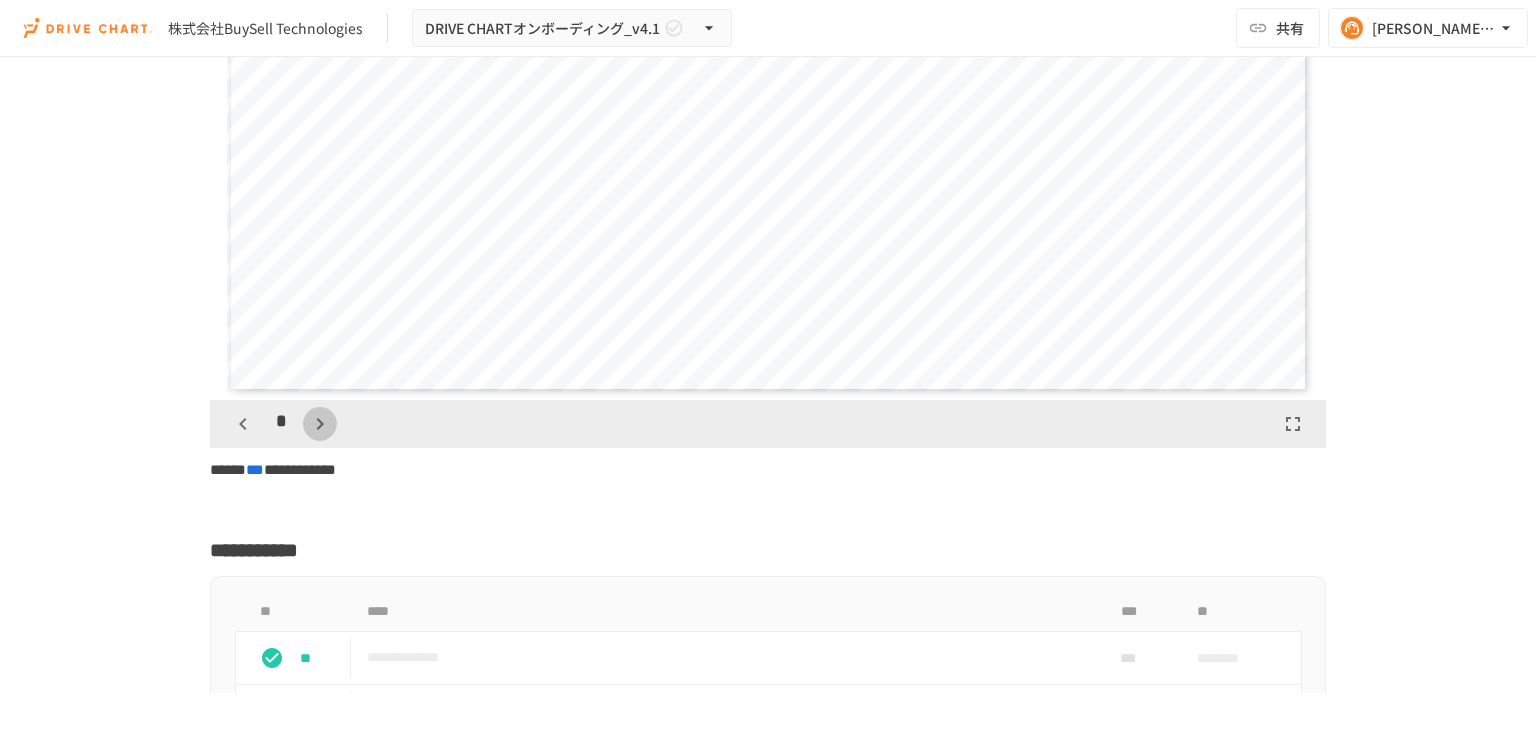 click 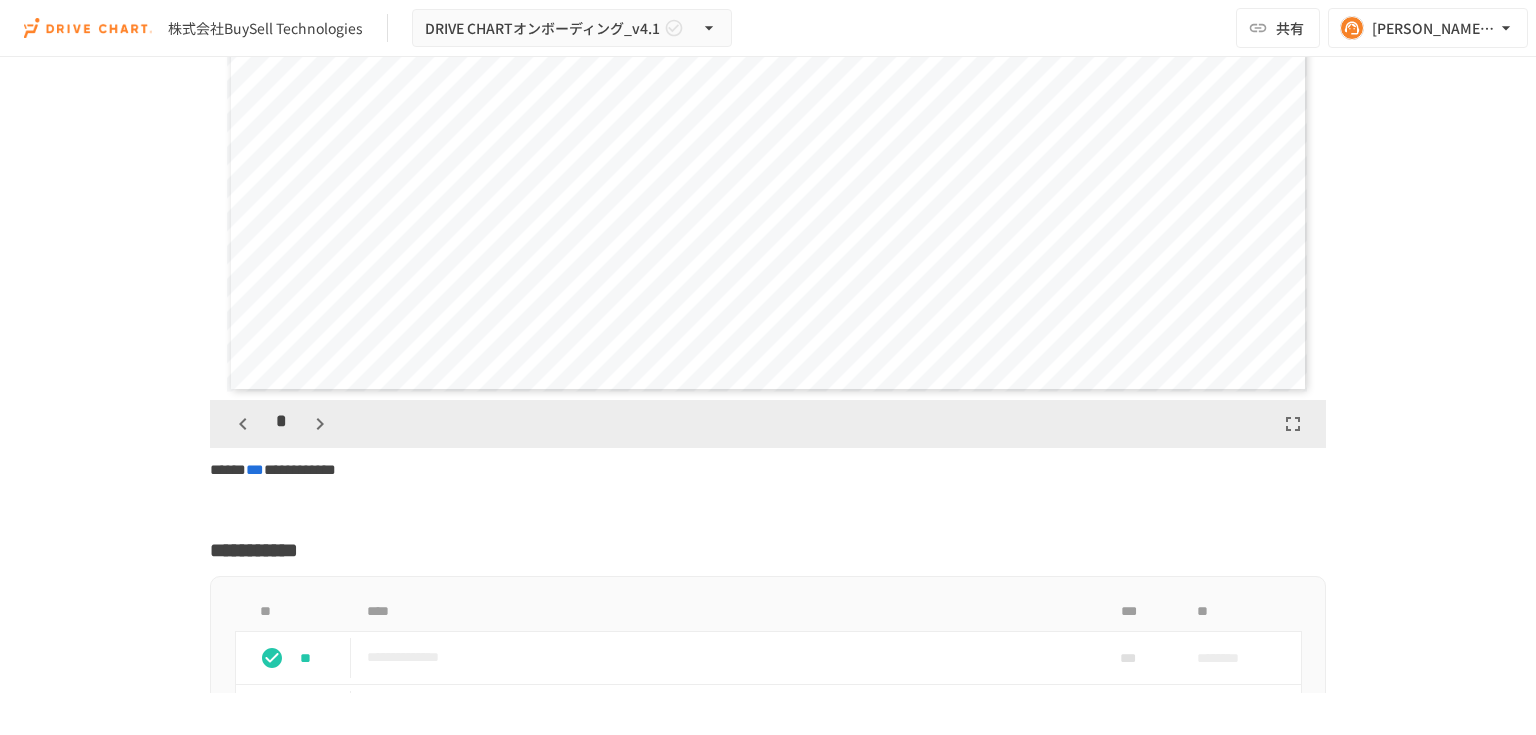 click 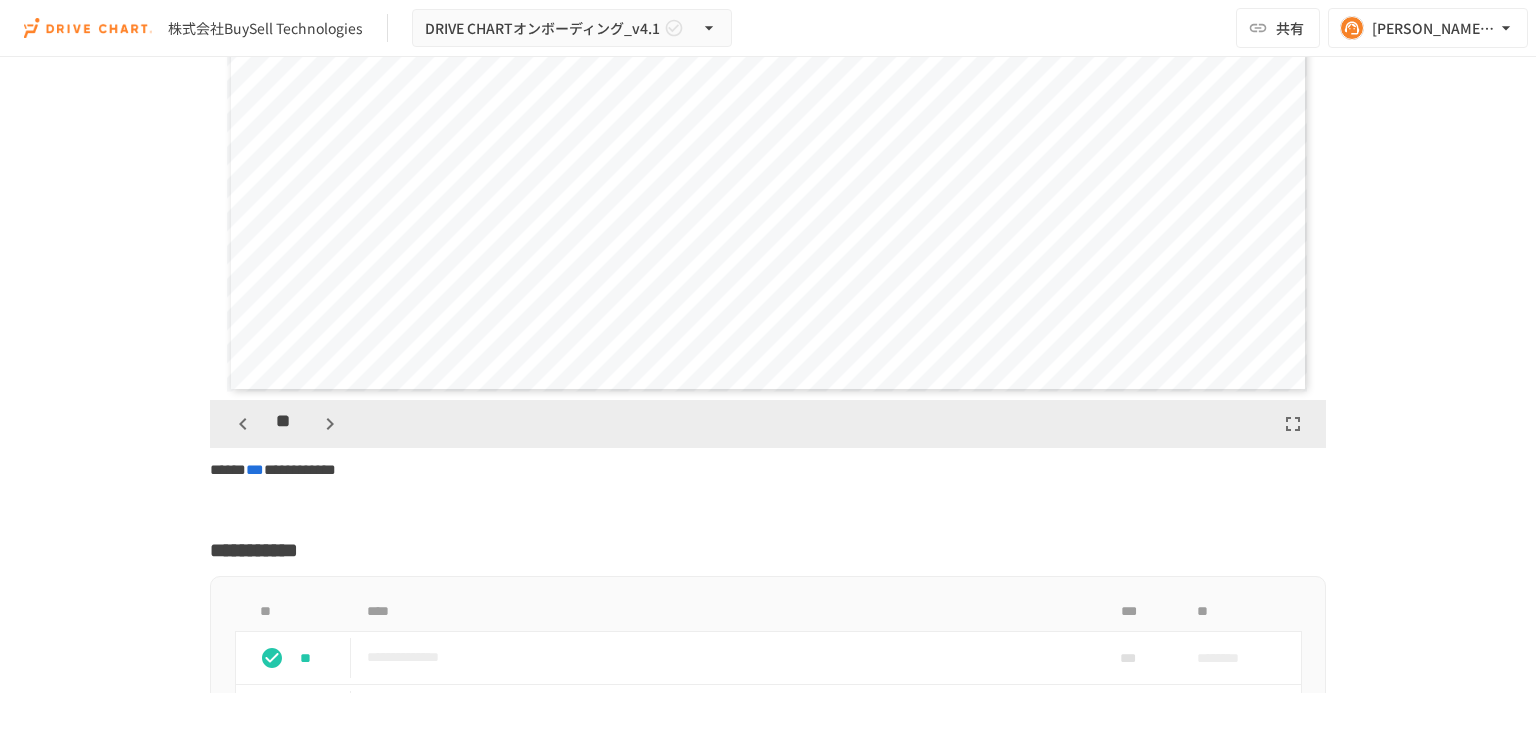 scroll, scrollTop: 5624, scrollLeft: 0, axis: vertical 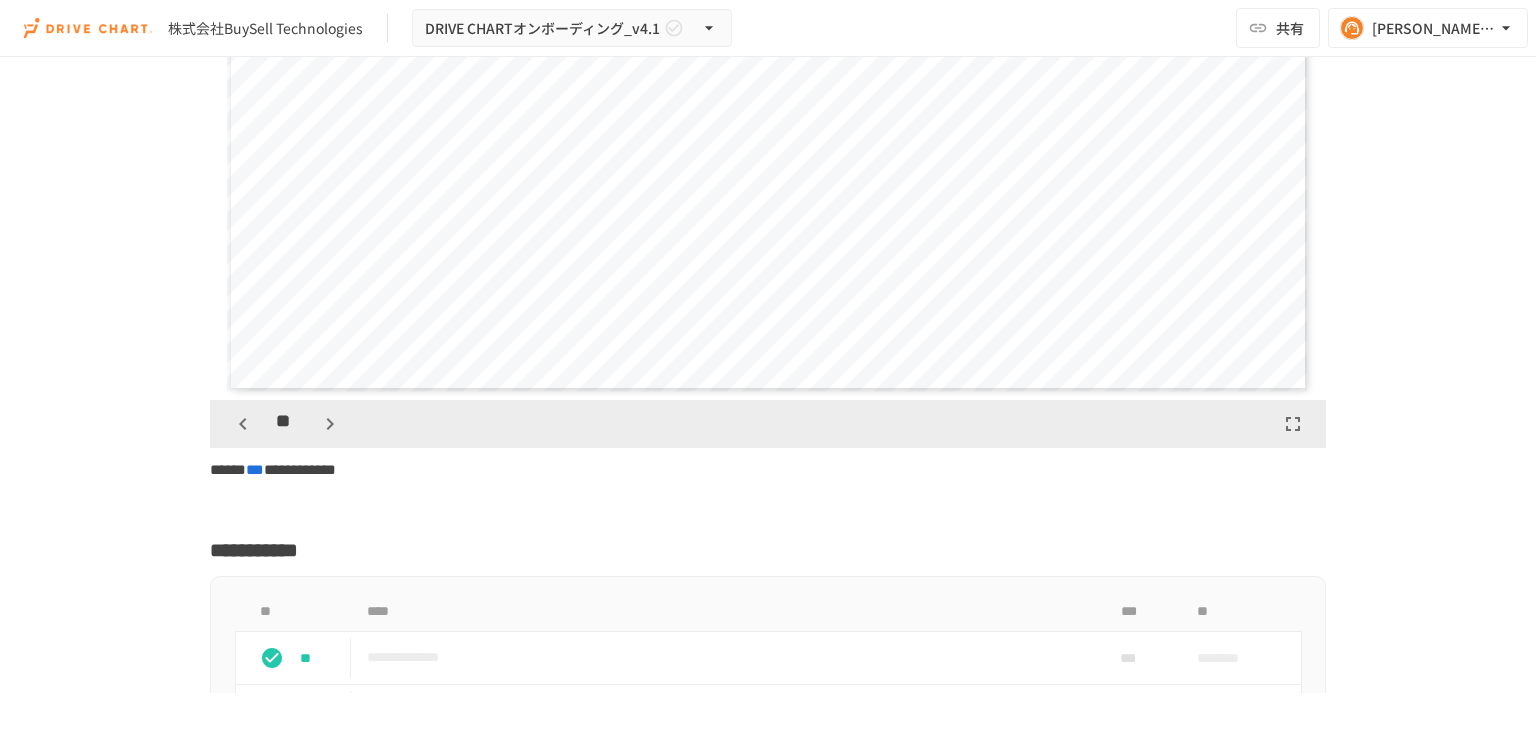 click on "**" at bounding box center (286, 424) 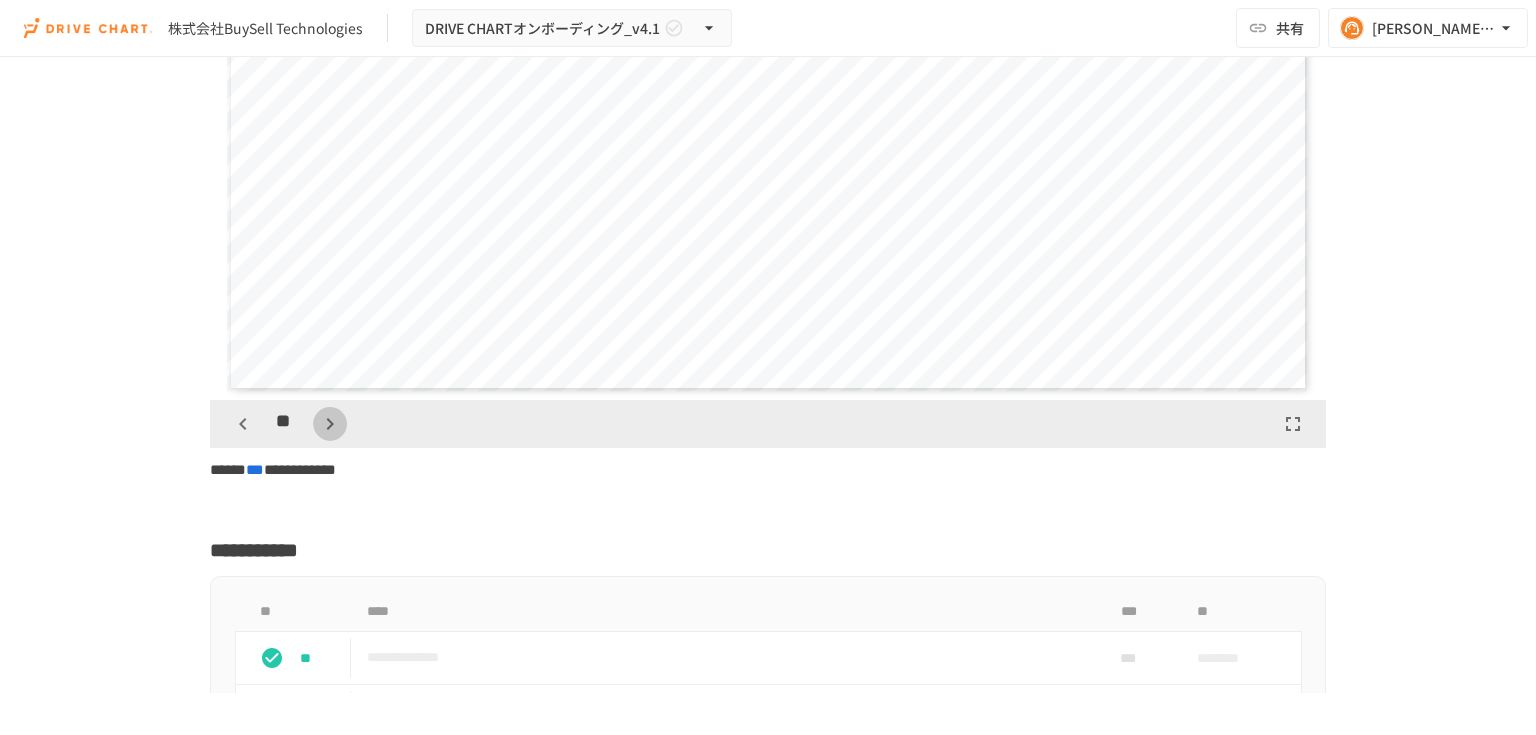 click 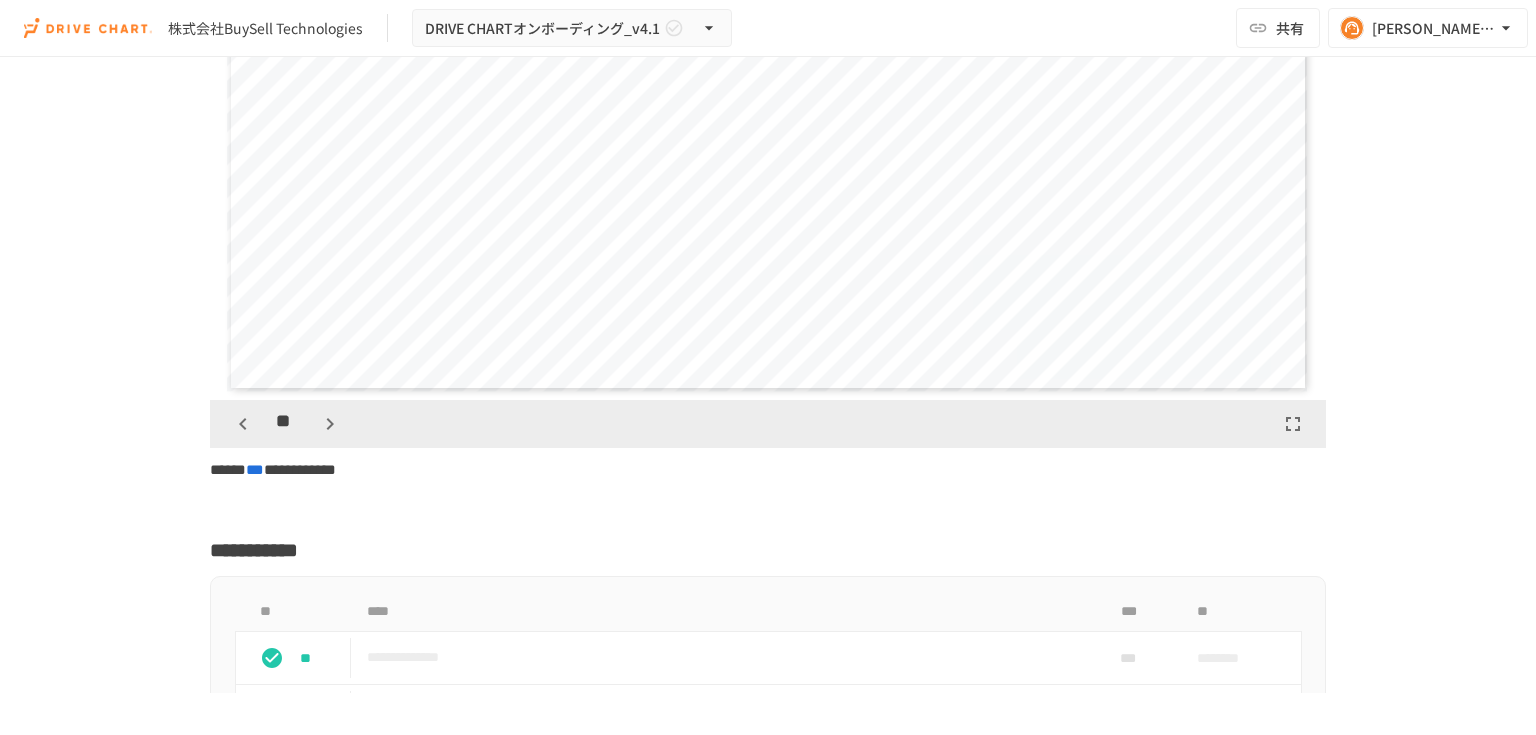 click 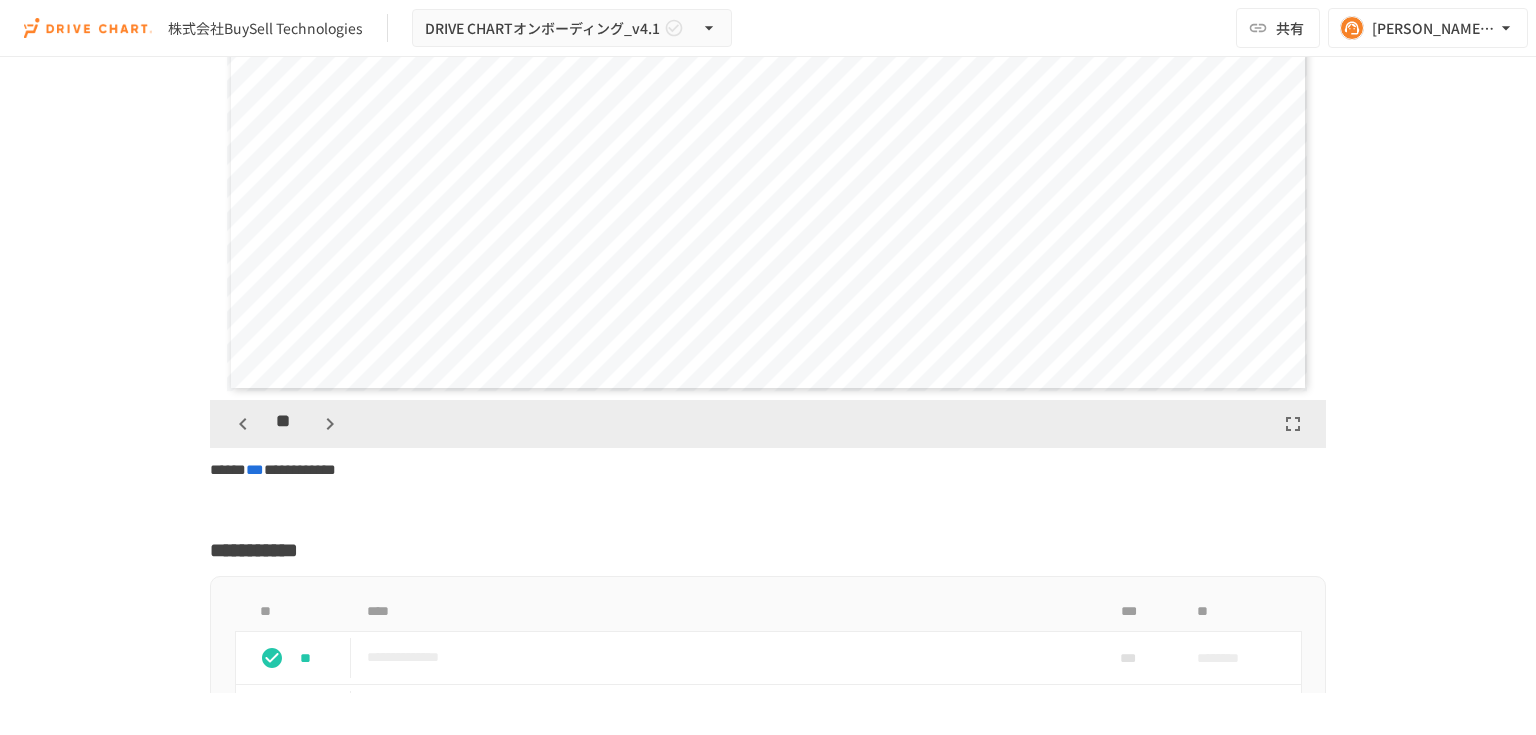 click 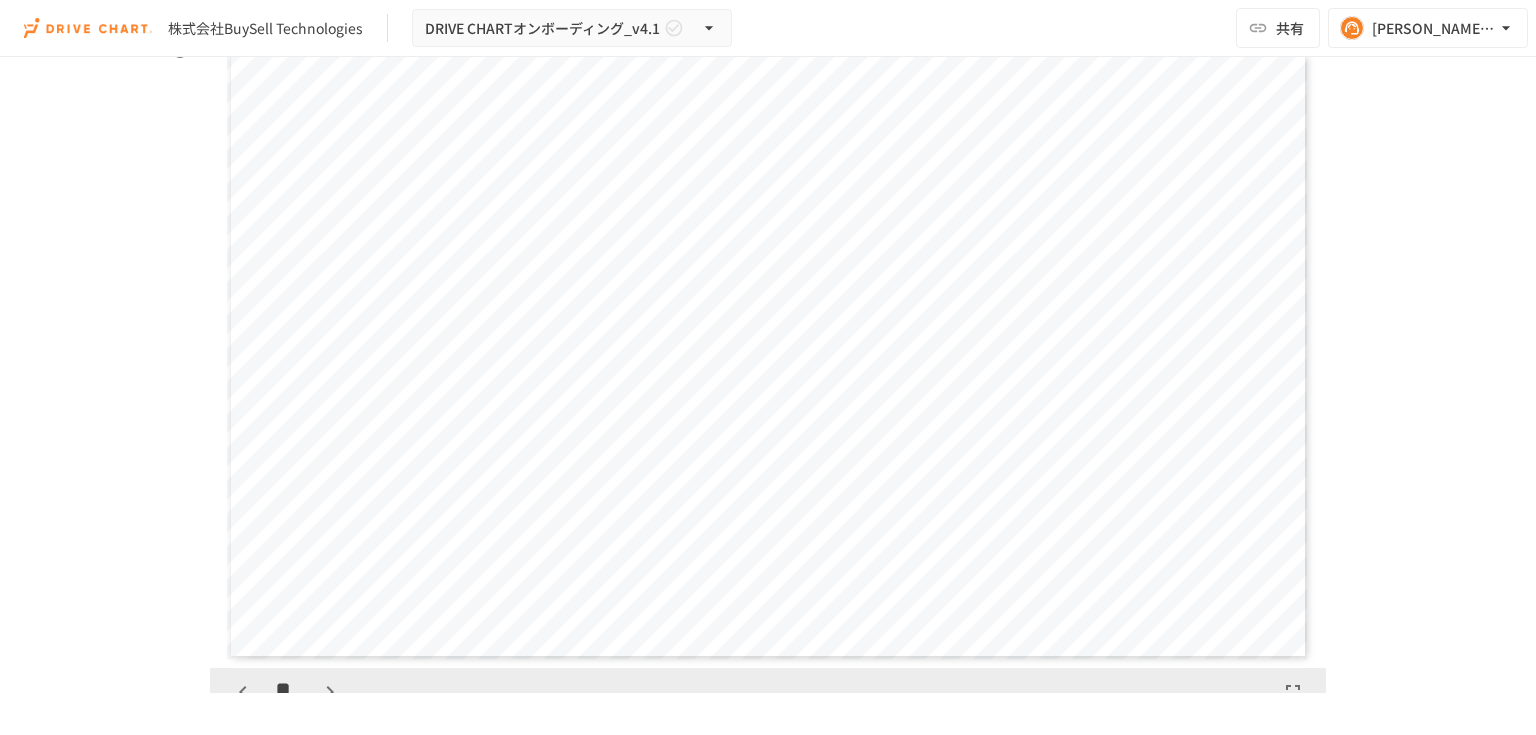 scroll, scrollTop: 4640, scrollLeft: 0, axis: vertical 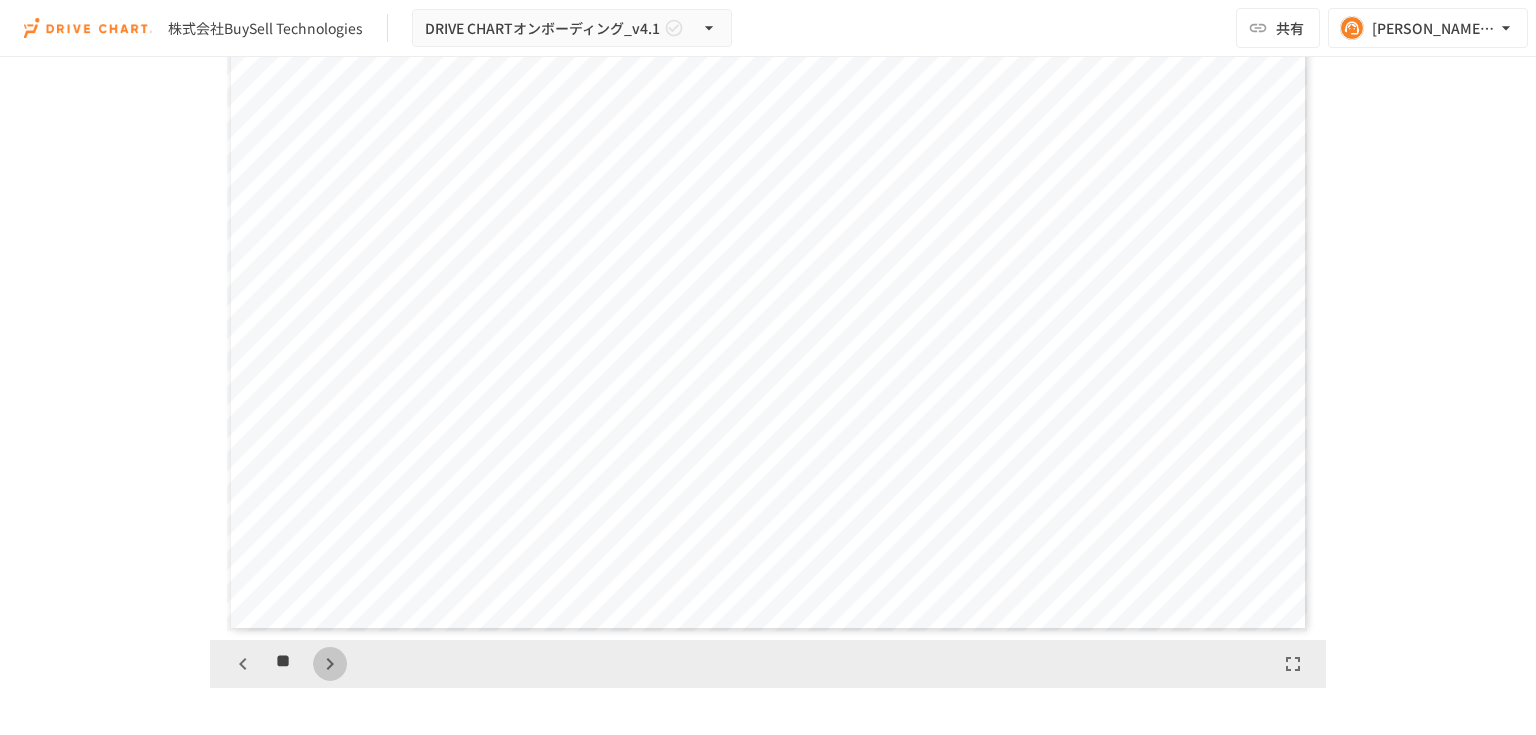 click 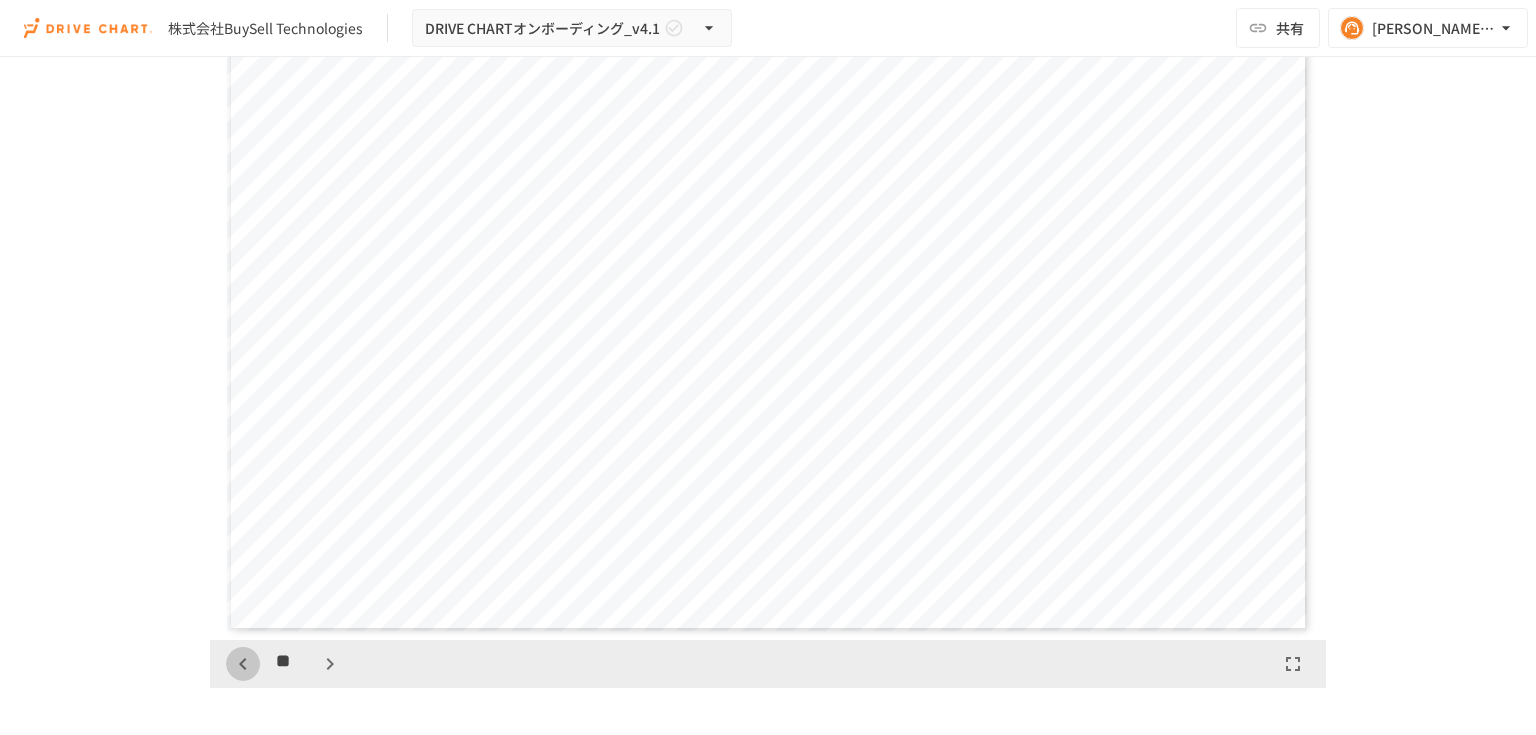 click 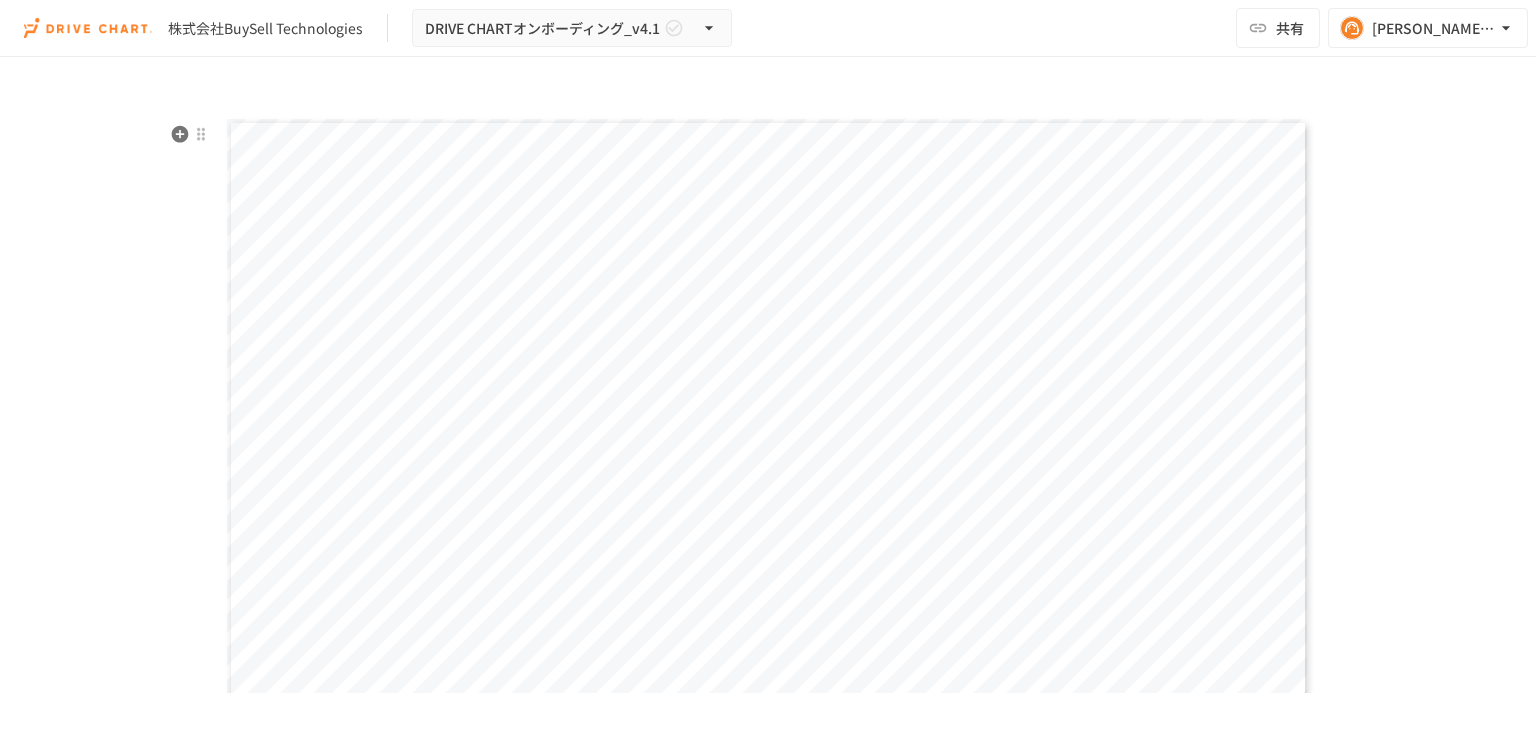 scroll, scrollTop: 7360, scrollLeft: 0, axis: vertical 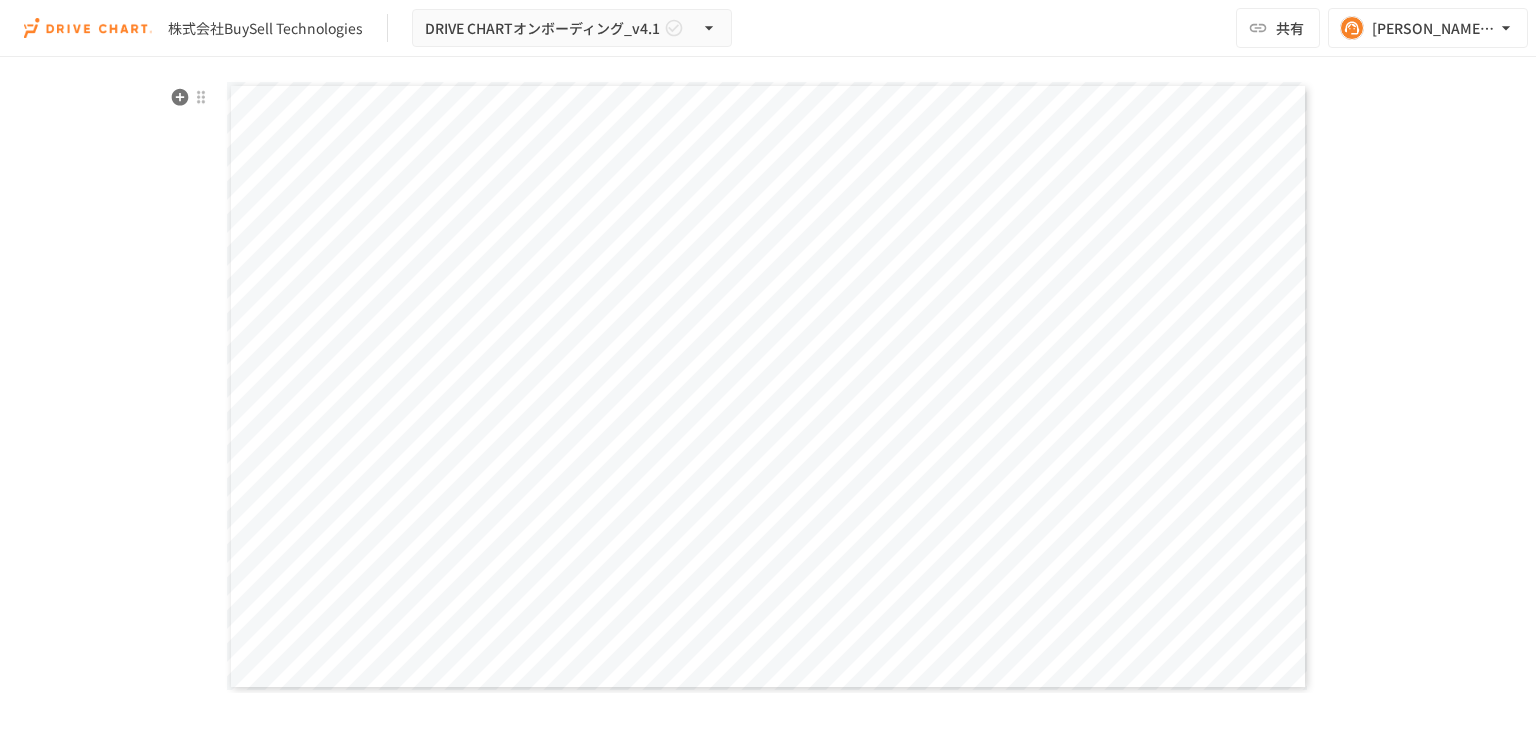 drag, startPoint x: 822, startPoint y: 392, endPoint x: 1175, endPoint y: 384, distance: 353.09064 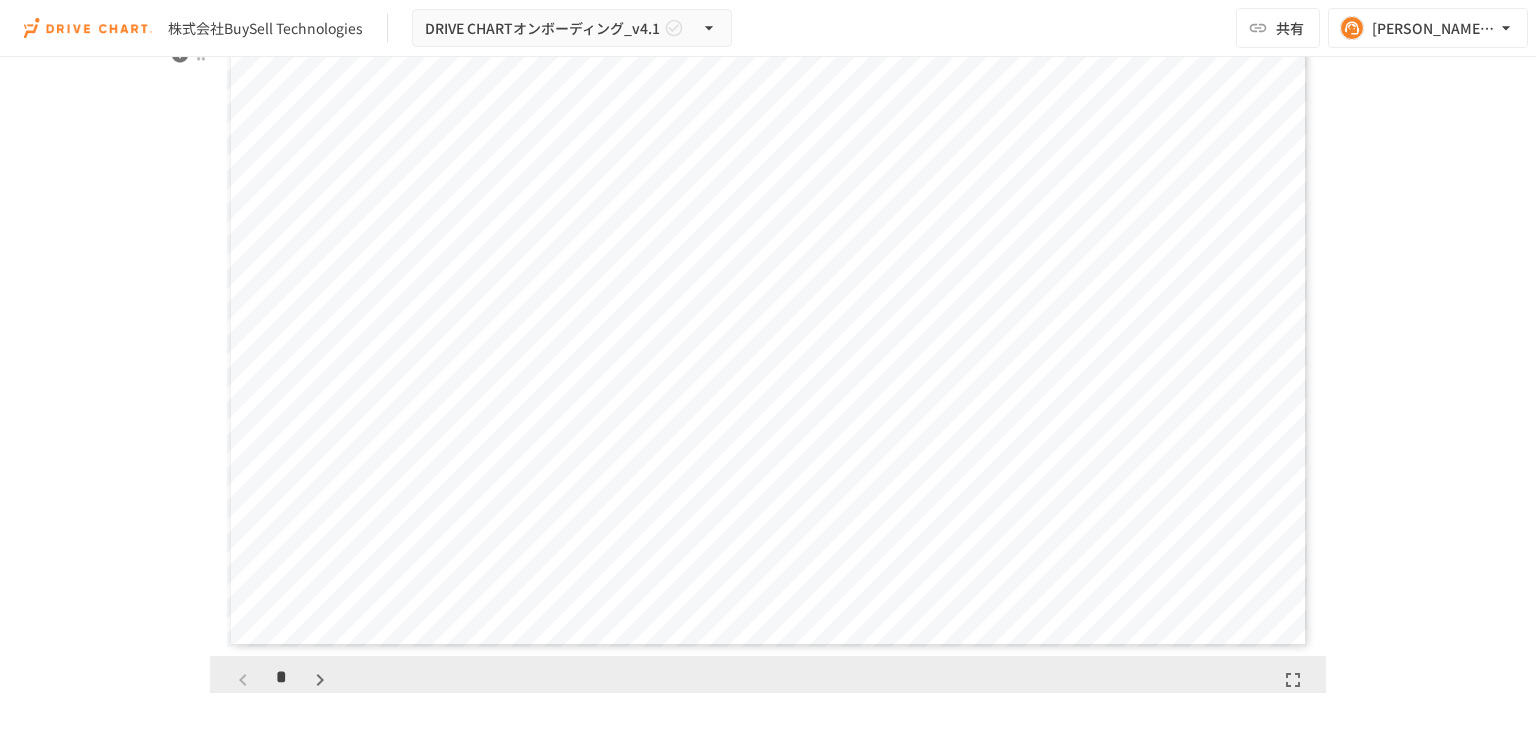 scroll, scrollTop: 7440, scrollLeft: 0, axis: vertical 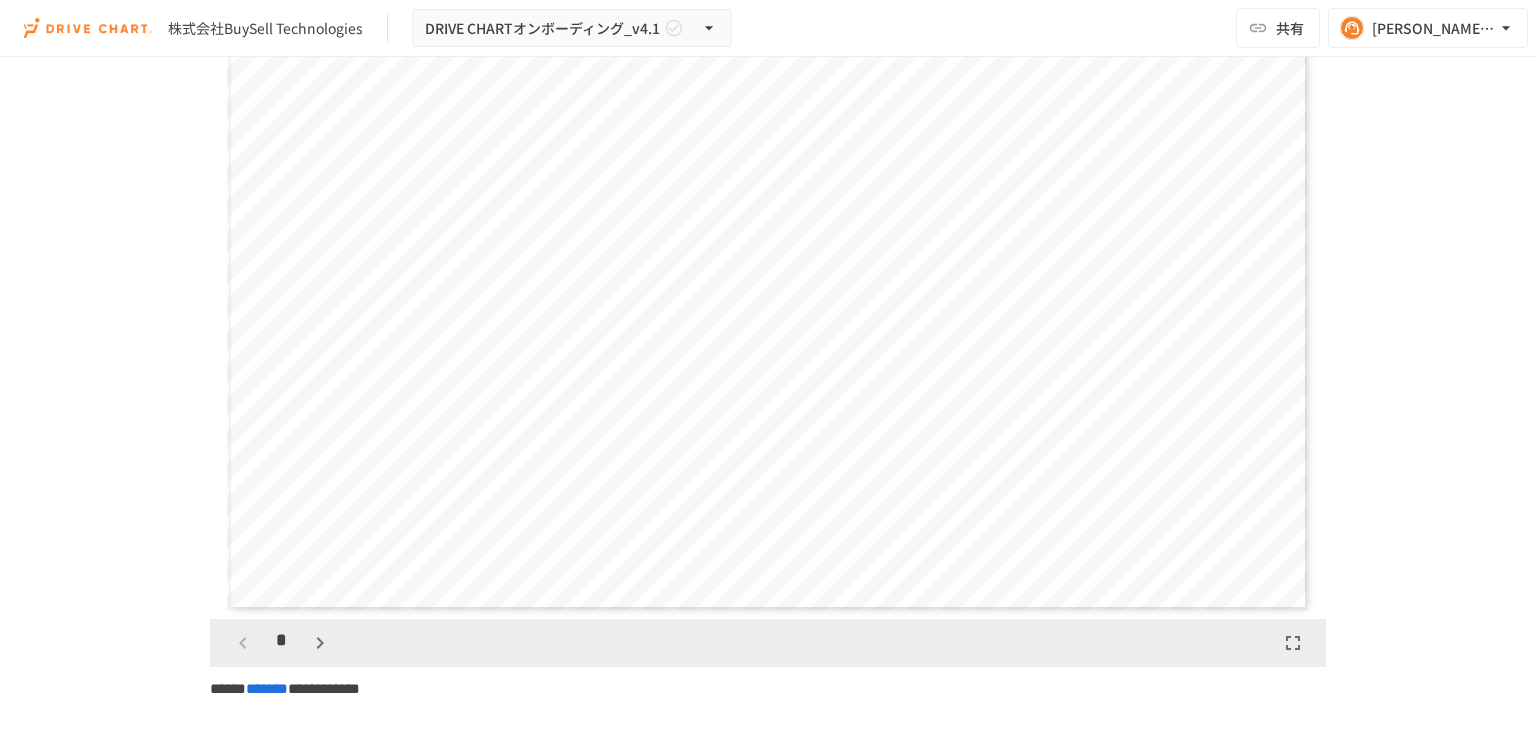 click 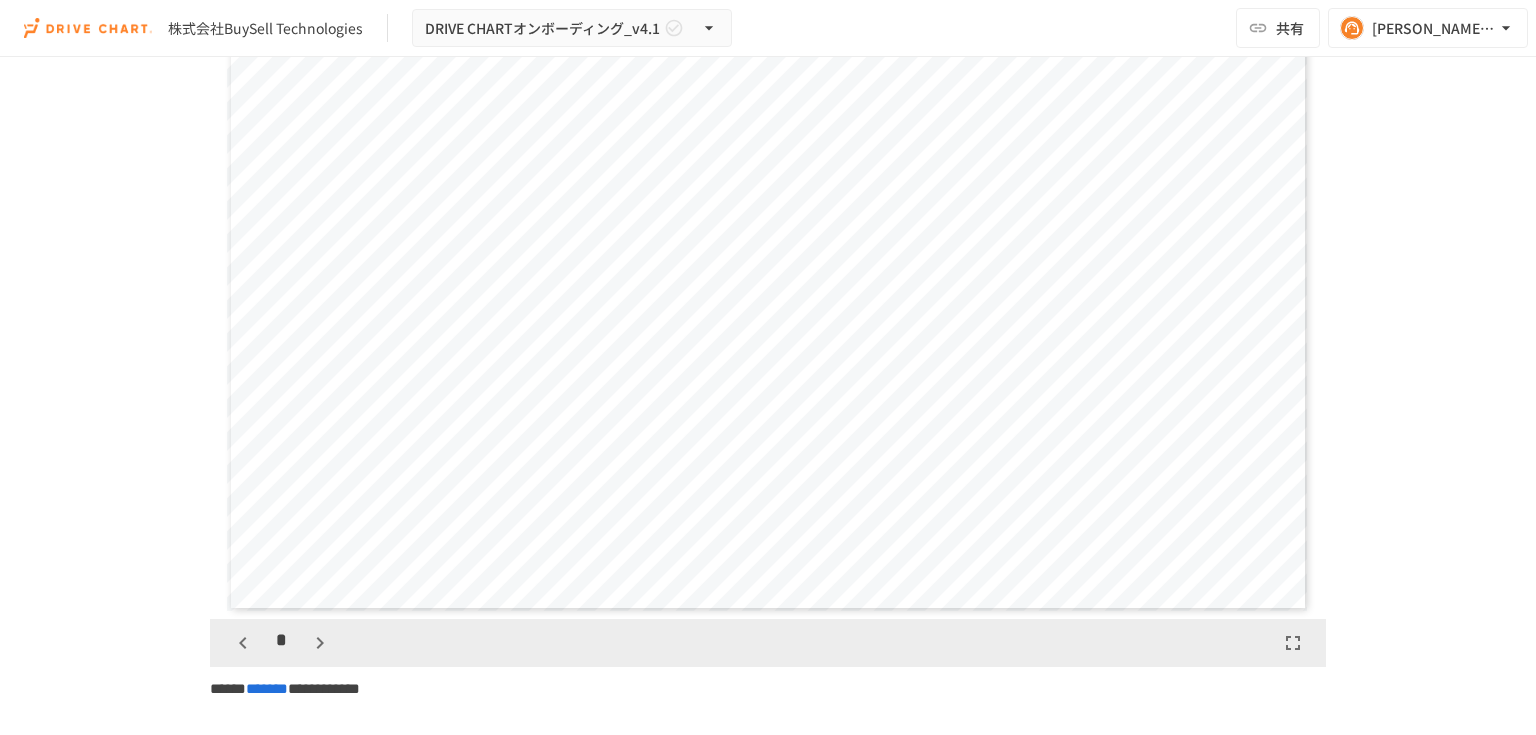 click 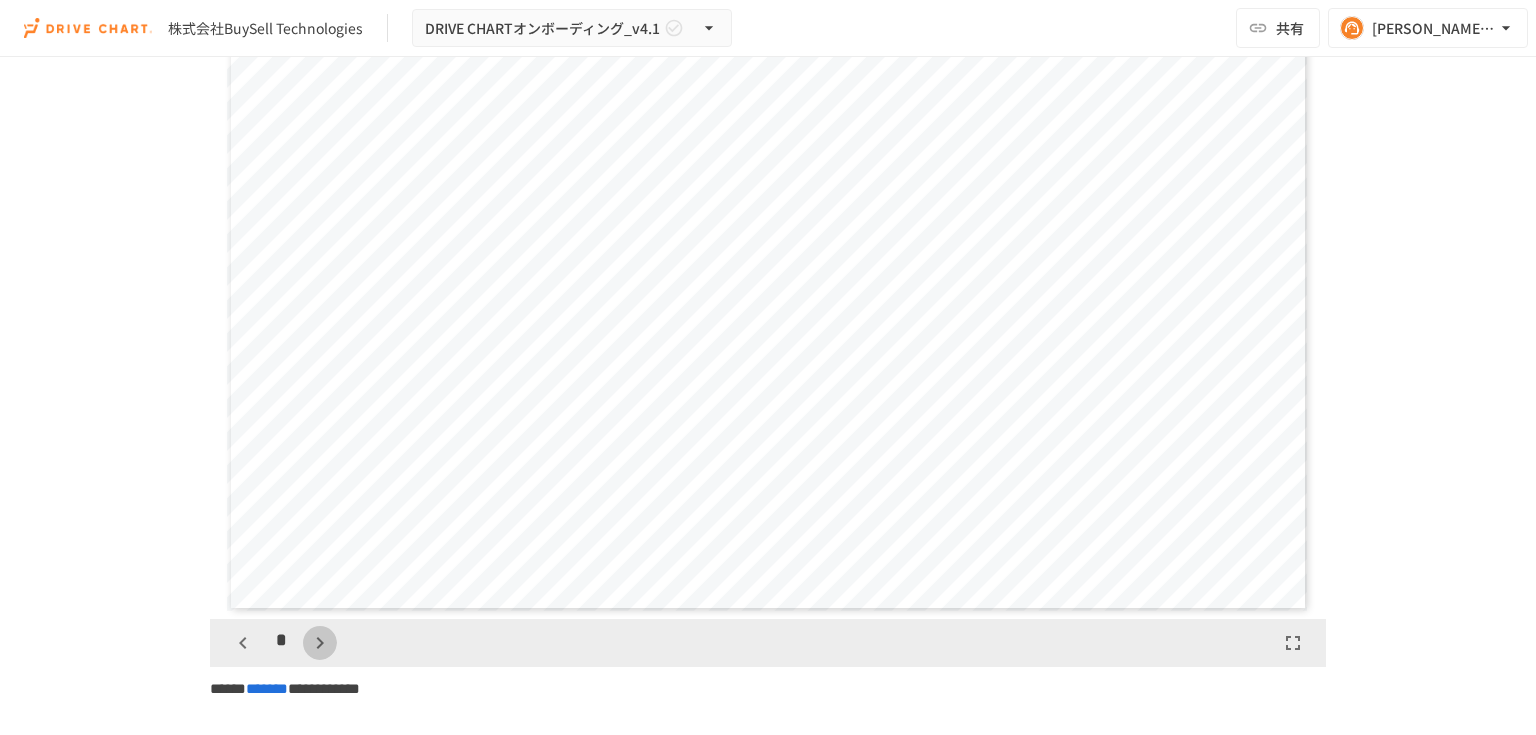 click 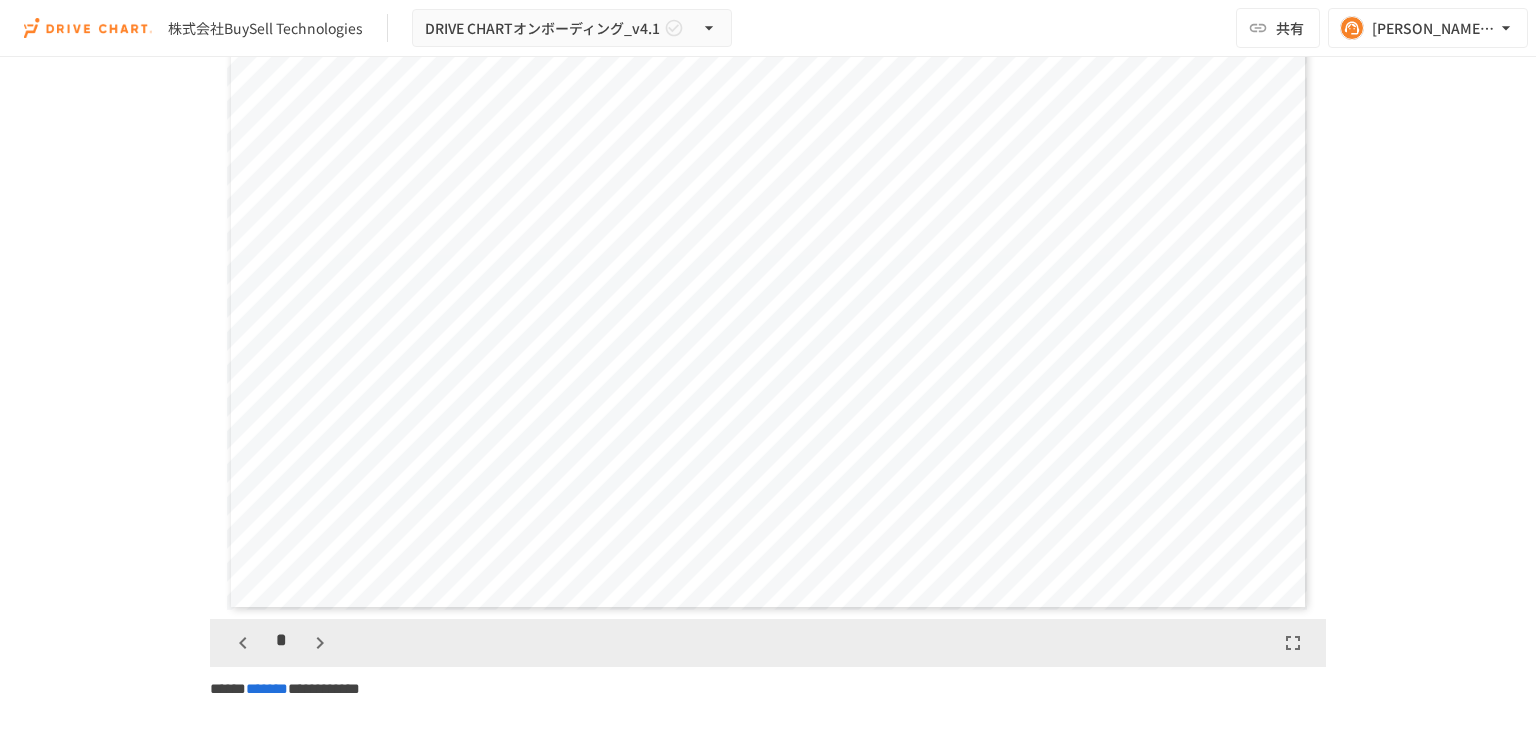 click at bounding box center (320, 643) 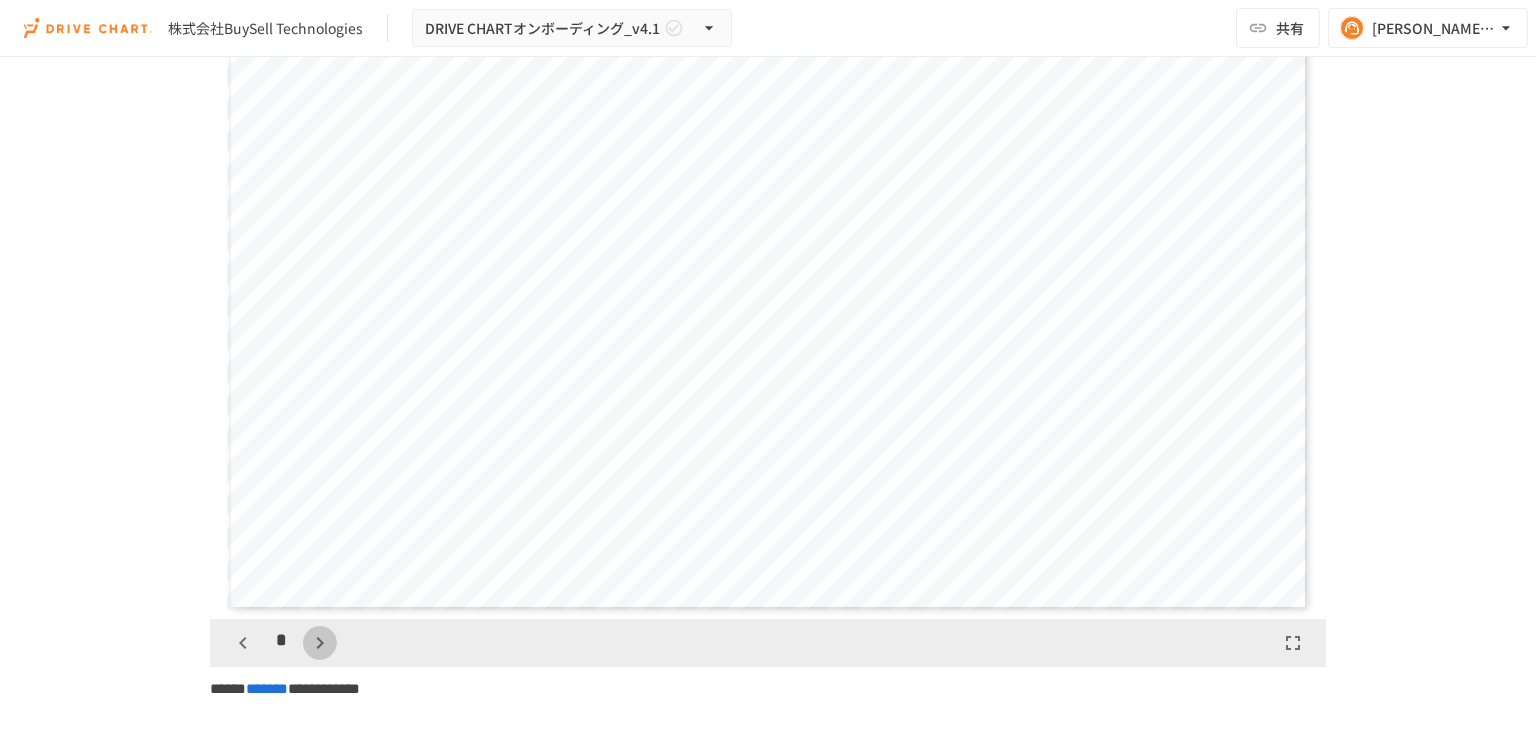 click at bounding box center (320, 643) 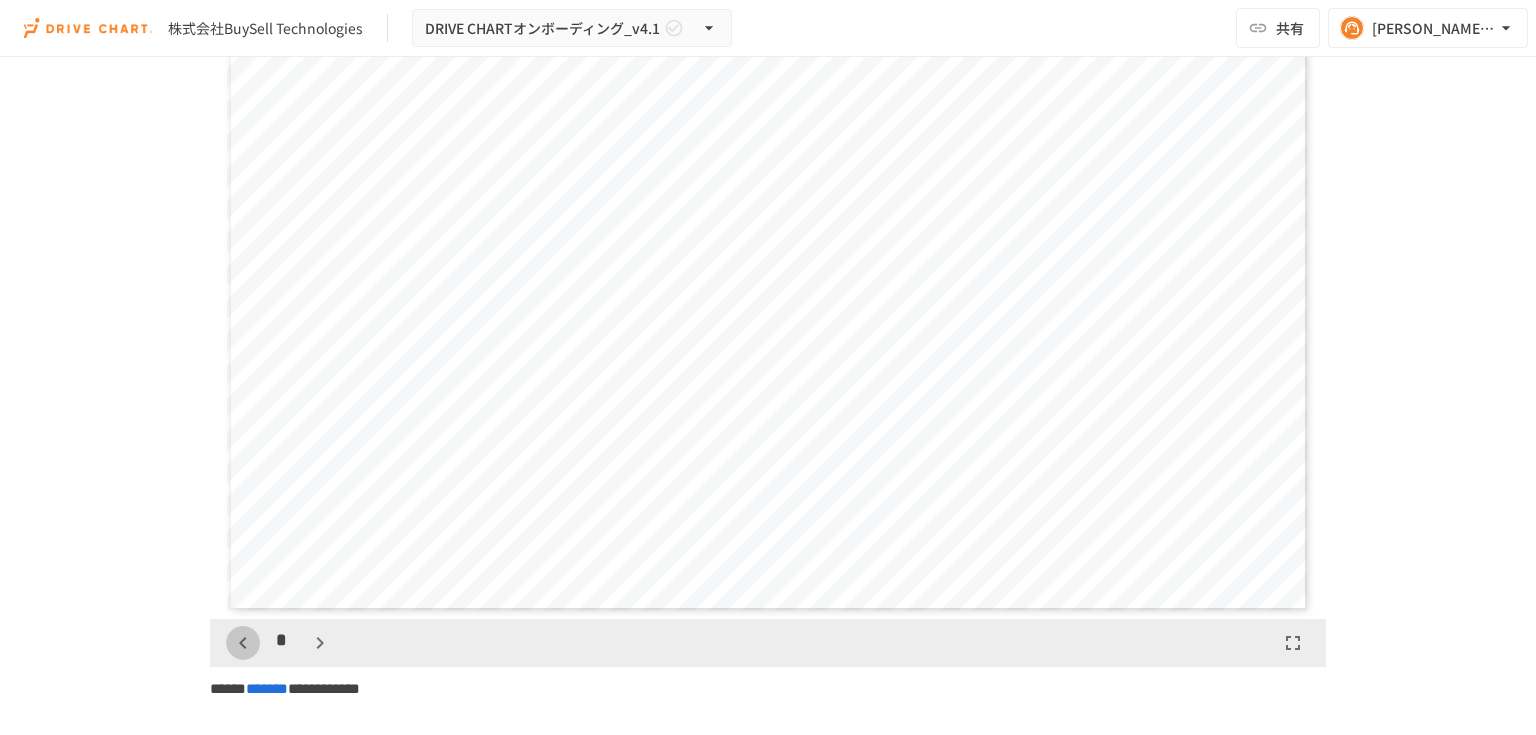 click at bounding box center [243, 643] 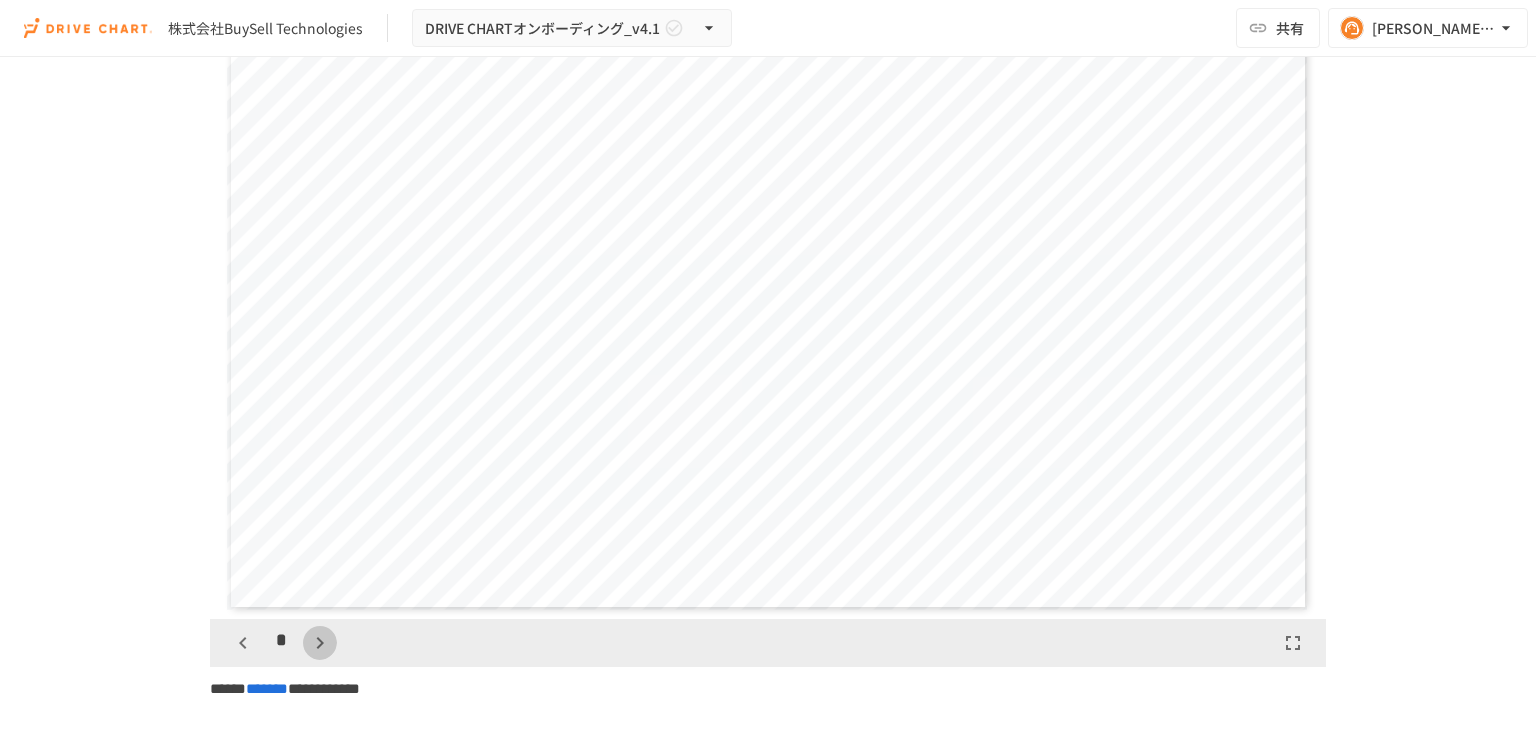 click 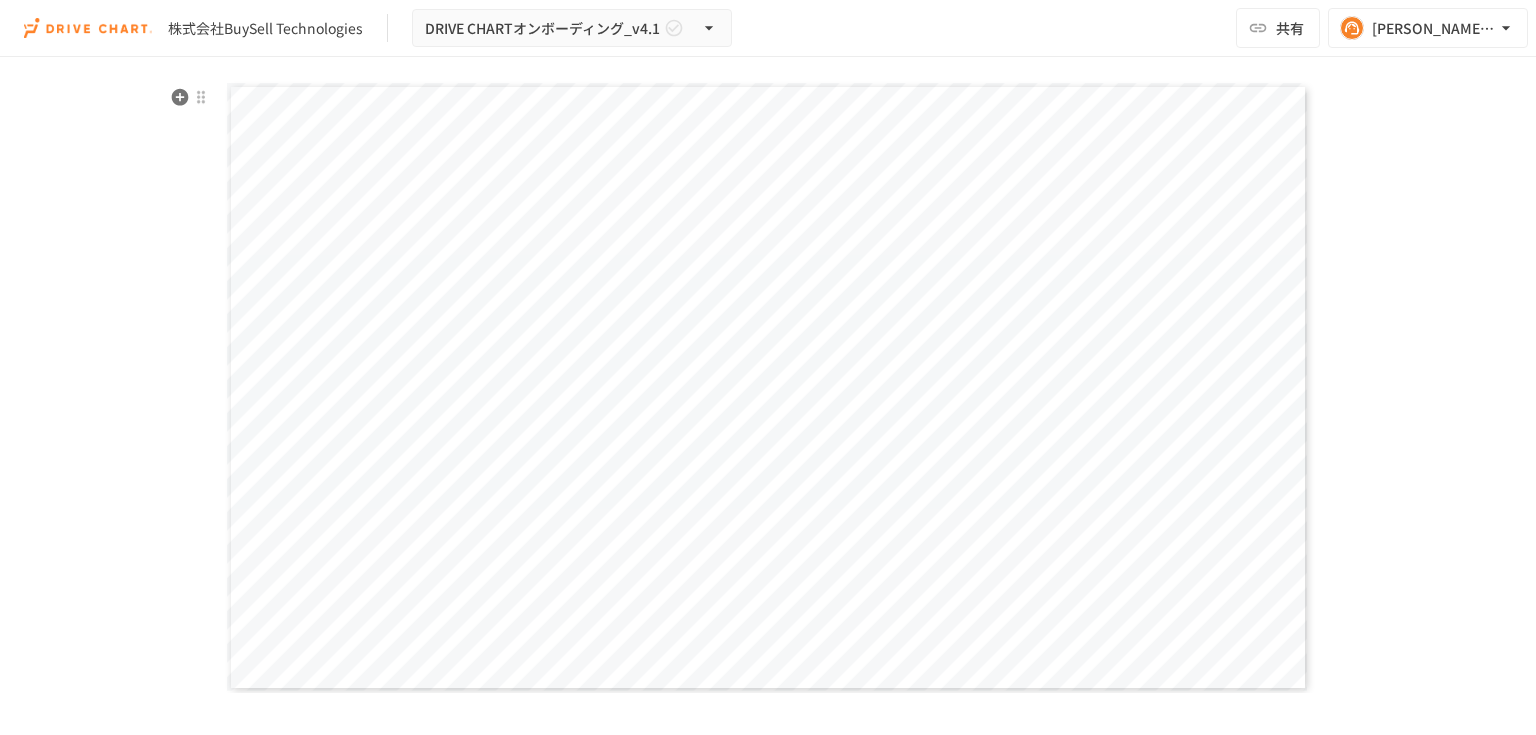 scroll, scrollTop: 7440, scrollLeft: 0, axis: vertical 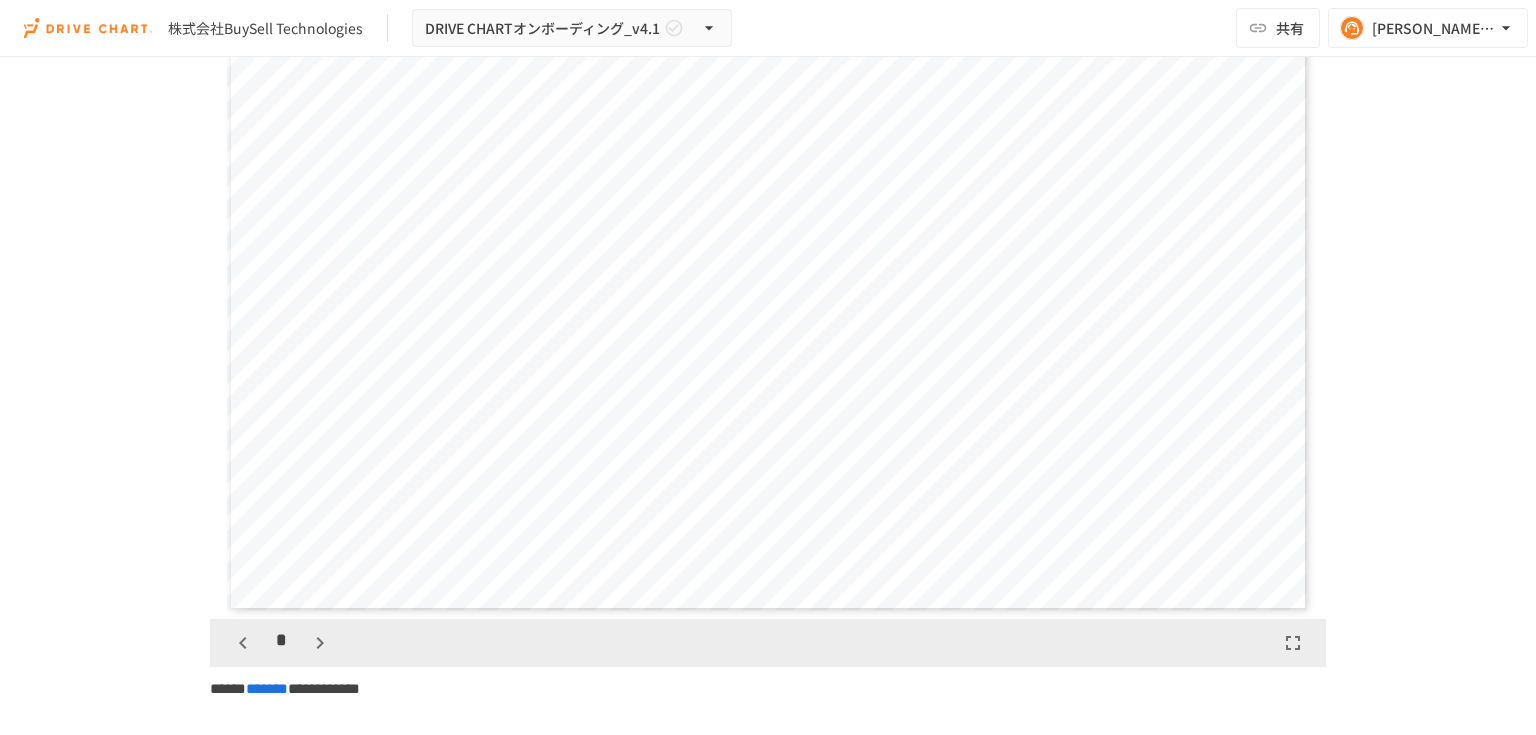 click 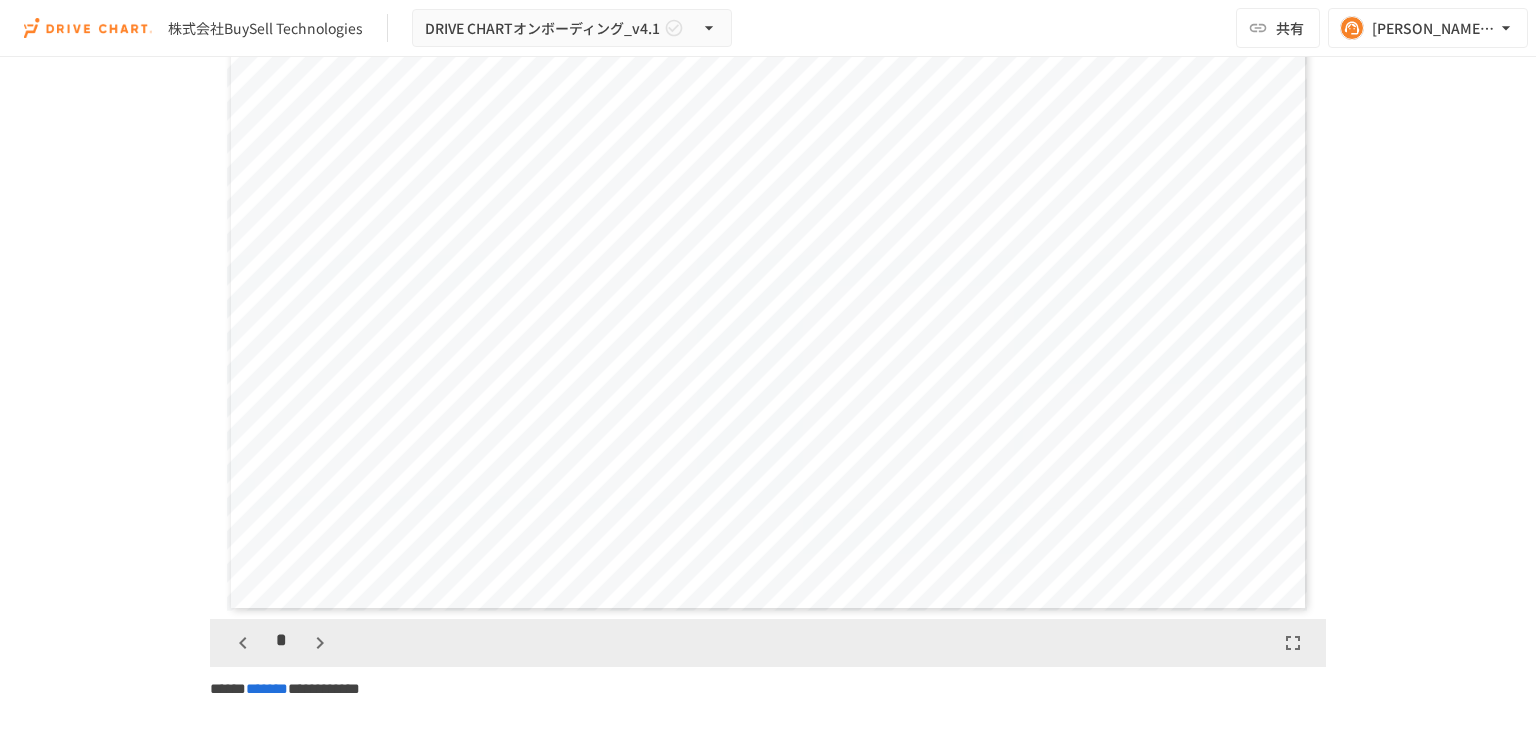 scroll, scrollTop: 3749, scrollLeft: 0, axis: vertical 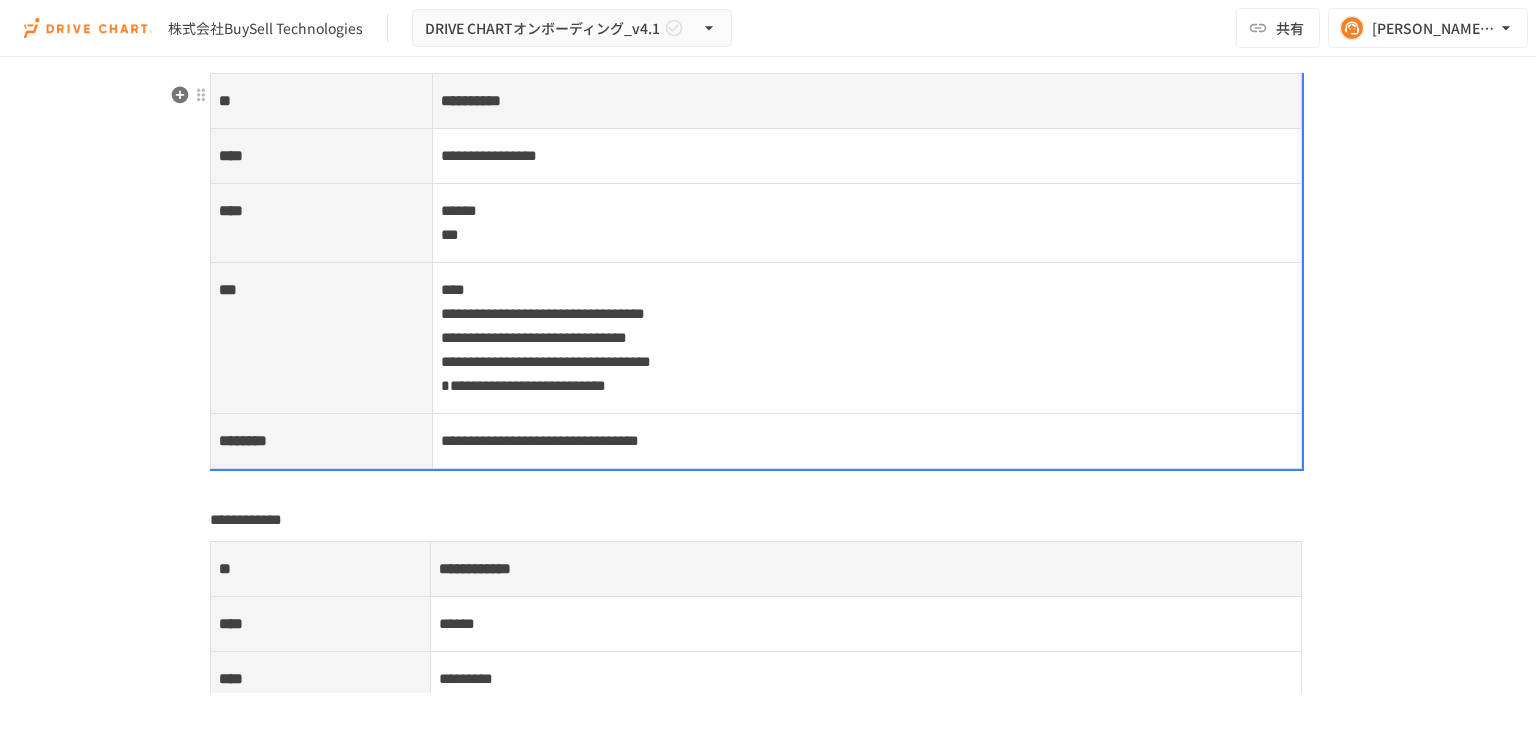 drag, startPoint x: 484, startPoint y: 247, endPoint x: 445, endPoint y: 227, distance: 43.829212 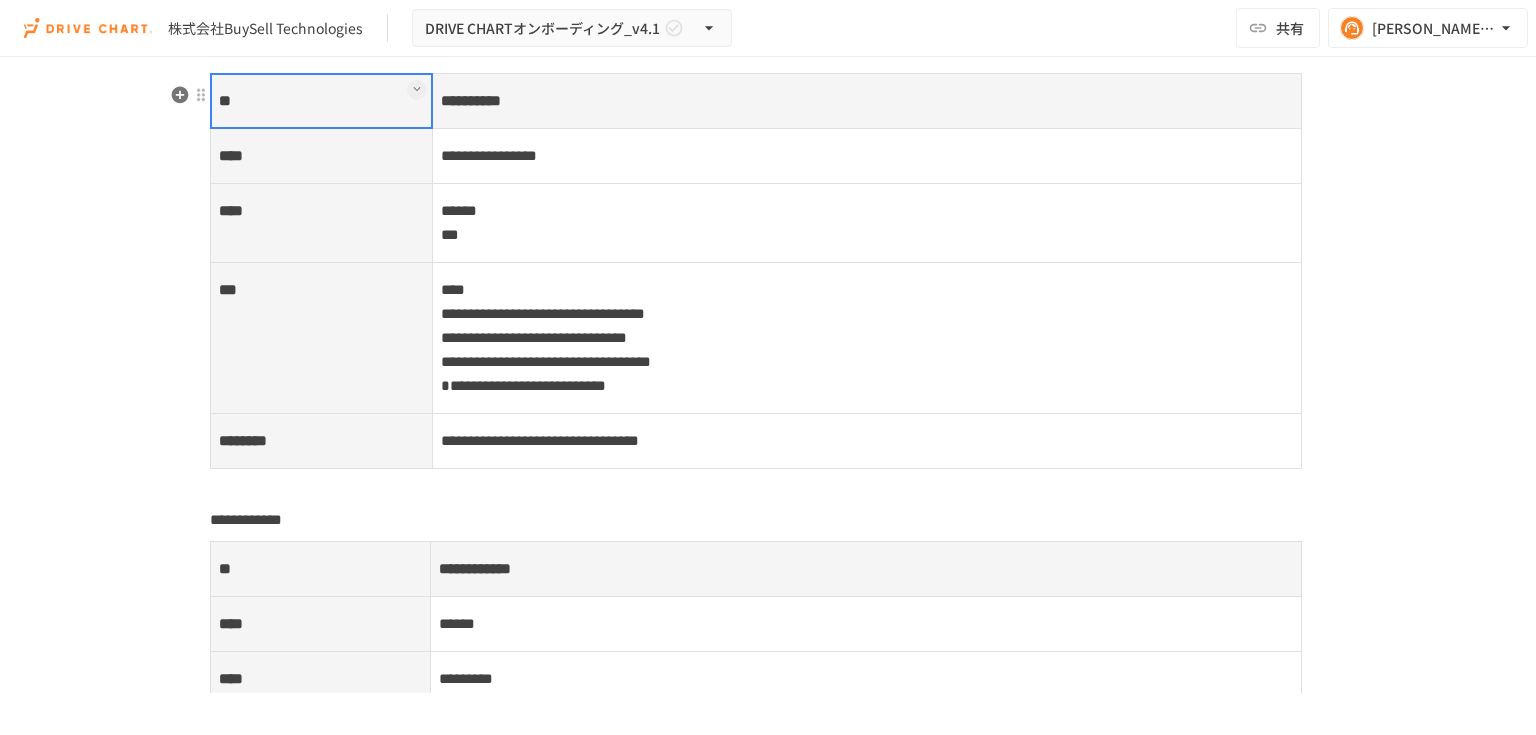click on "****** ***" at bounding box center [866, 223] 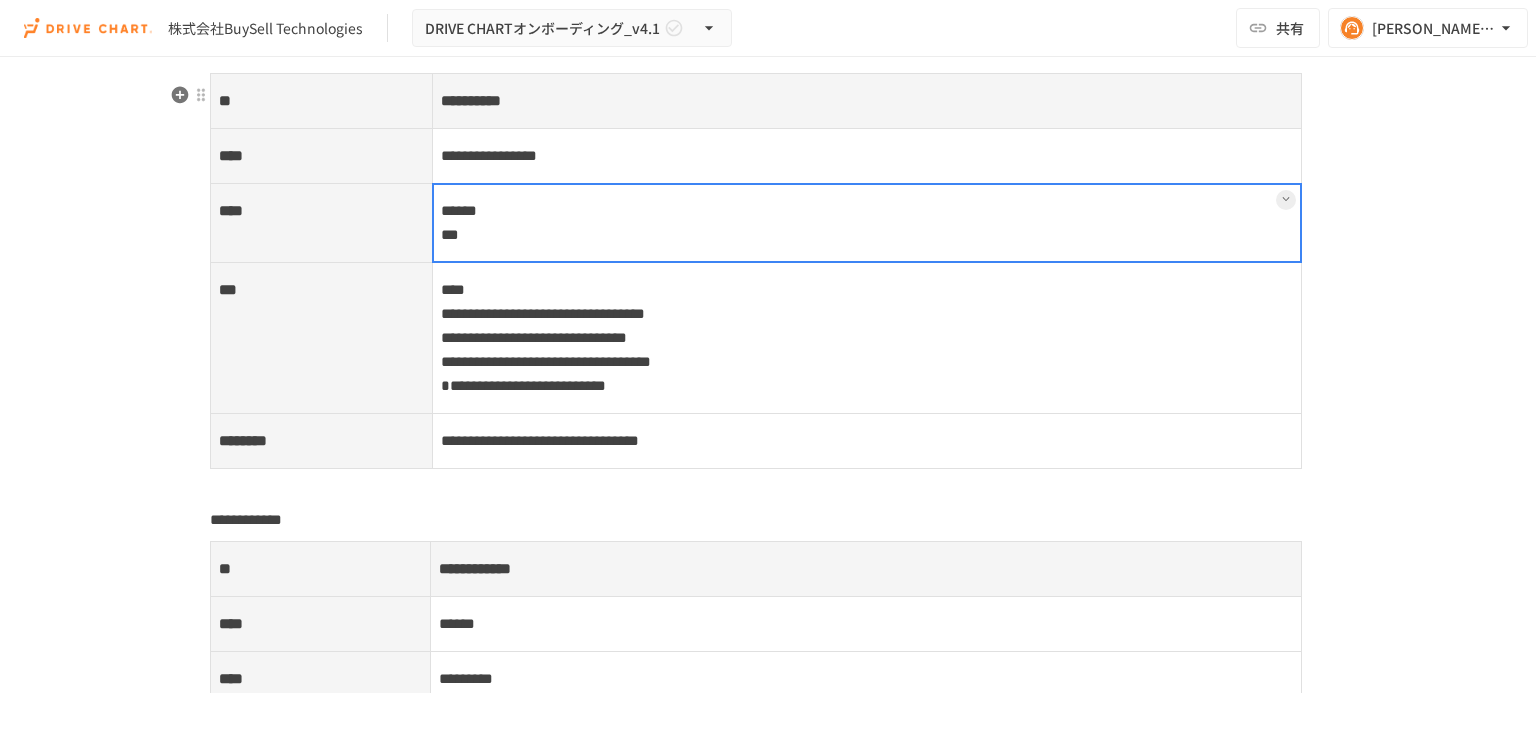 drag, startPoint x: 467, startPoint y: 230, endPoint x: 481, endPoint y: 244, distance: 19.79899 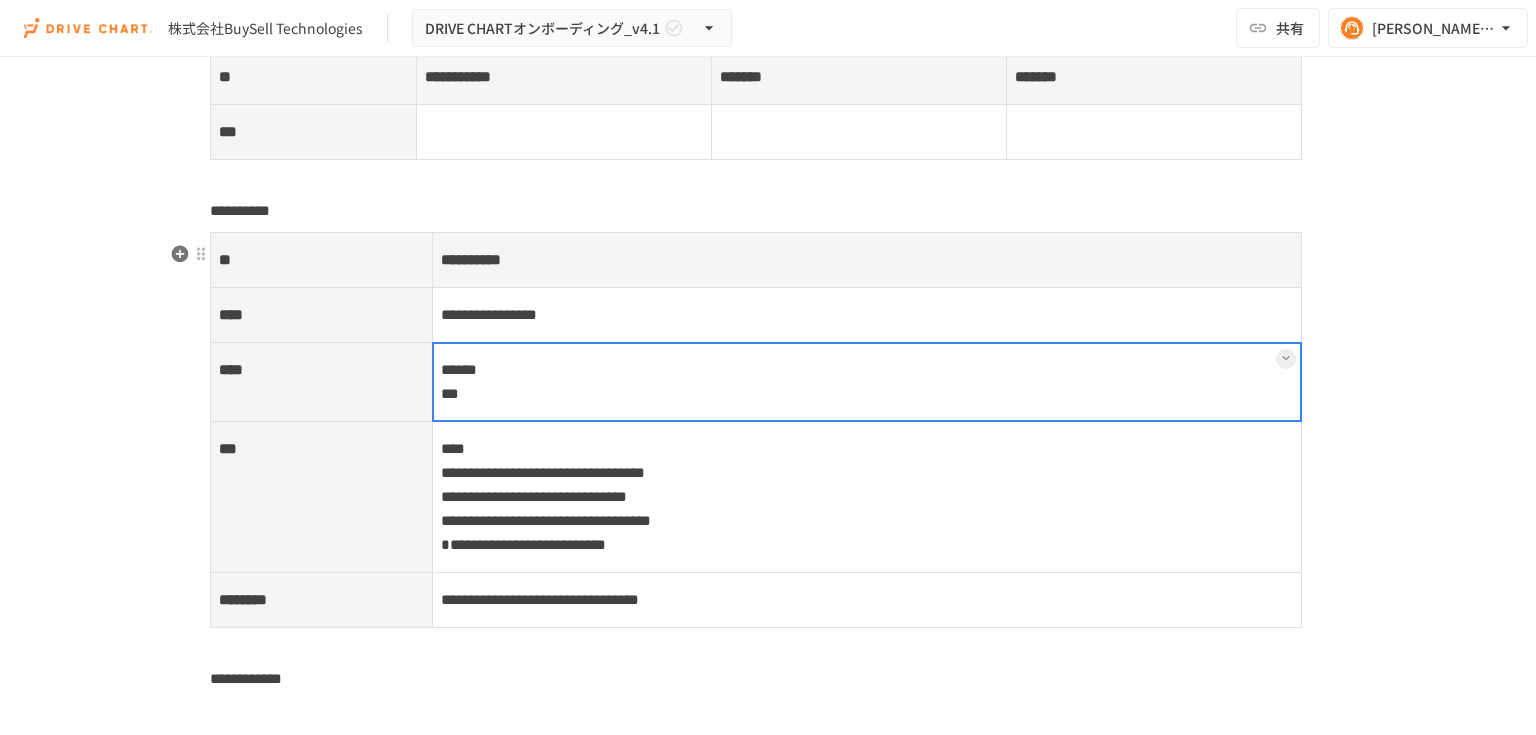 scroll, scrollTop: 8960, scrollLeft: 0, axis: vertical 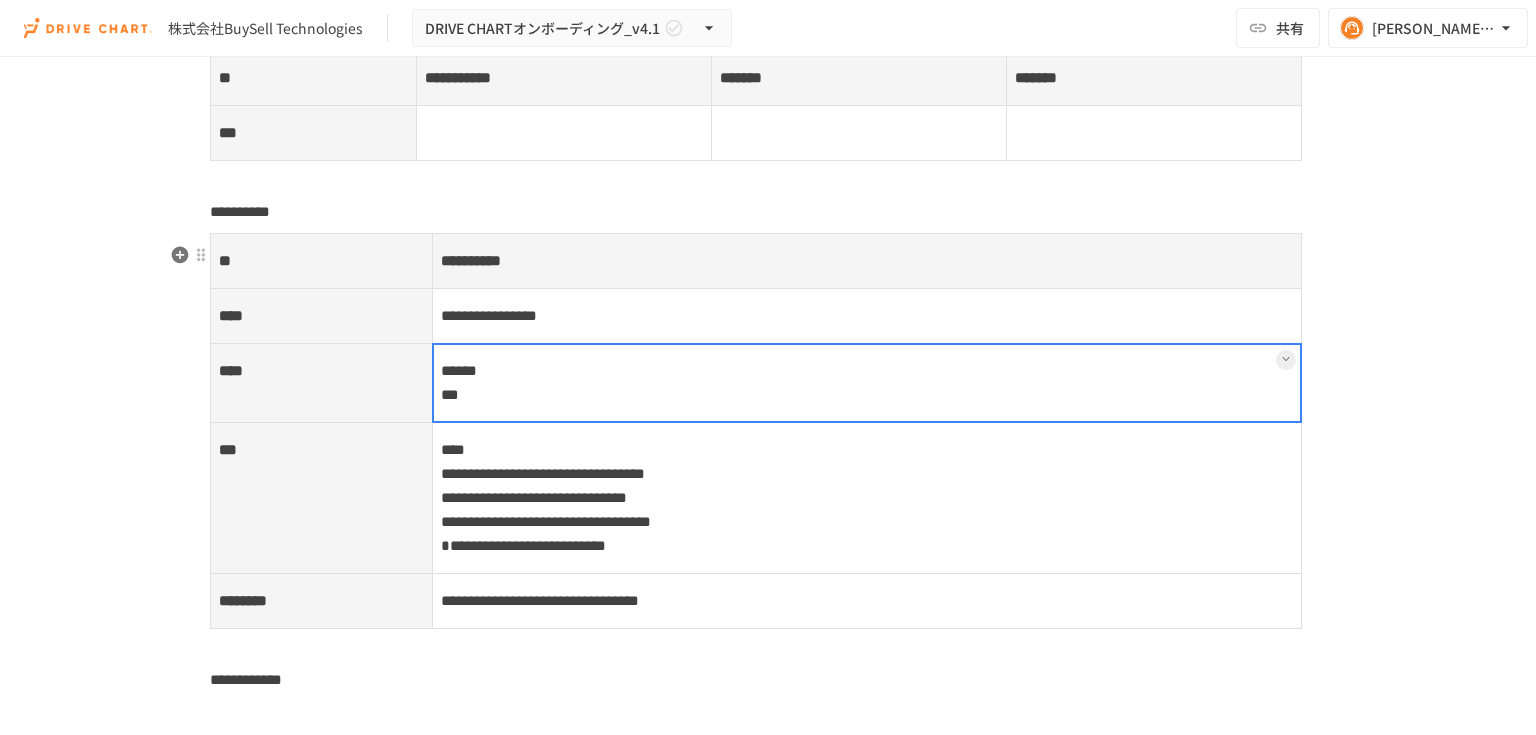 click at bounding box center (867, 383) 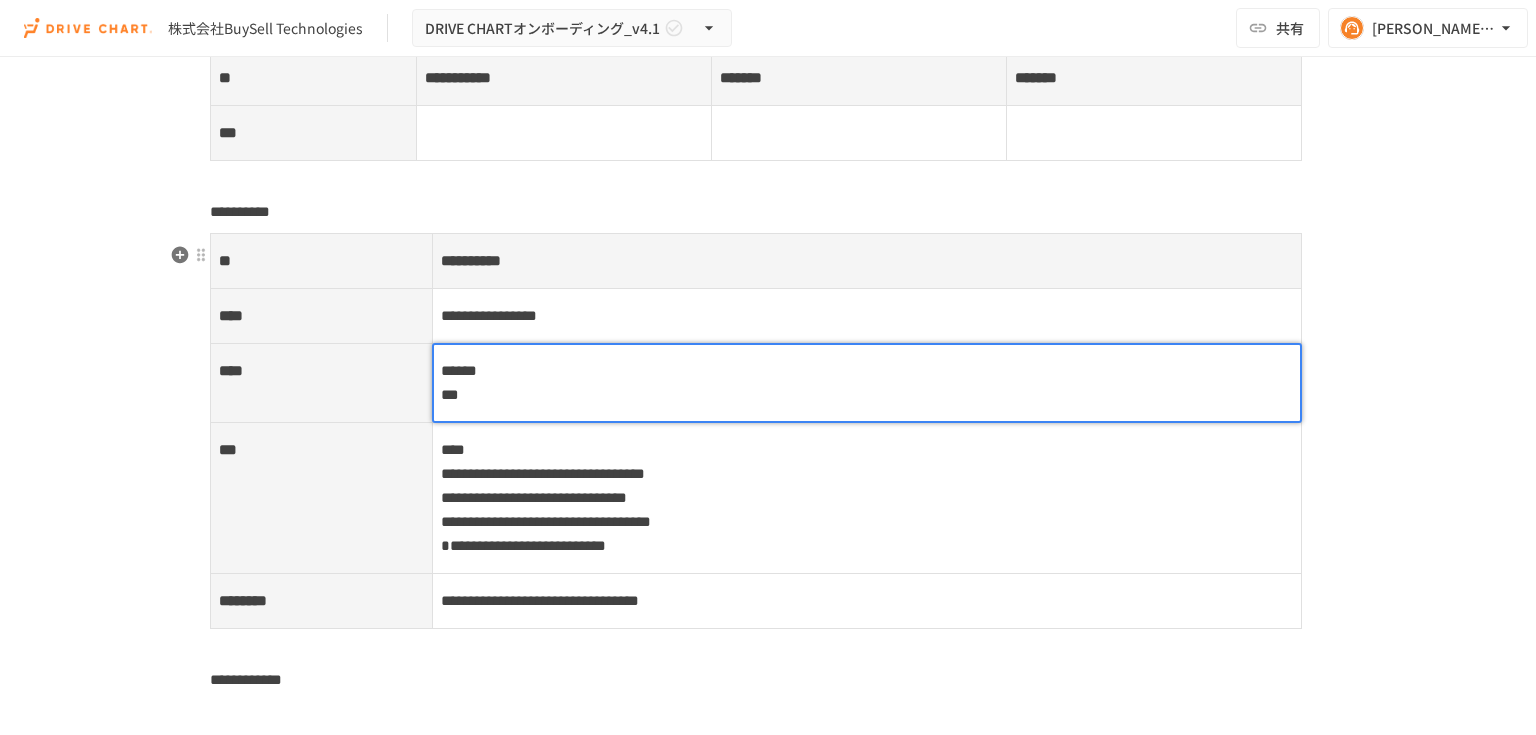 click on "****** ***" at bounding box center [867, 383] 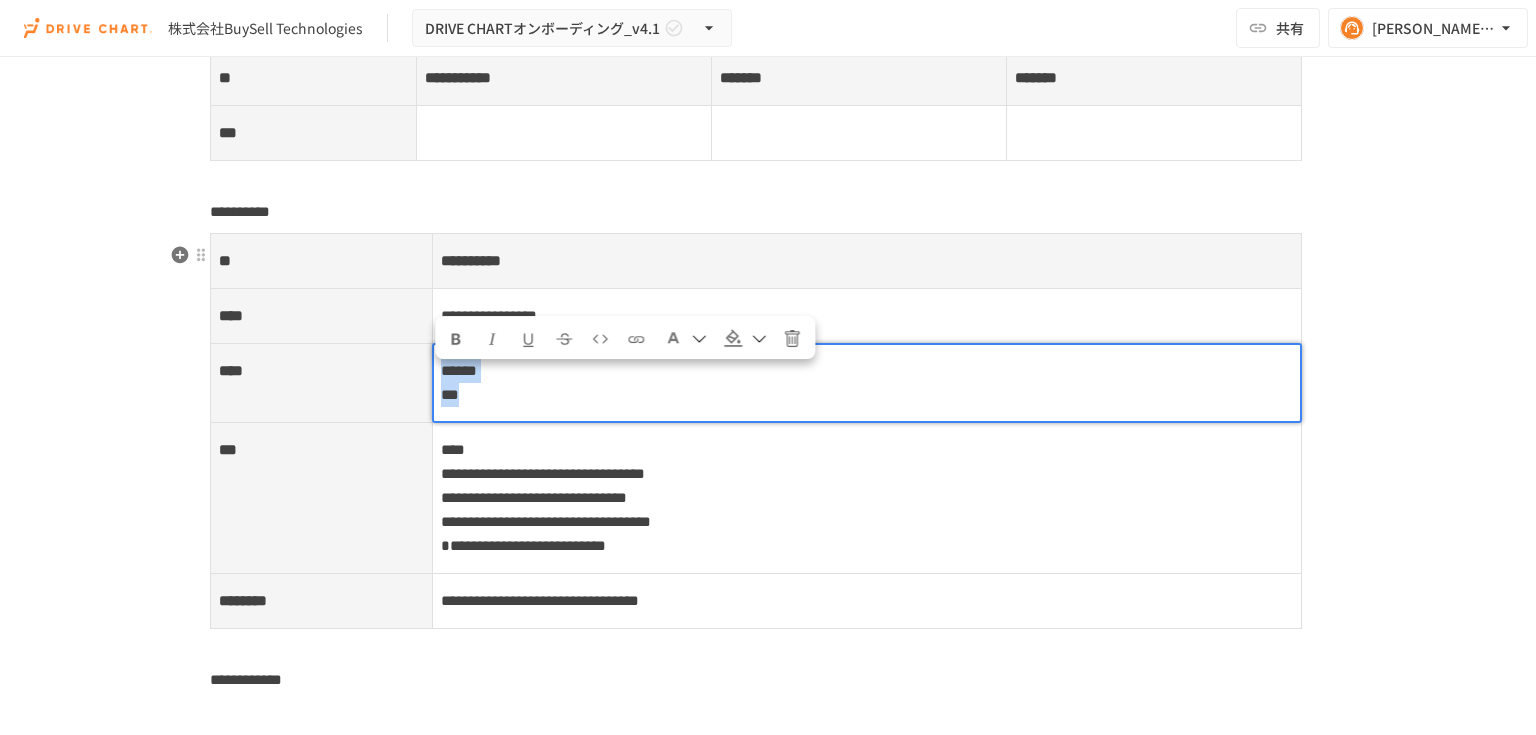drag, startPoint x: 436, startPoint y: 376, endPoint x: 505, endPoint y: 413, distance: 78.29432 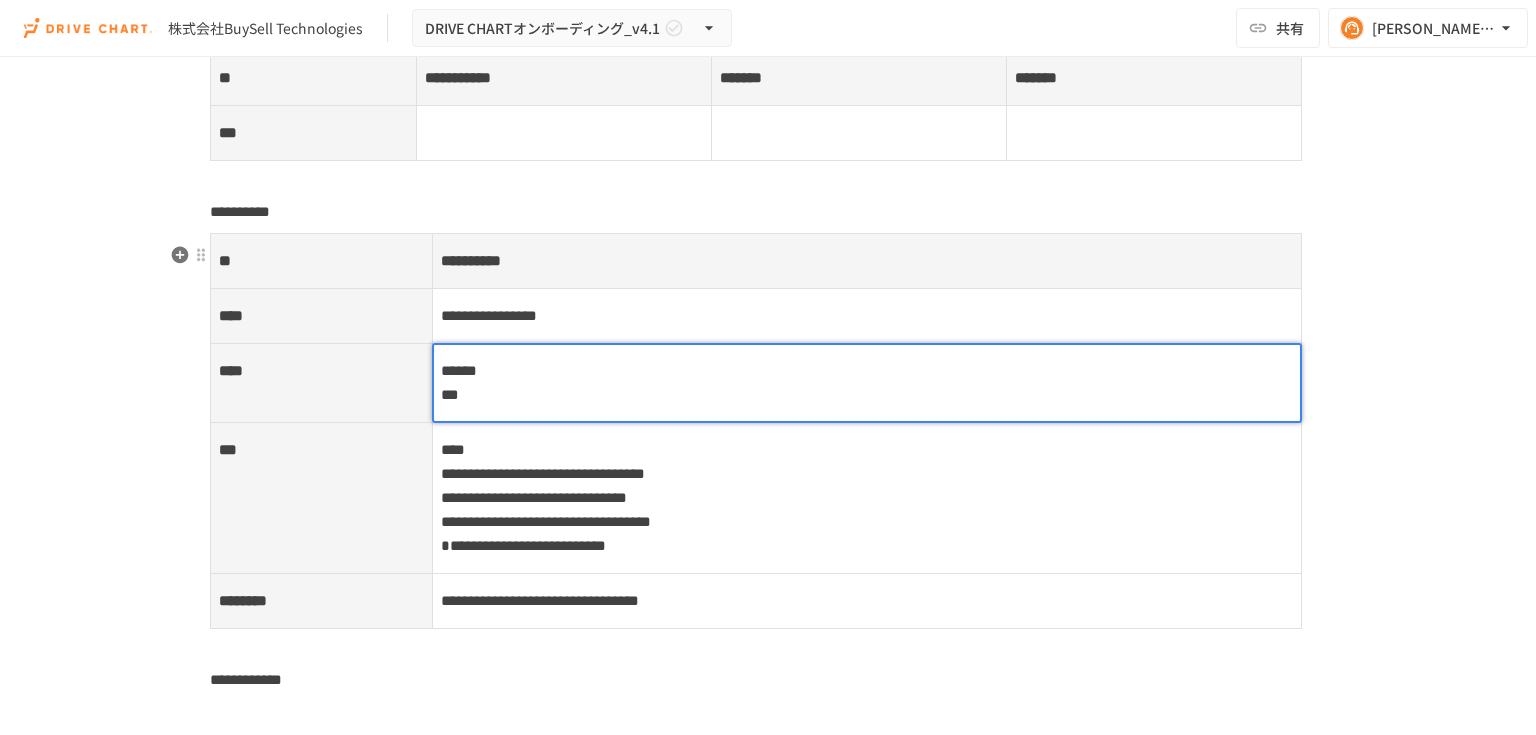 click on "****** ***" at bounding box center [867, 383] 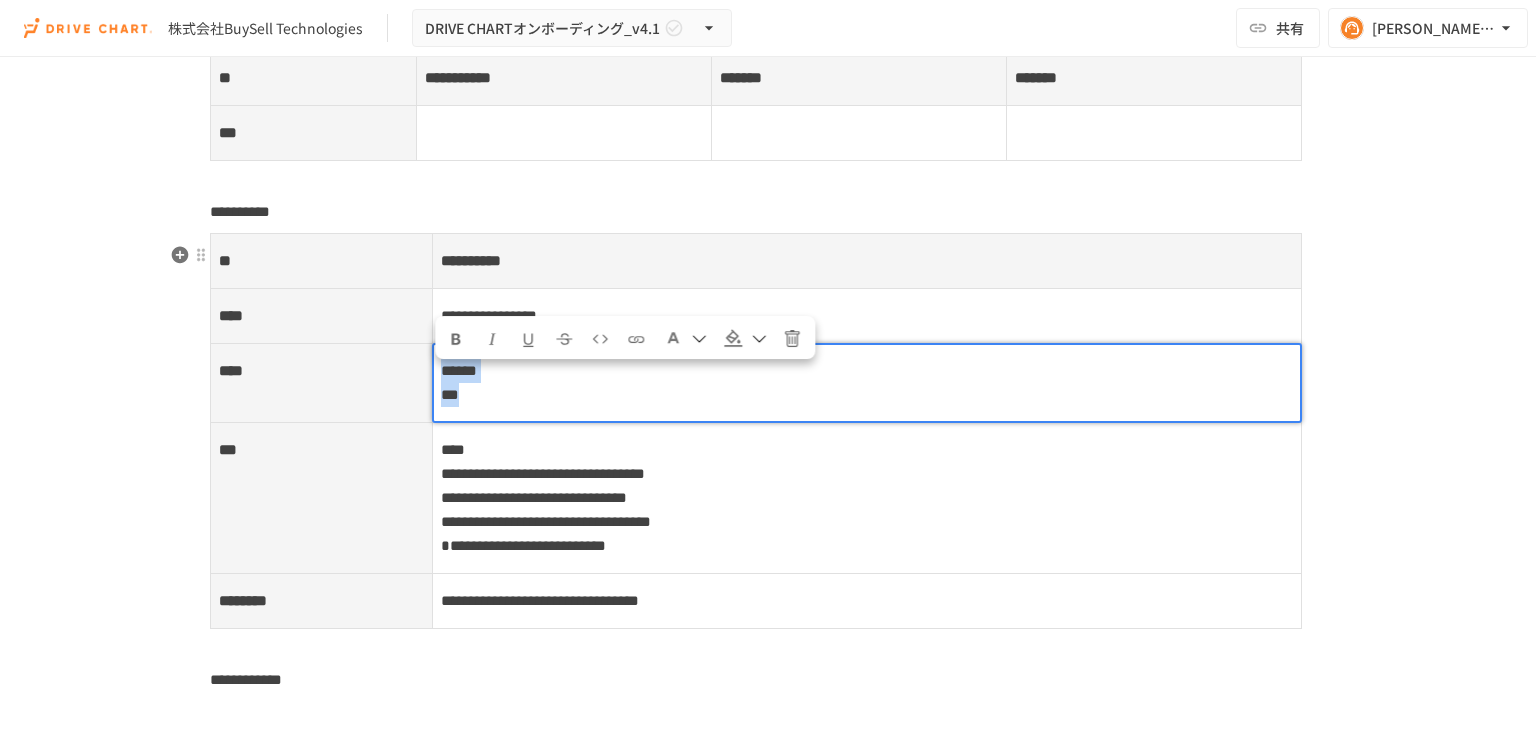 drag, startPoint x: 480, startPoint y: 405, endPoint x: 432, endPoint y: 378, distance: 55.072678 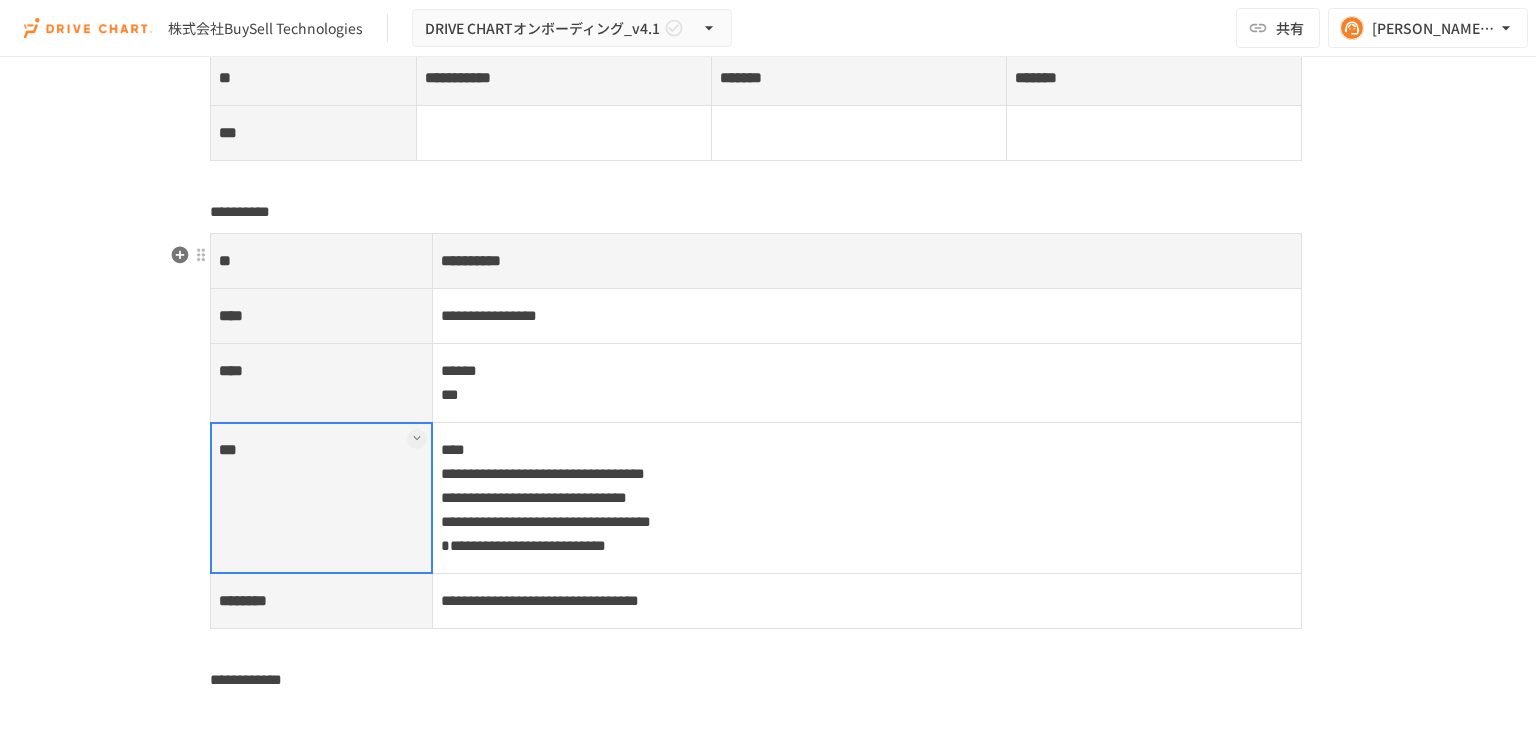 click on "***" at bounding box center (322, 498) 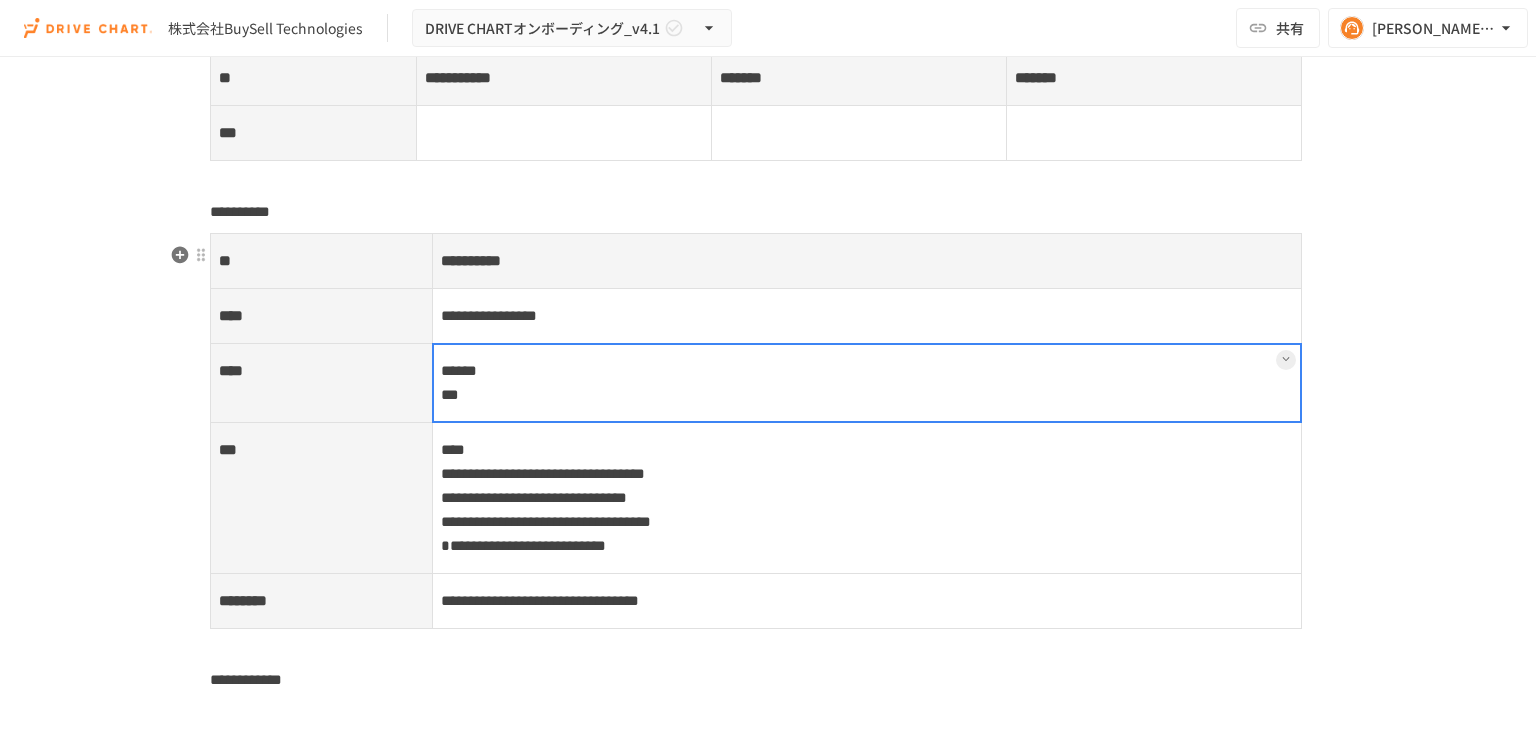 click on "****** ***" at bounding box center (866, 383) 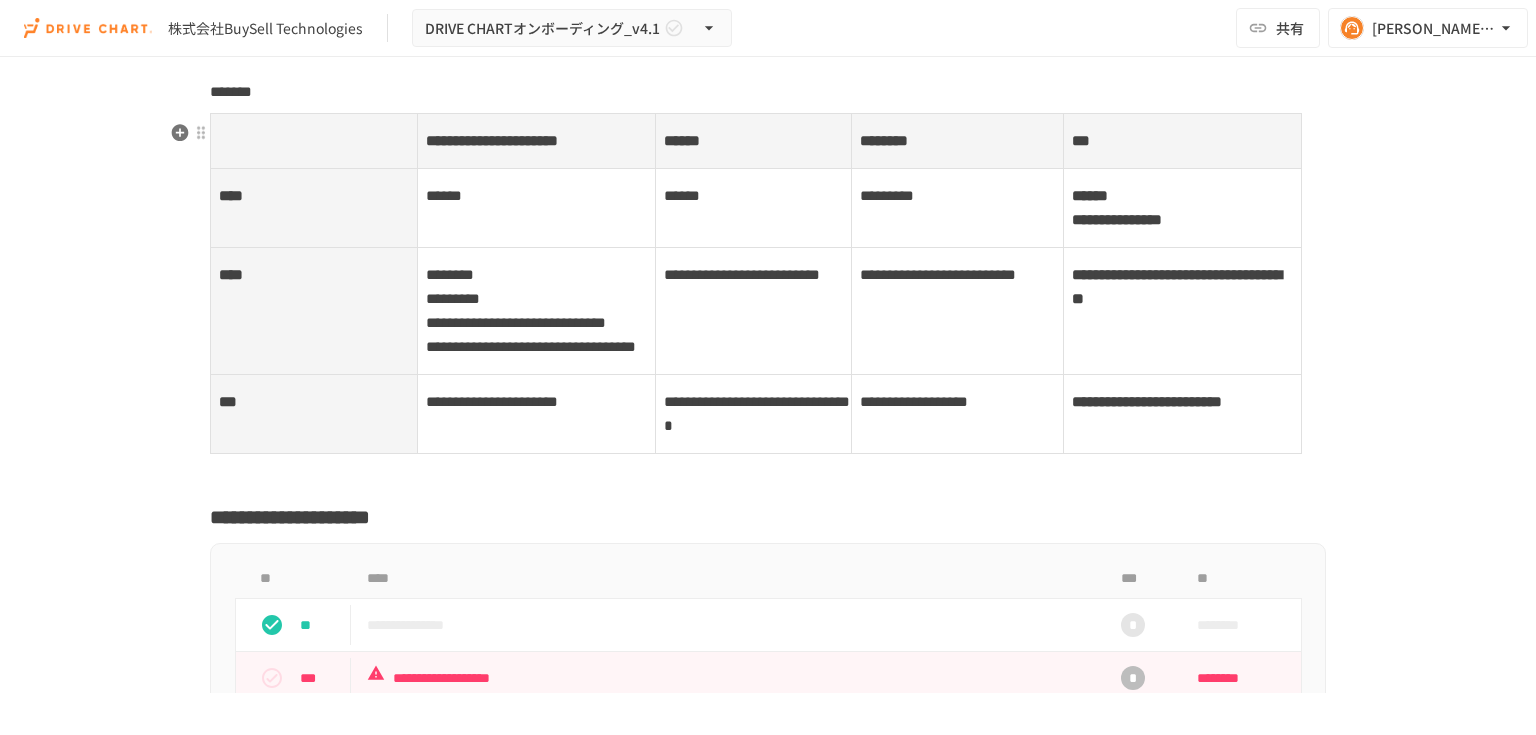scroll, scrollTop: 9920, scrollLeft: 0, axis: vertical 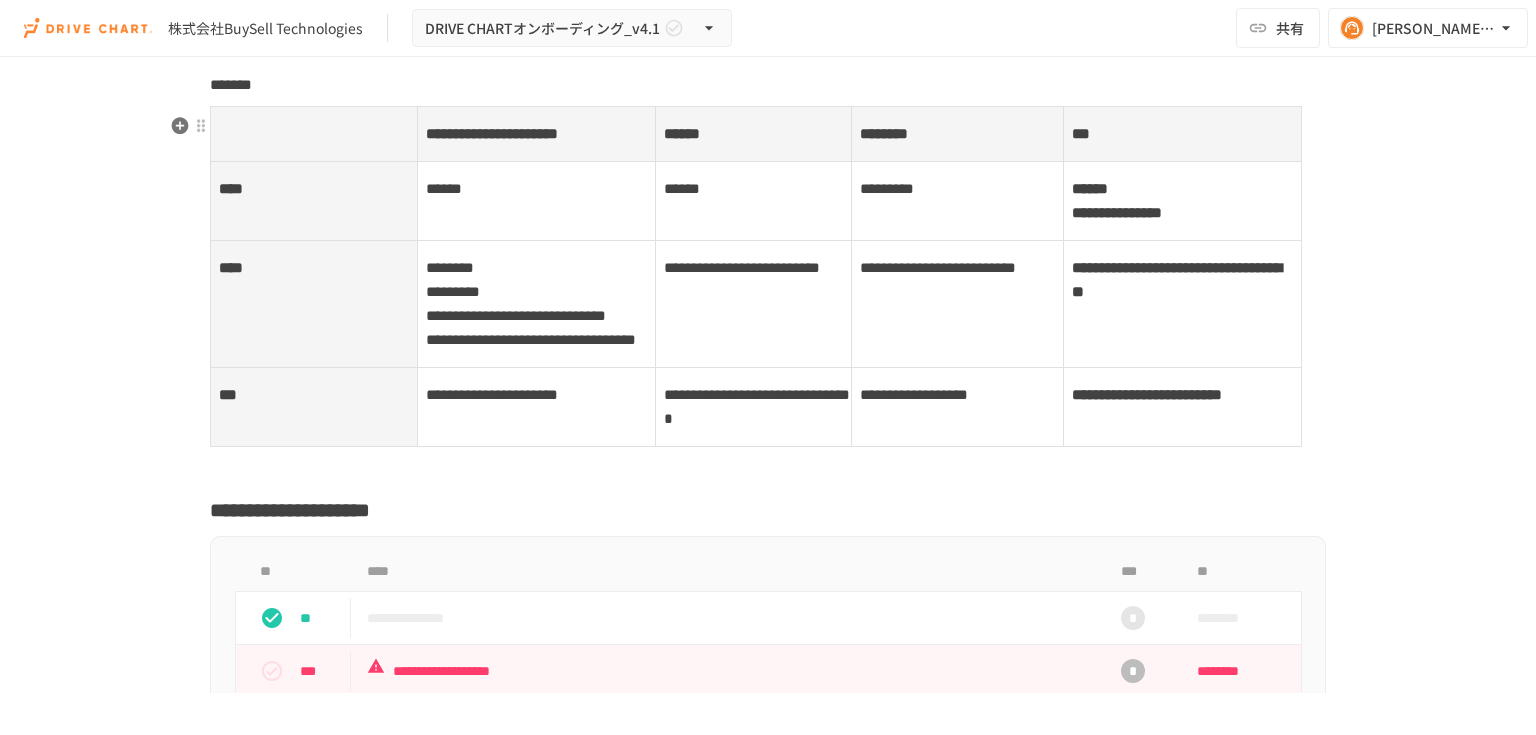click on "**********" at bounding box center [1117, 212] 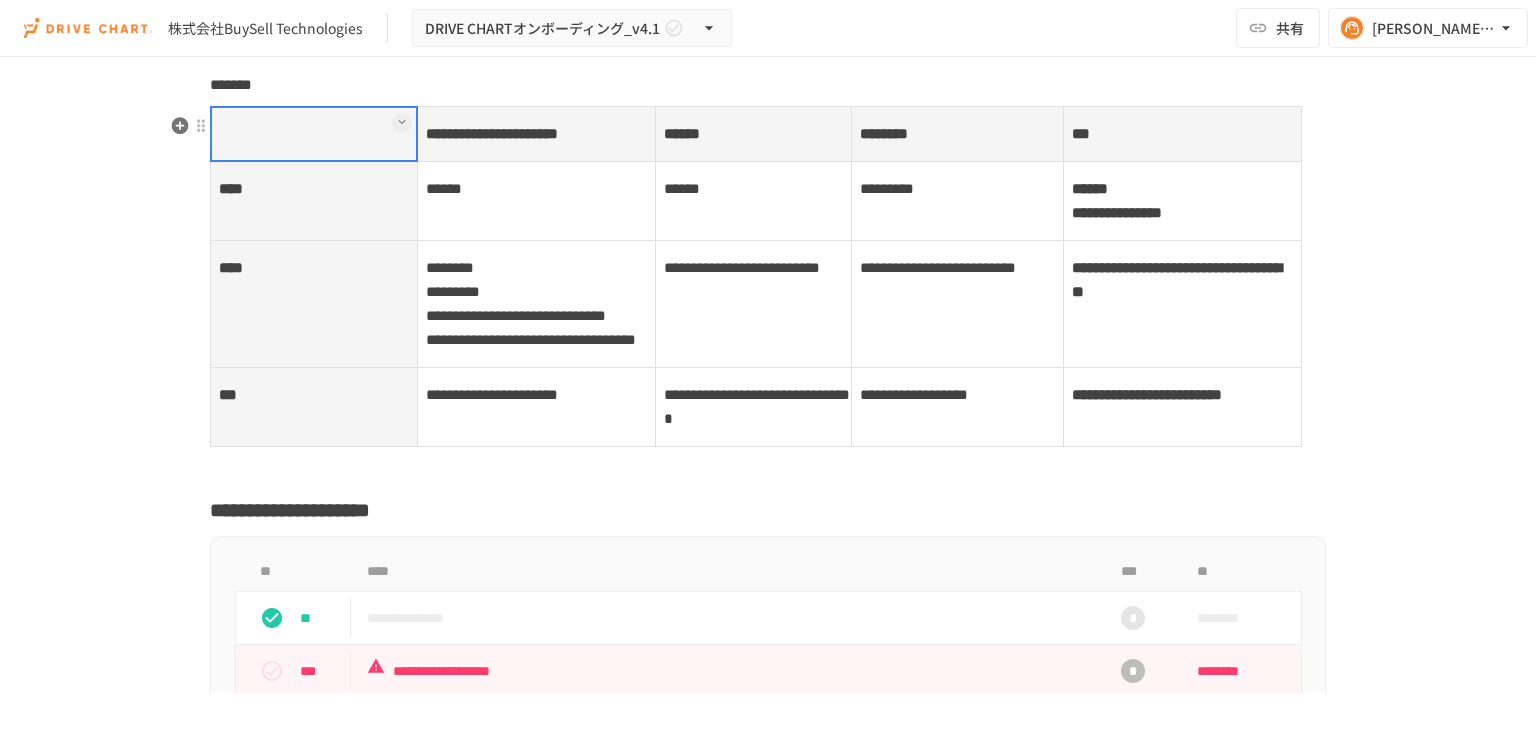 click on "**********" at bounding box center (1183, 201) 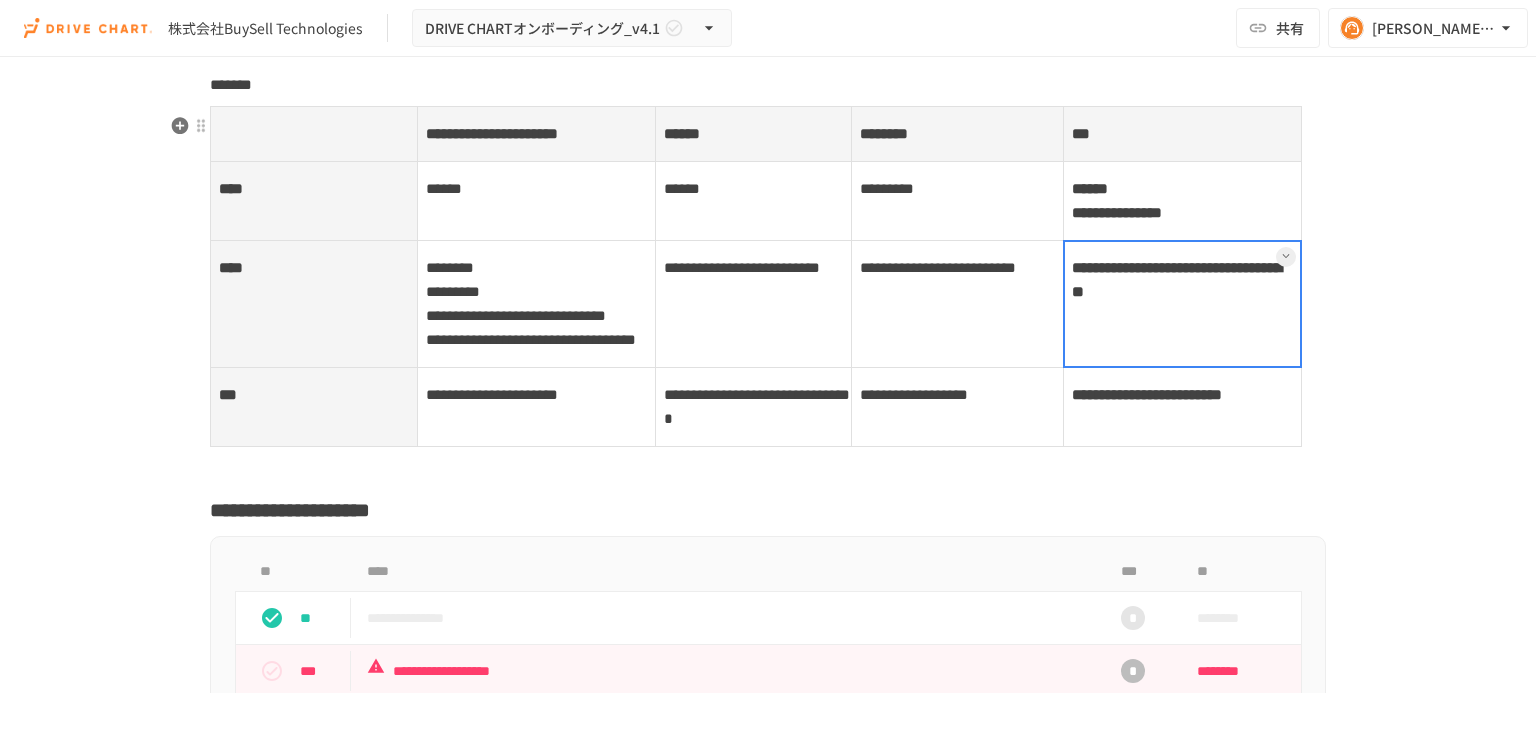 click on "**********" at bounding box center (1183, 304) 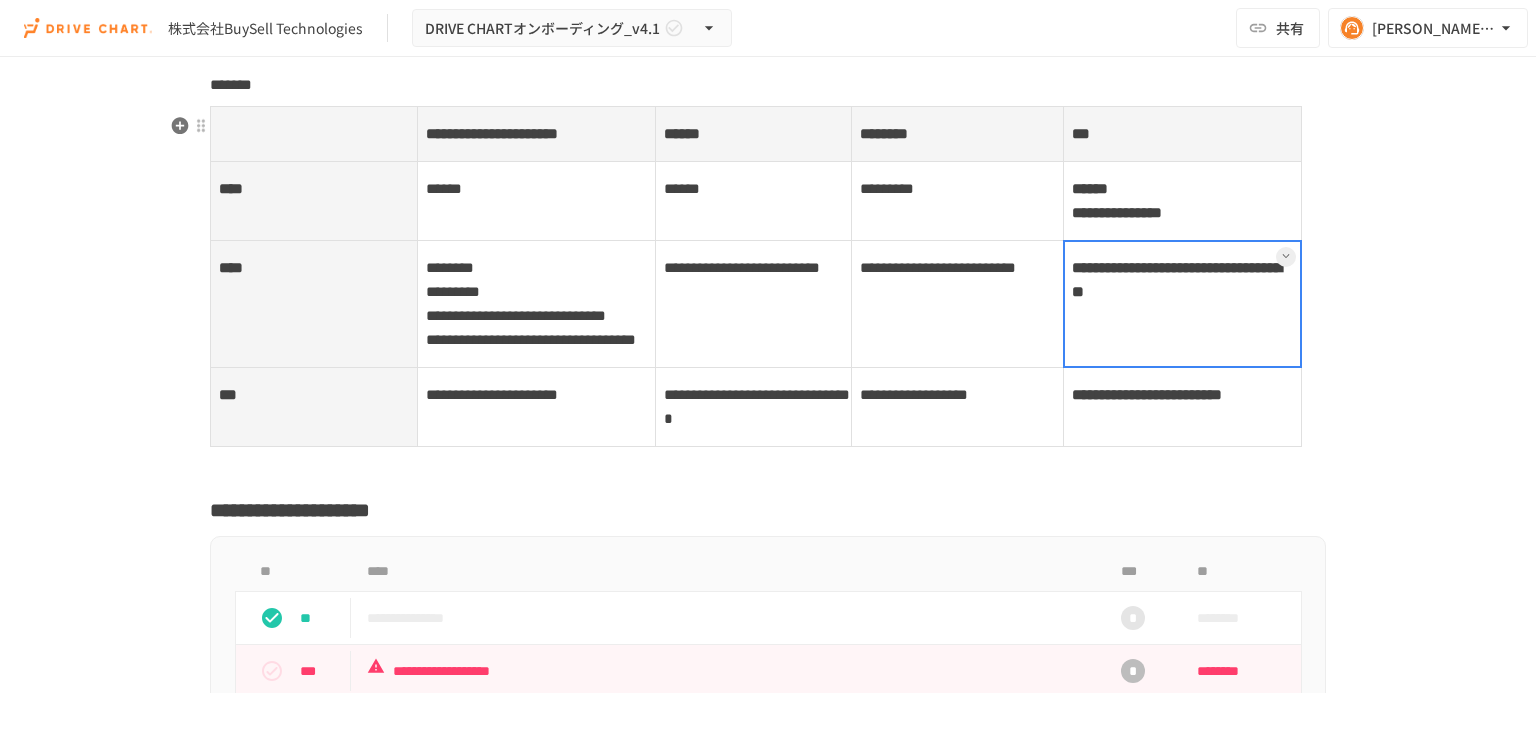 drag, startPoint x: 1177, startPoint y: 343, endPoint x: 1070, endPoint y: 352, distance: 107.37784 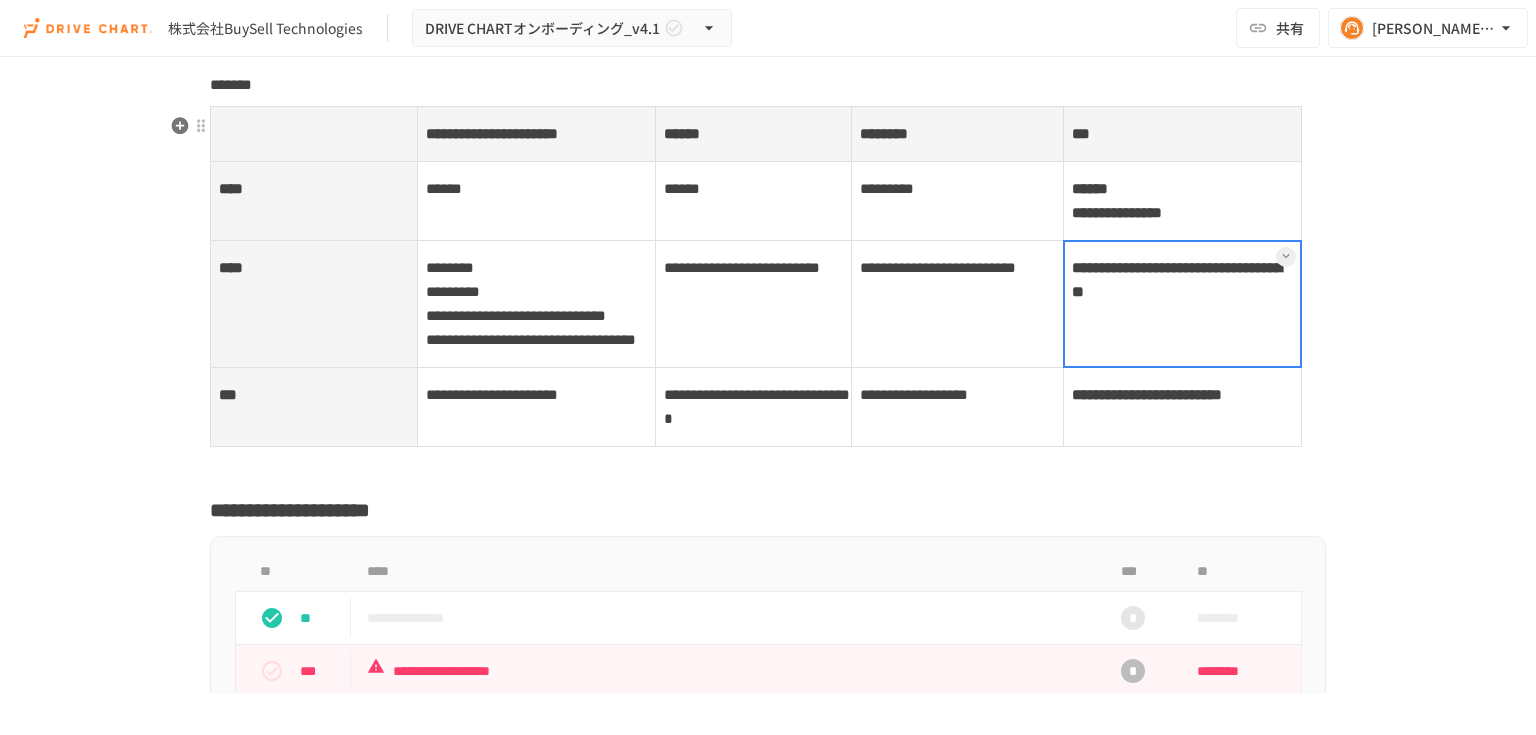 click at bounding box center (1182, 304) 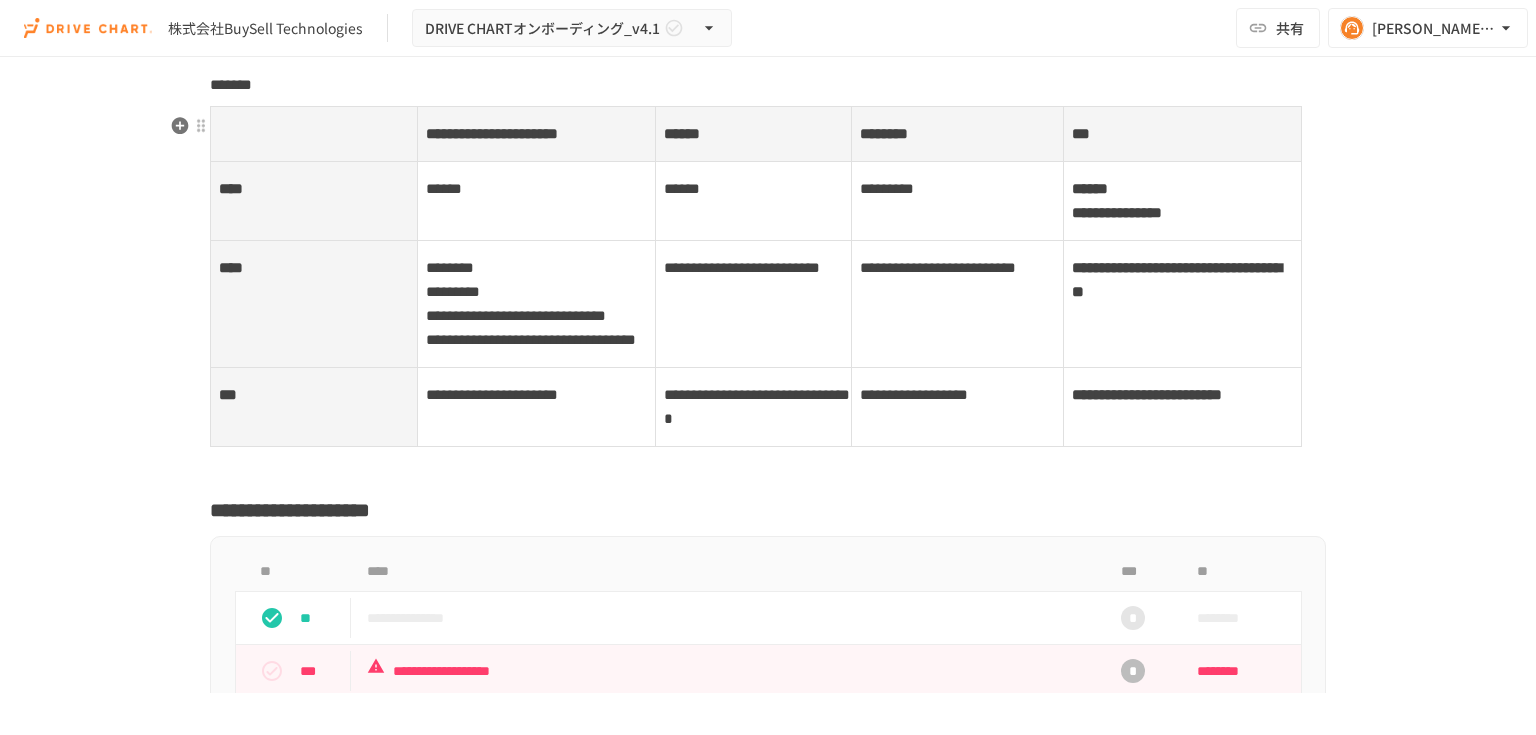 click on "**********" at bounding box center (768, -3058) 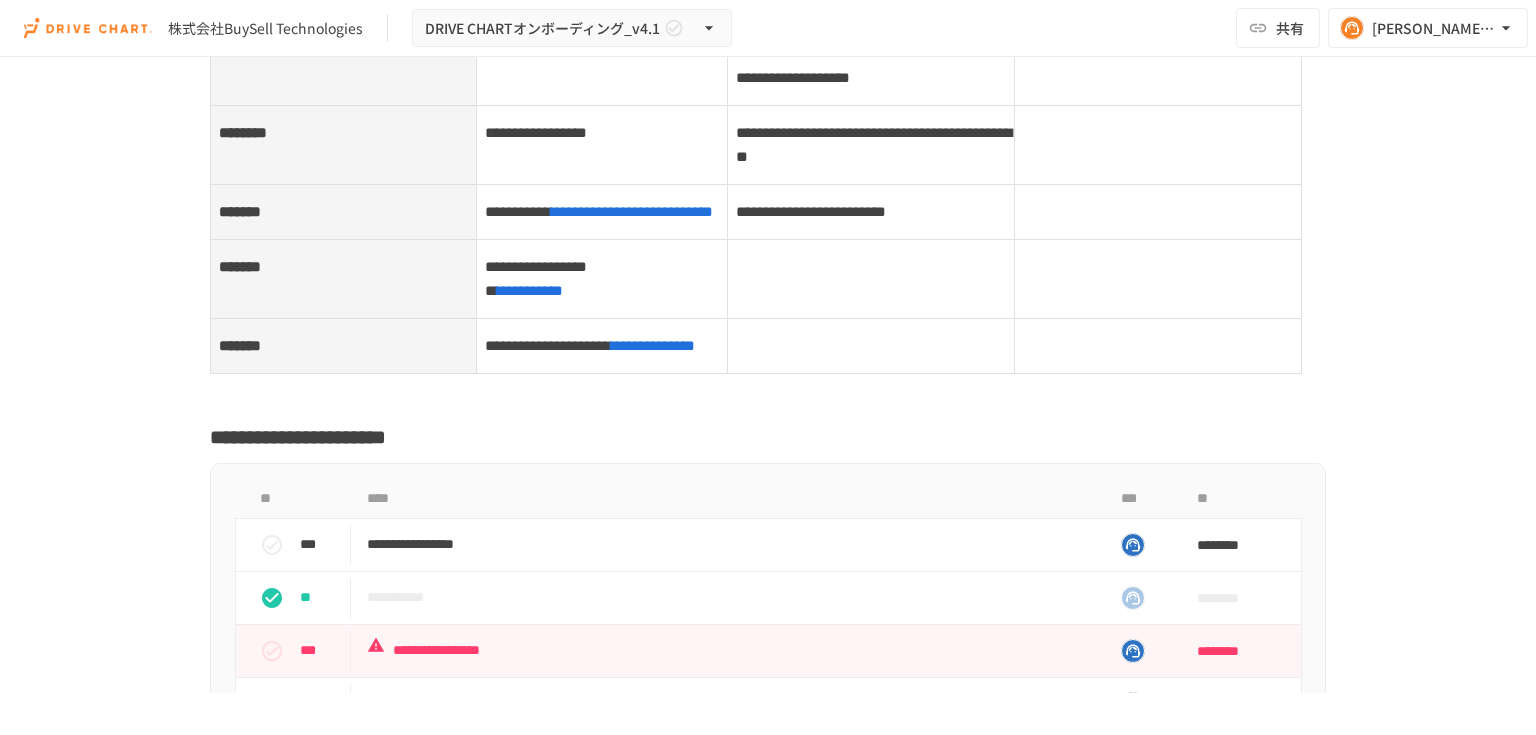 scroll, scrollTop: 11760, scrollLeft: 0, axis: vertical 